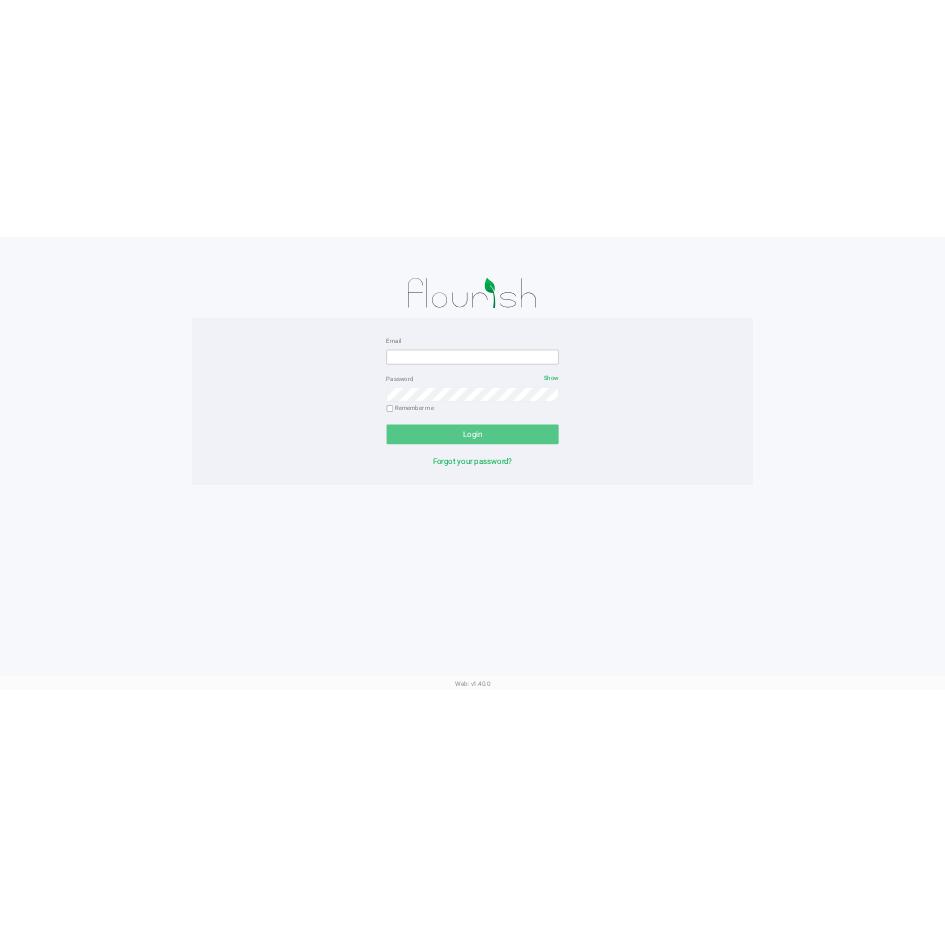 scroll, scrollTop: 0, scrollLeft: 0, axis: both 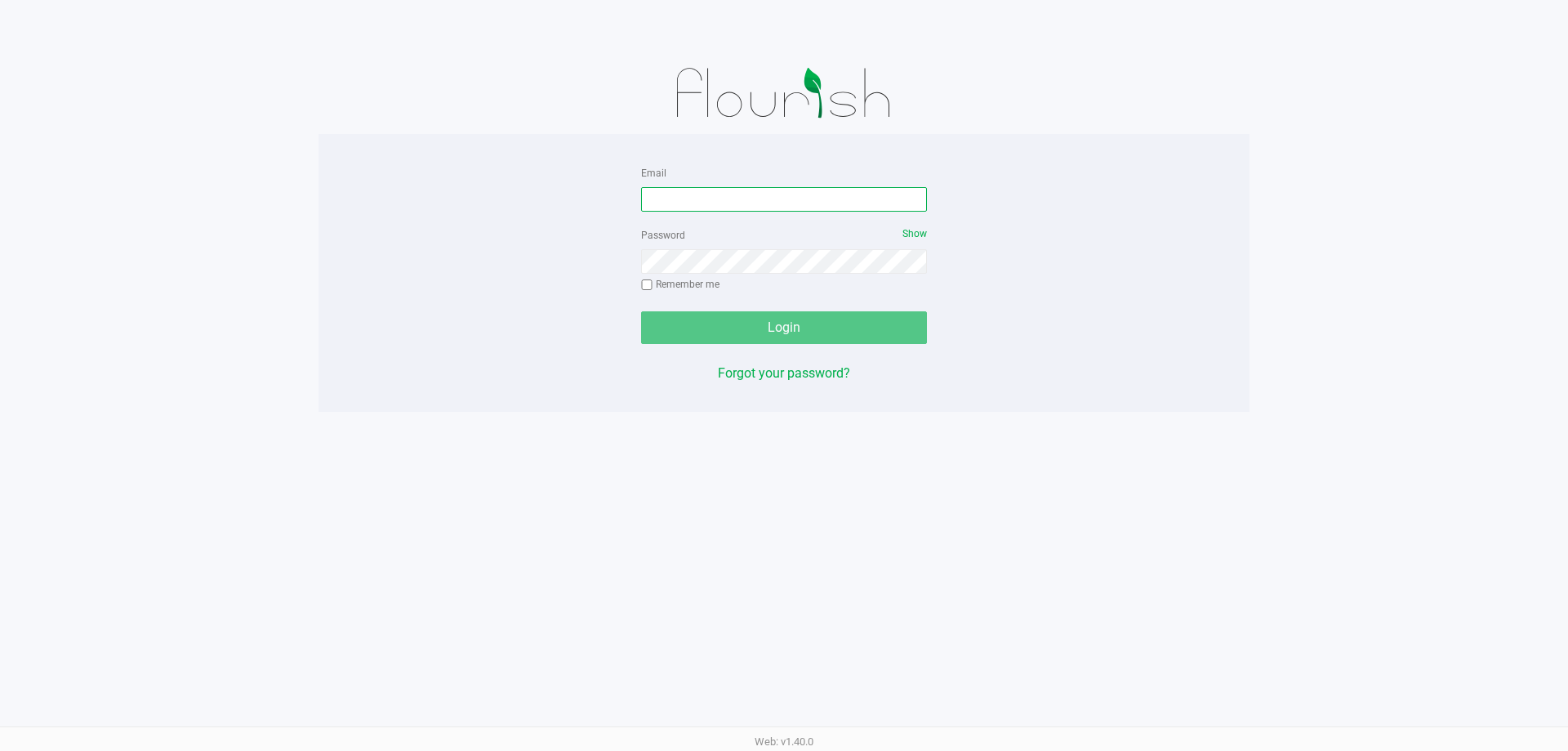 click on "Email" at bounding box center (784, 199) 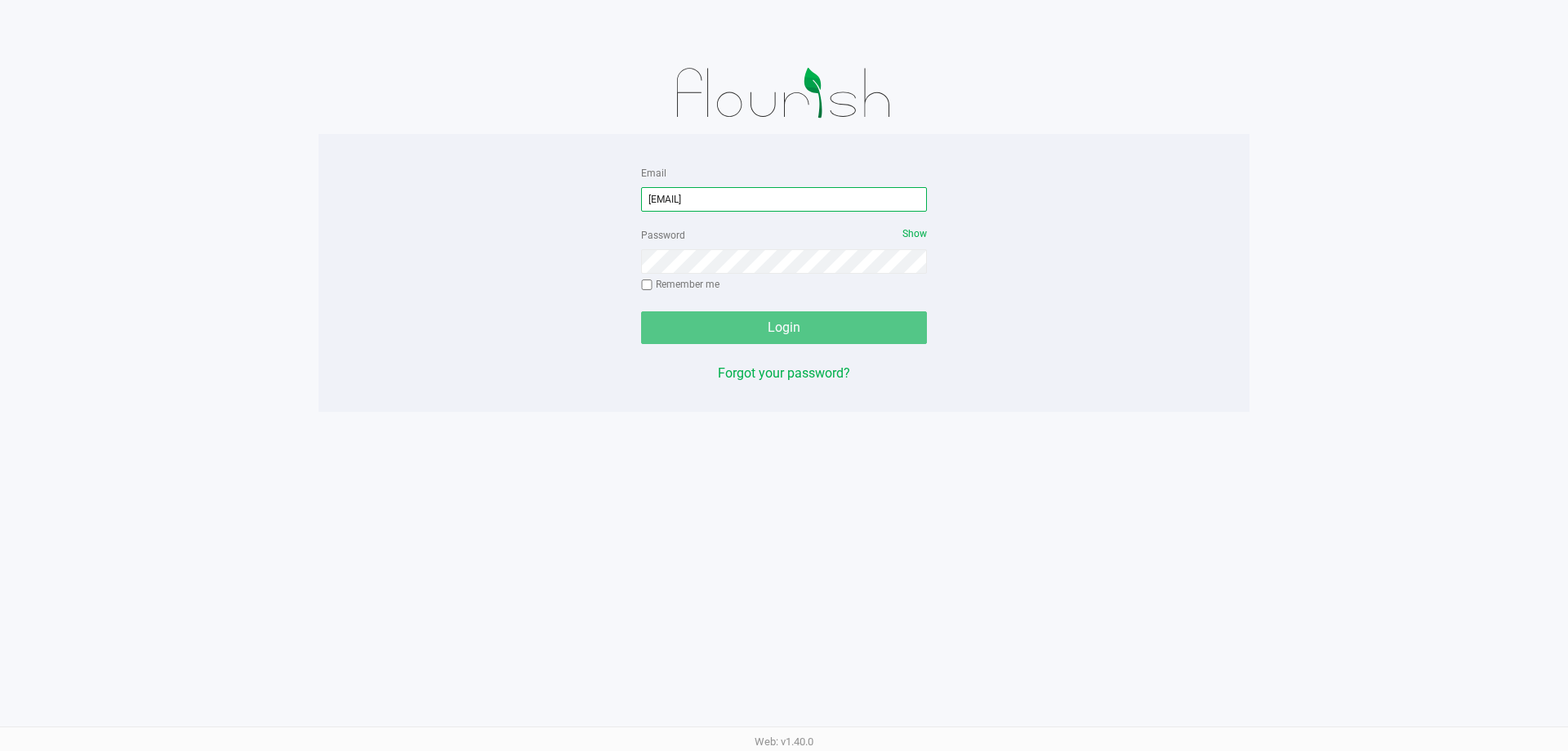 type on "[EMAIL]" 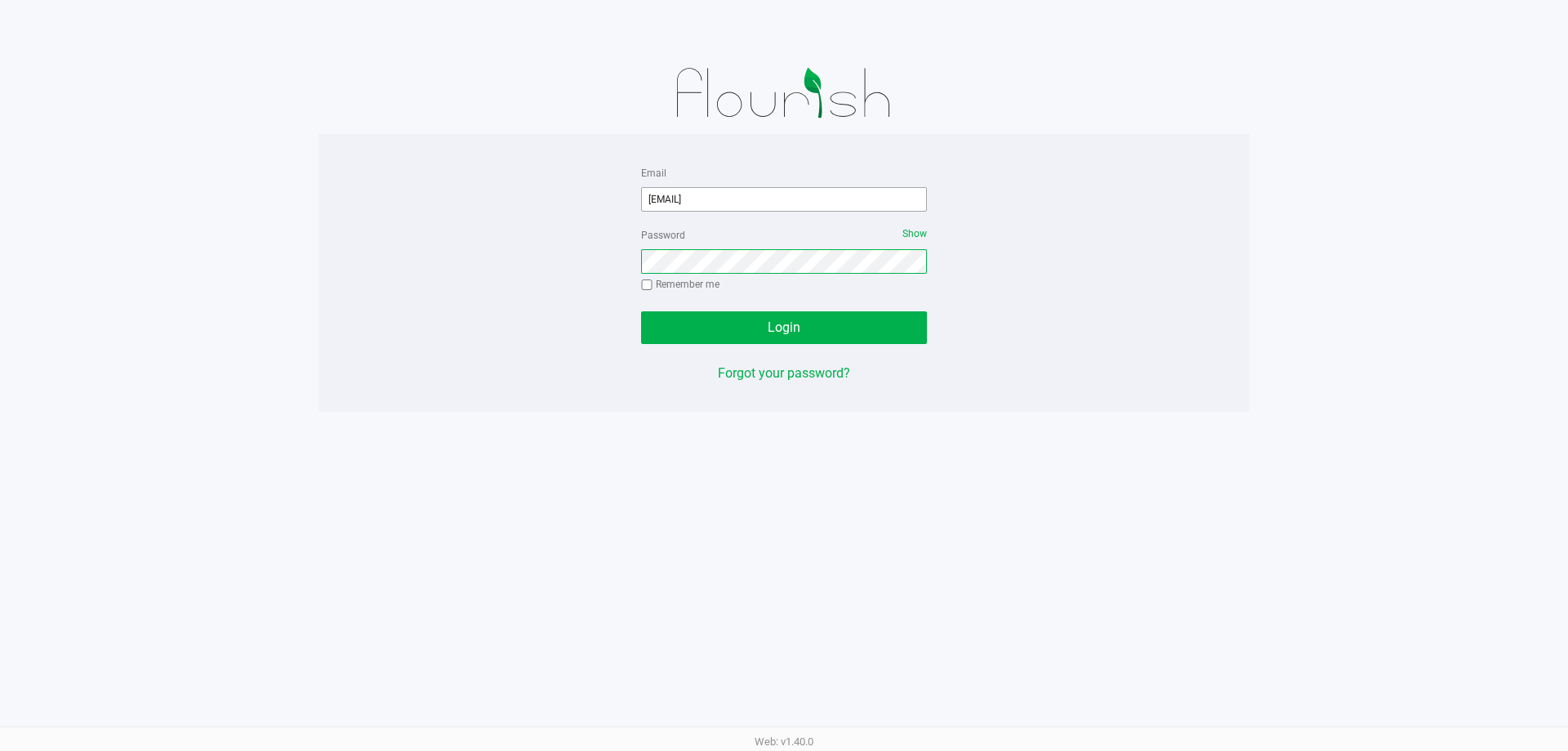 click on "Login" 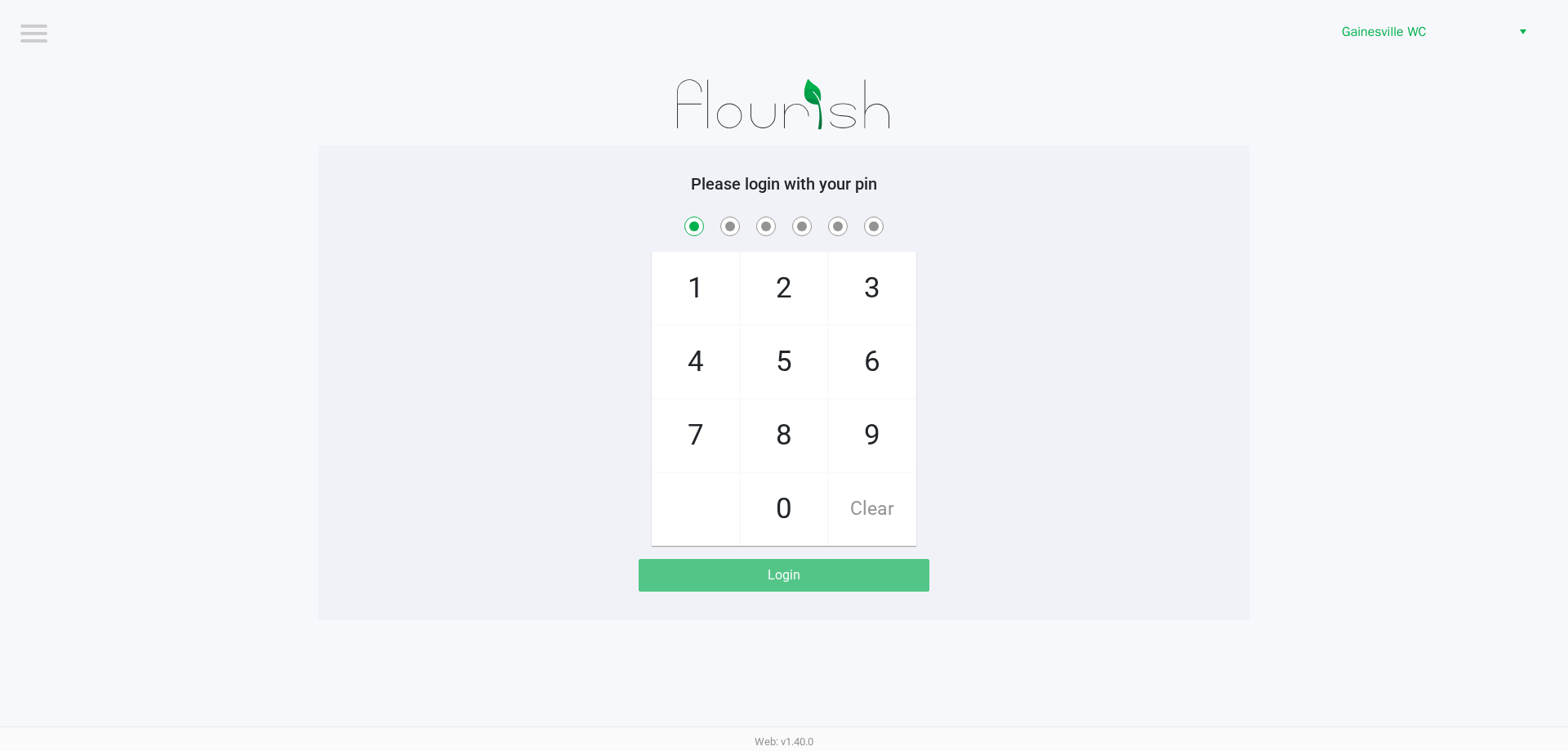 checkbox on "true" 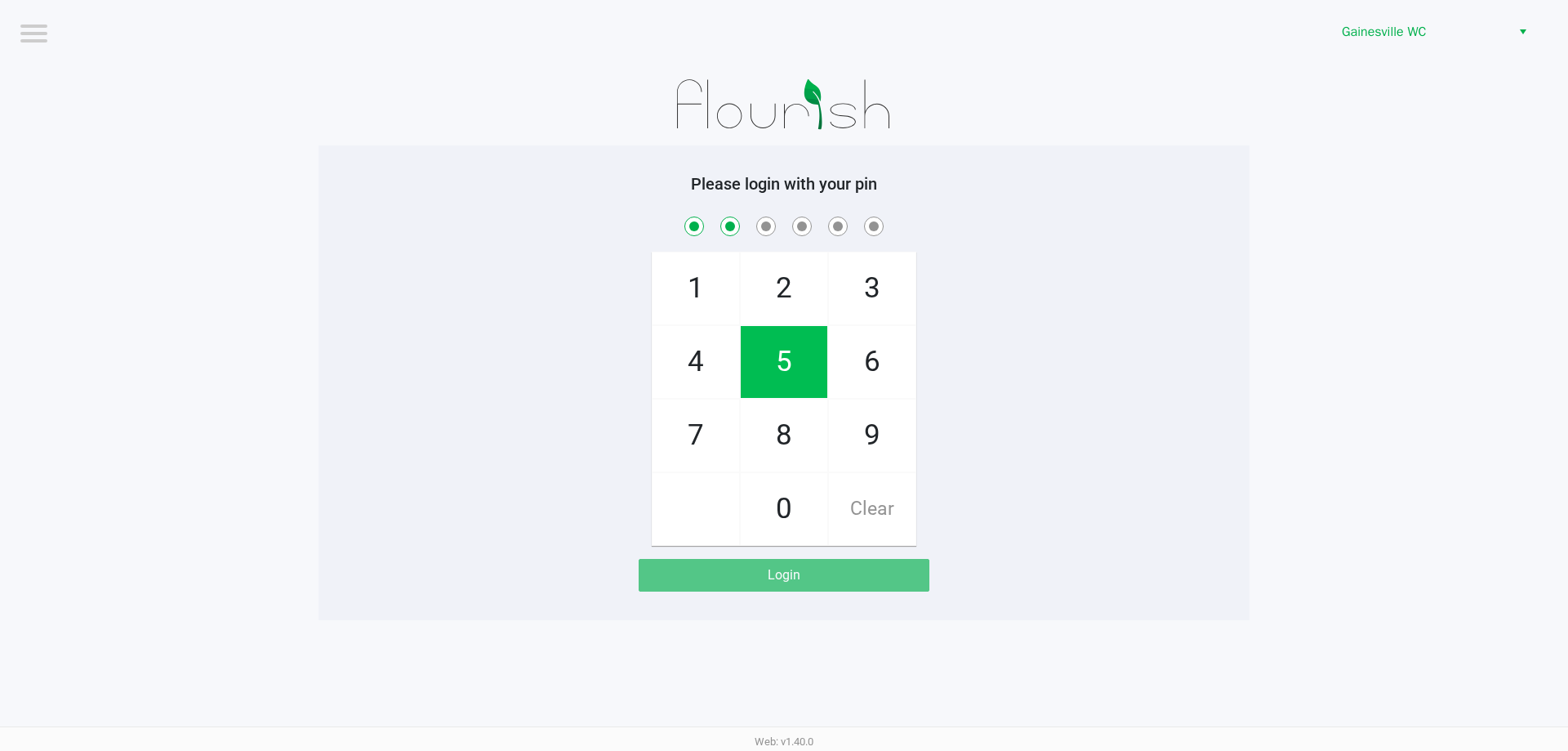 checkbox on "true" 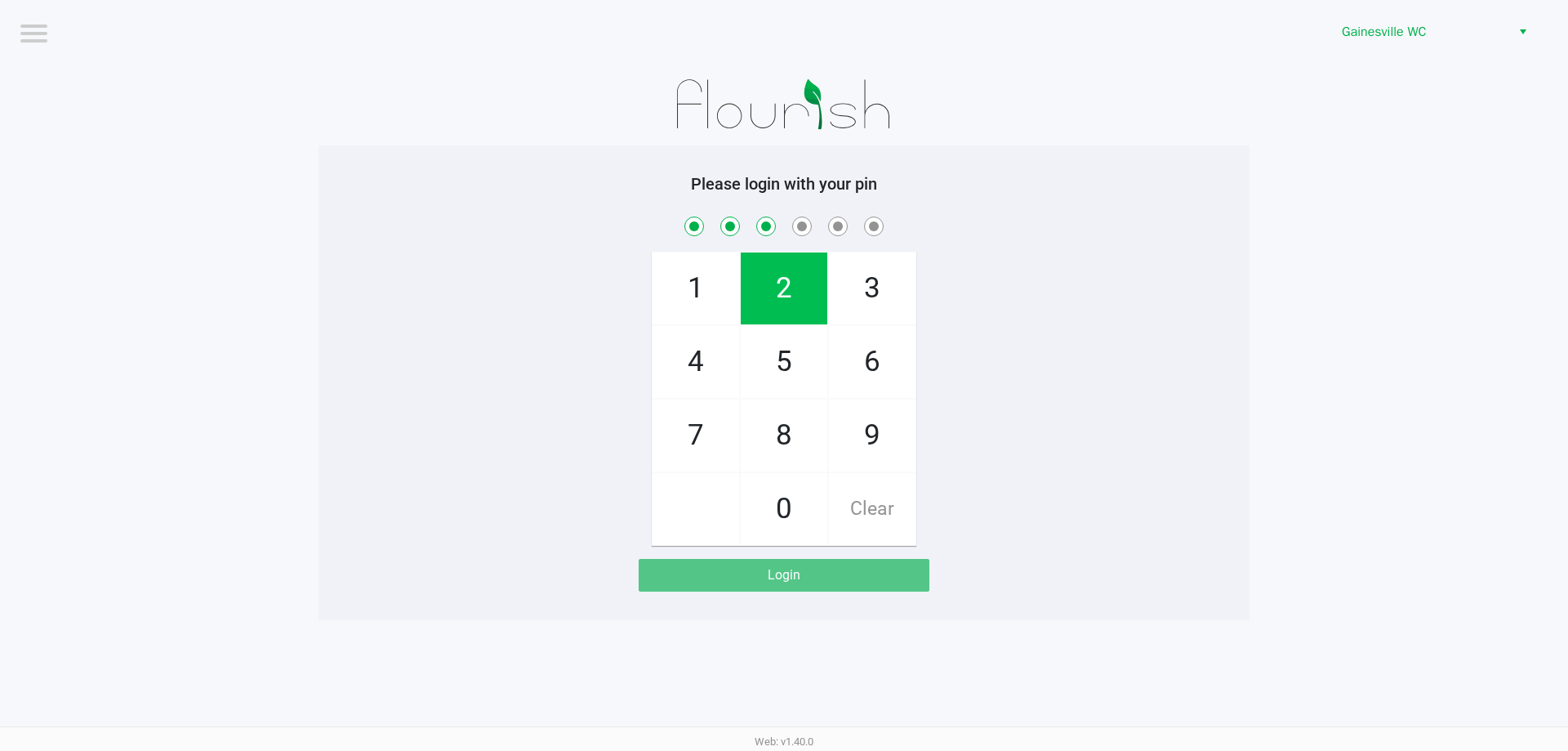 checkbox on "true" 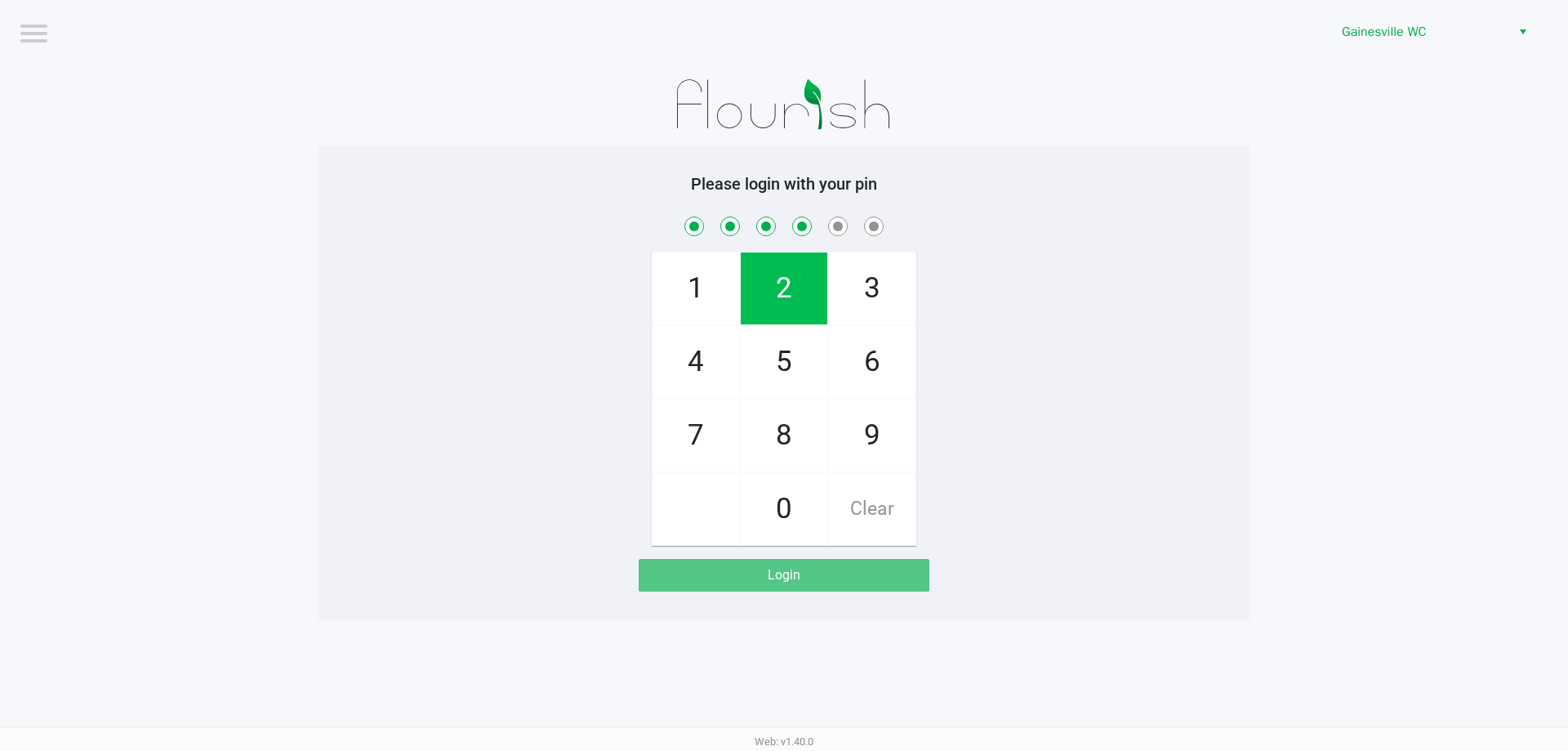 checkbox on "true" 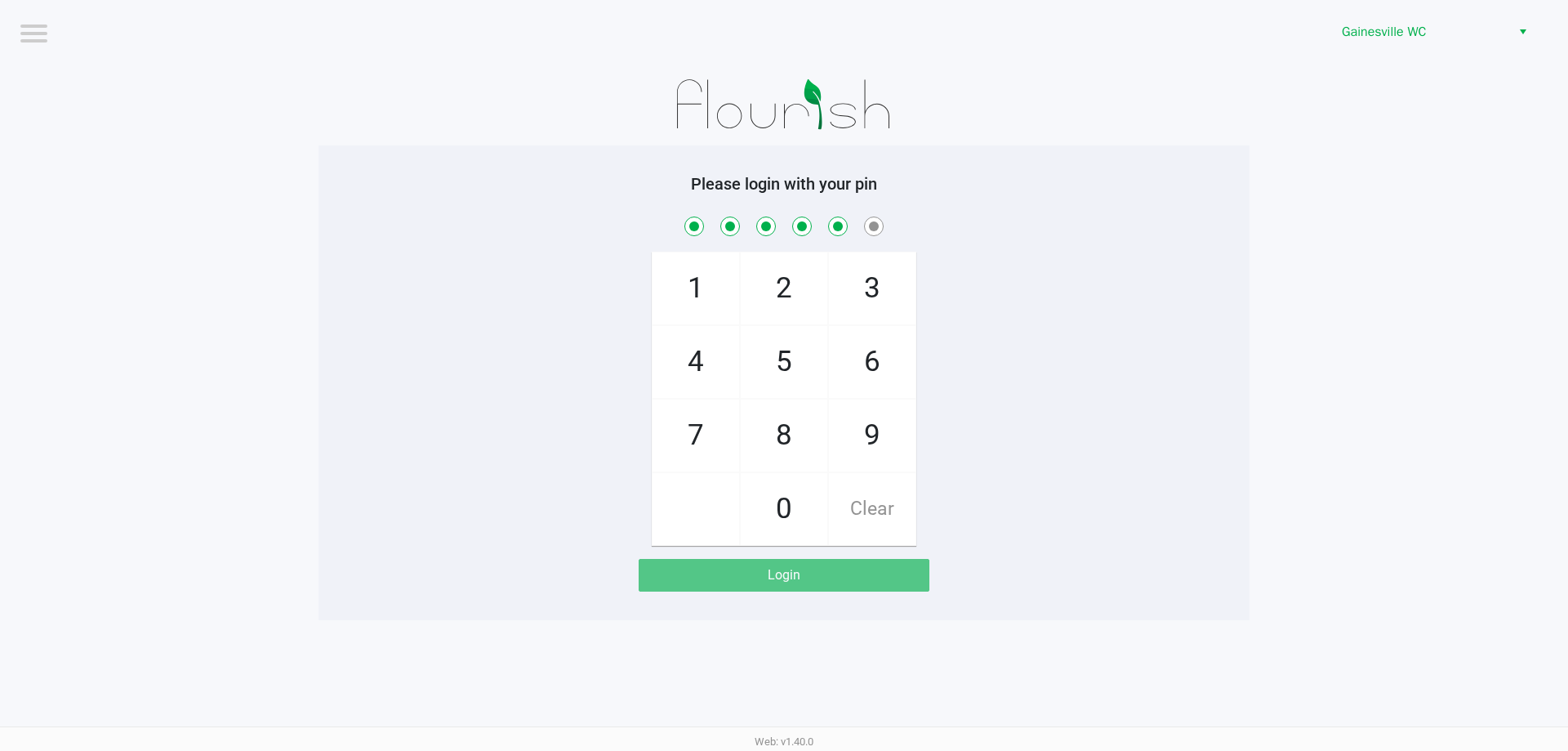 checkbox on "true" 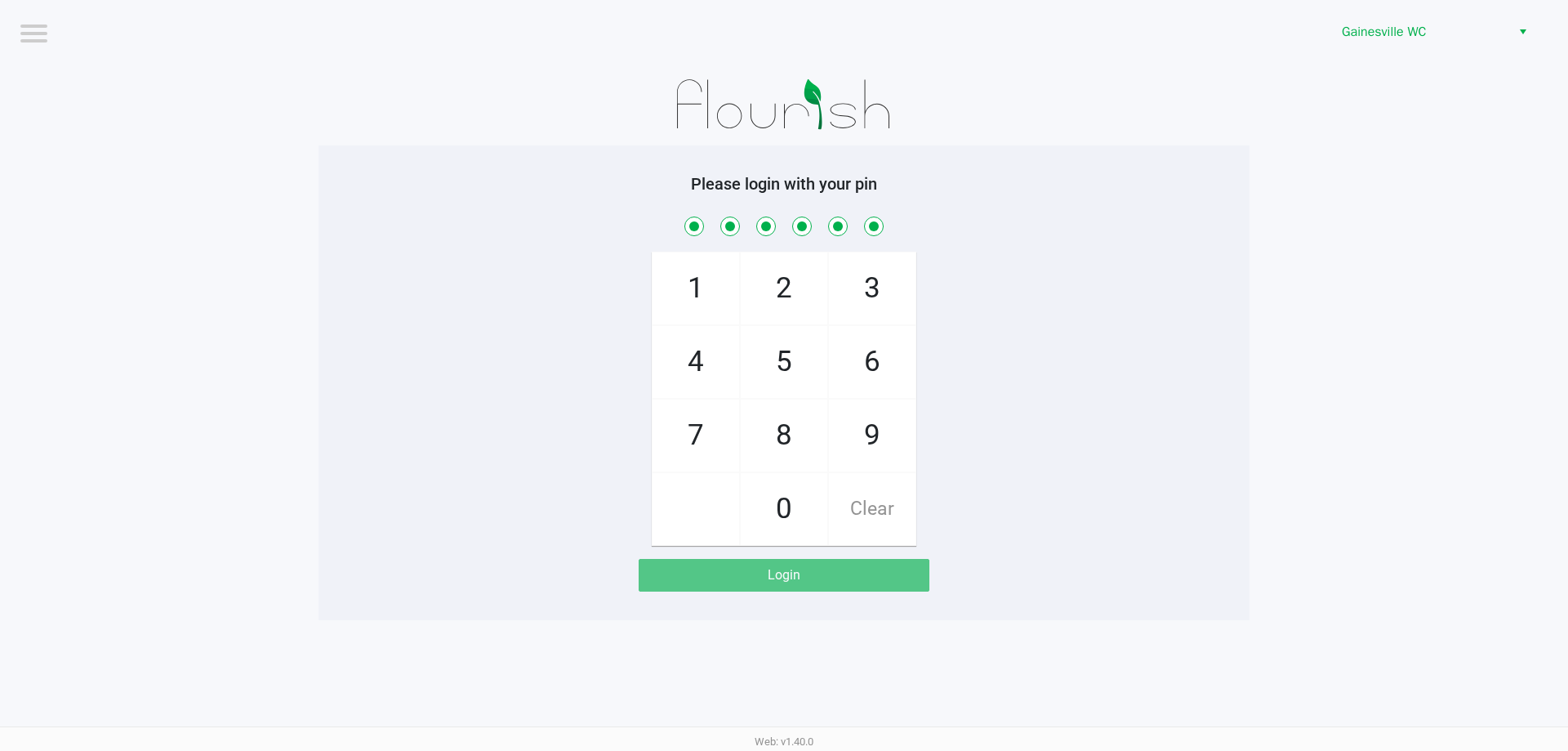checkbox on "true" 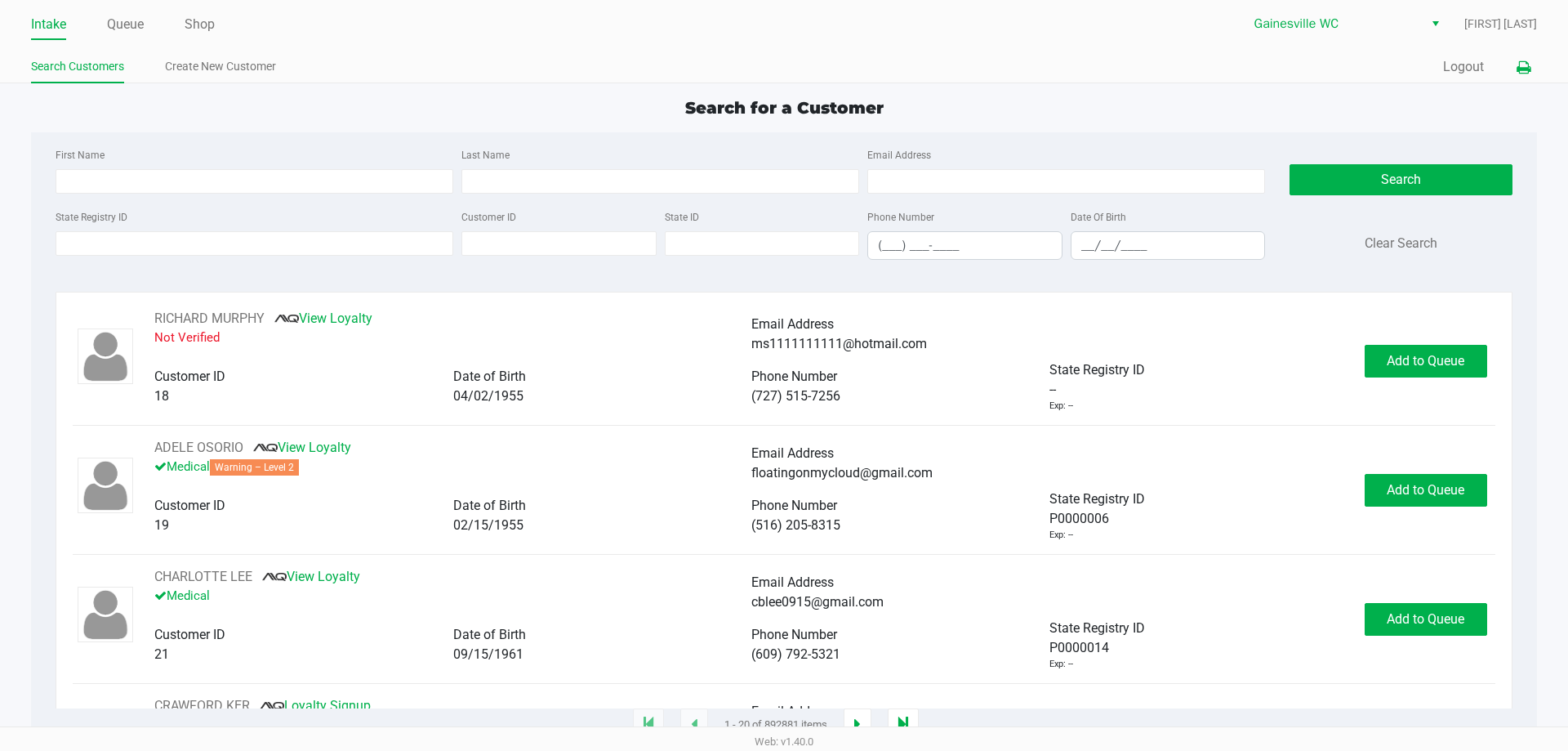 click 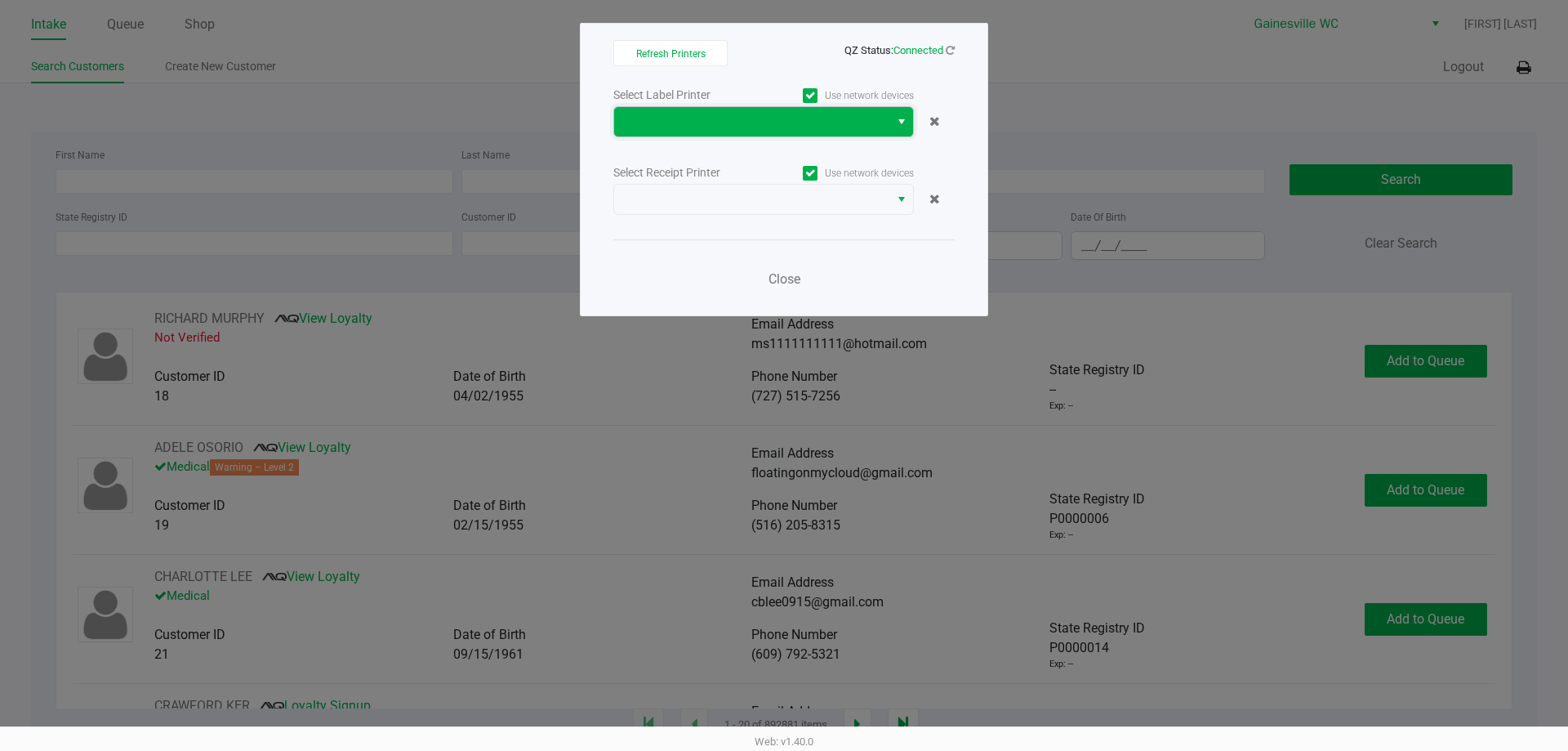 click at bounding box center [751, 122] 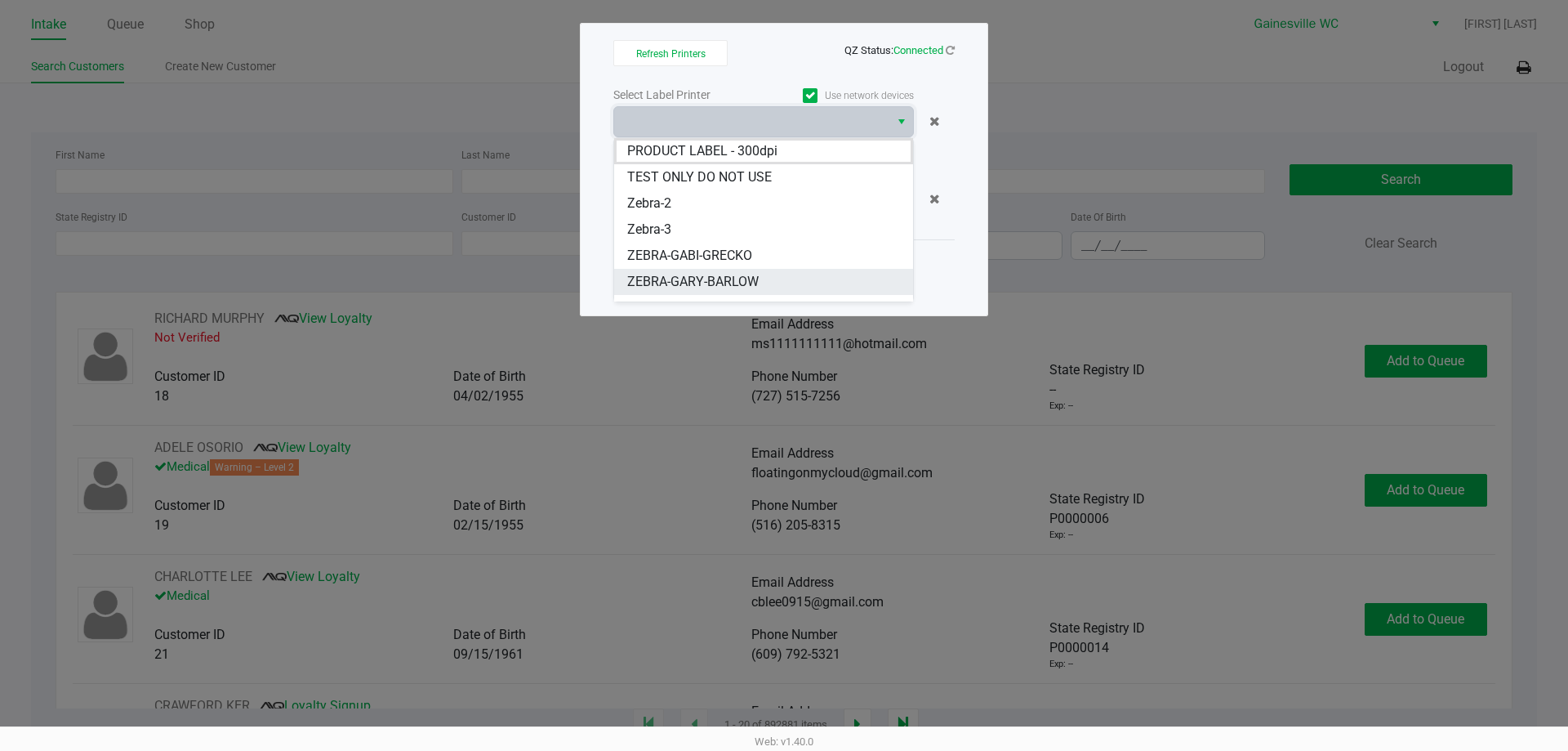 click on "ZEBRA-GARY-BARLOW" at bounding box center (693, 282) 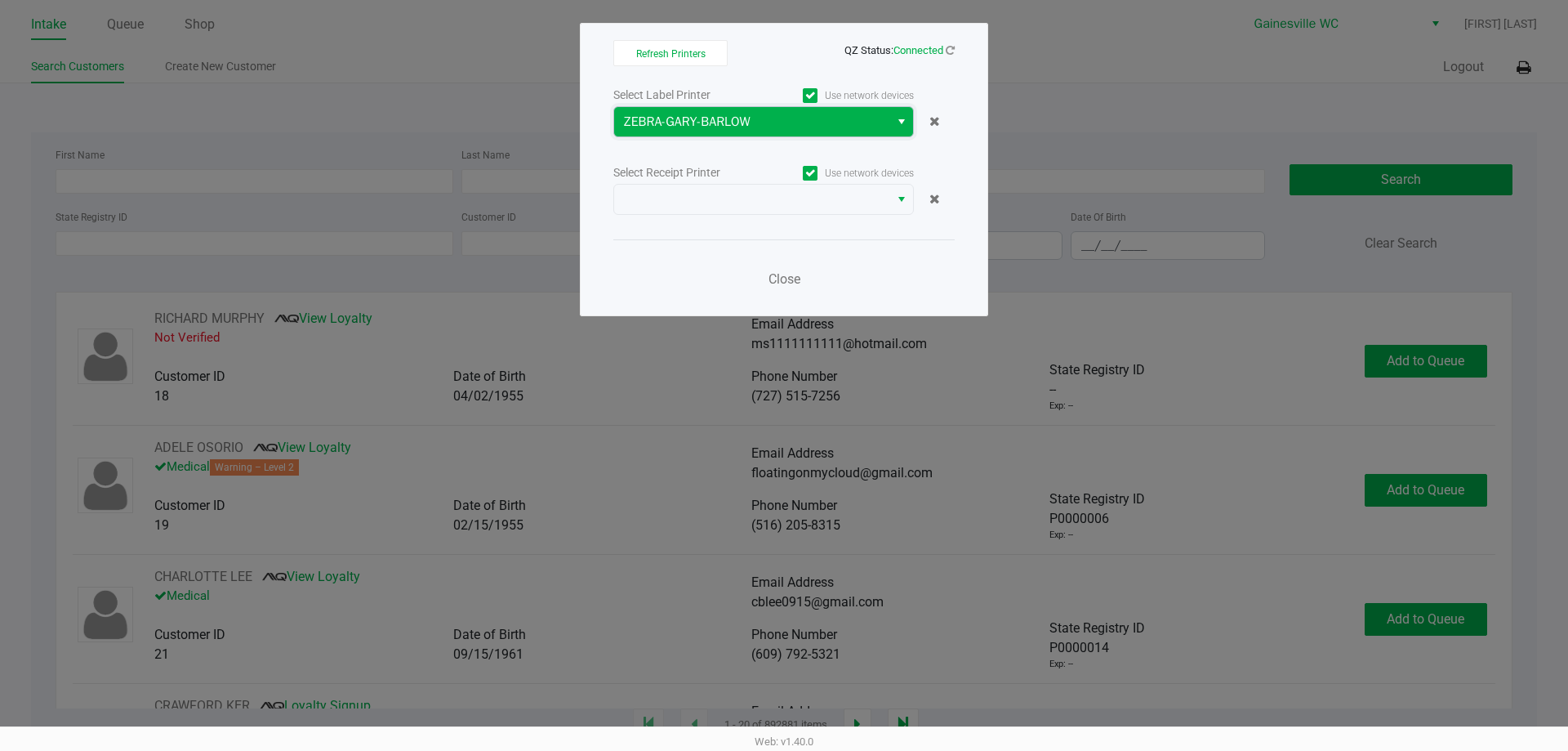 click on "ZEBRA-GARY-BARLOW" at bounding box center (751, 122) 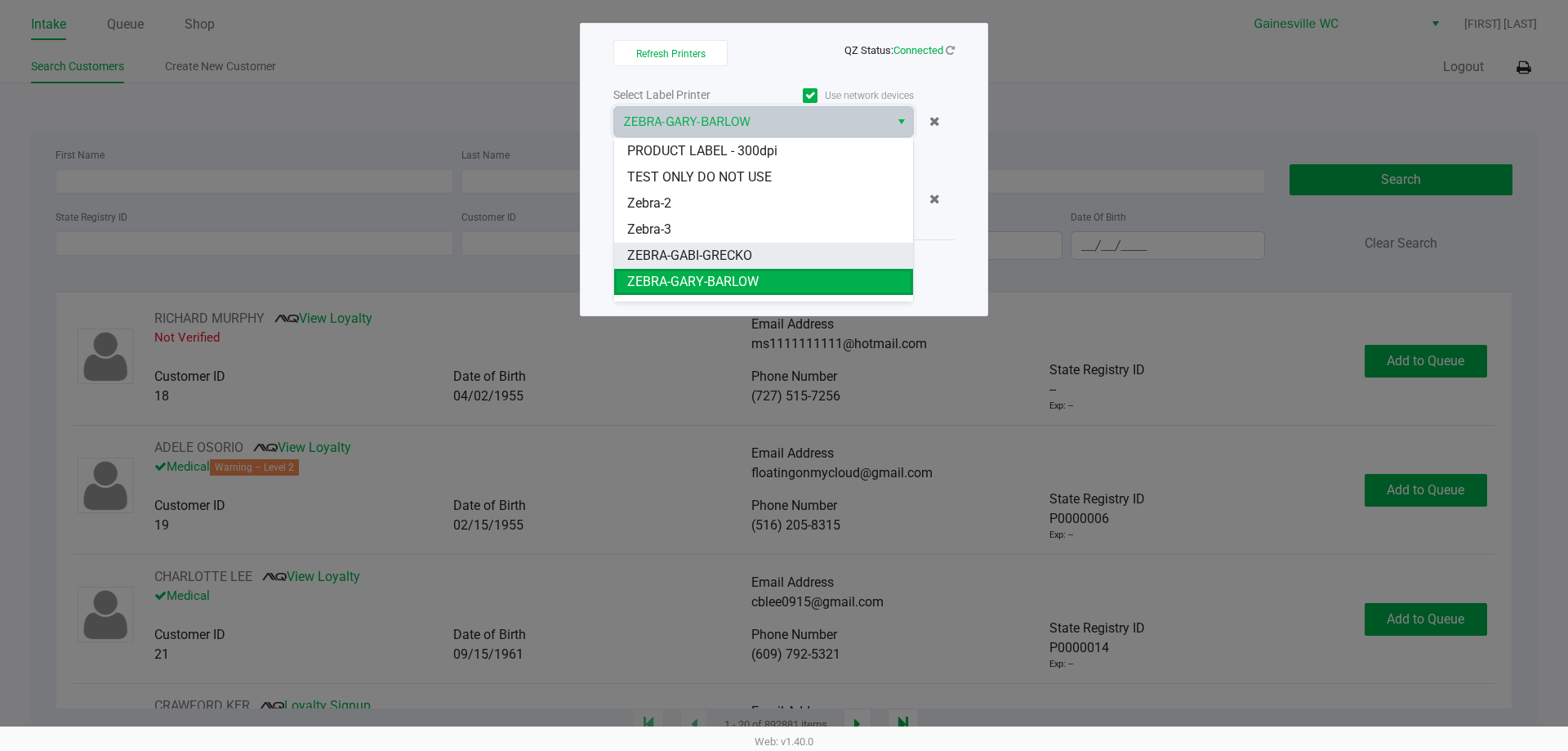 click on "ZEBRA-GABI-GRECKO" at bounding box center [689, 256] 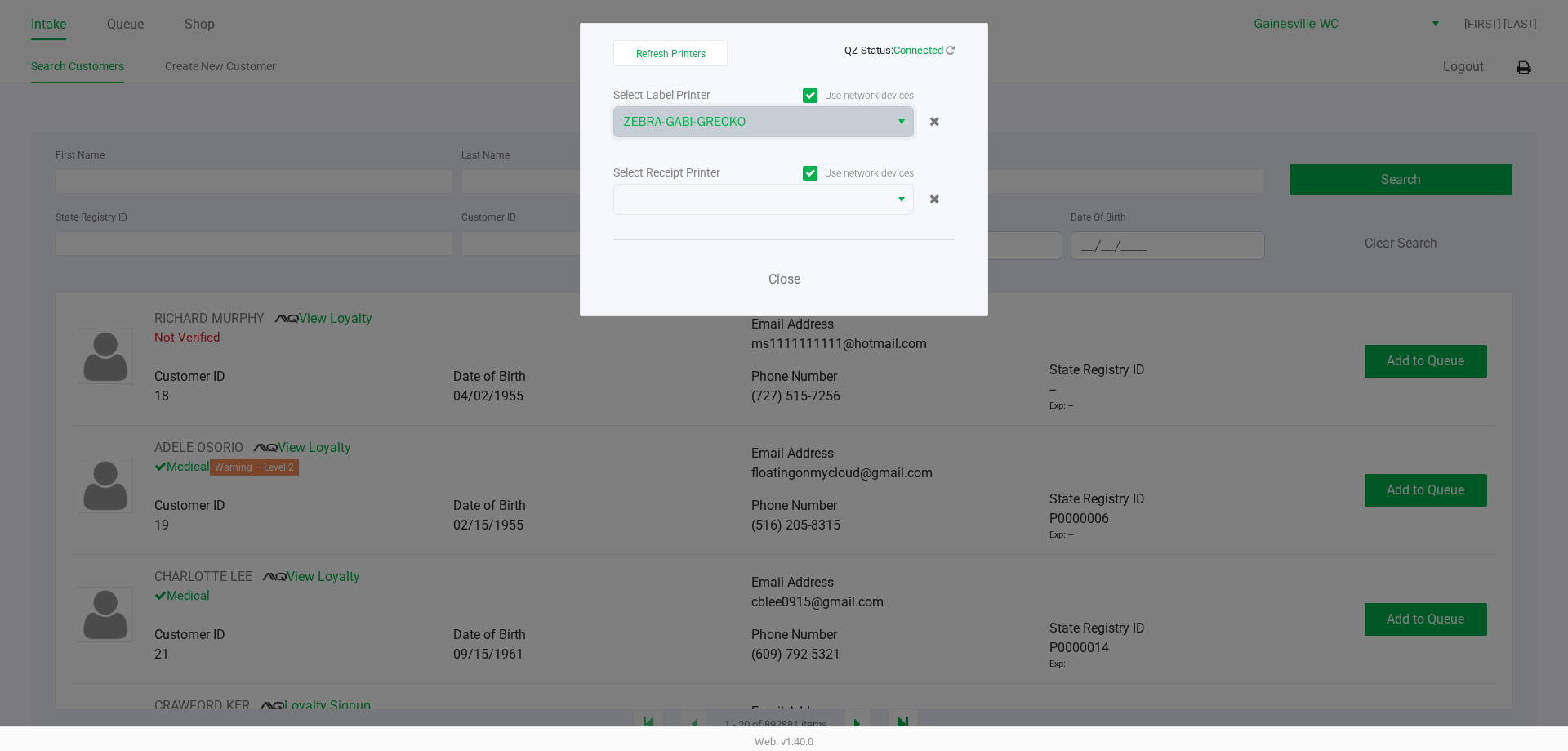 click on "Select Label Printer   Use network devices  ZEBRA-GABI-GRECKO  Select Receipt Printer   Use network devices   Close" 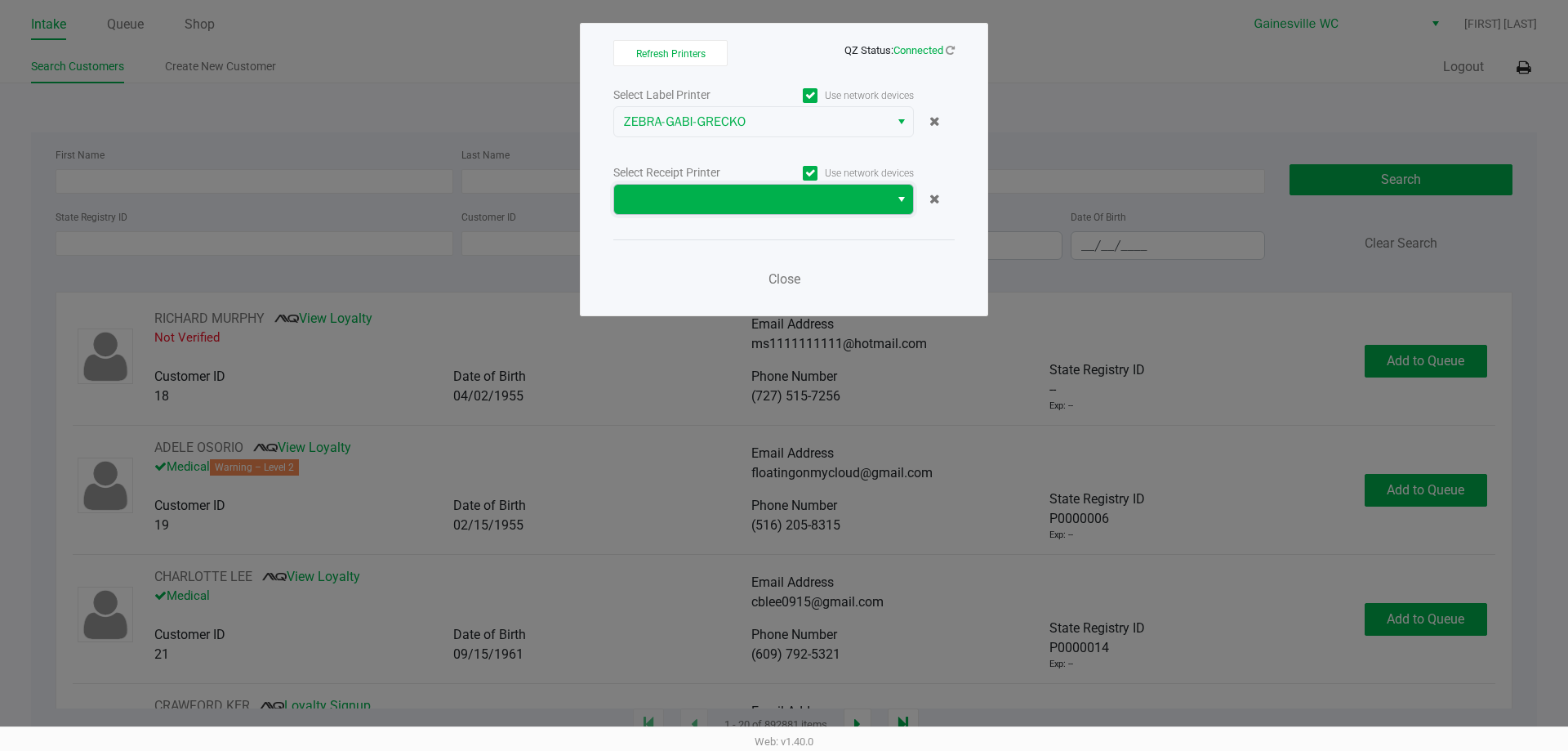 click at bounding box center [751, 199] 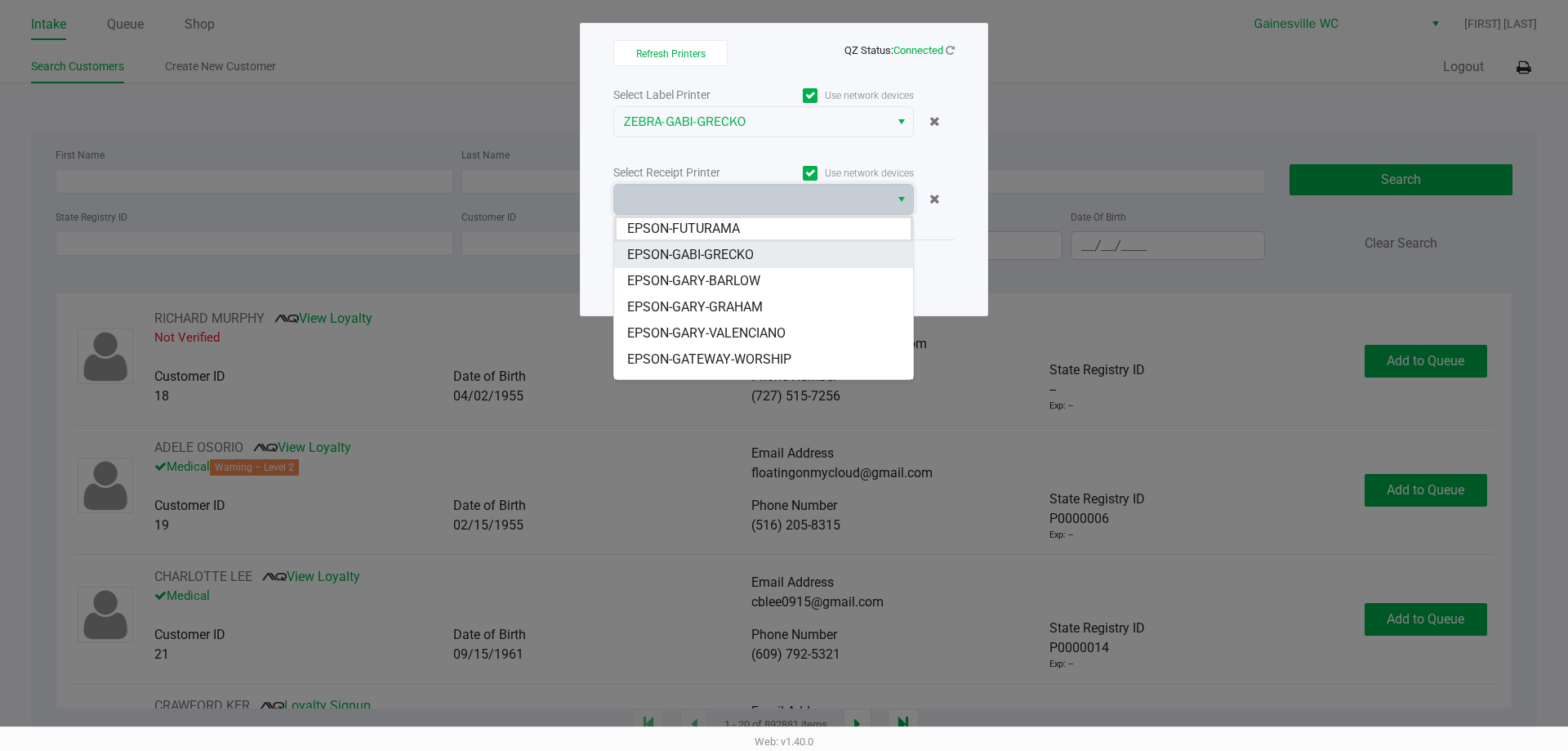 click on "EPSON-GABI-GRECKO" at bounding box center [690, 255] 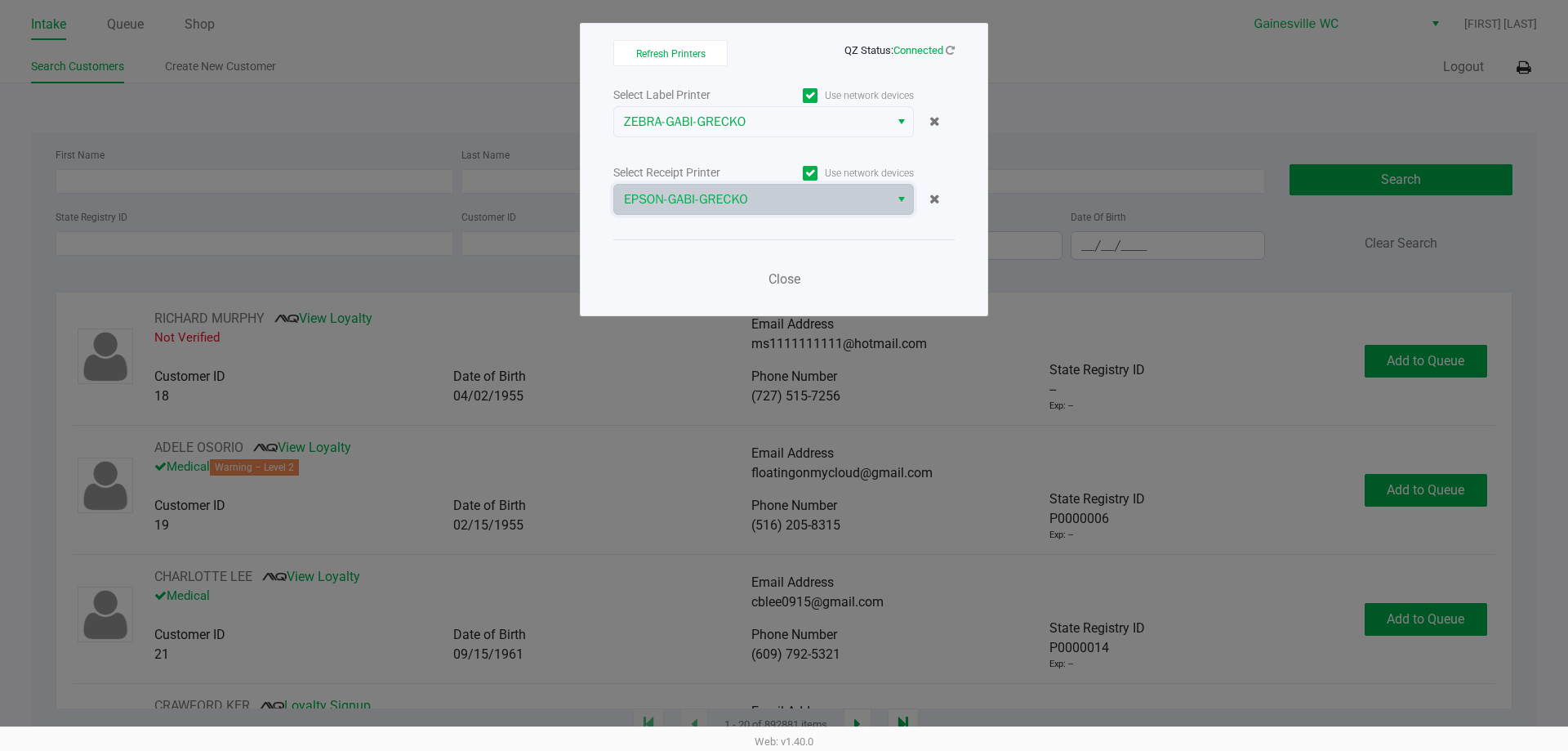 click on "Close" 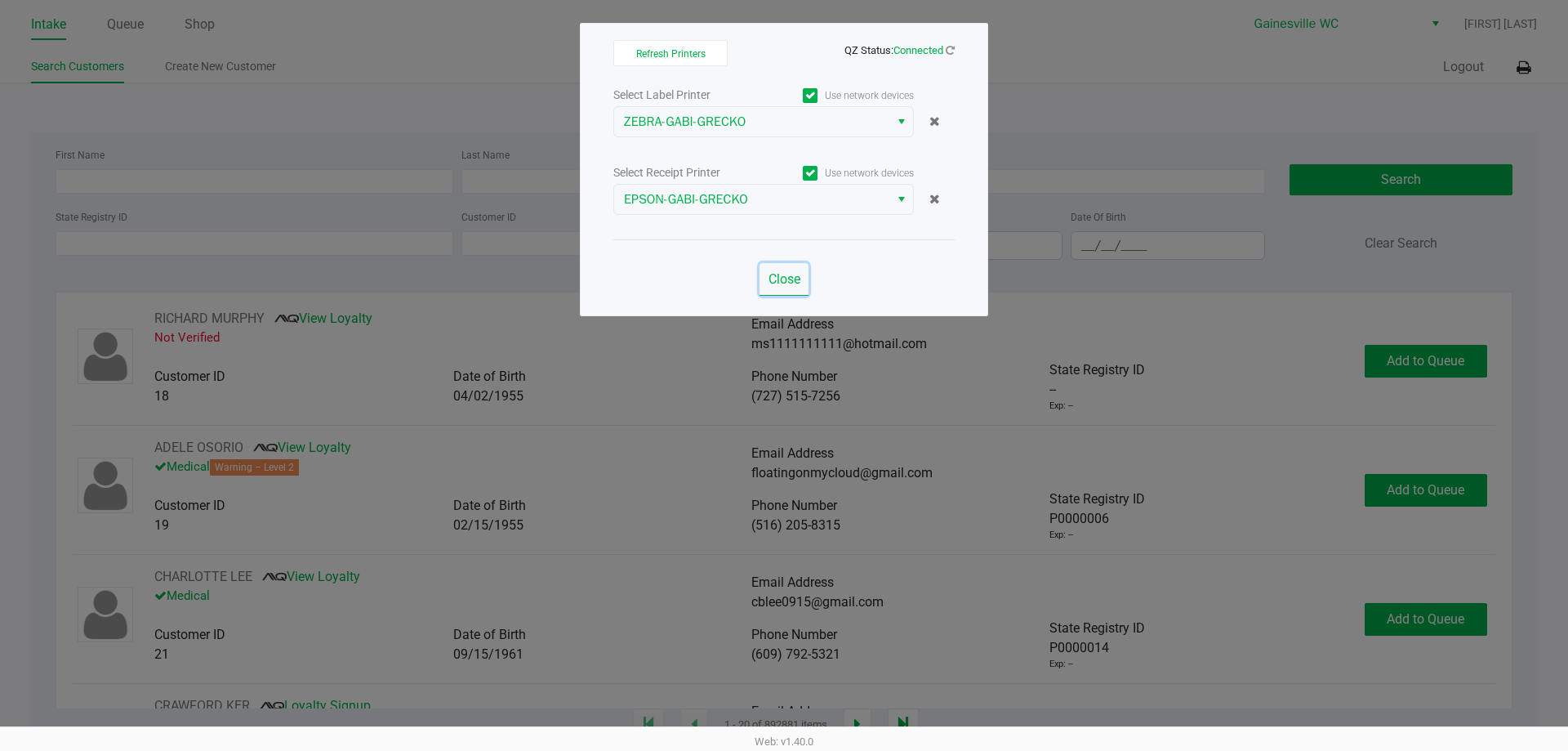 click on "Close" 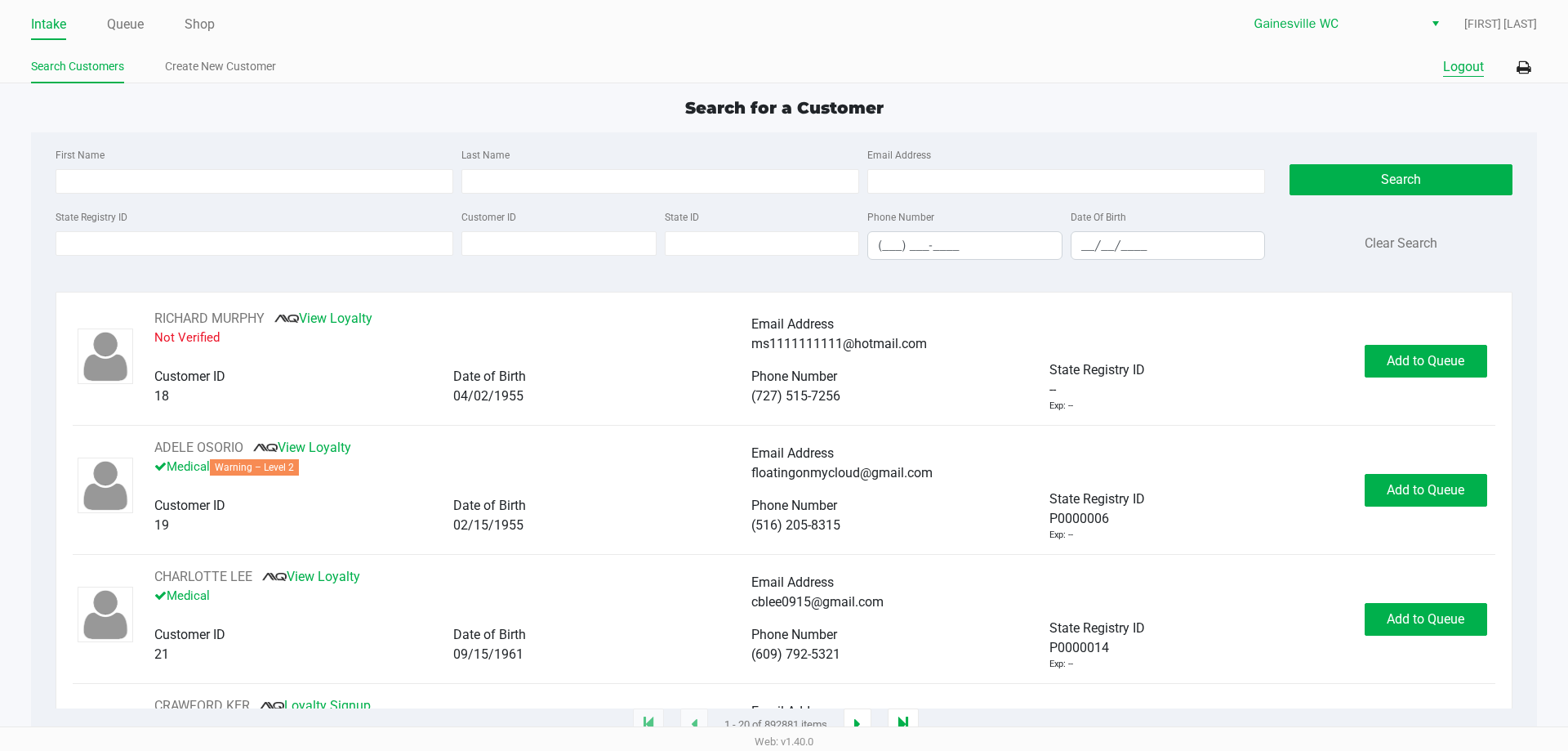 click on "Logout" 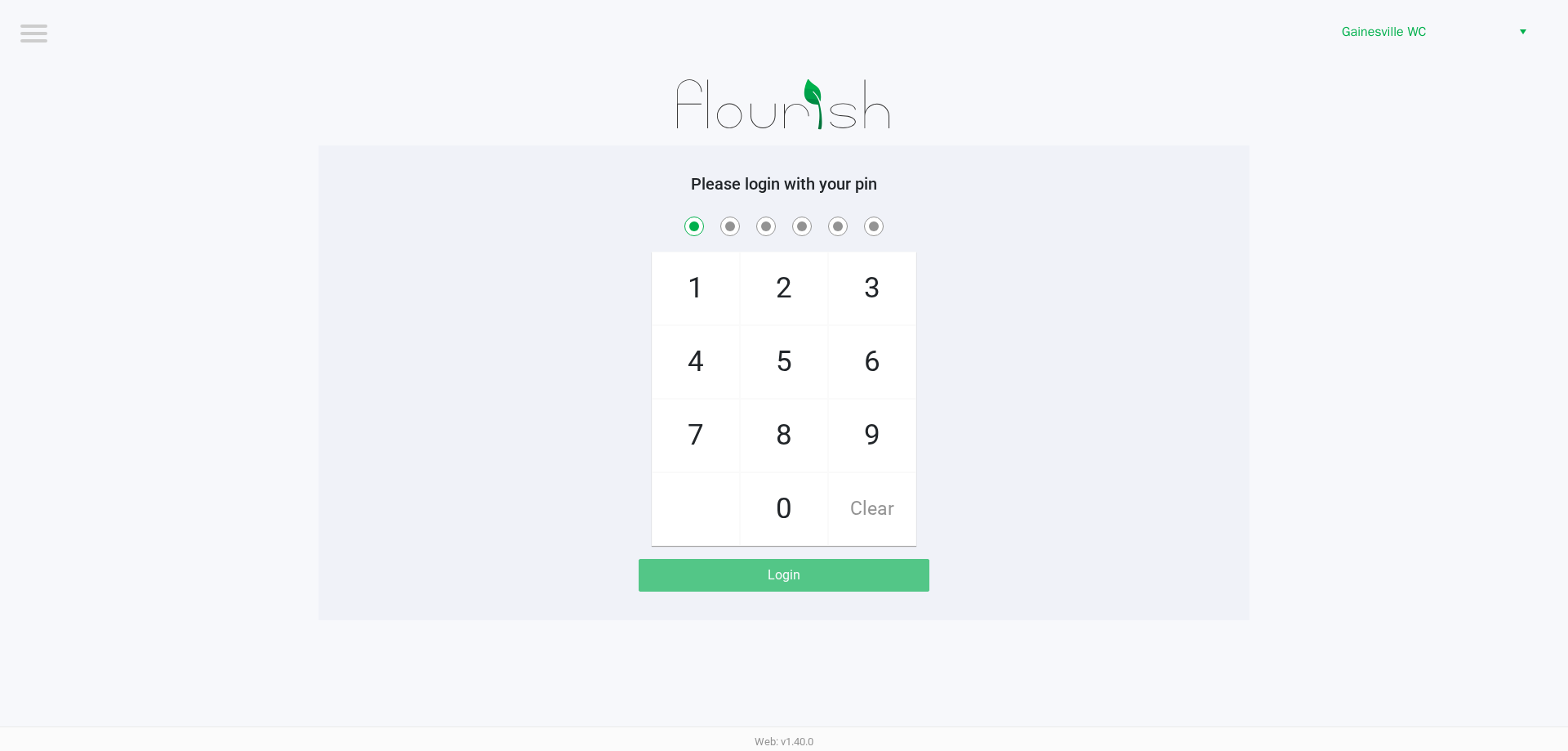 checkbox on "true" 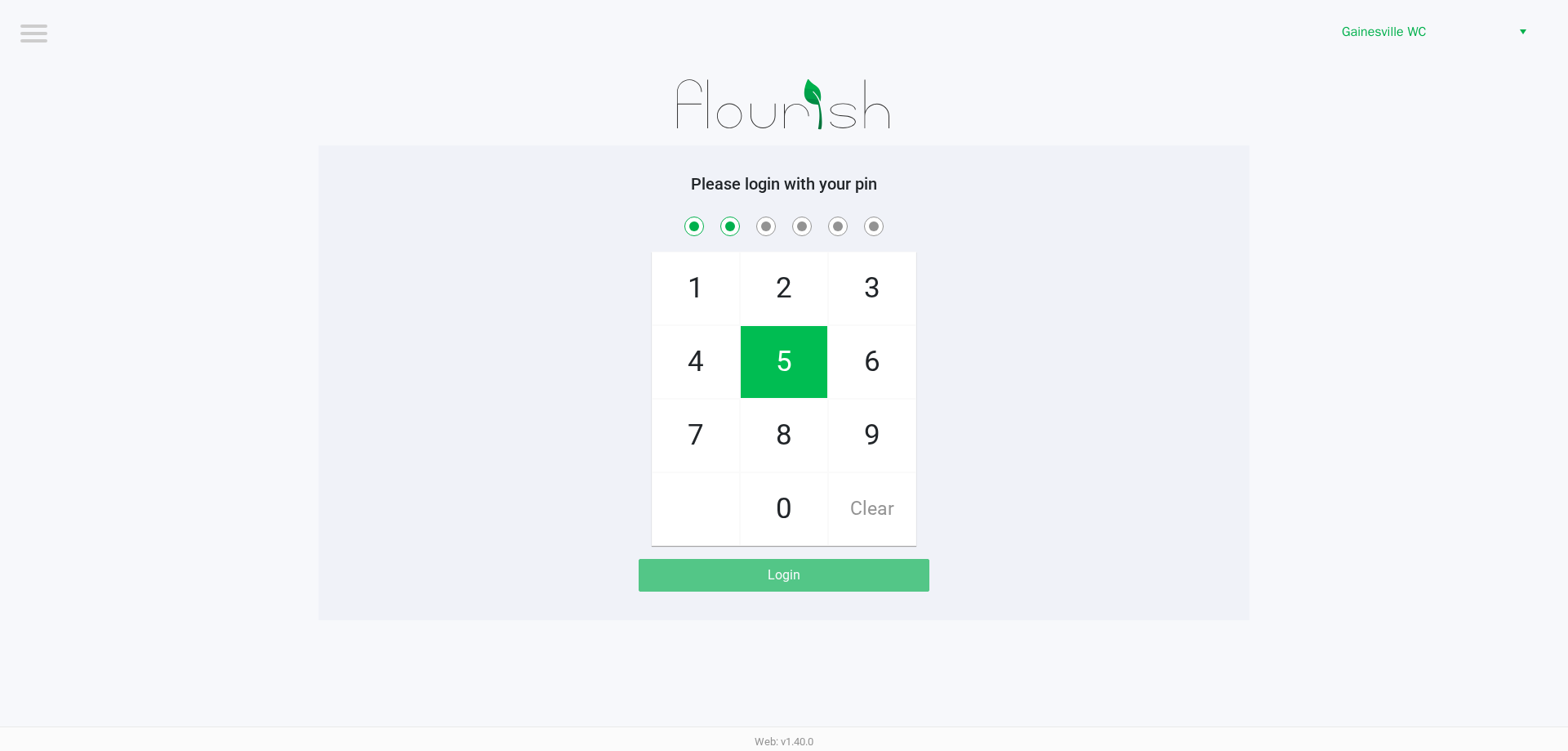 checkbox on "true" 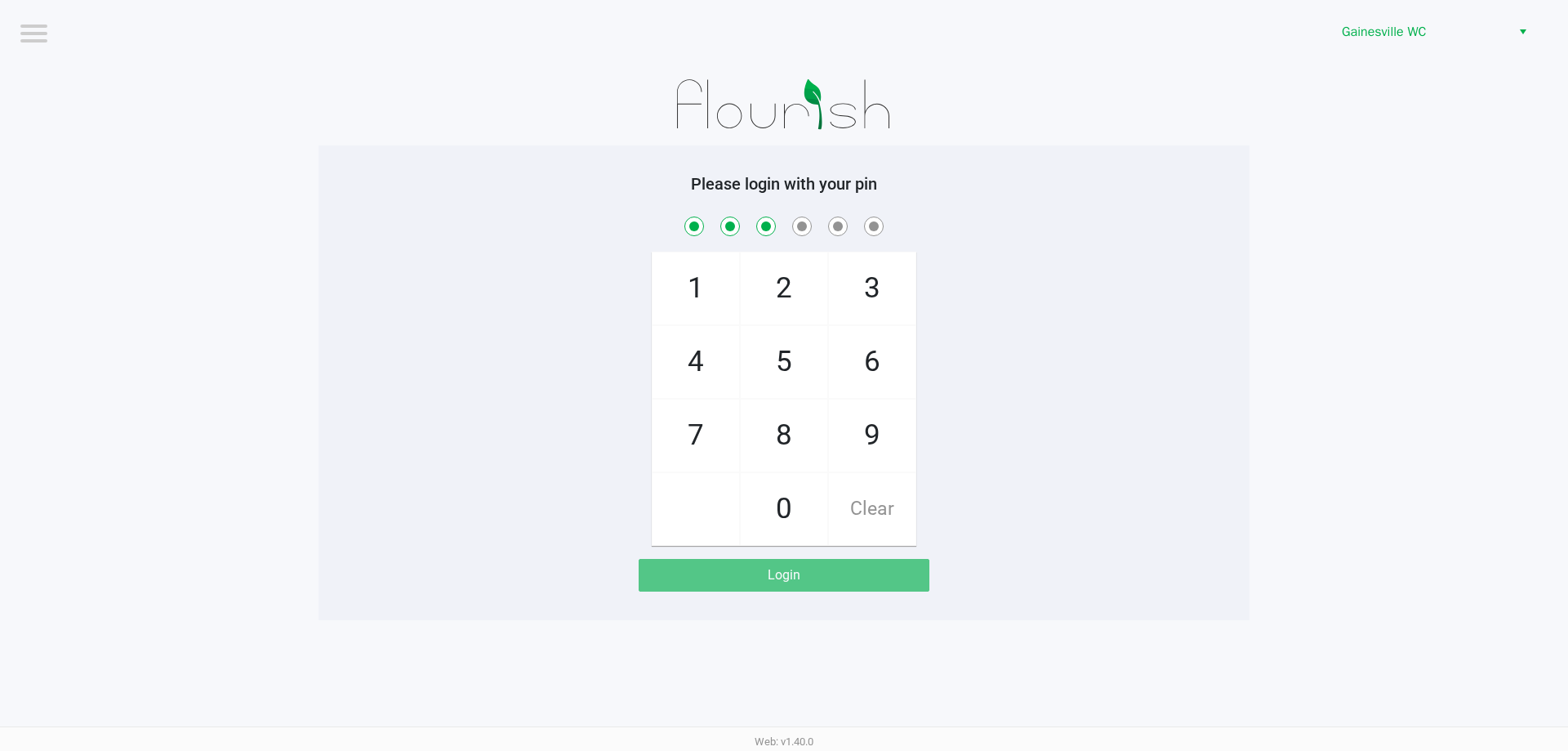 checkbox on "true" 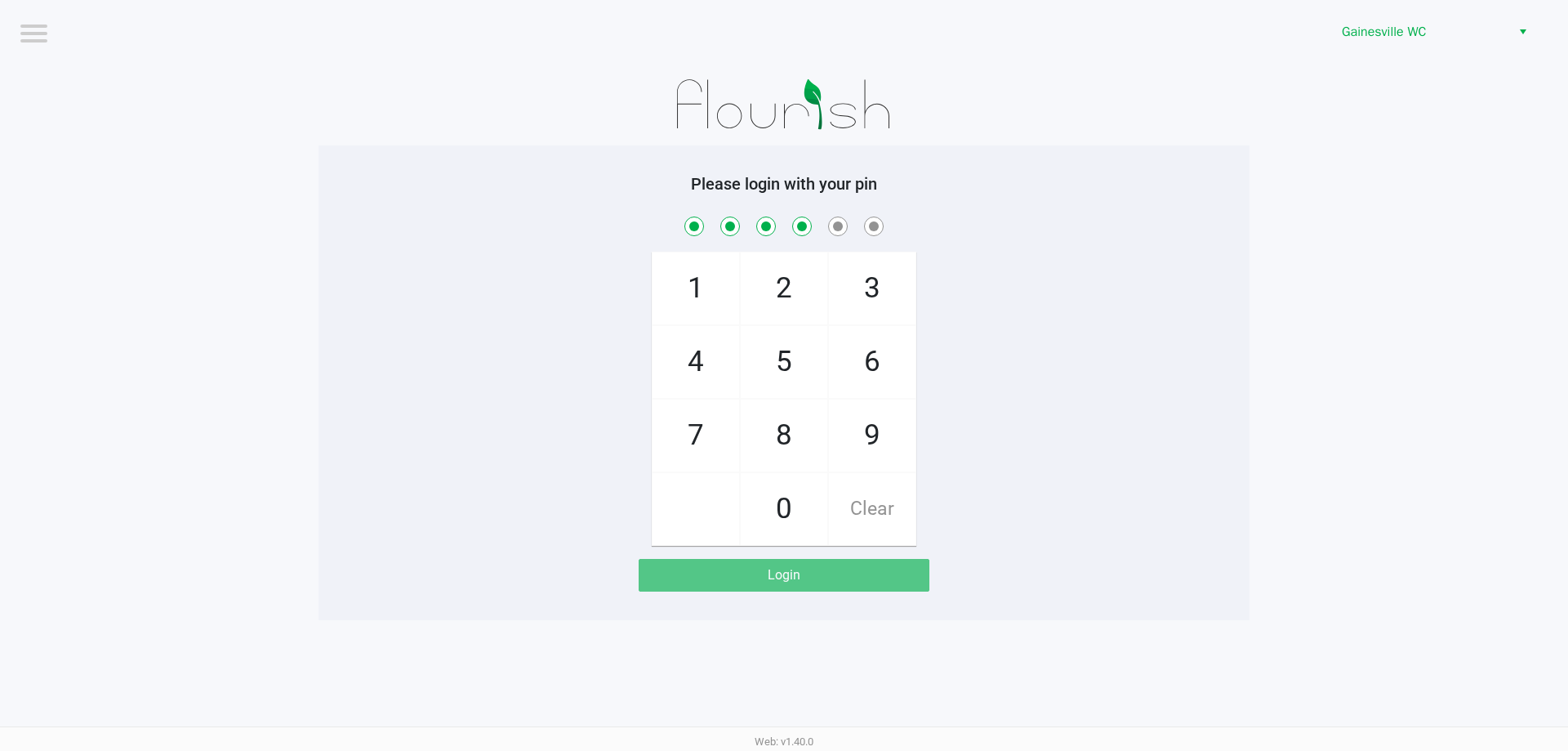 checkbox on "true" 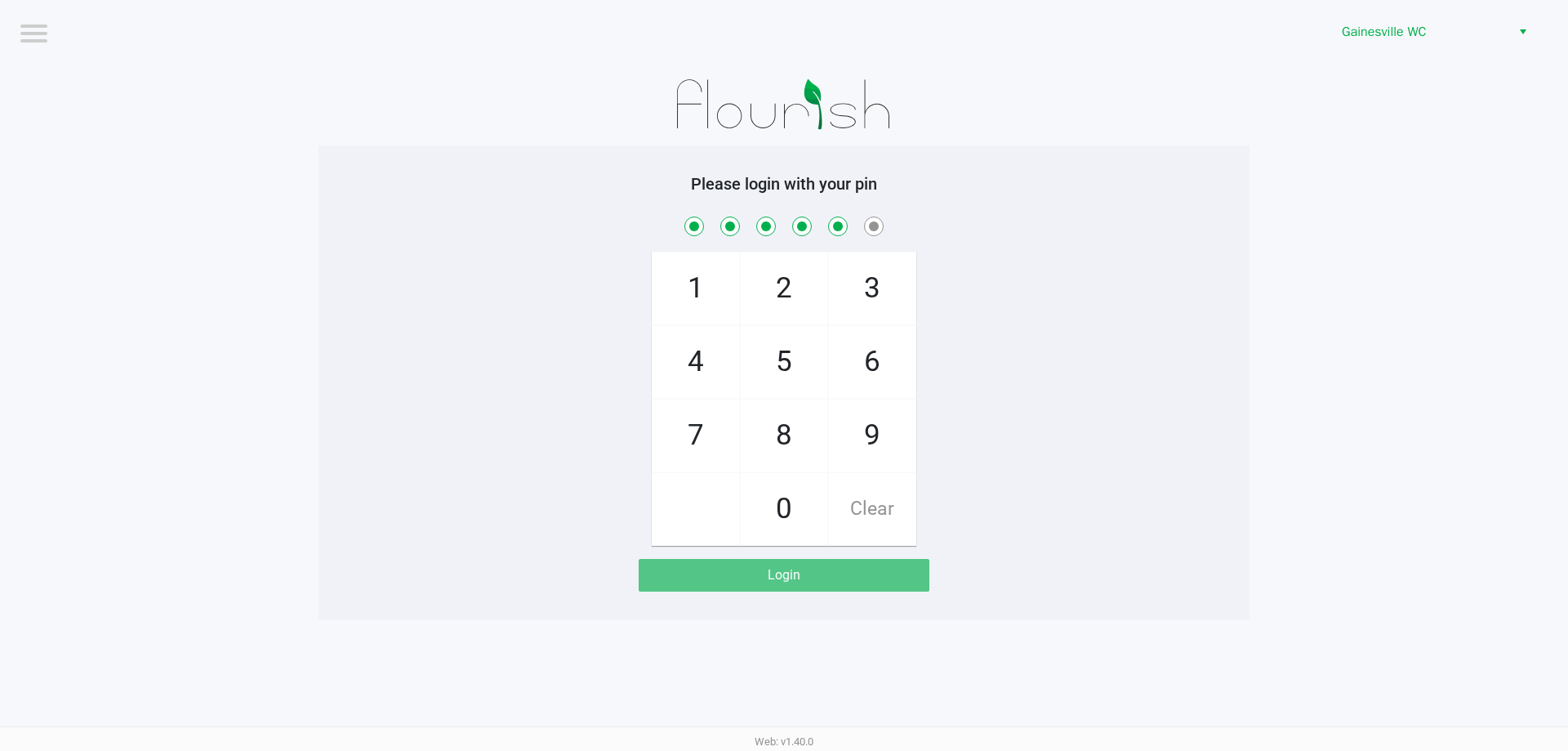 checkbox on "true" 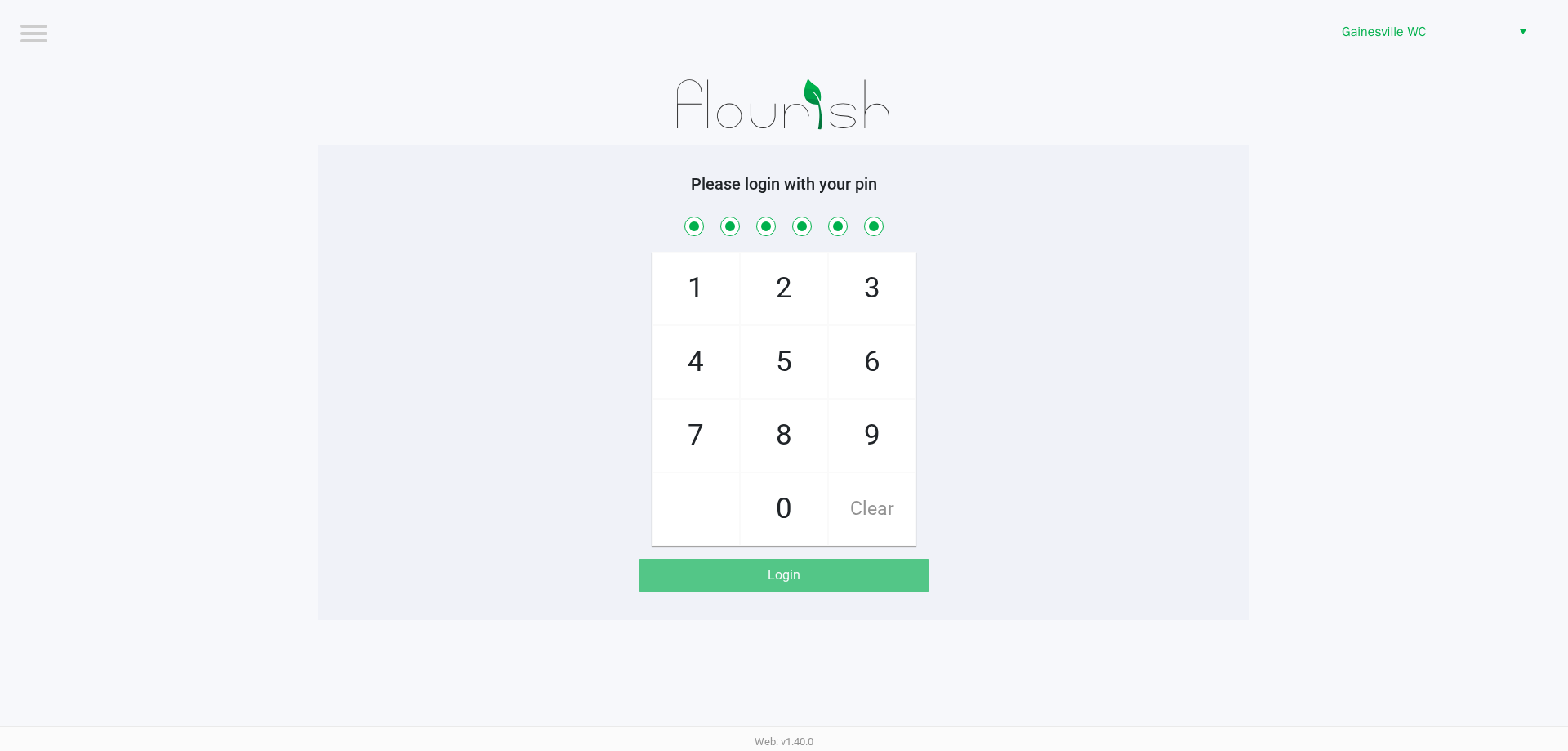 checkbox on "true" 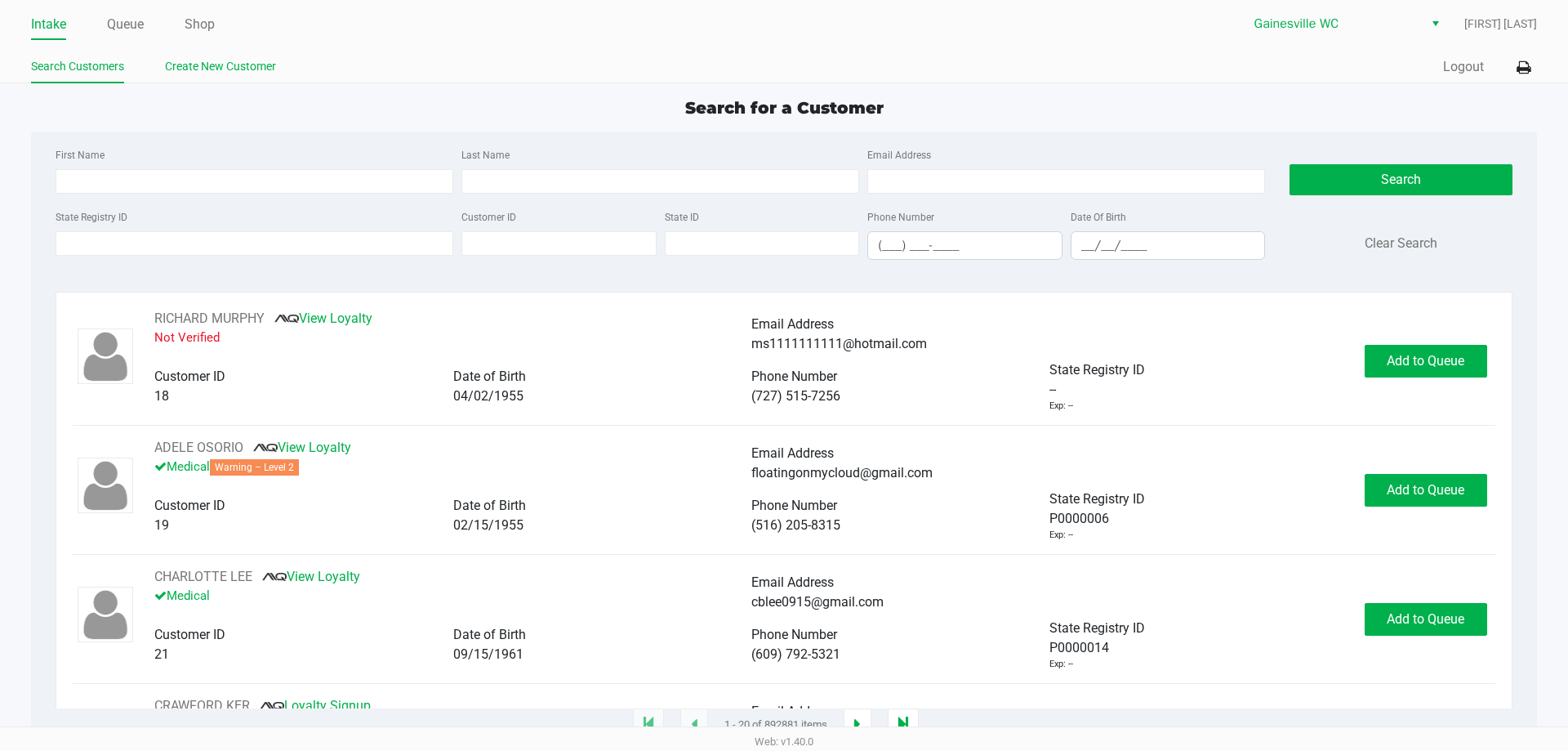 click on "Create New Customer" 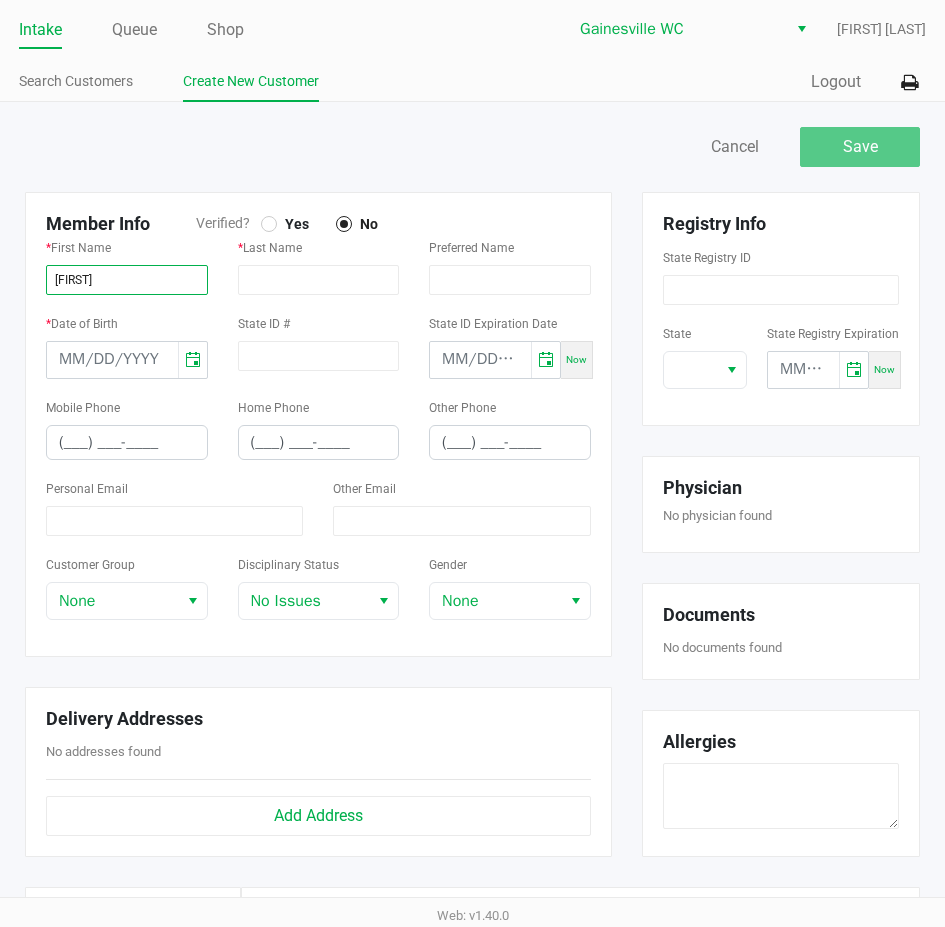 type on "ANTONIO" 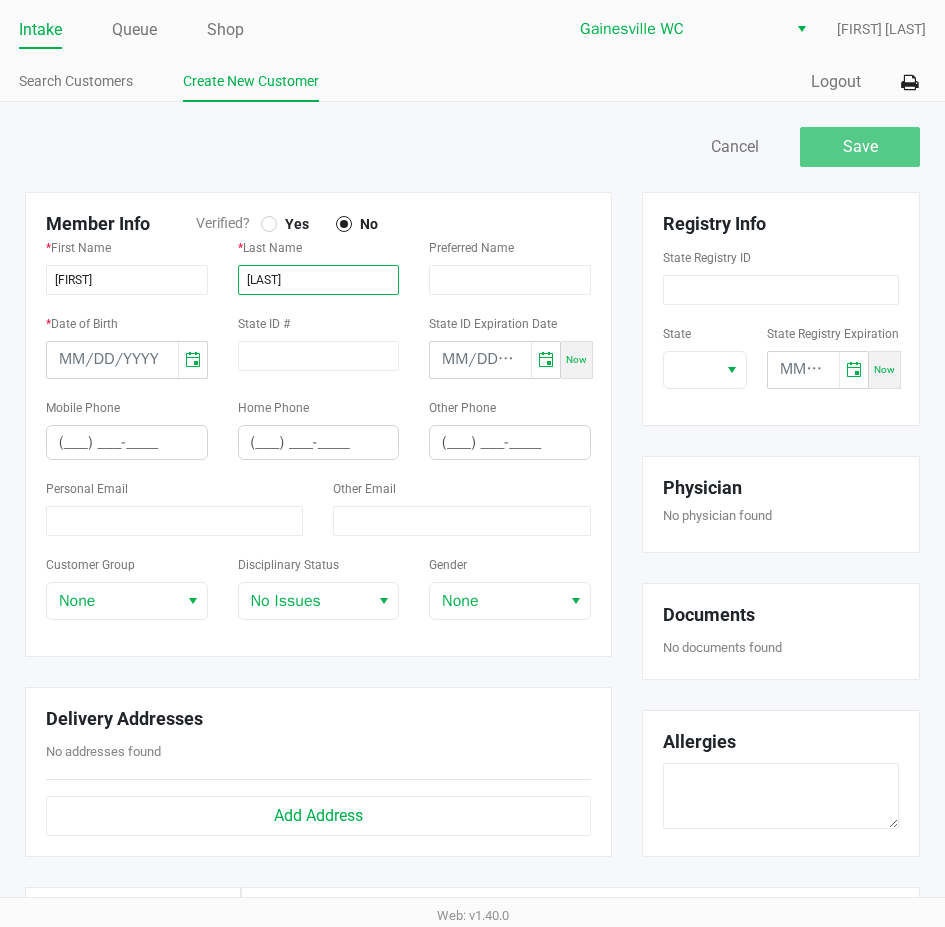 type on "CHAPMAN" 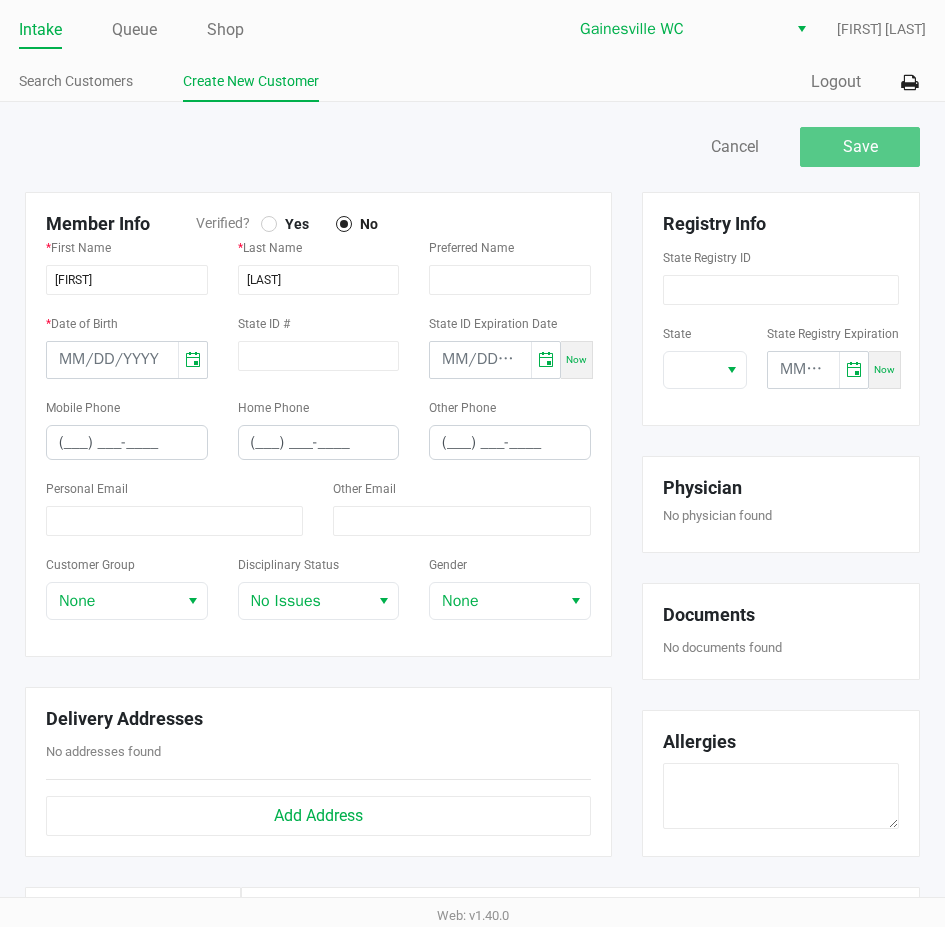 click on "Yes" 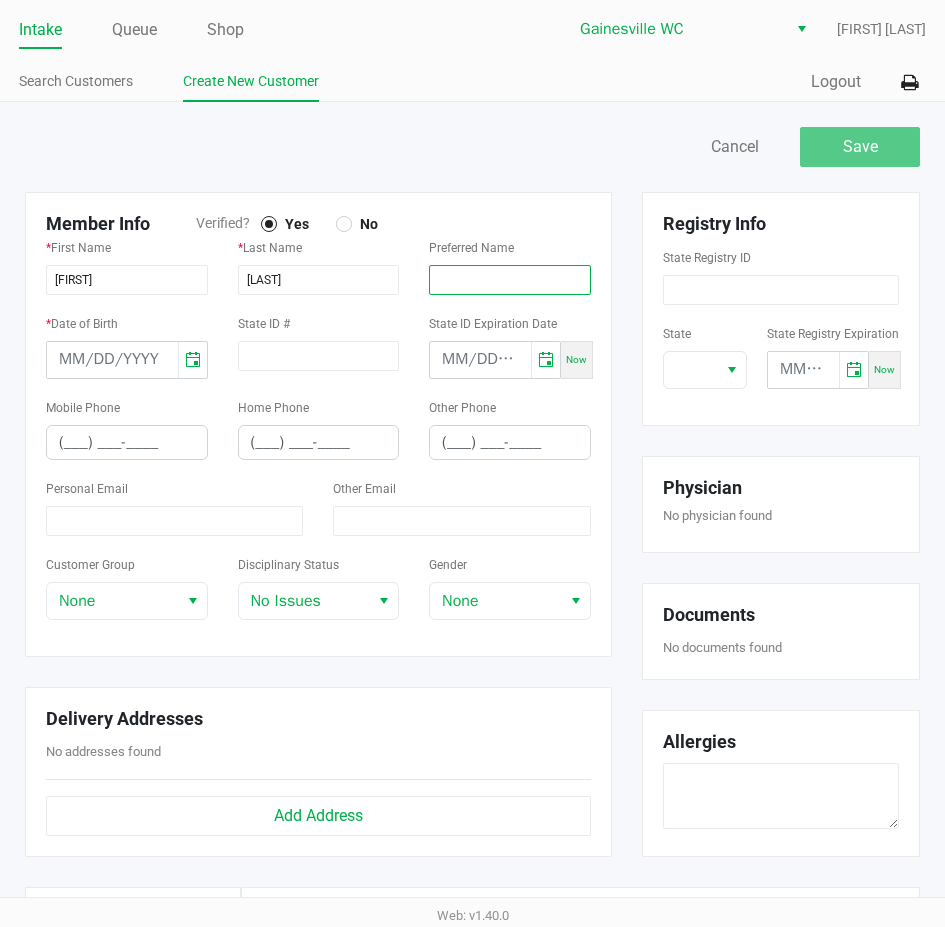 click 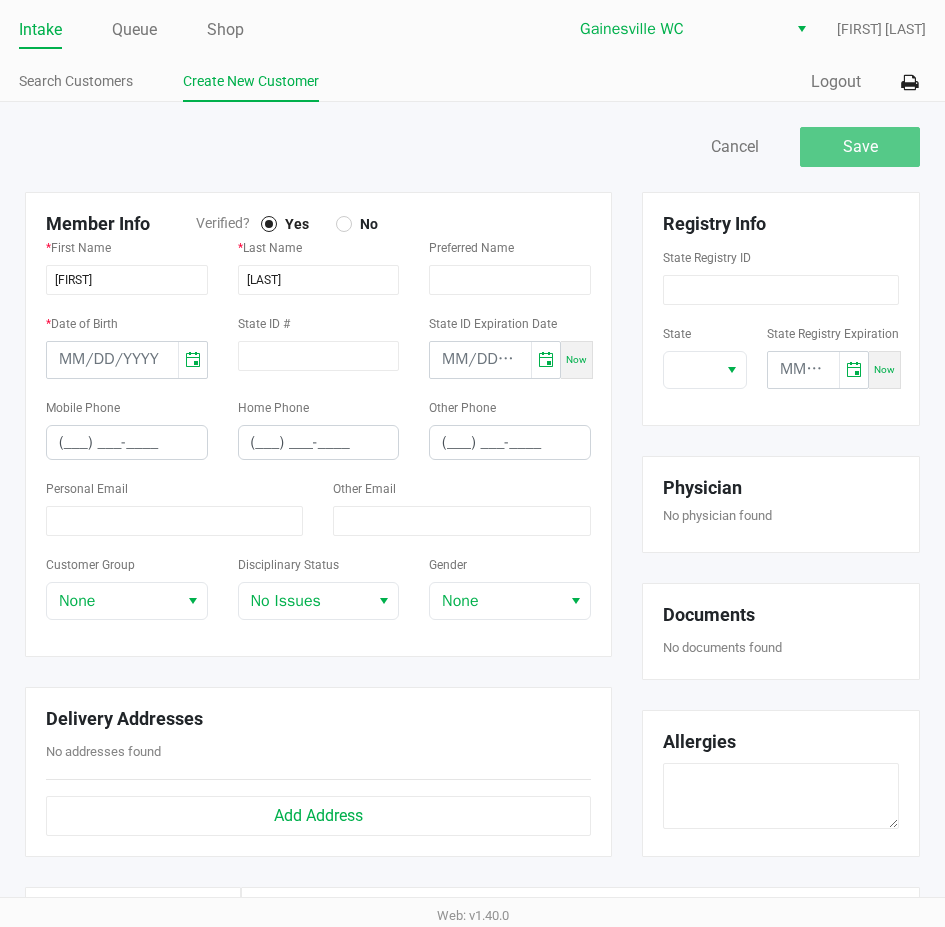 click on "Registry Info   State Registry ID   State   State Registry Expiration  Now" 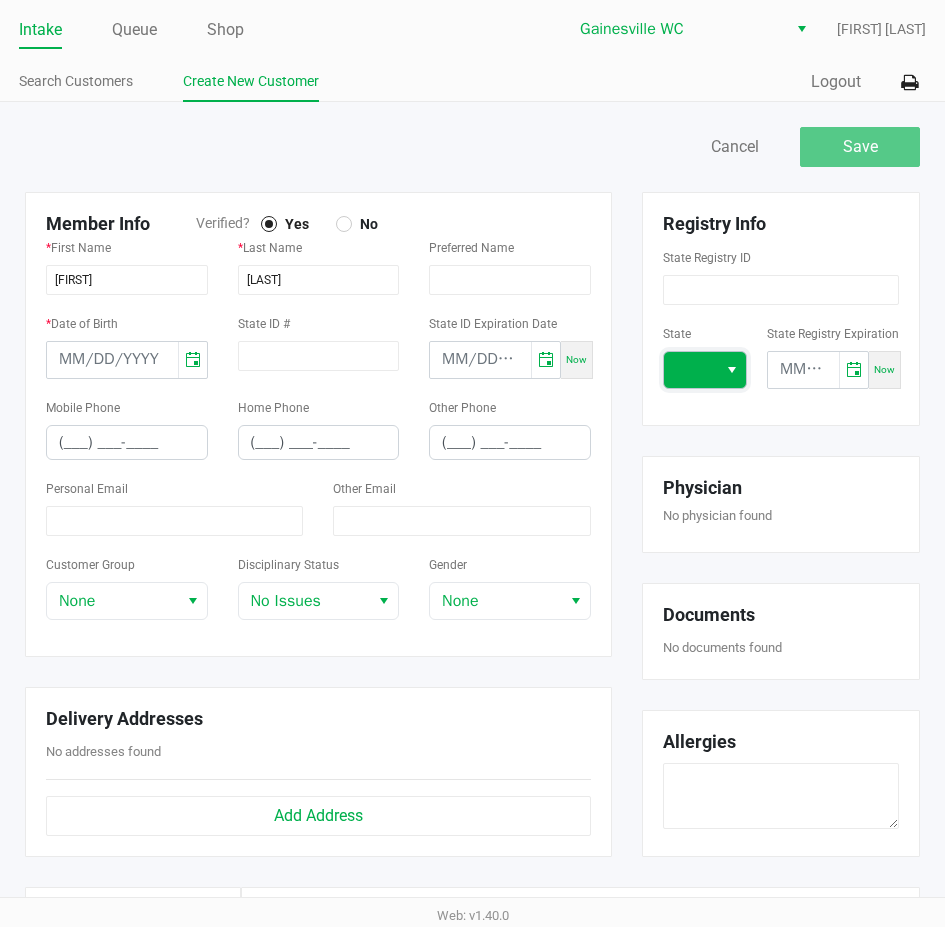 click at bounding box center (690, 370) 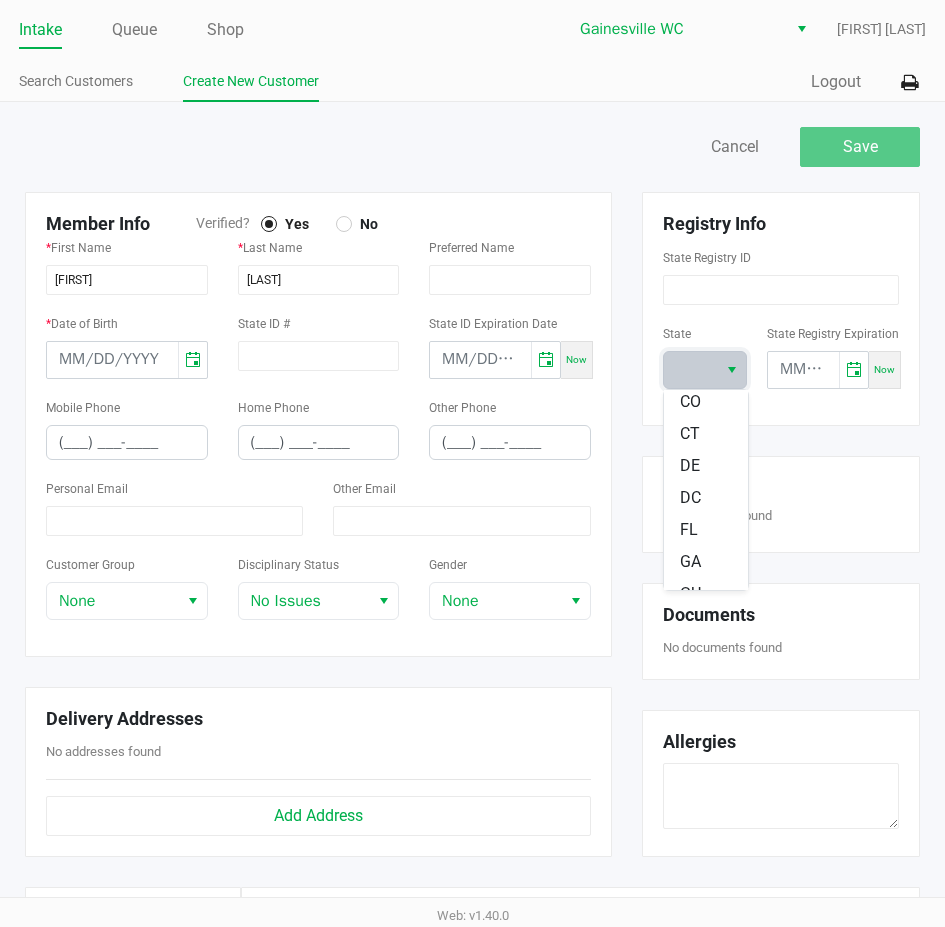 scroll, scrollTop: 200, scrollLeft: 0, axis: vertical 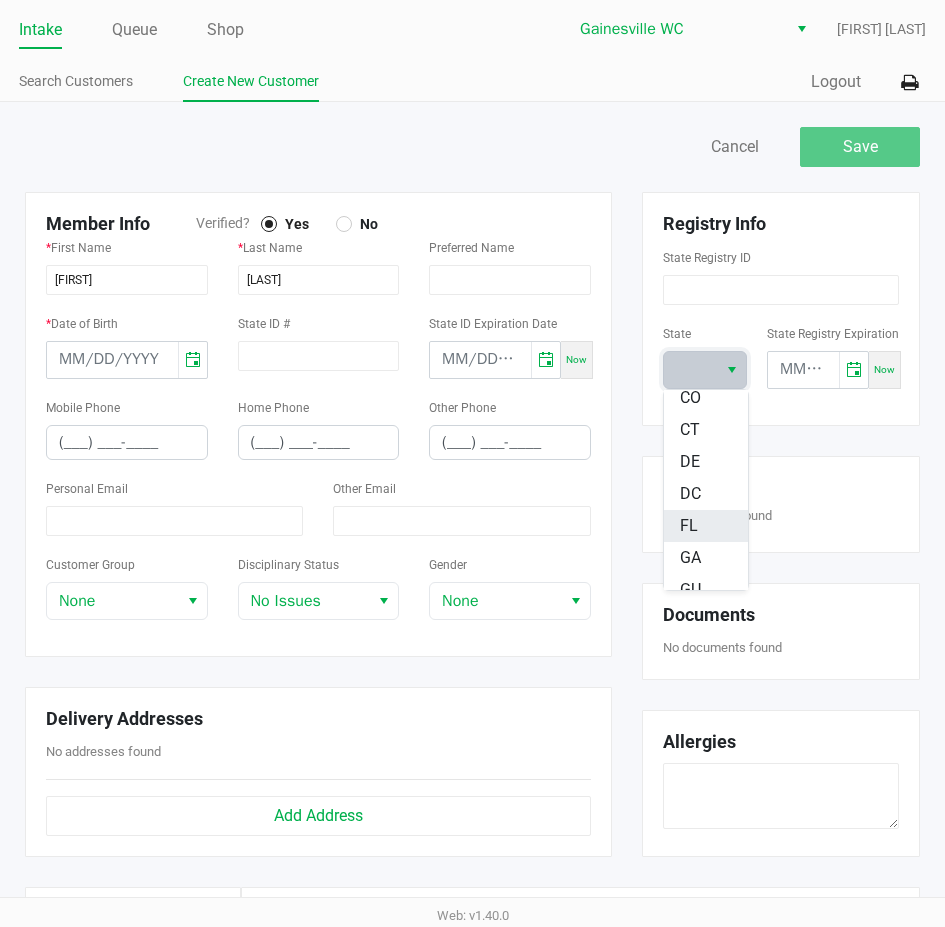 click on "FL" at bounding box center (706, 526) 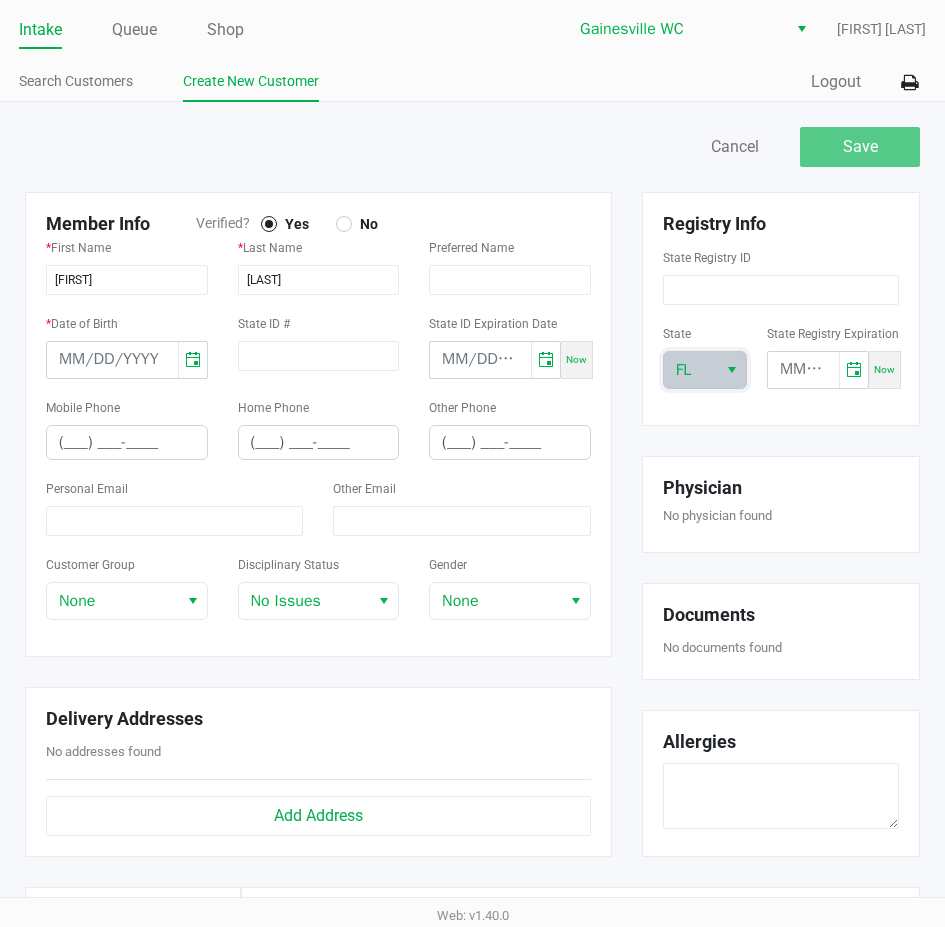 click on "Registry Info   State Registry ID   State  FL  State Registry Expiration  Now" 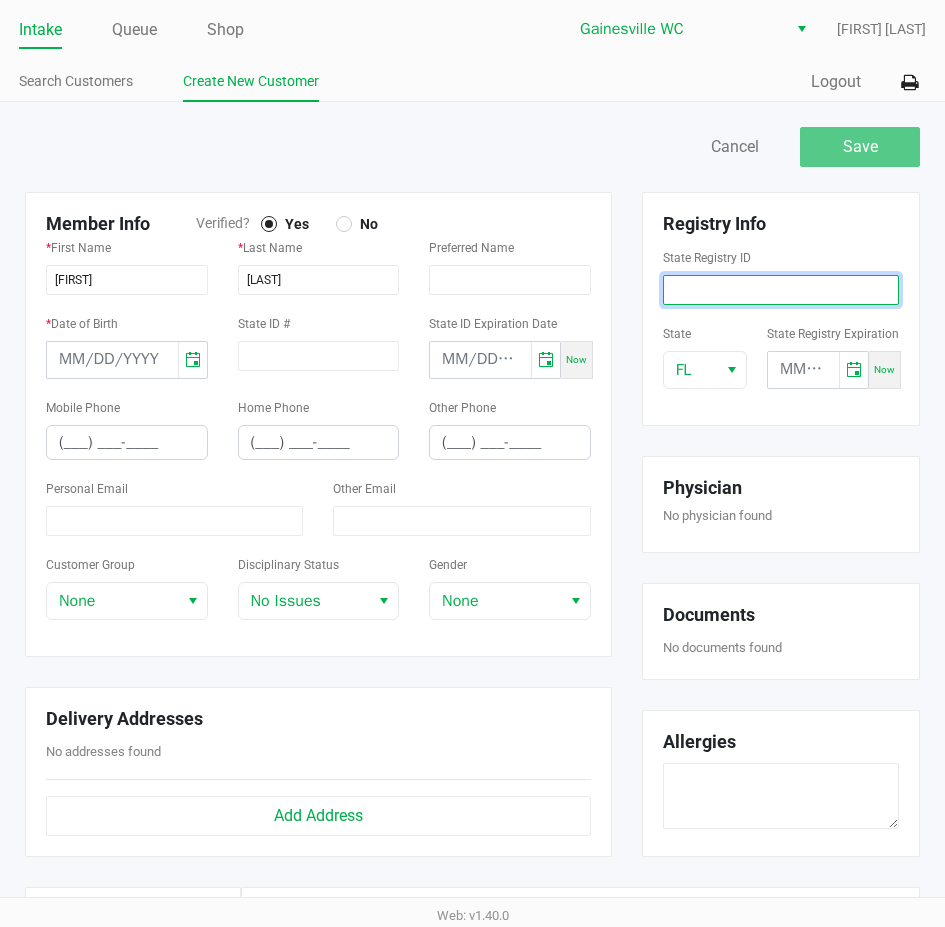 click 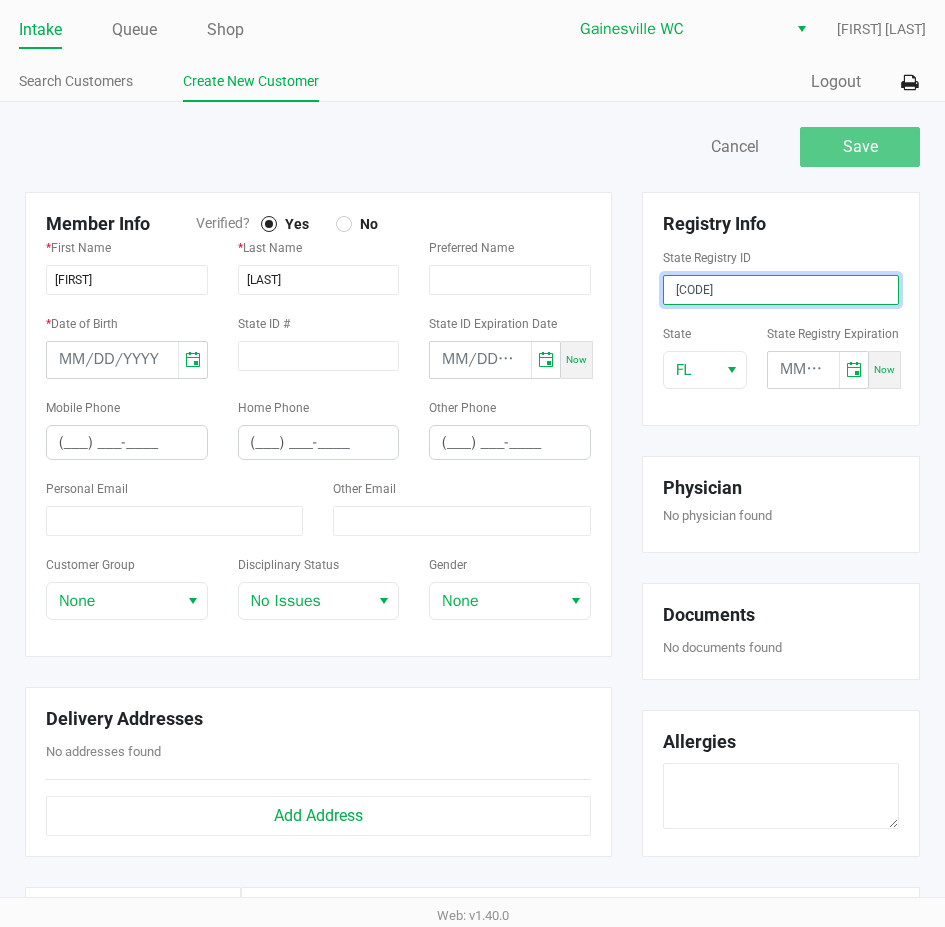 type on "P0HA1725" 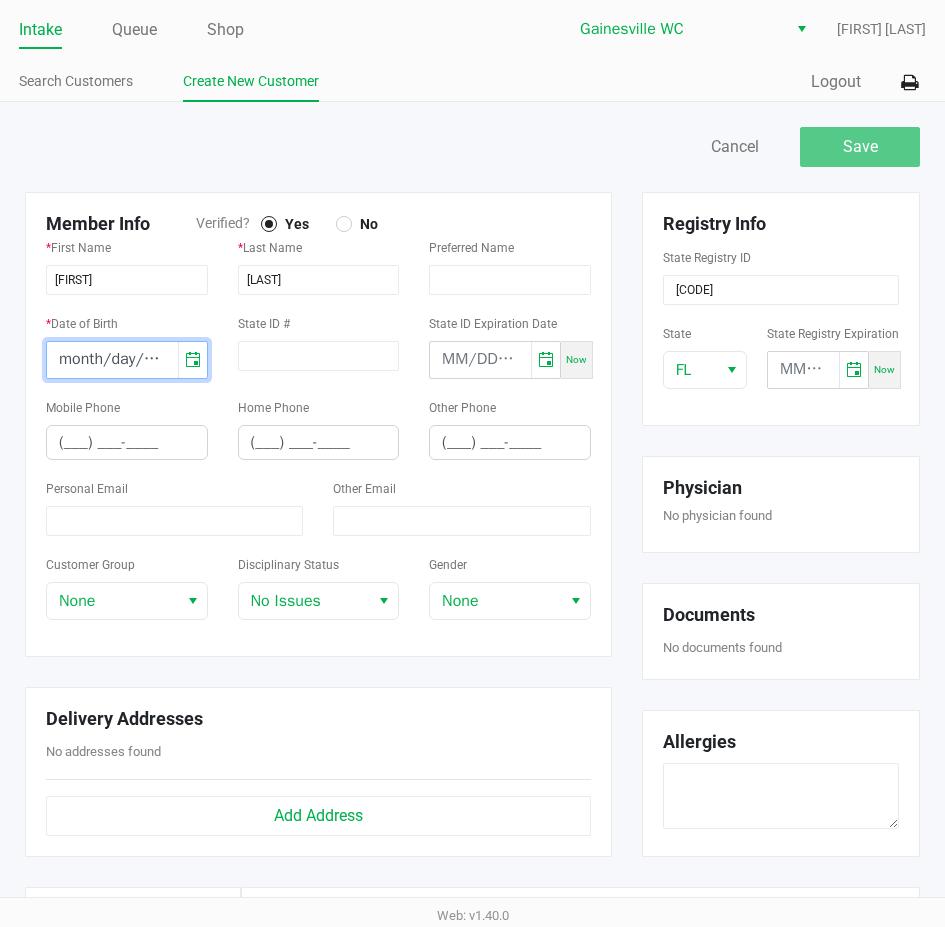click on "month/day/year" at bounding box center [112, 360] 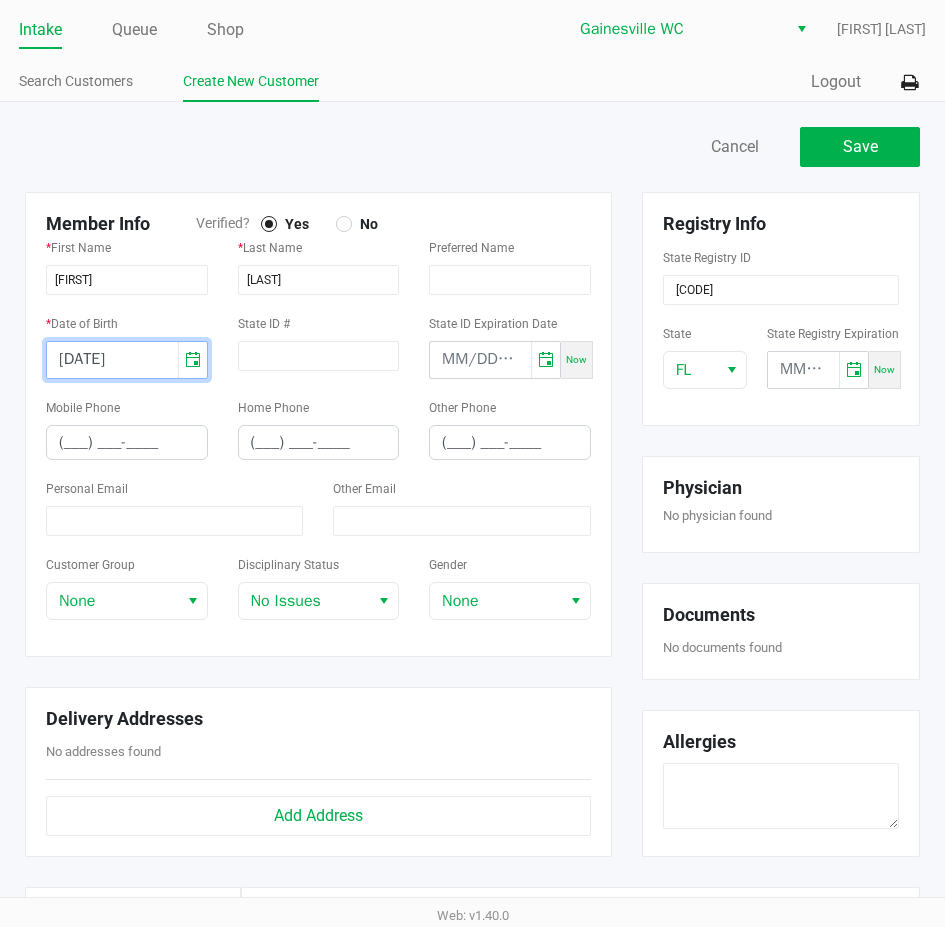 type on "03/05/2003" 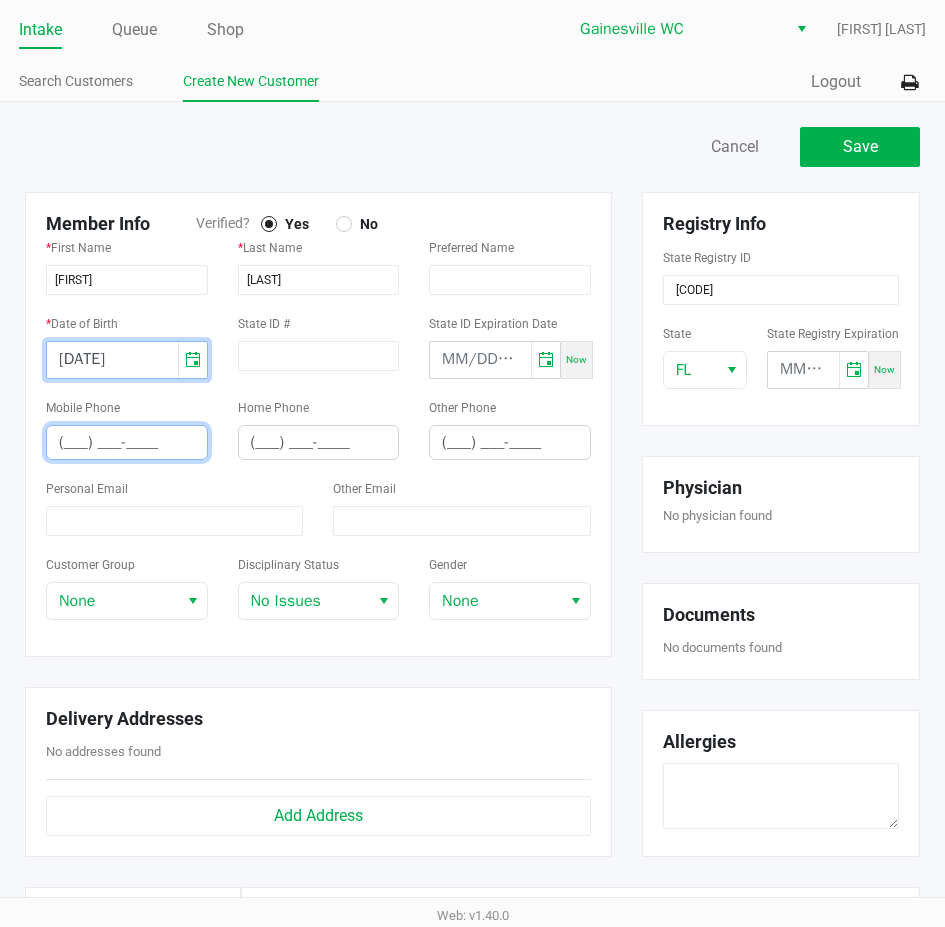 click on "(___) ___-____" at bounding box center [127, 442] 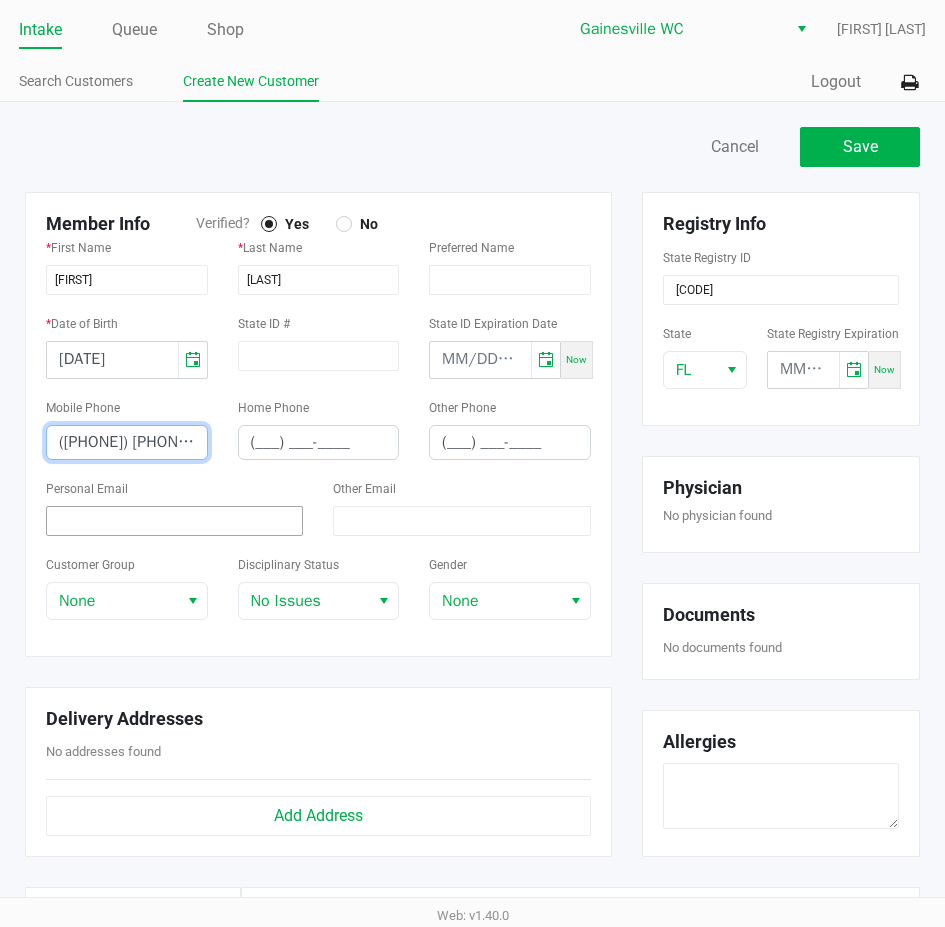 type on "(352) 283-9129" 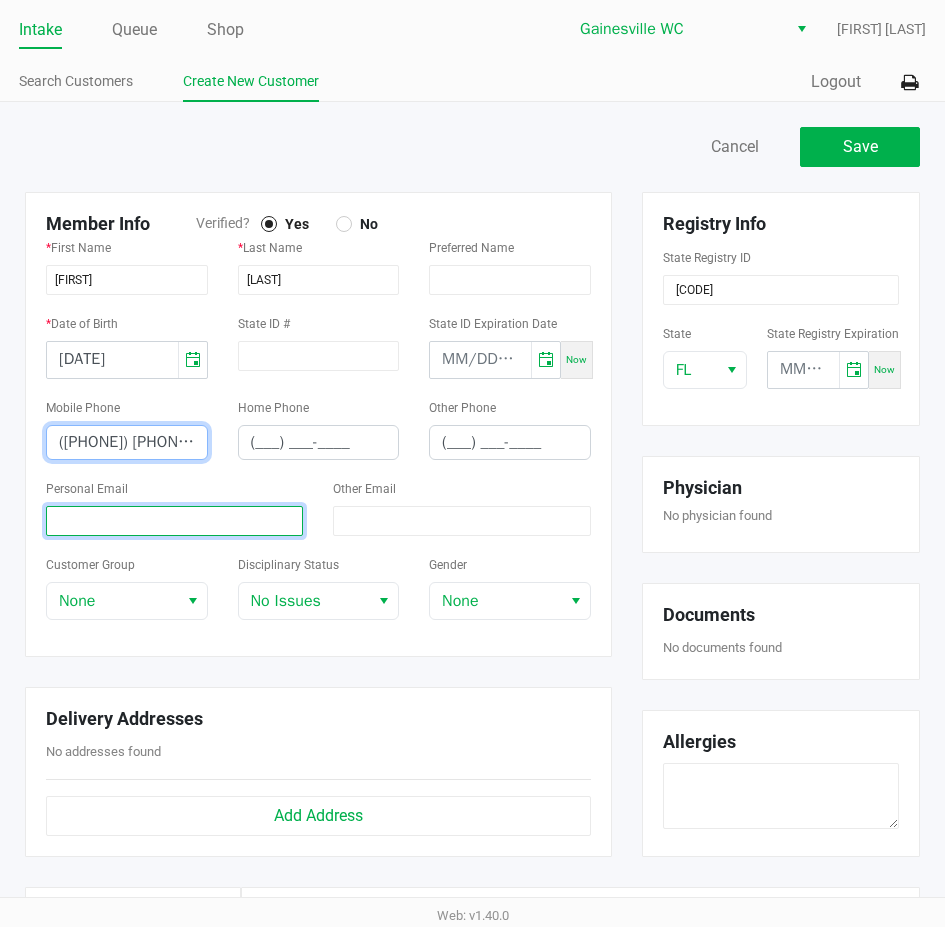 click 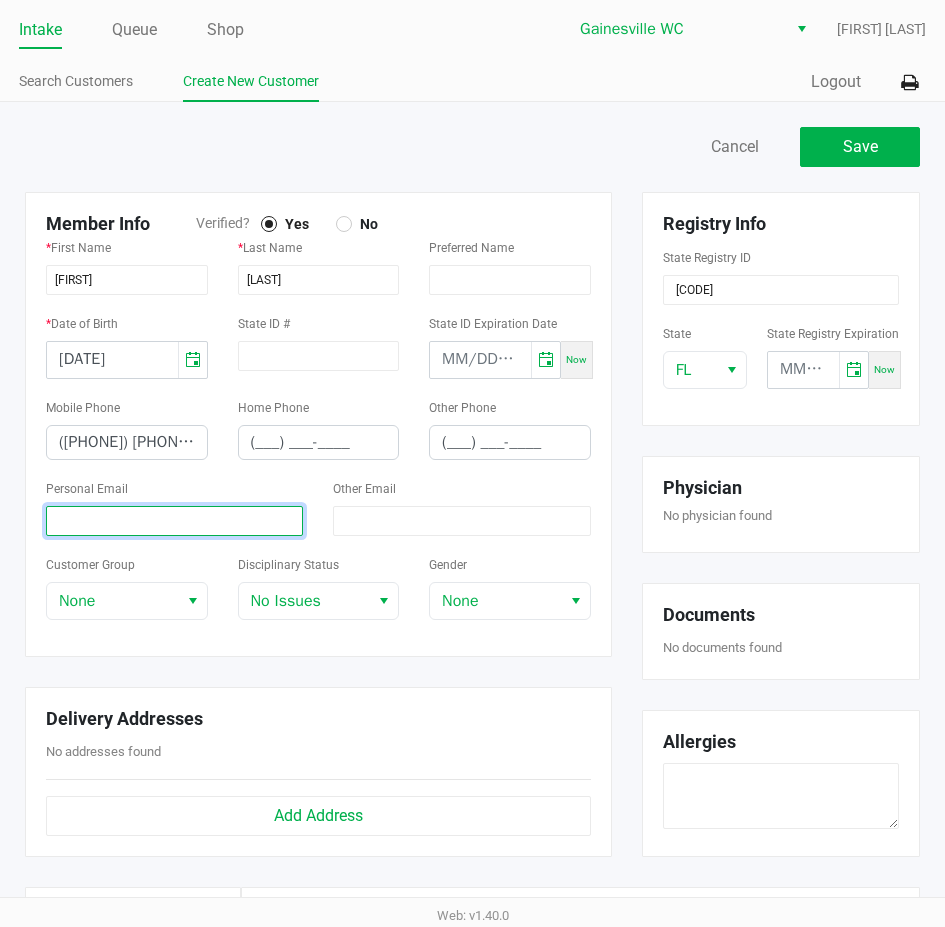 click 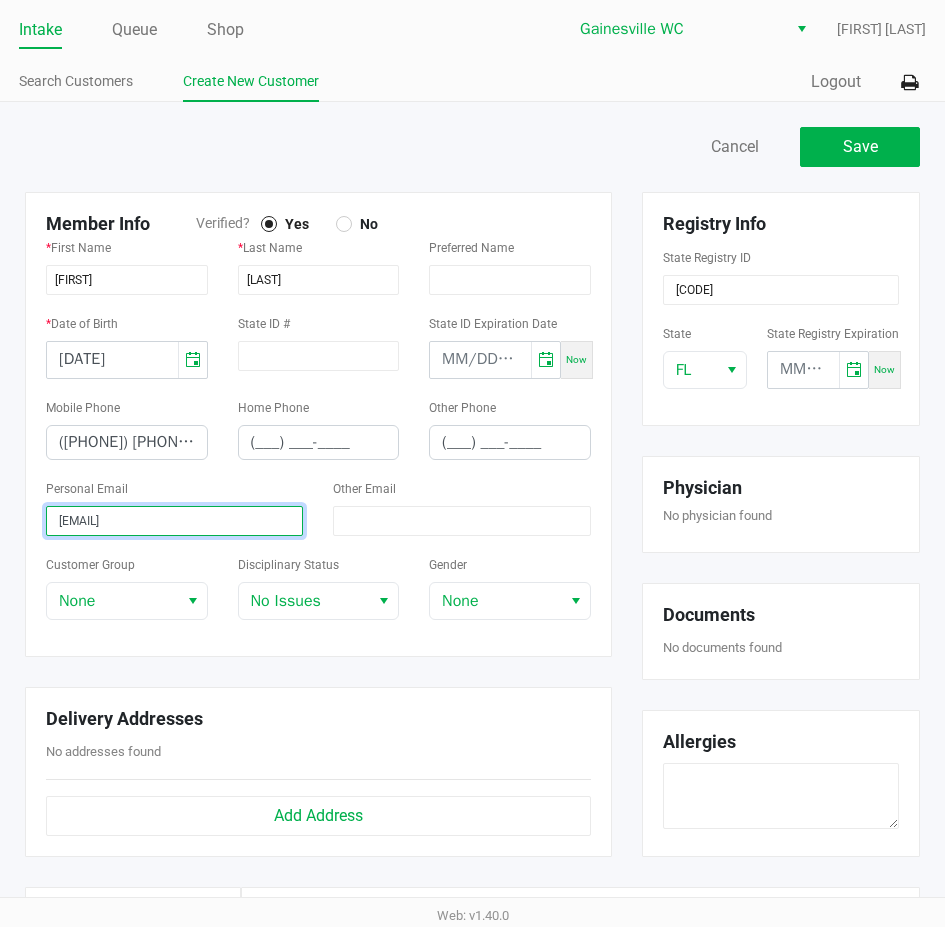 type on "amchapman214@gmail.com" 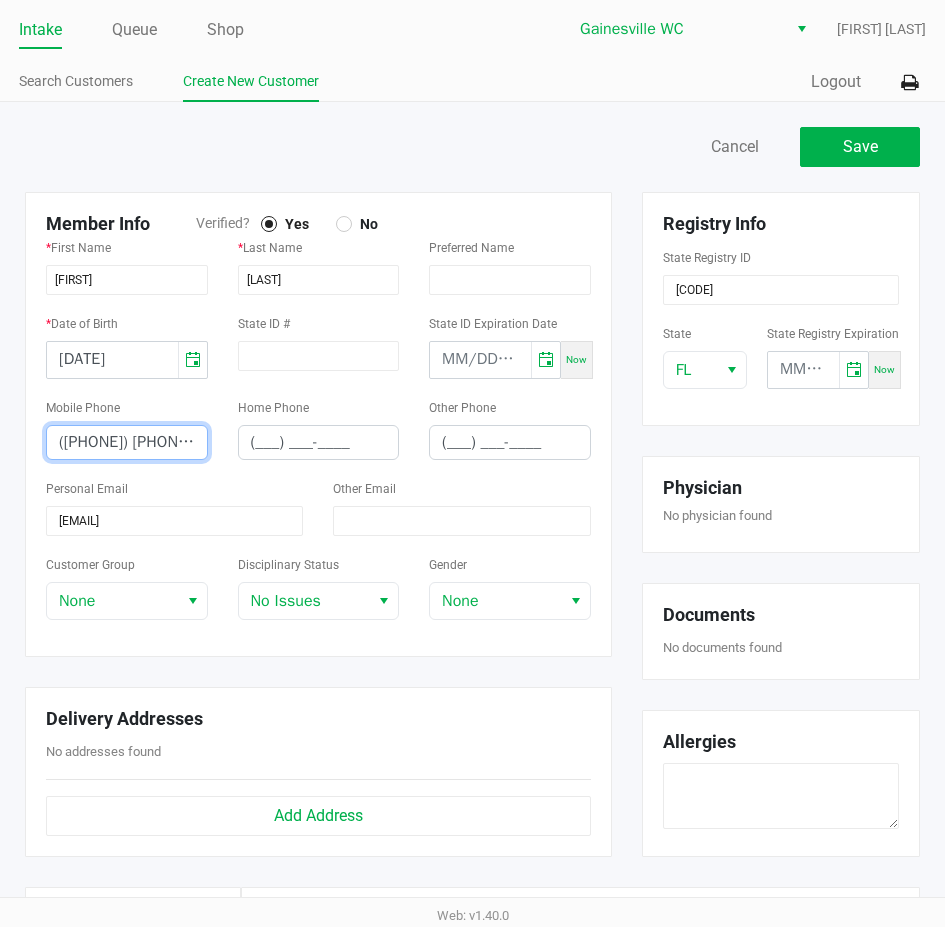 click on "(352) 283-9129" 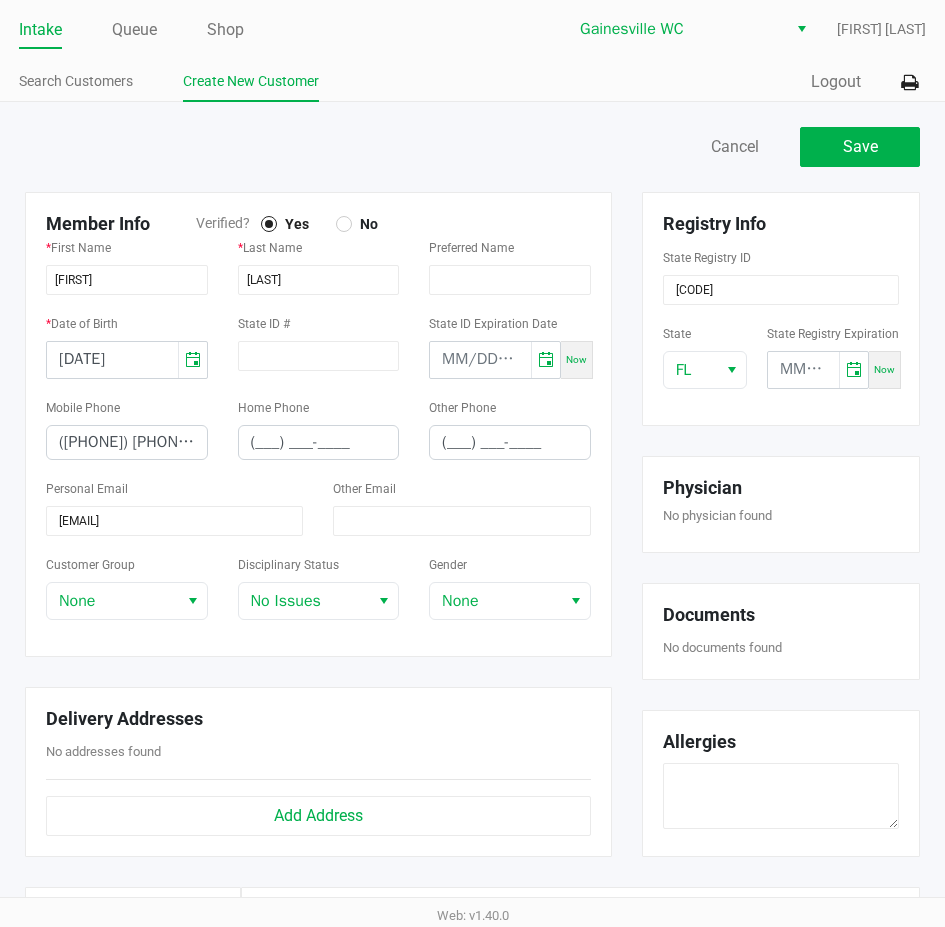click on "Customer Group  None" 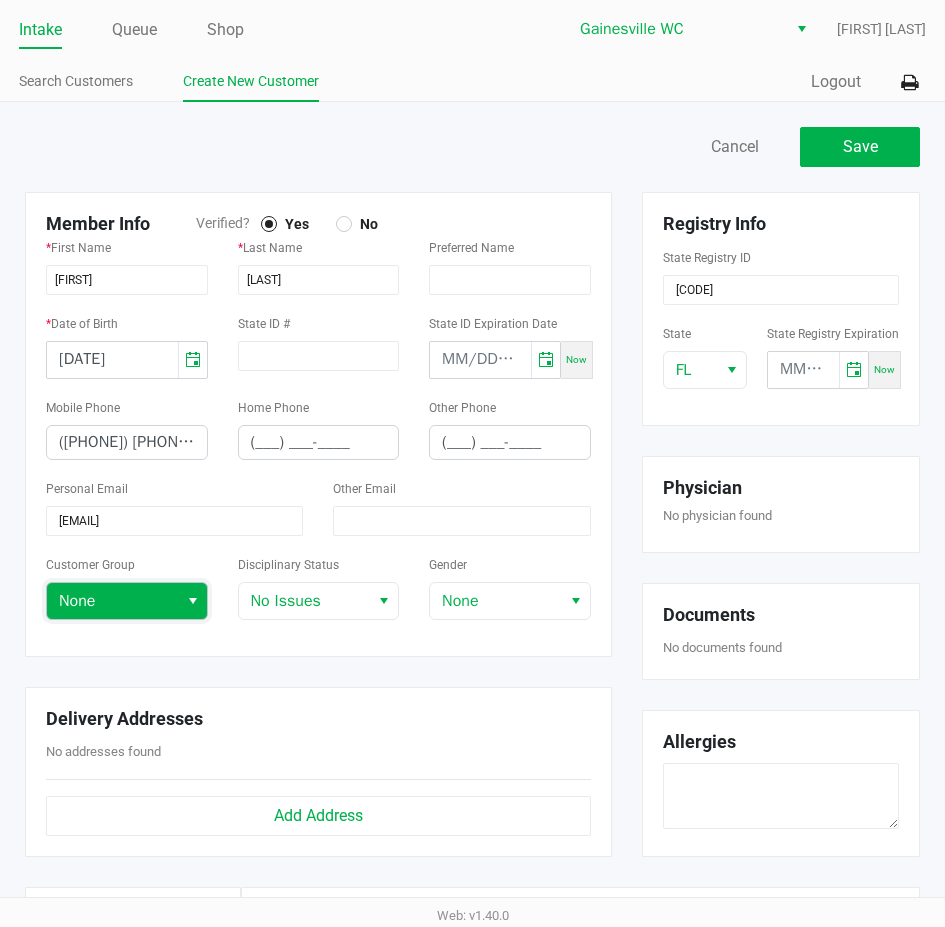 click on "None" at bounding box center [112, 601] 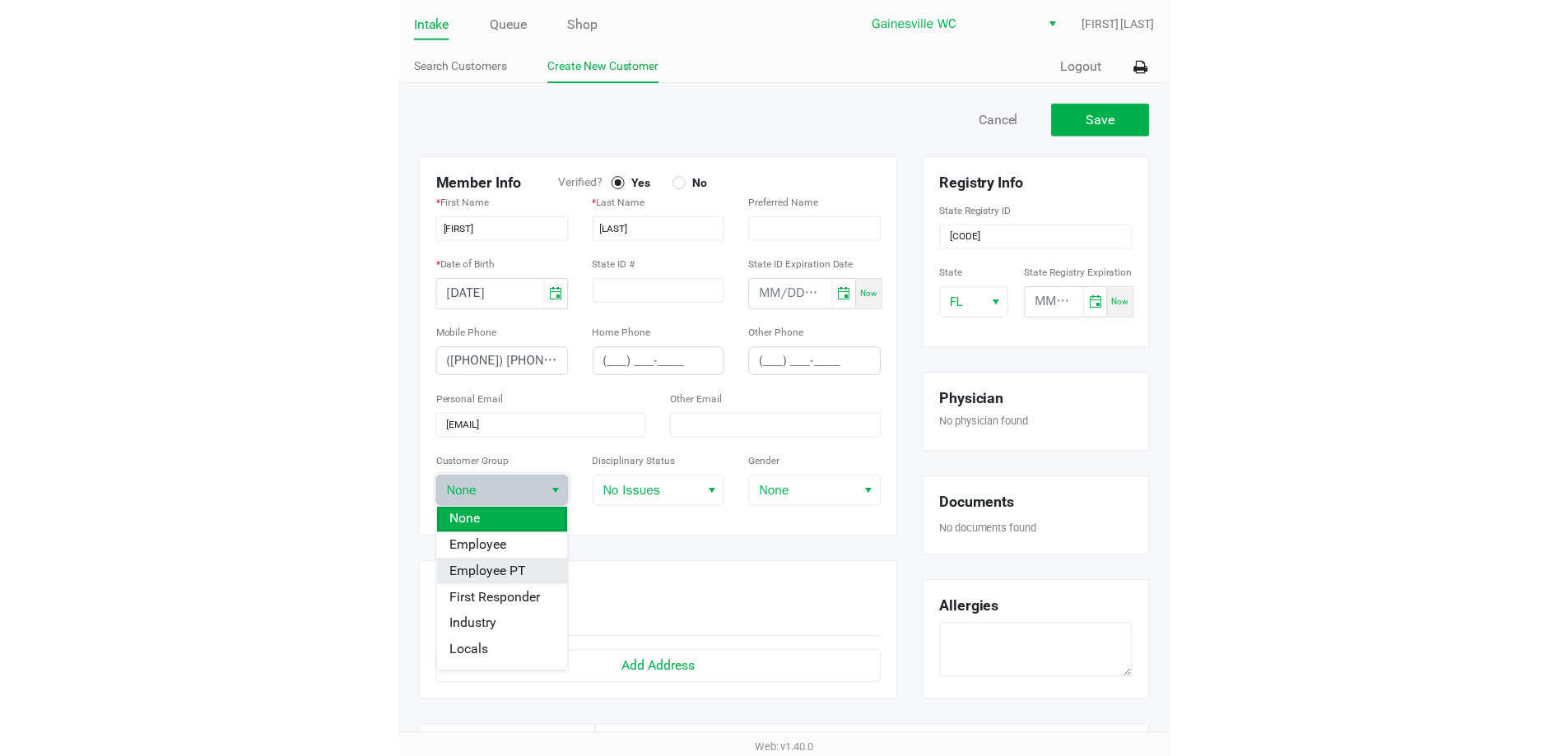 scroll, scrollTop: 0, scrollLeft: 0, axis: both 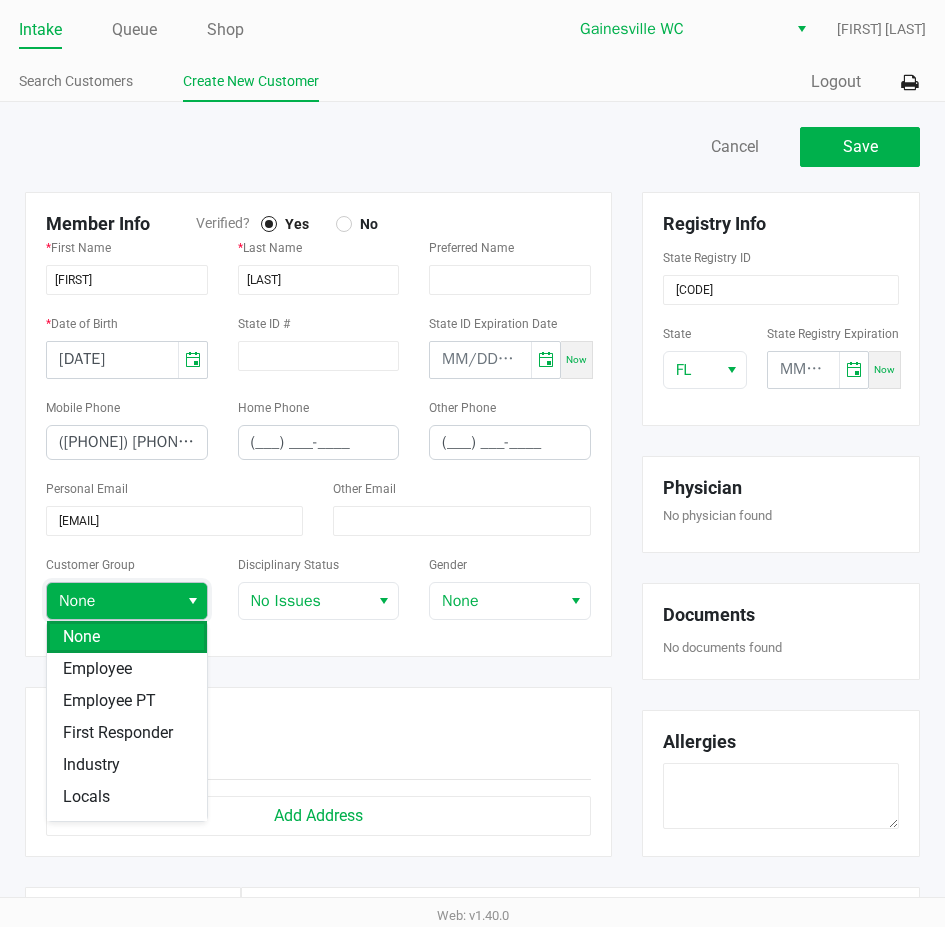 click at bounding box center (192, 601) 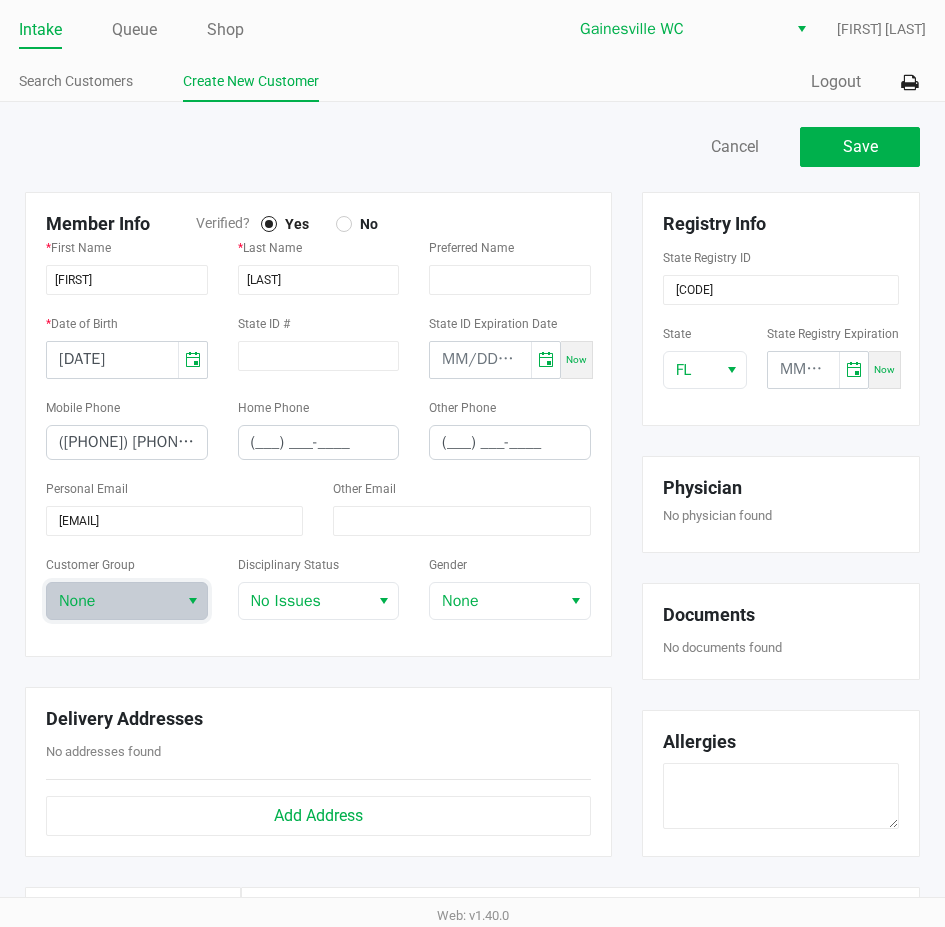 click on "Personal Email  amchapman214@gmail.com" 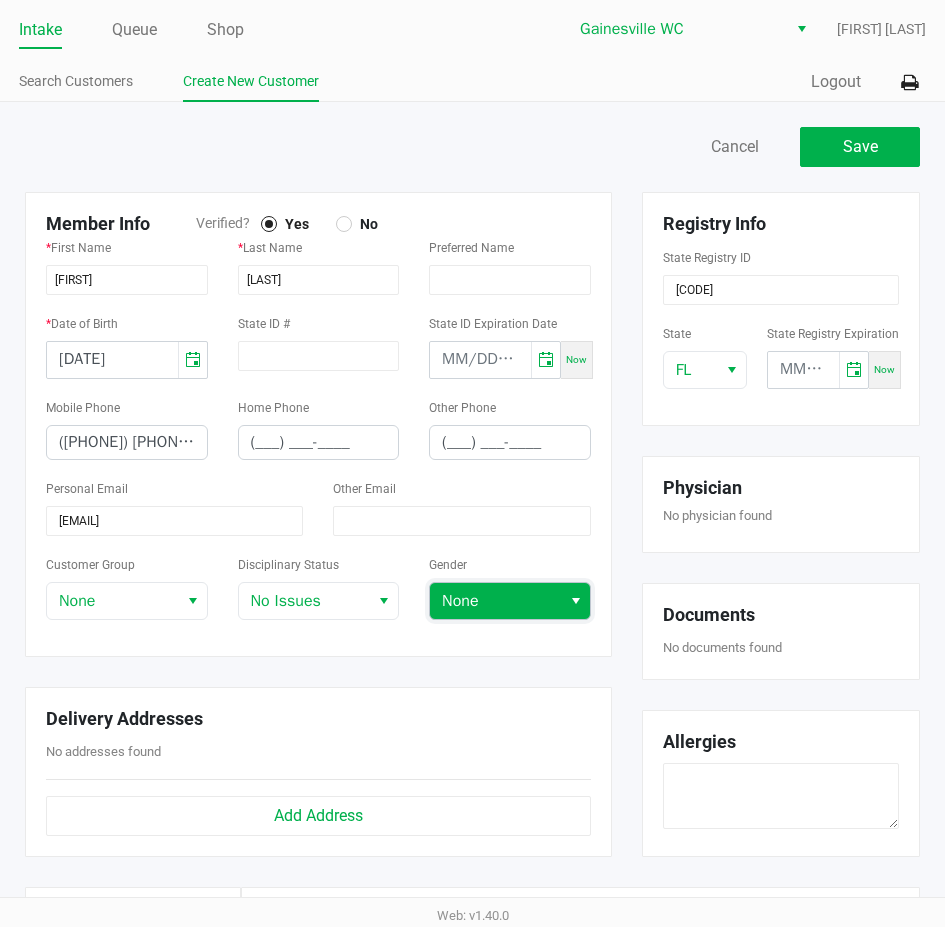 click on "None" at bounding box center (495, 601) 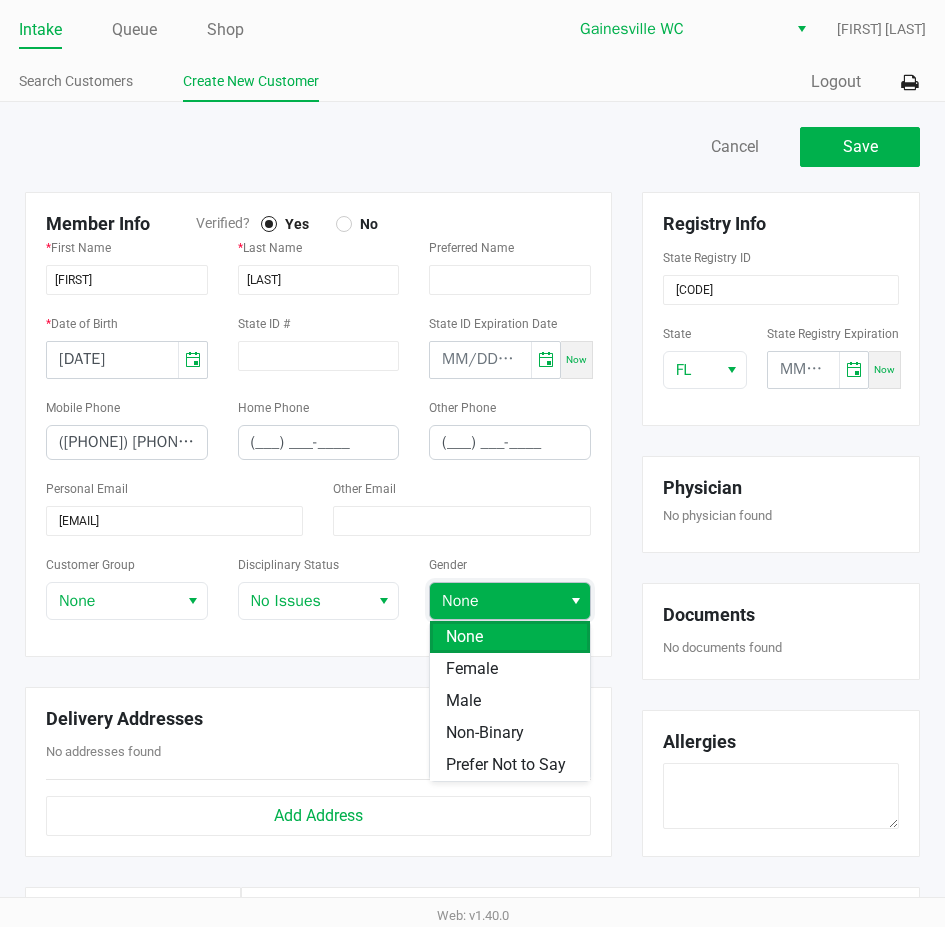 click on "None" at bounding box center [495, 601] 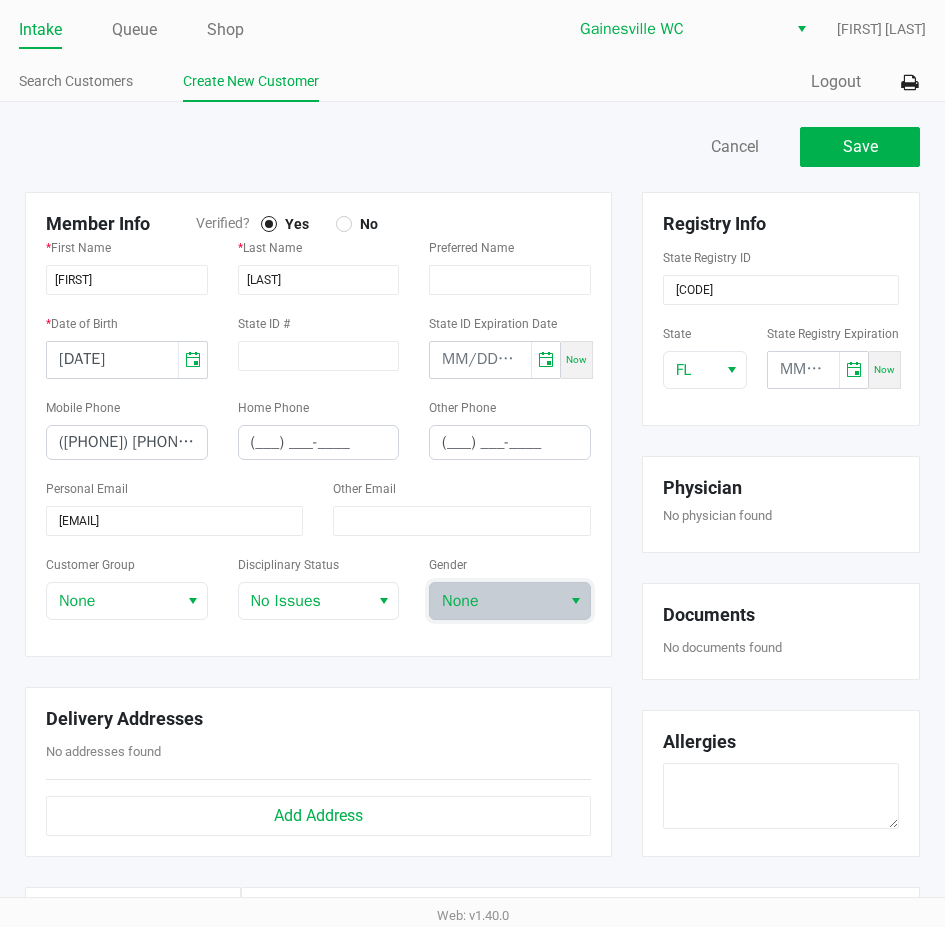 click on "Disciplinary Status" 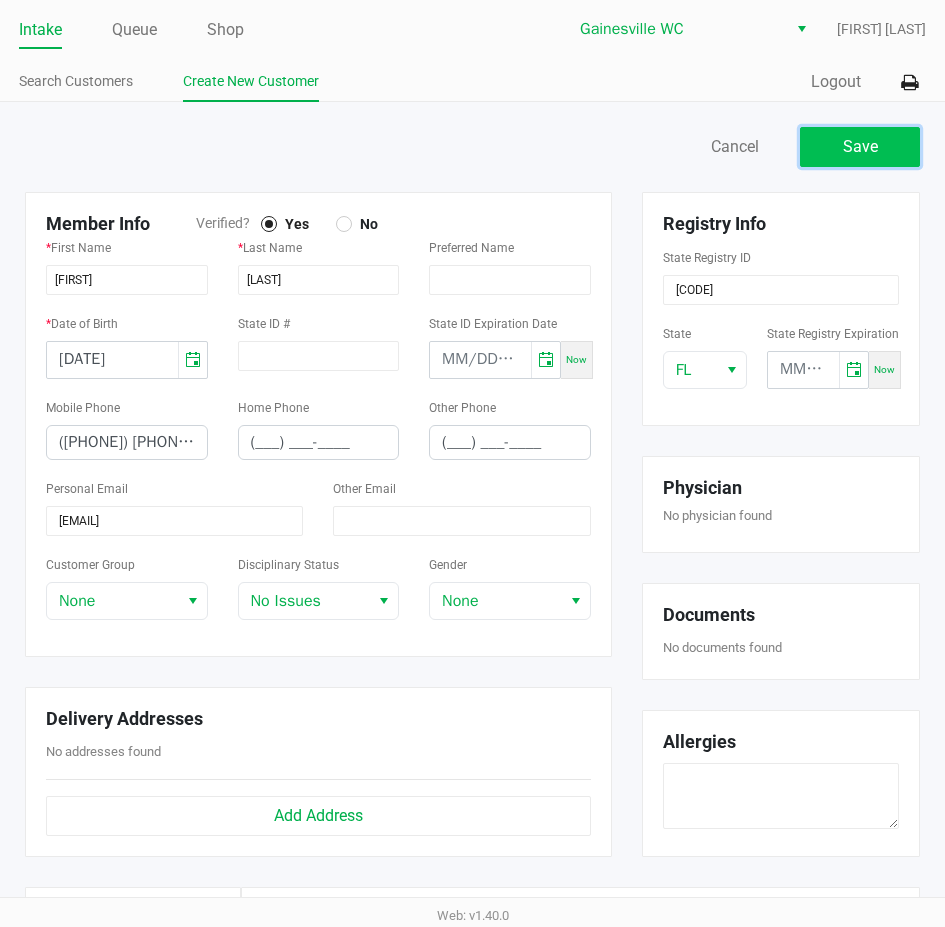 click on "Save" 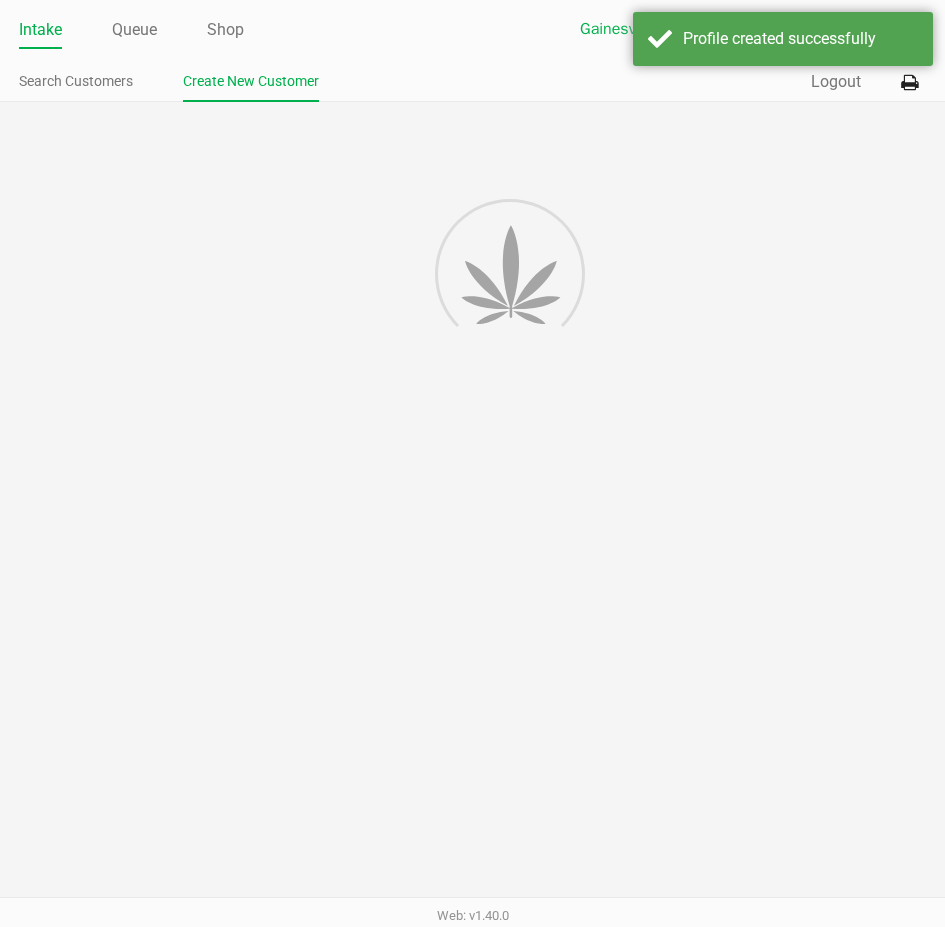 type on "---" 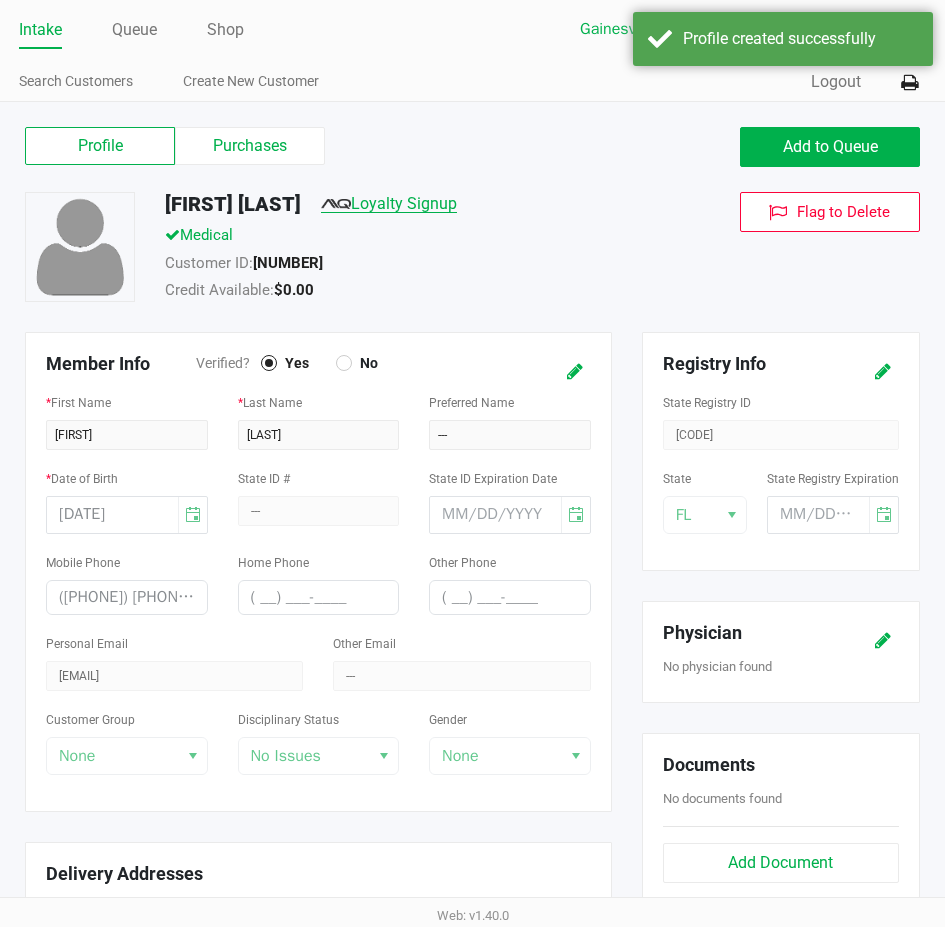 click on "Loyalty Signup" 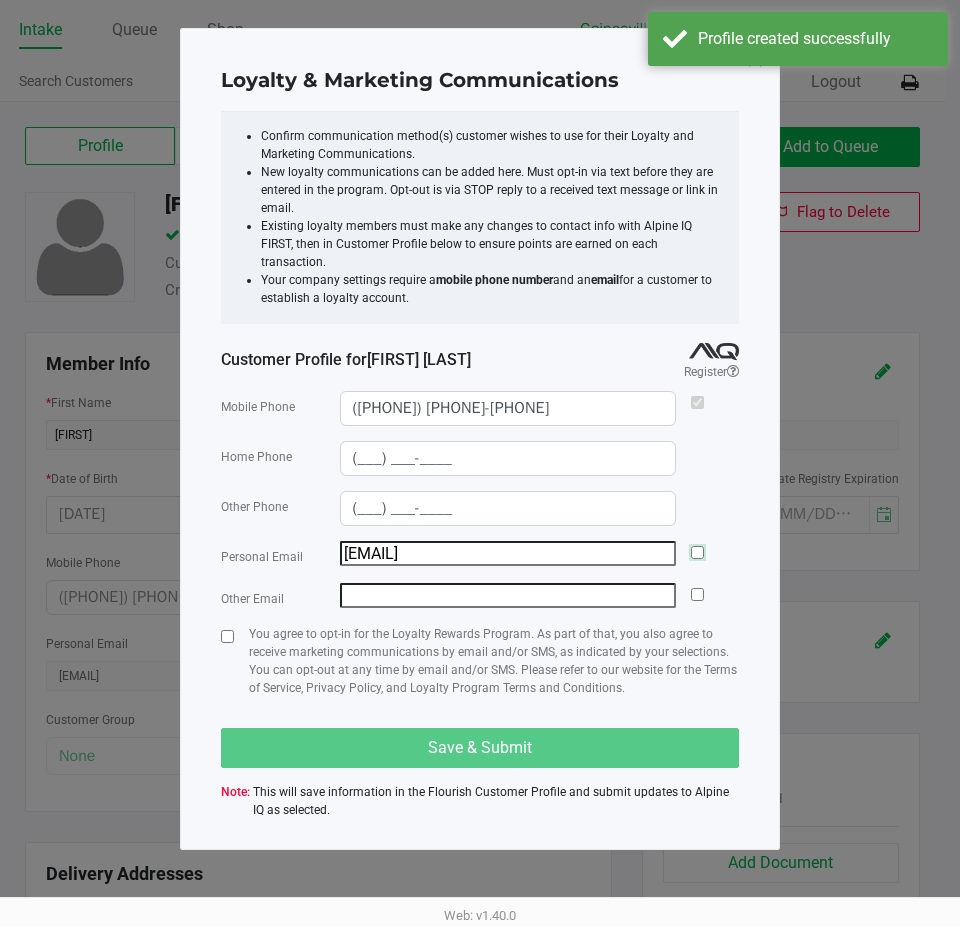 click 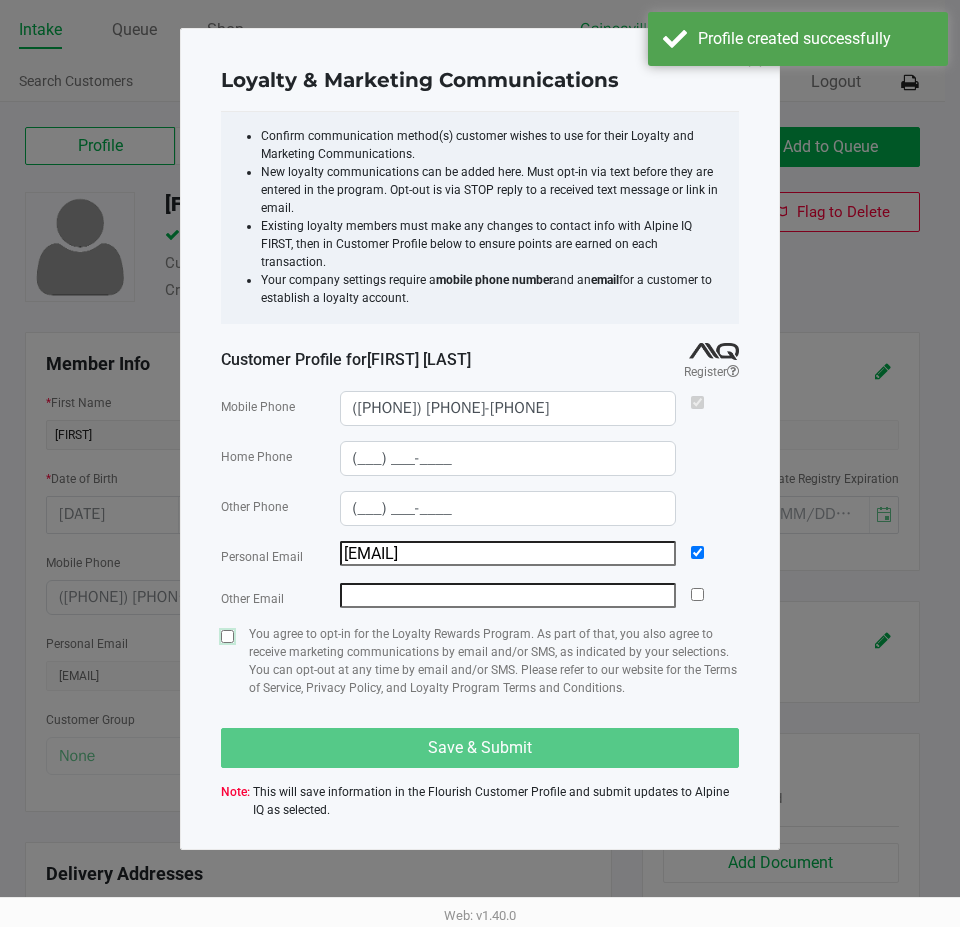 click 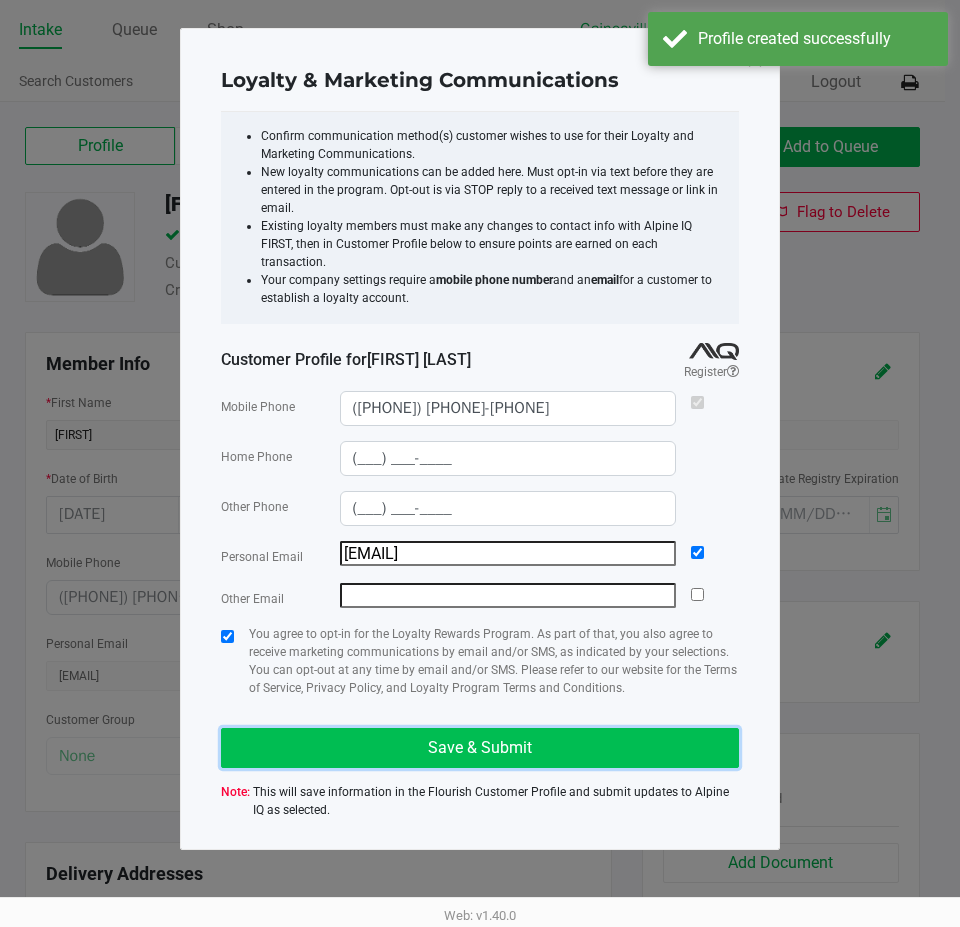 click on "Save & Submit" 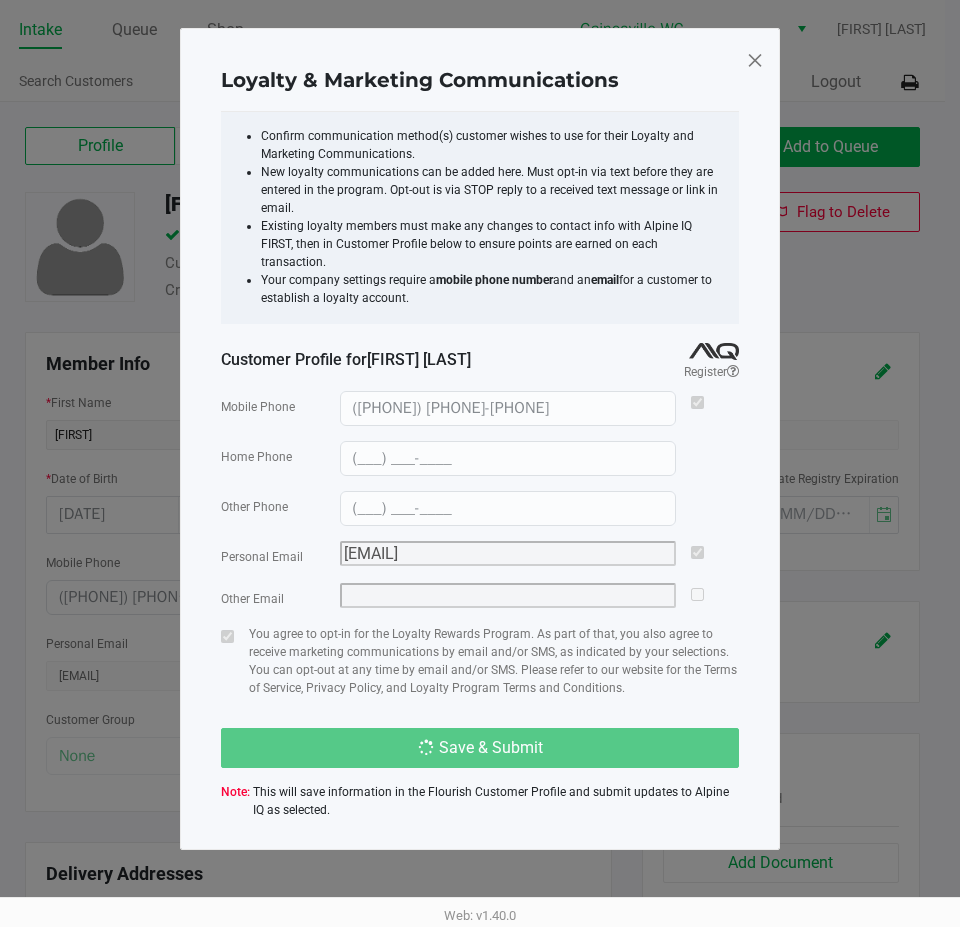 type on "(___) ___-____" 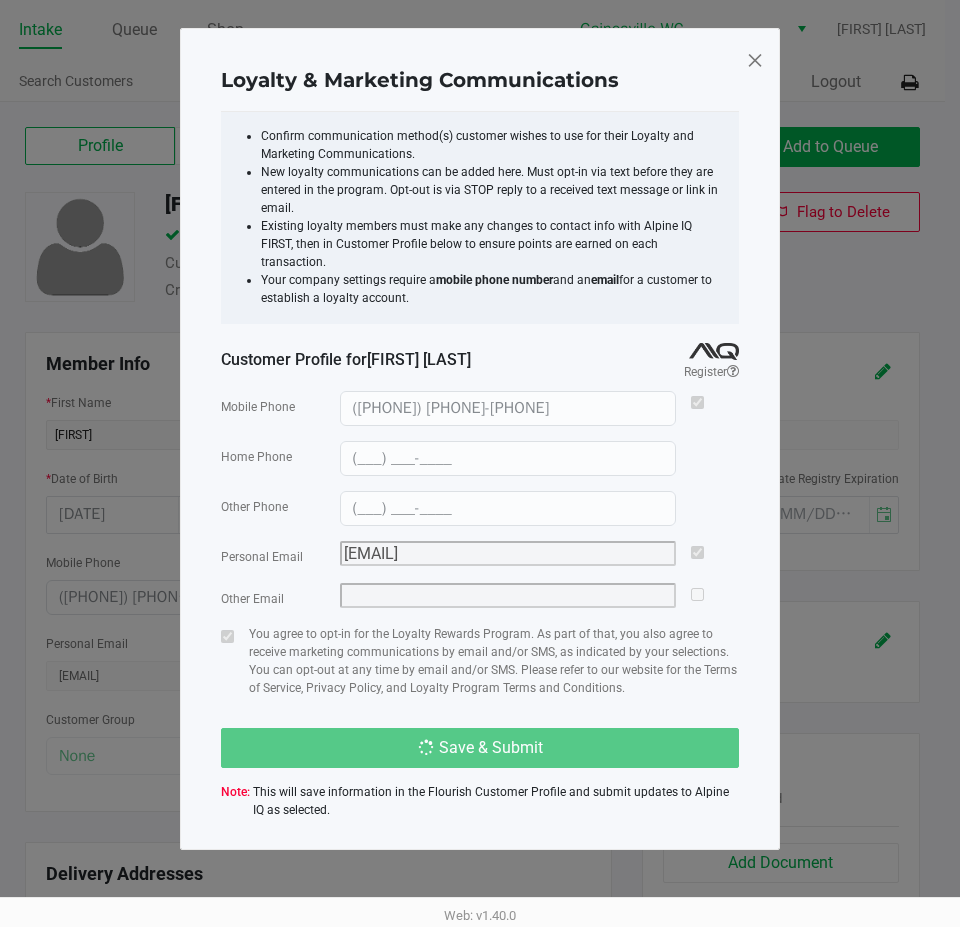 type 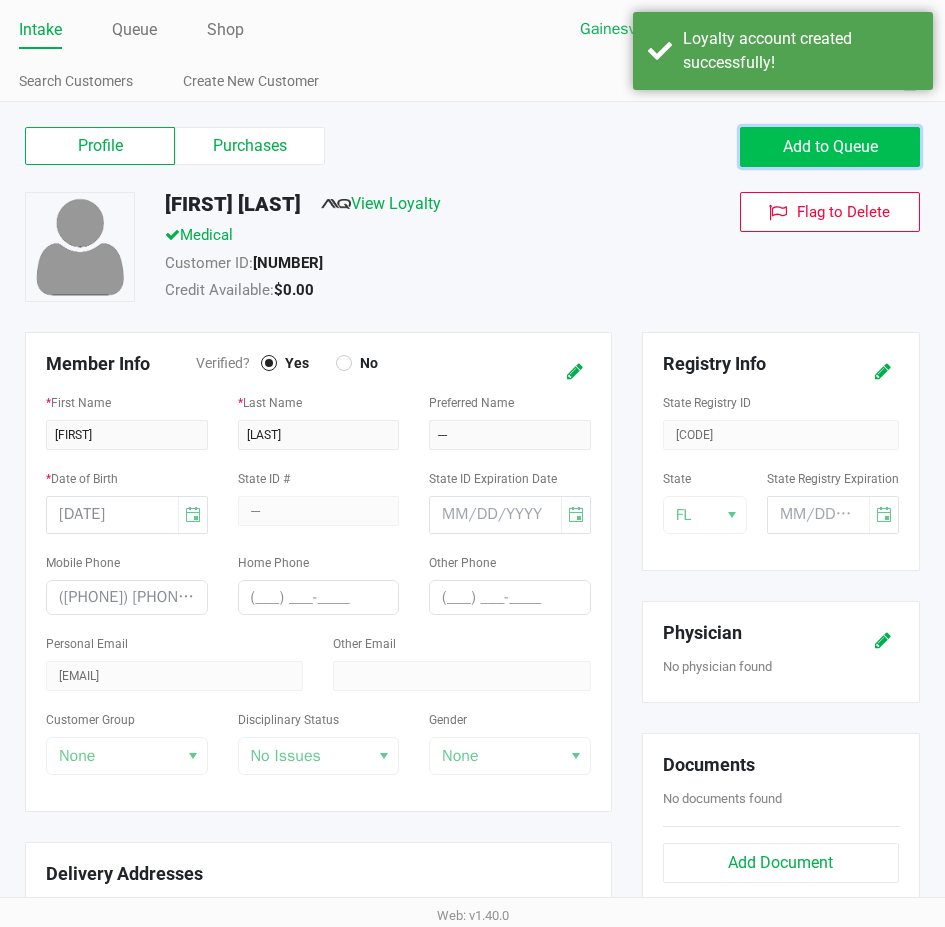 click on "Add to Queue" 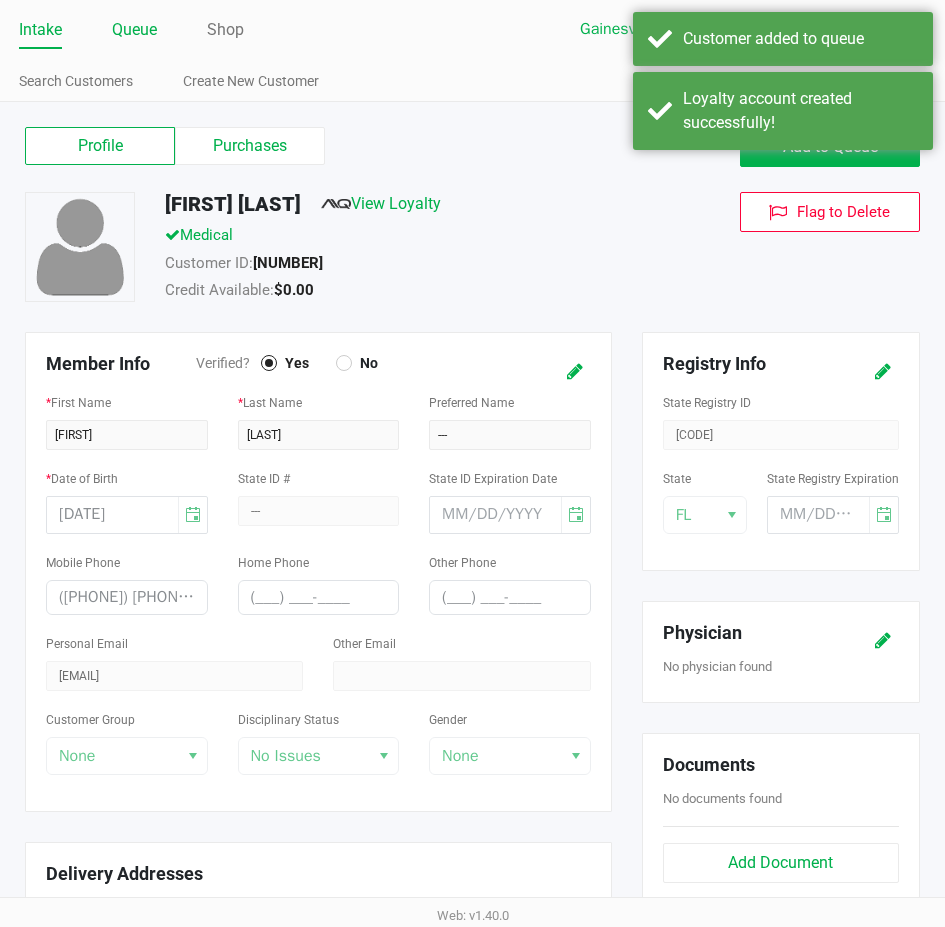 click on "Queue" 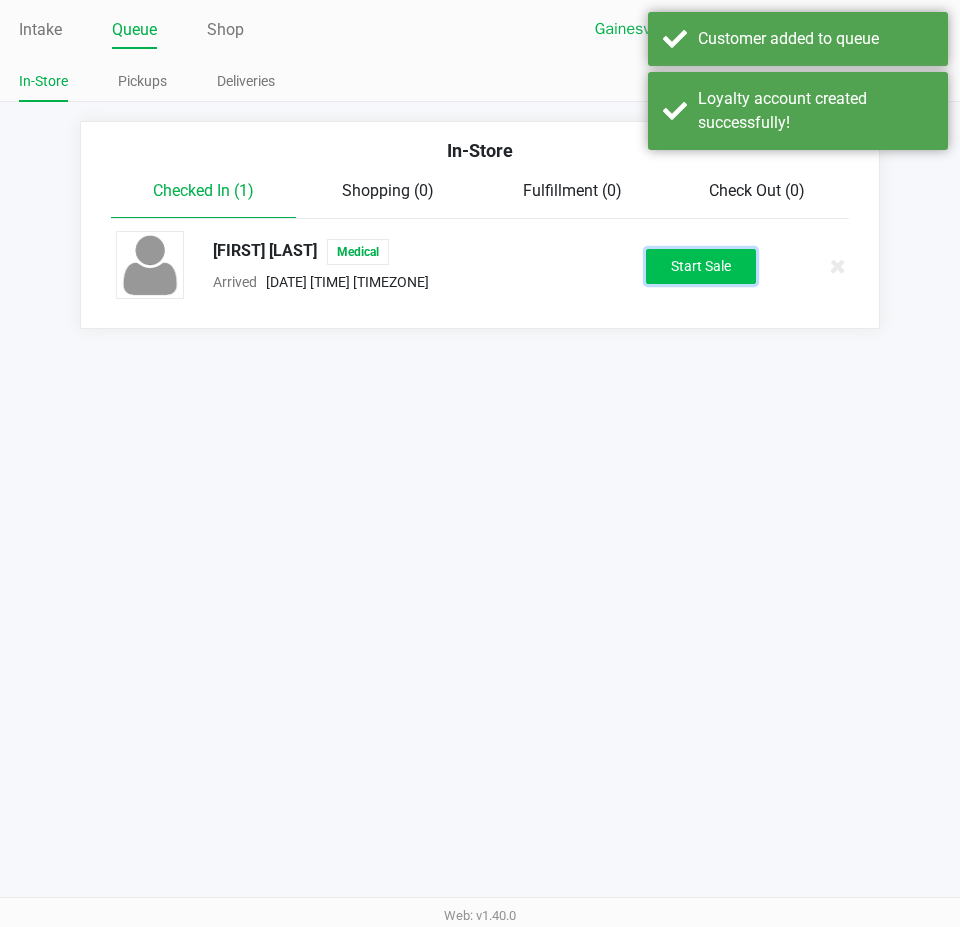 click on "Start Sale" 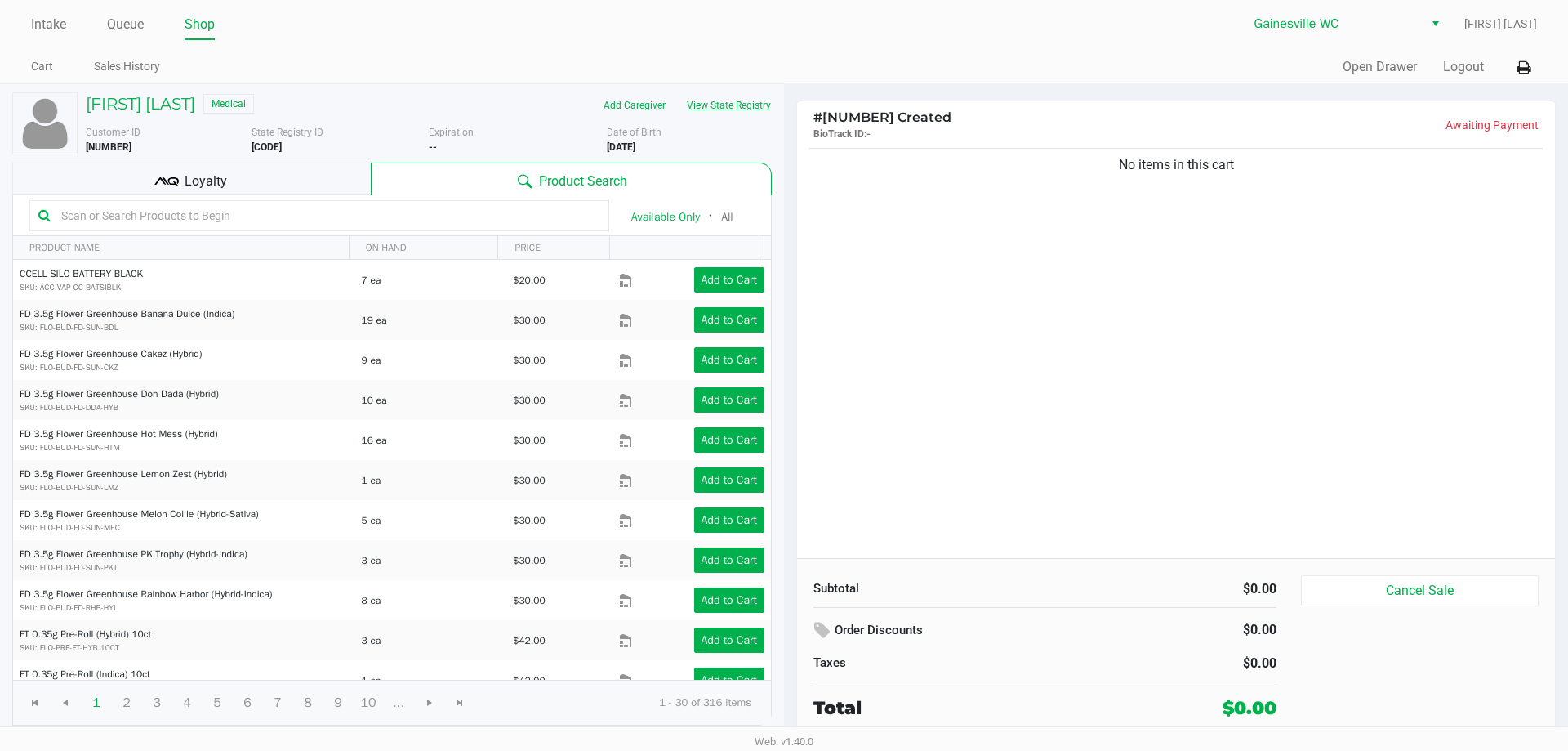 click on "View State Registry" 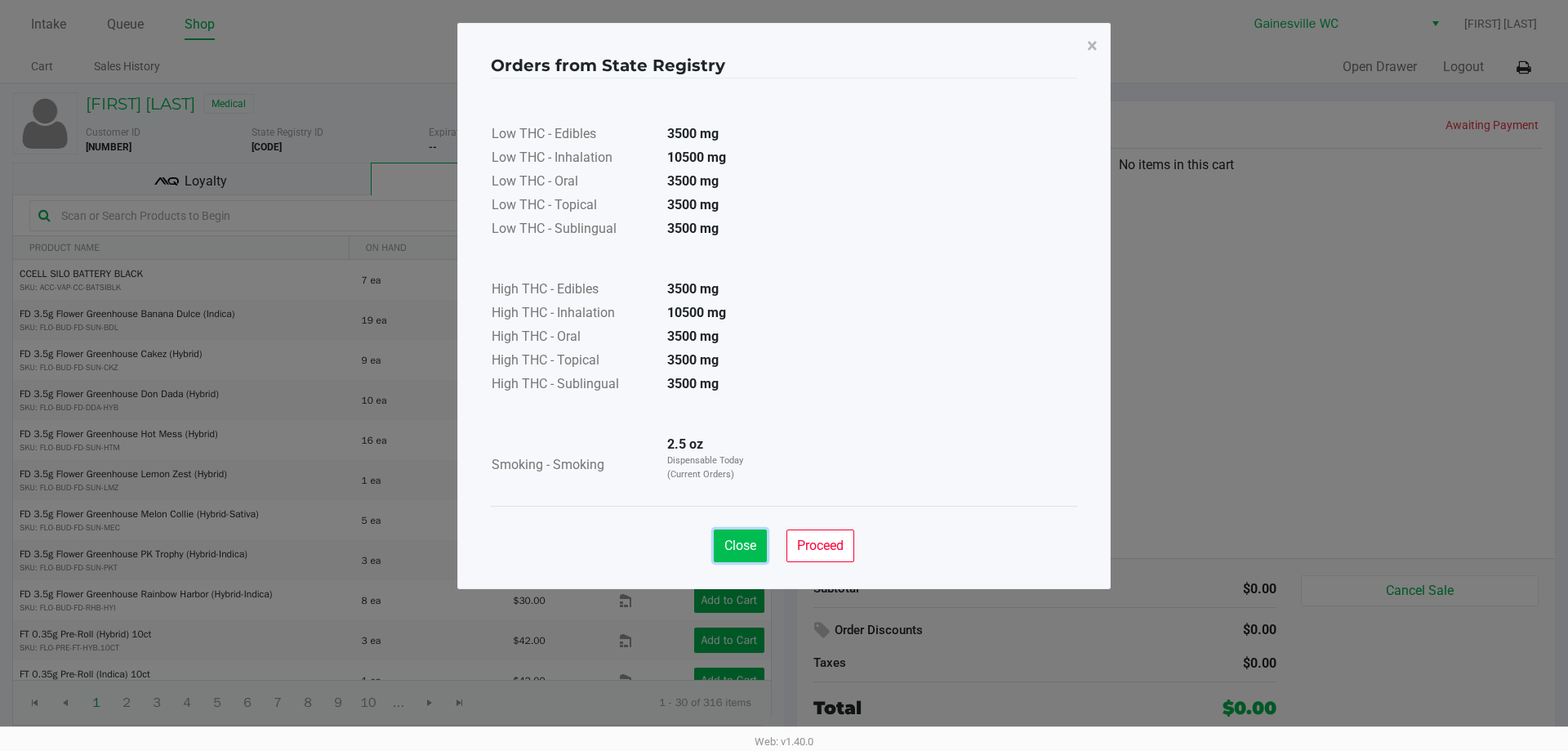 click on "Close" 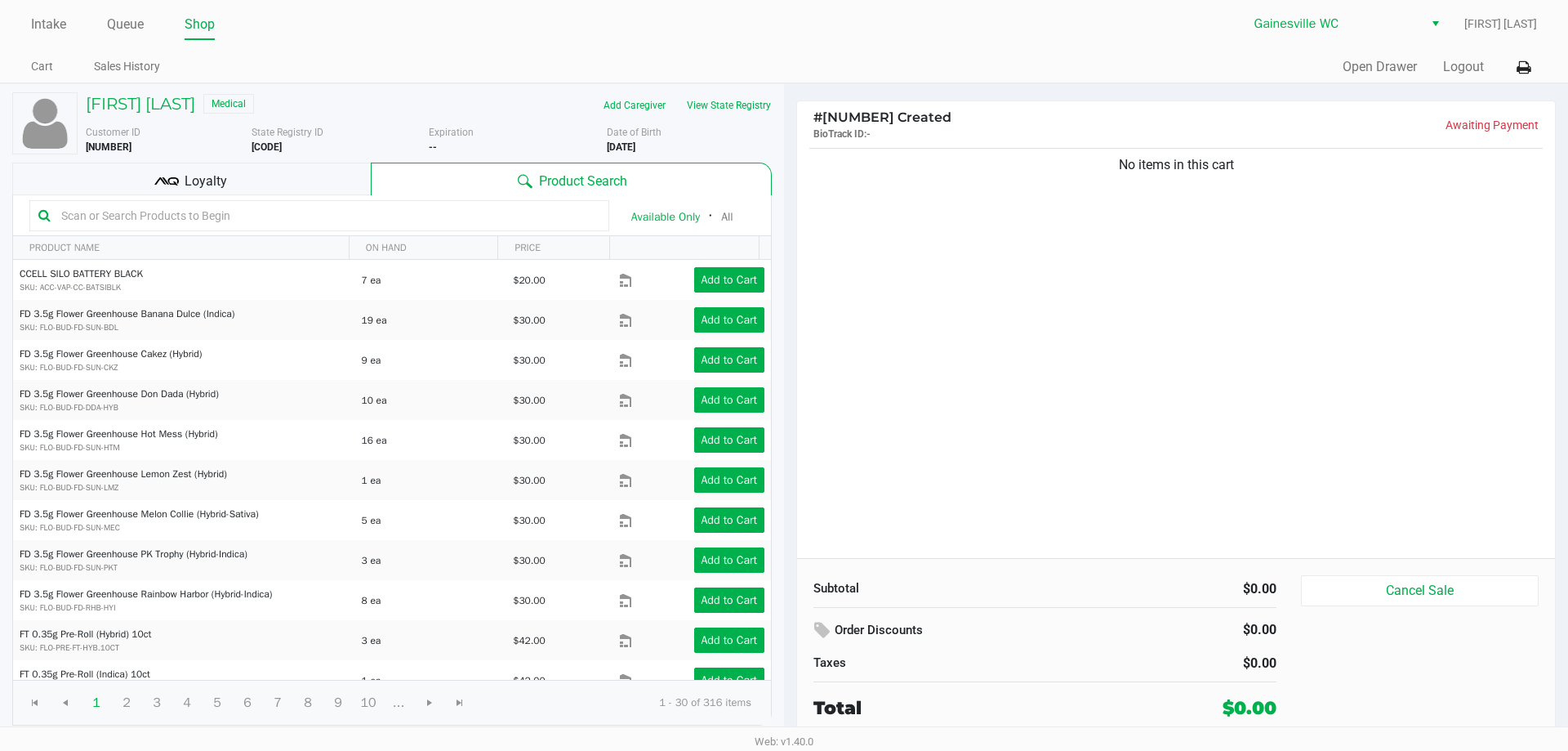 drag, startPoint x: 1031, startPoint y: 378, endPoint x: 770, endPoint y: 135, distance: 356.60903 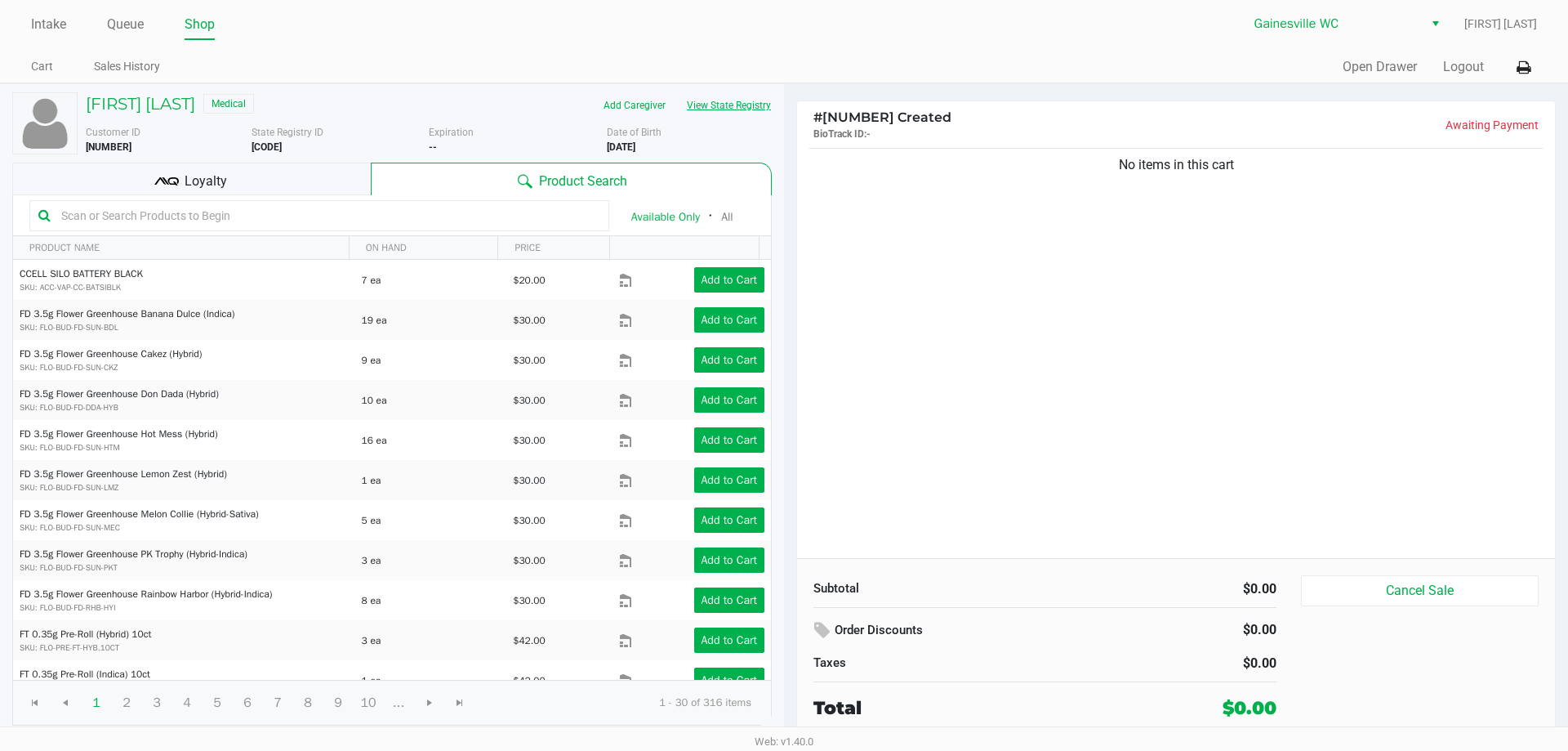 click on "View State Registry" 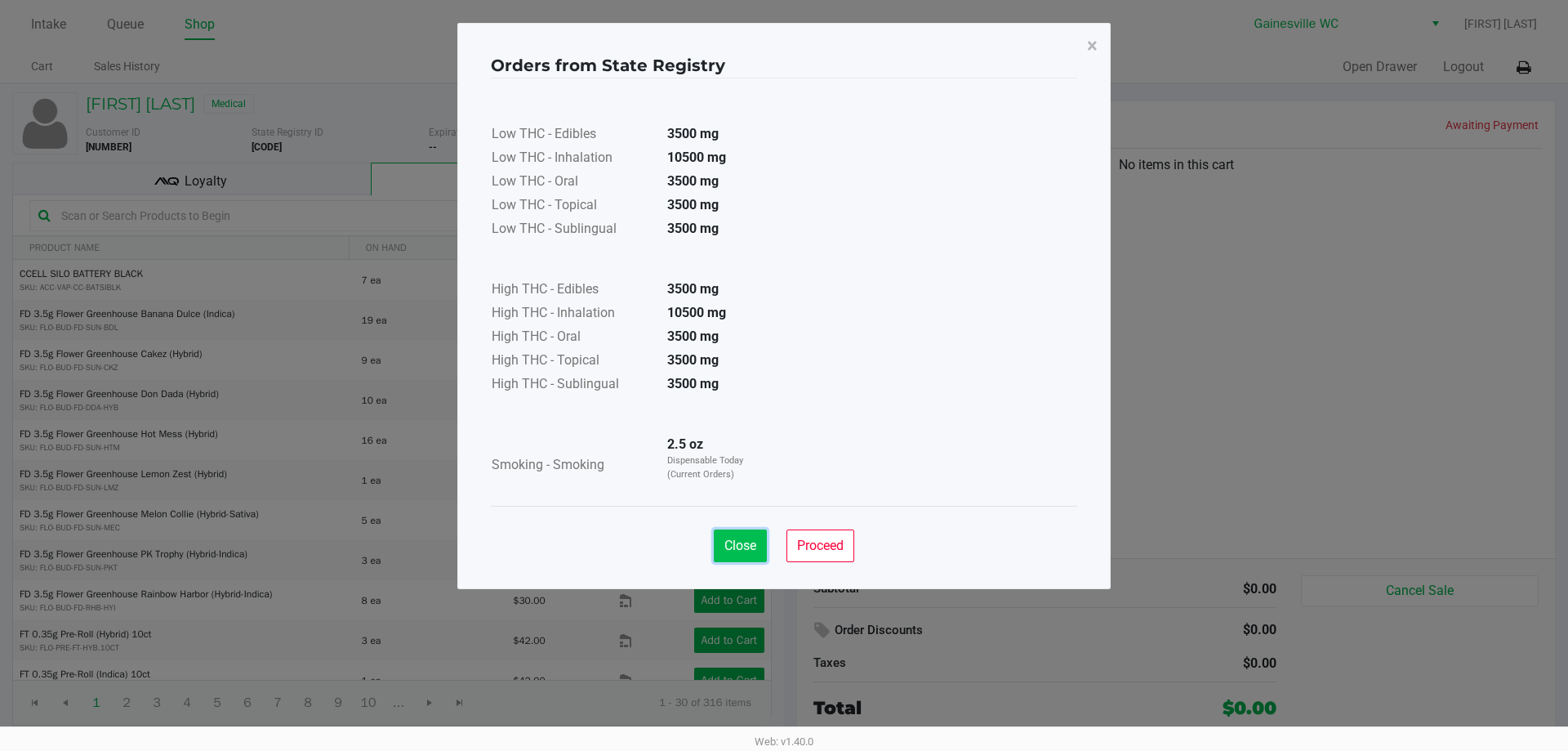 click on "Close" 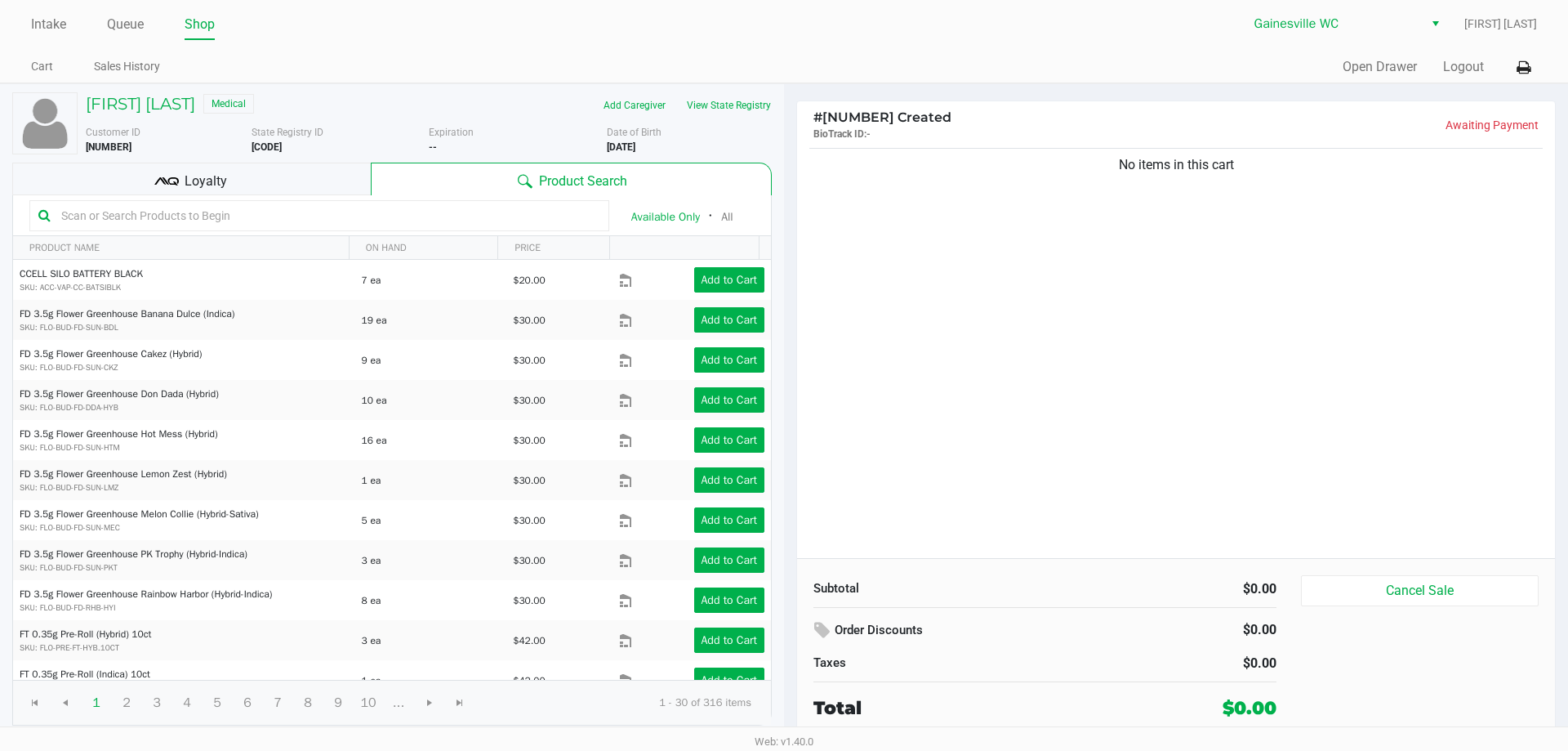 click on "No items in this cart" 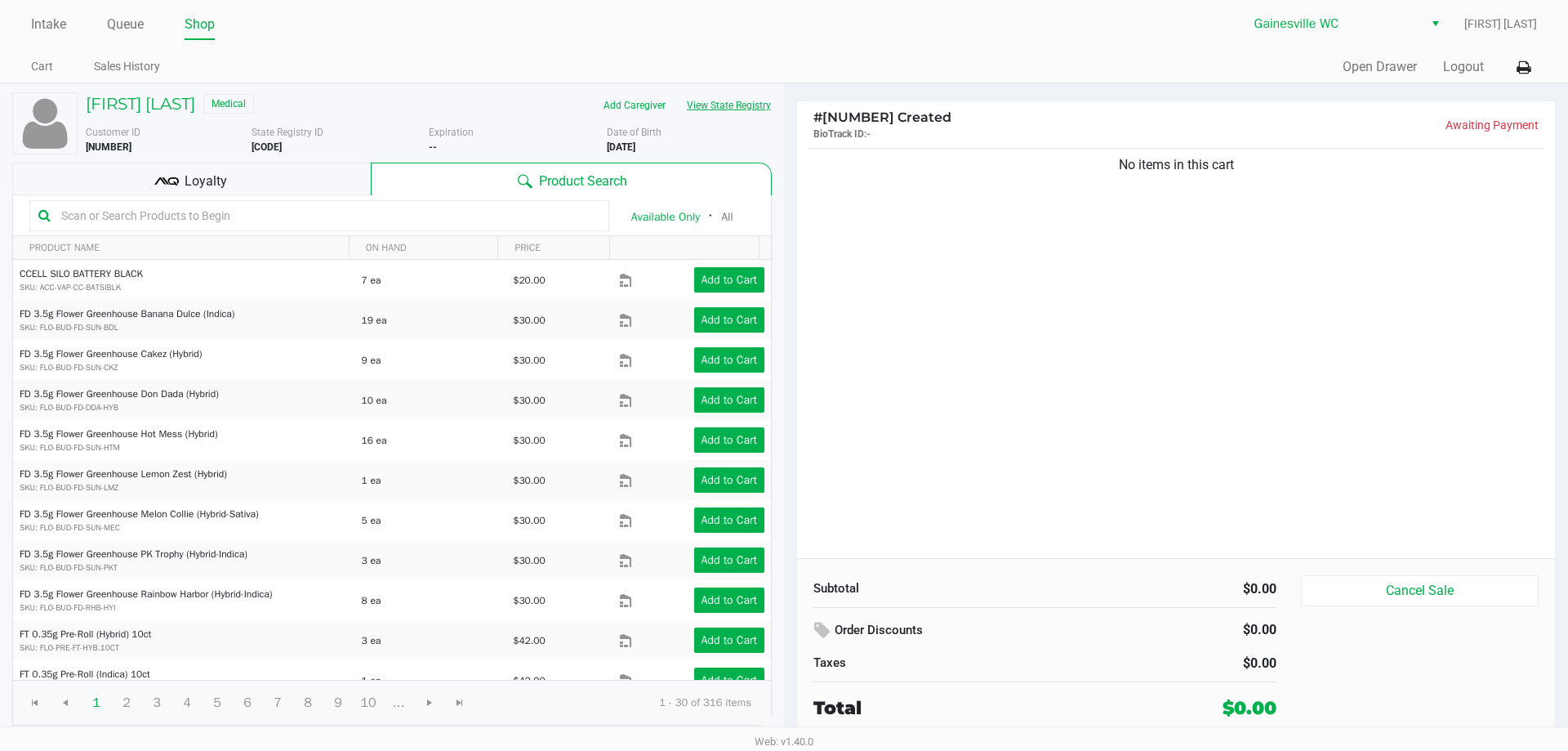 click on "View State Registry" 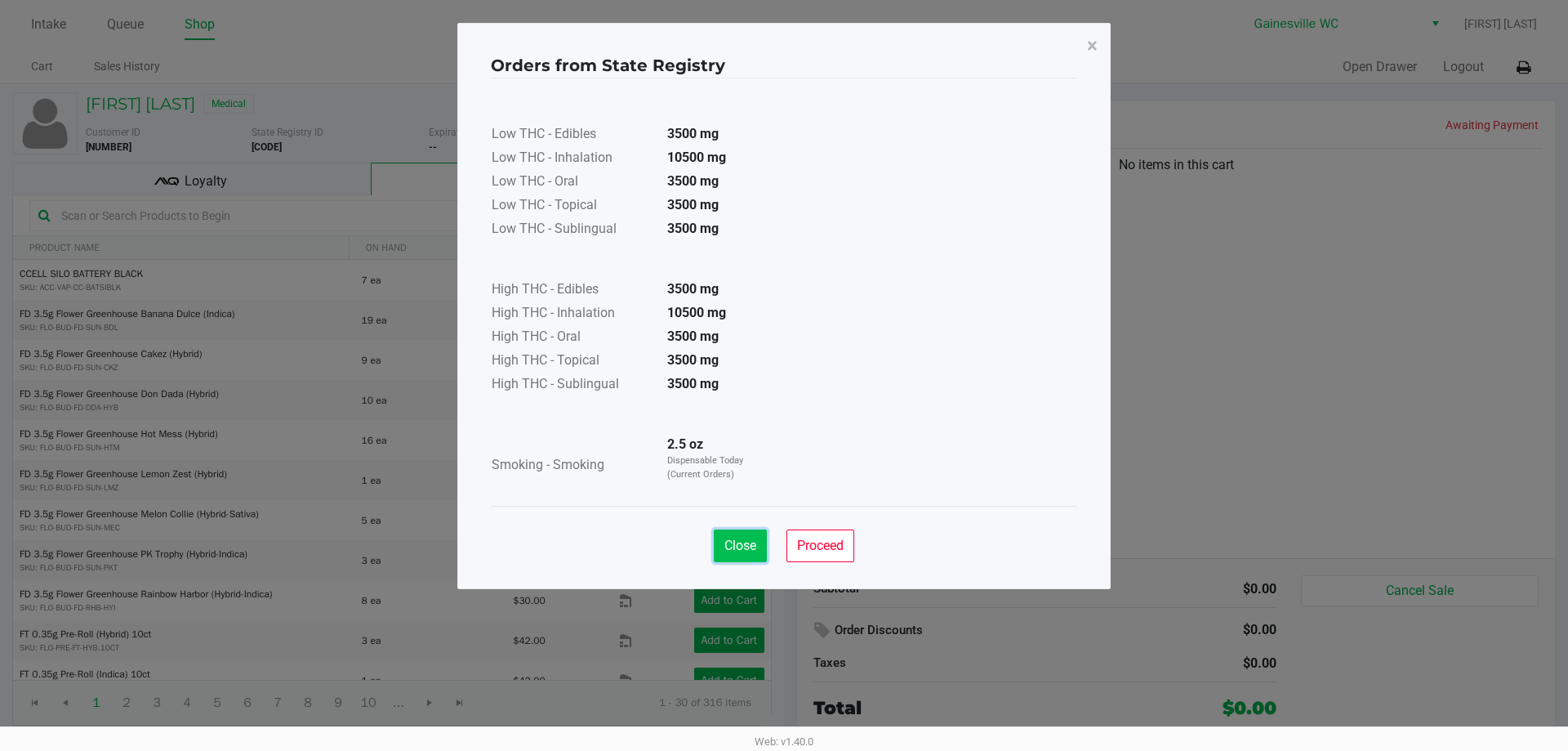 click on "Close" 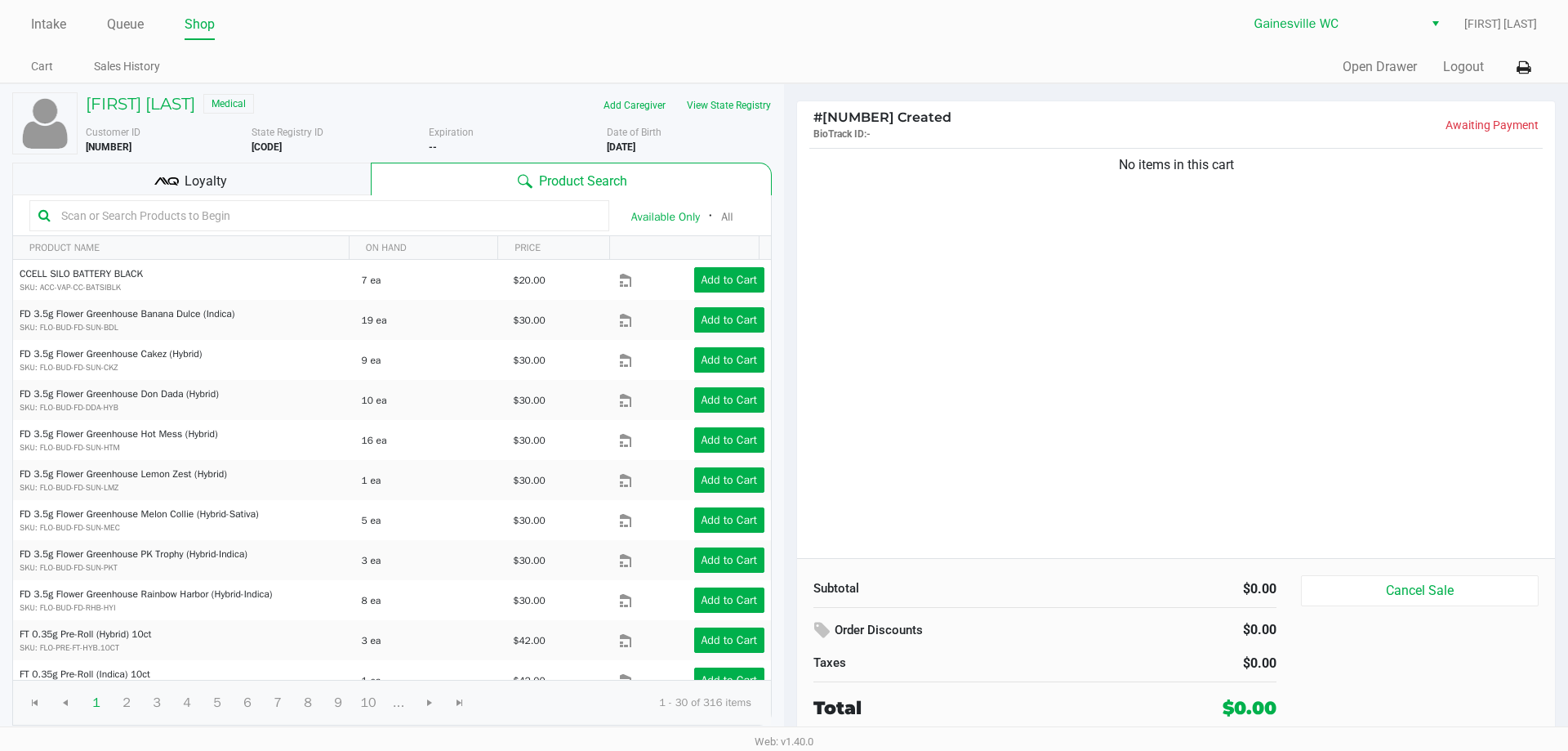 click on "No items in this cart" 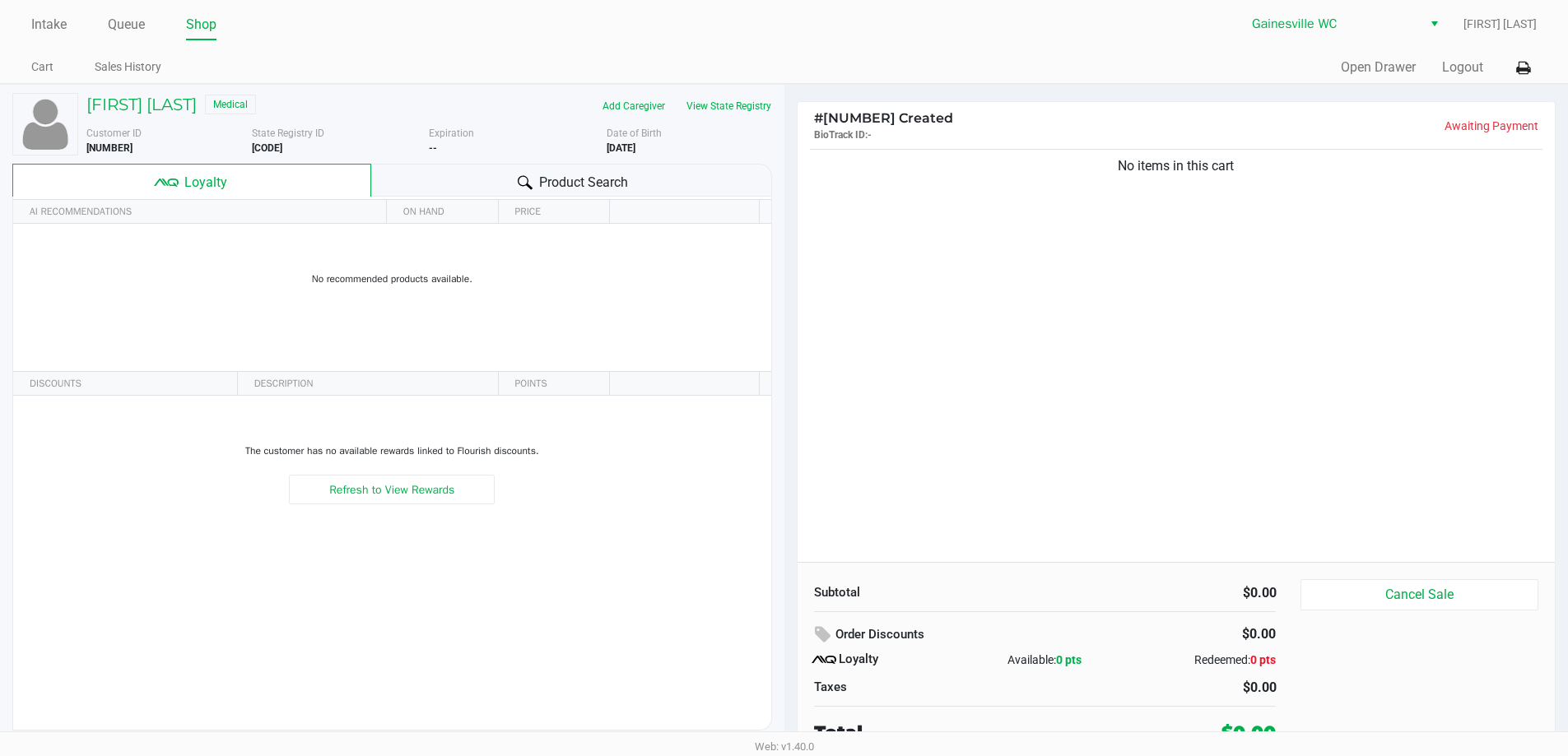 click on "Product Search" 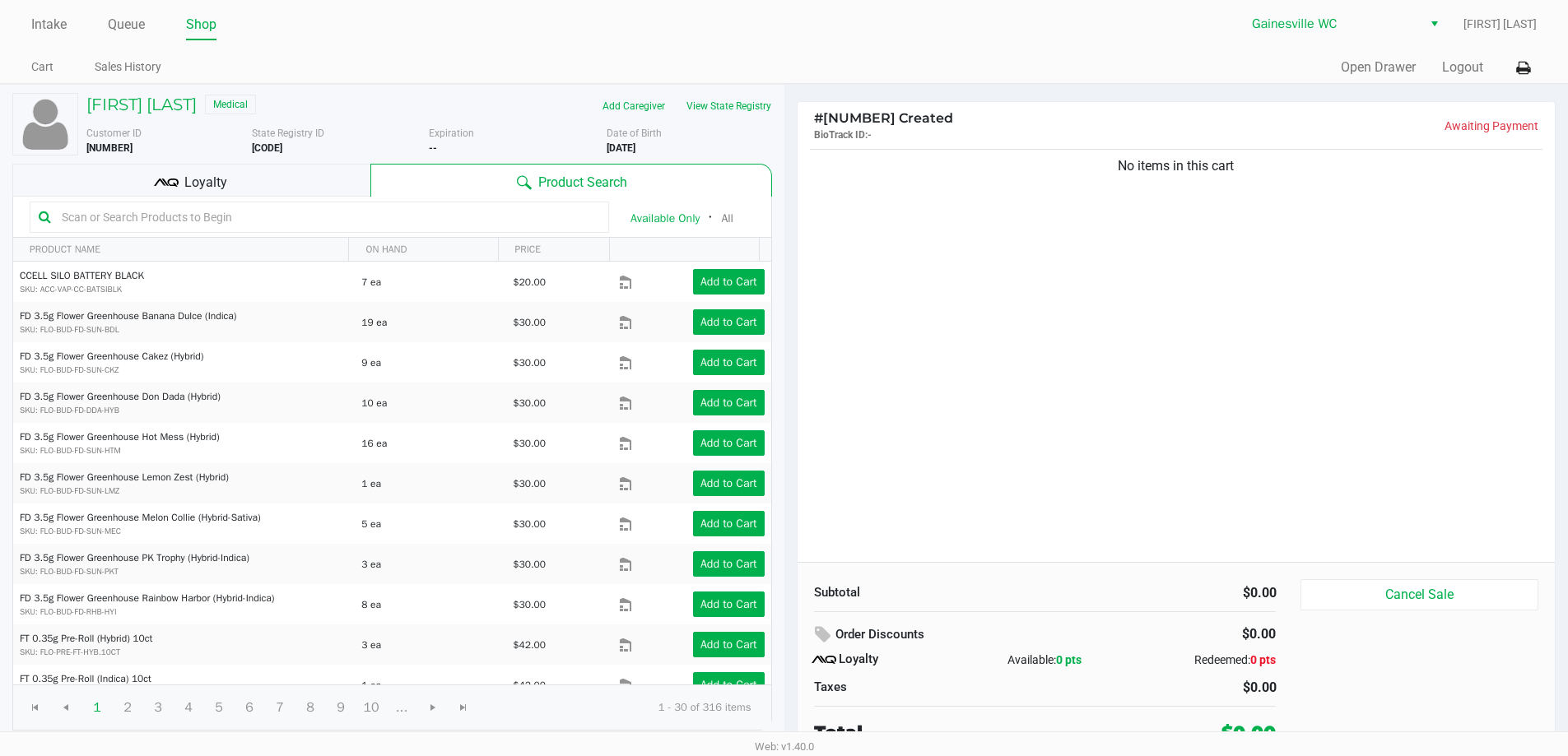 scroll, scrollTop: 7, scrollLeft: 0, axis: vertical 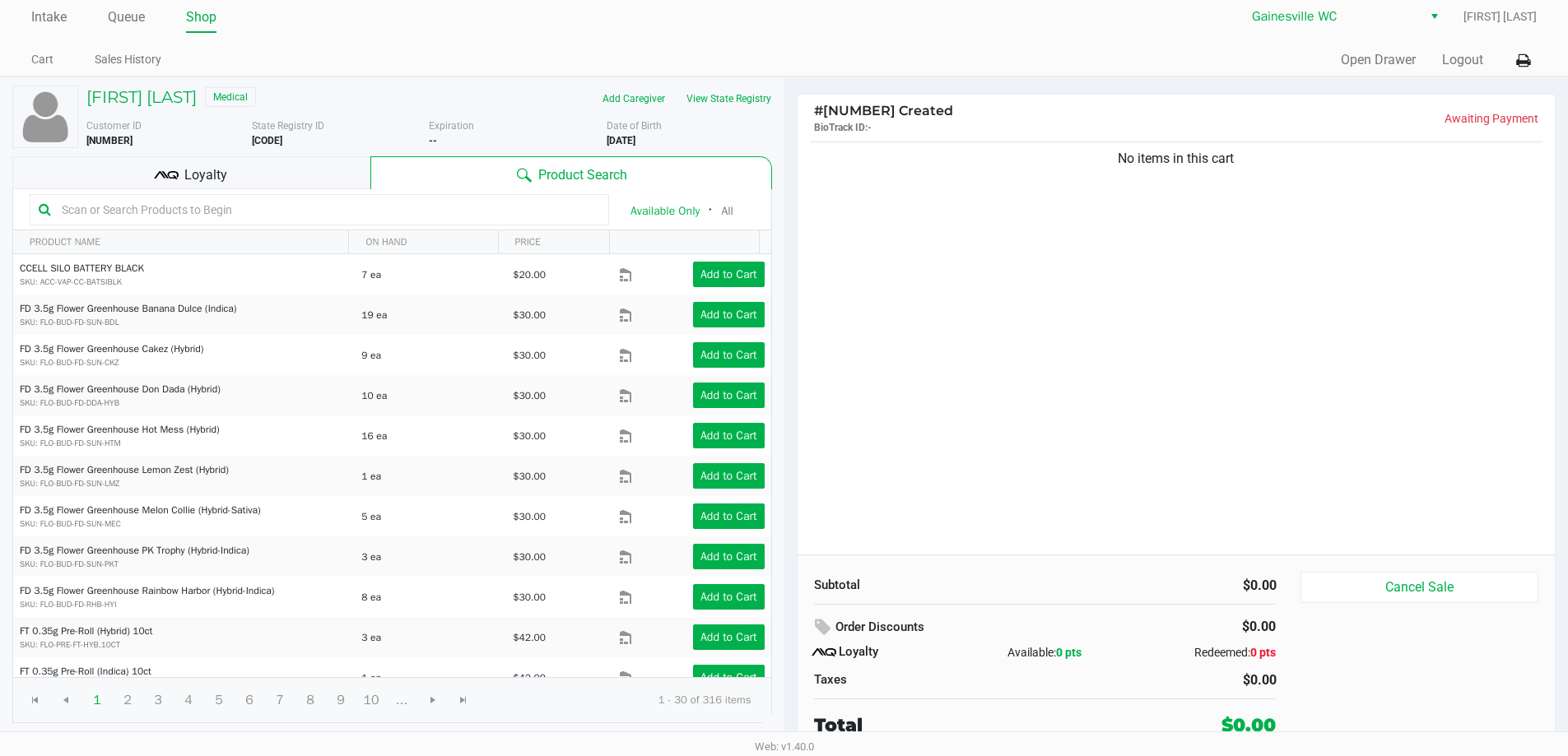 click on "Loyalty" 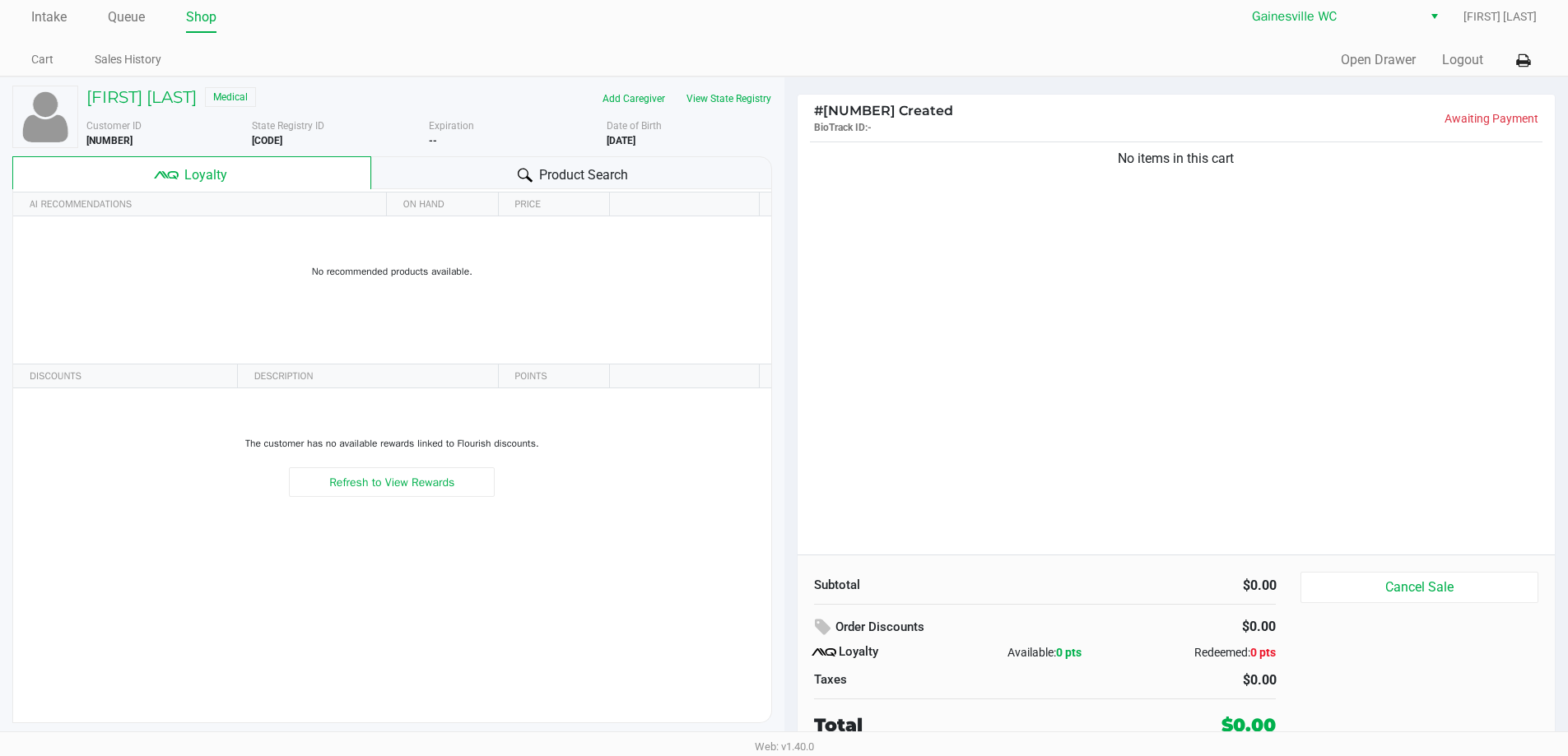 click on "Product Search" 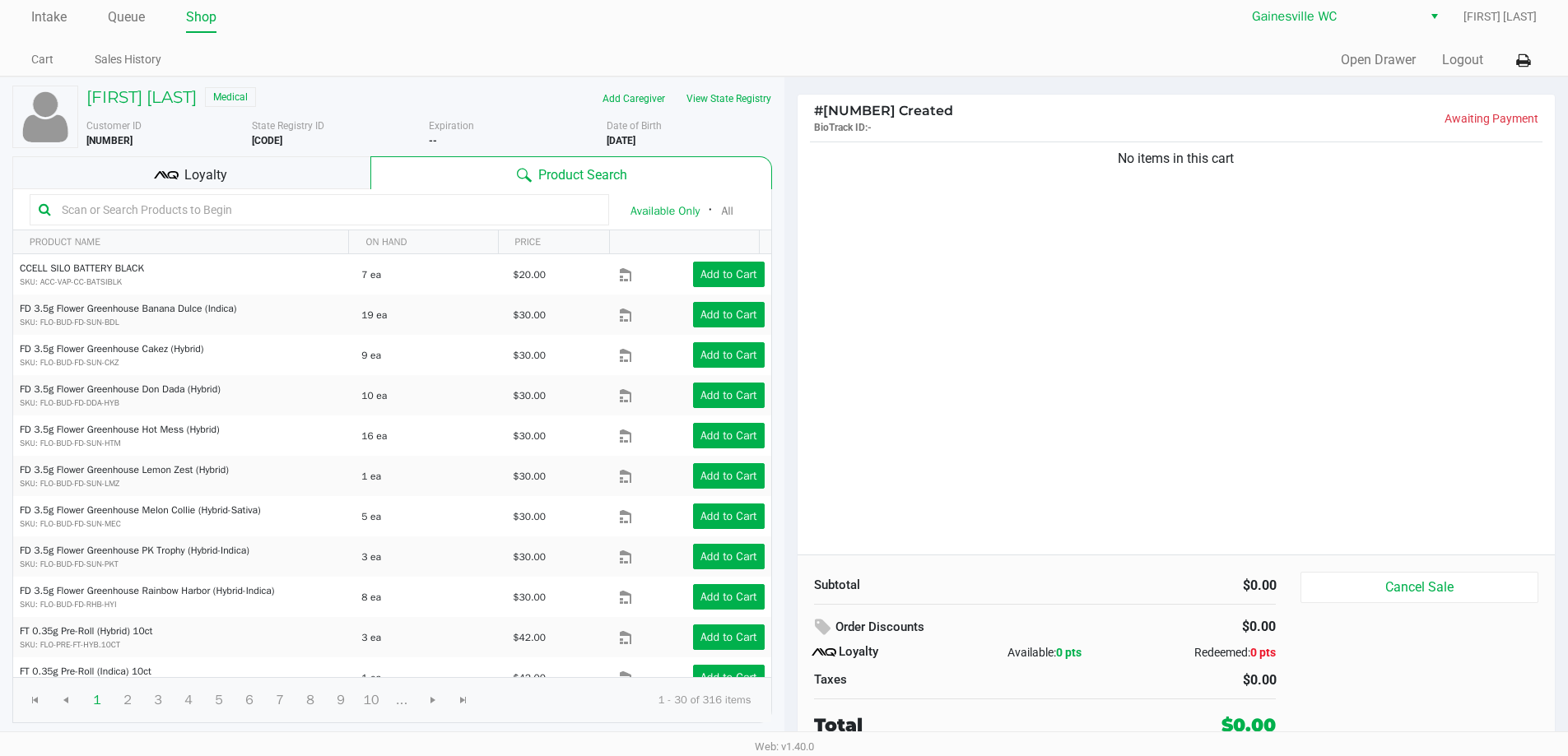 click on "No items in this cart" 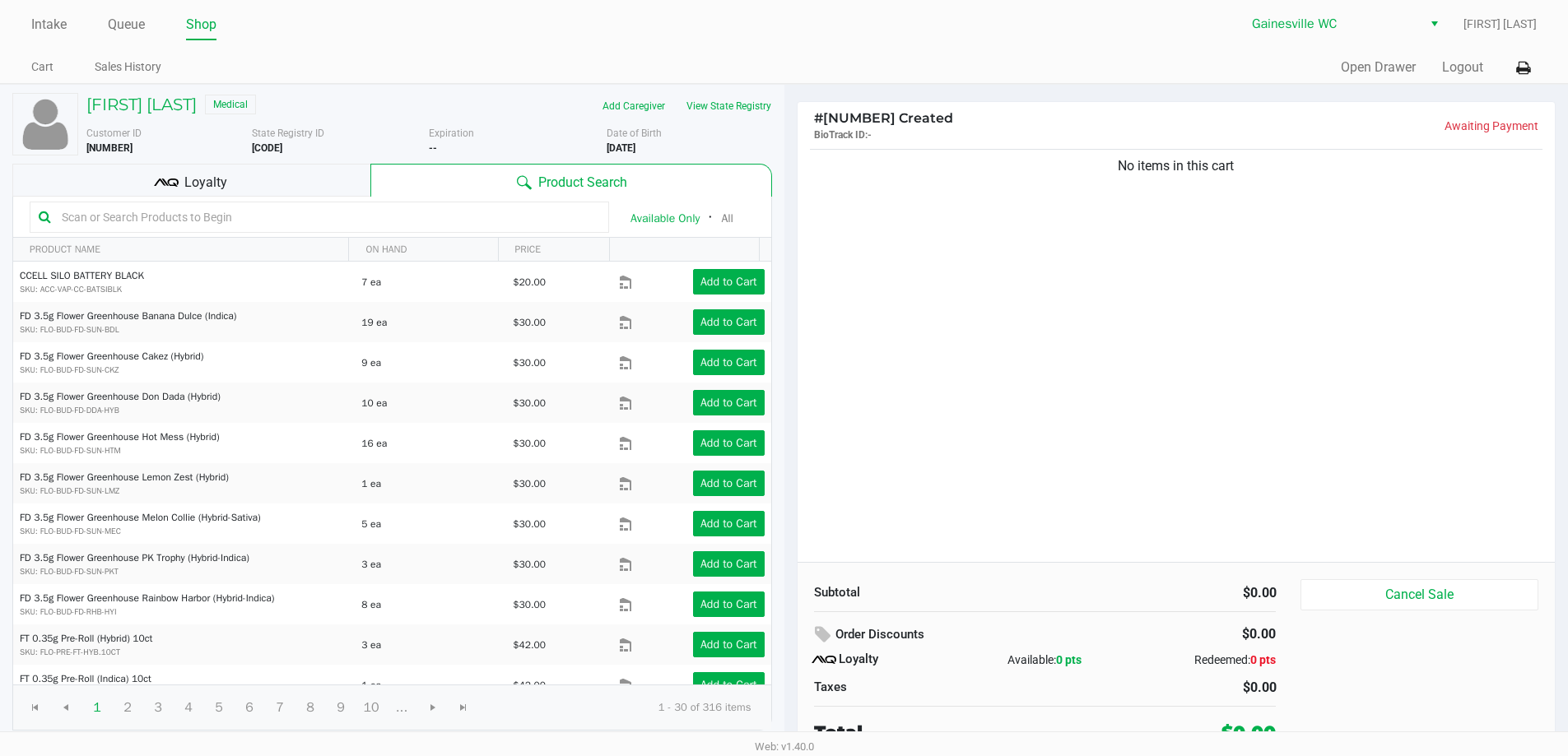 click on "Cart Sales History" 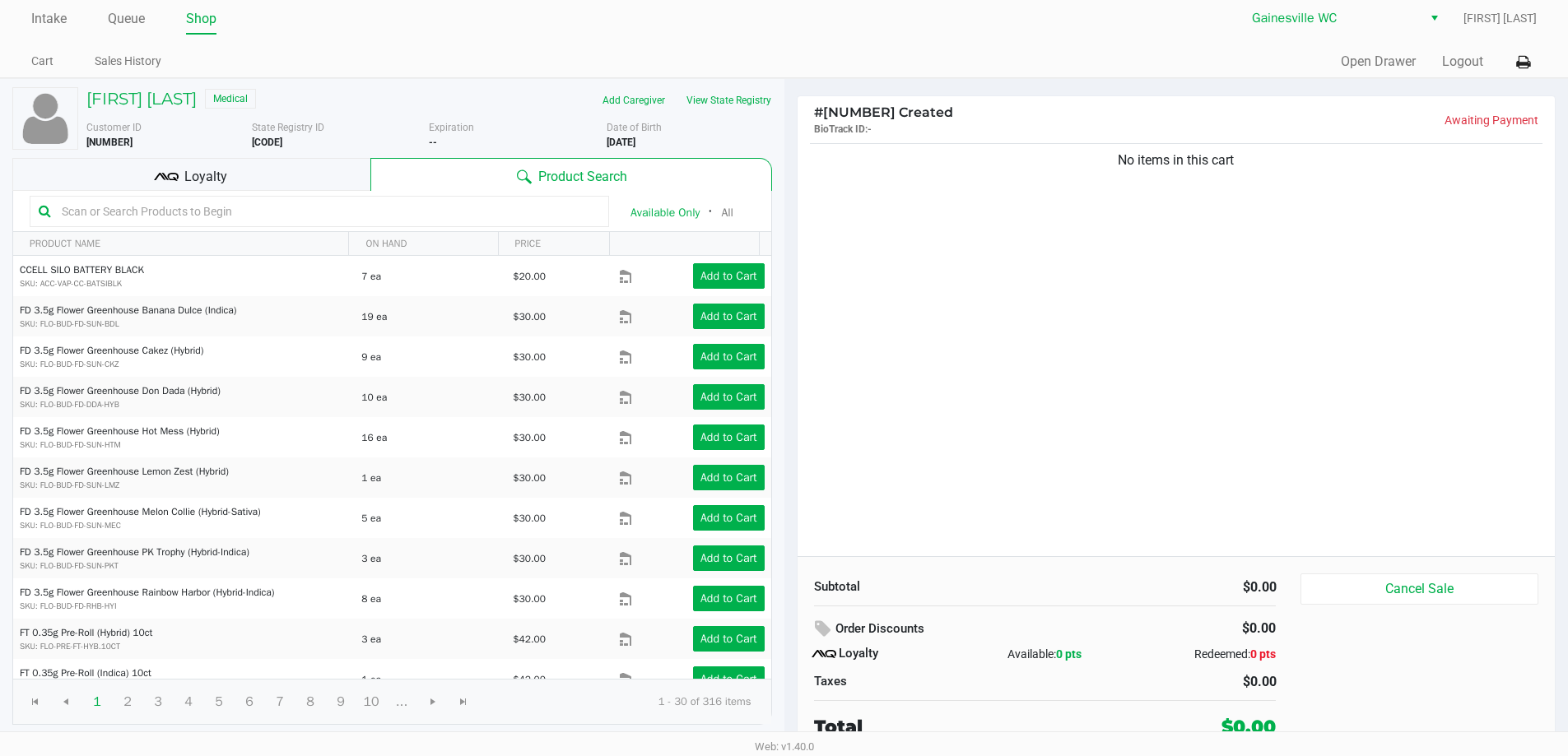 scroll, scrollTop: 7, scrollLeft: 0, axis: vertical 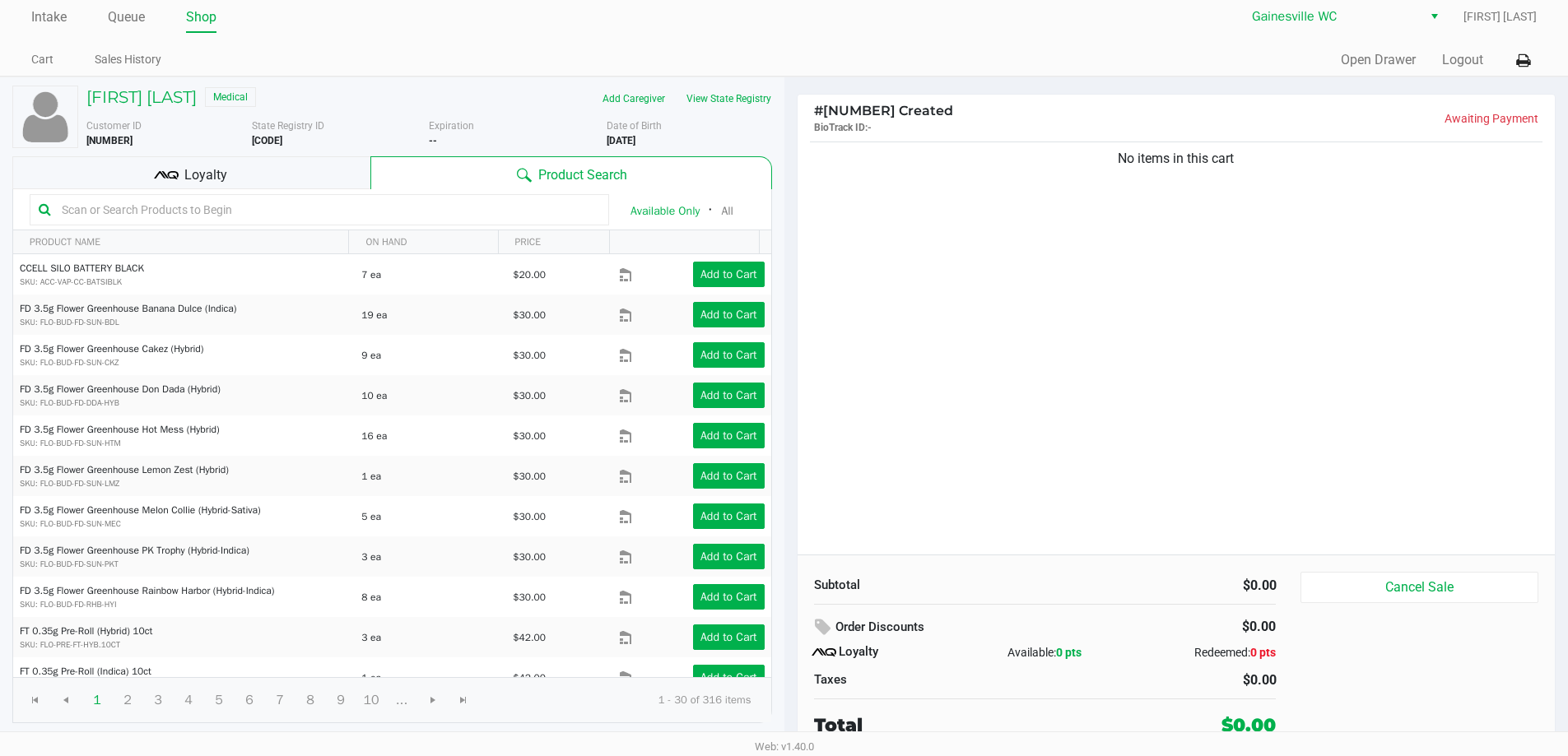 click on "Loyalty" 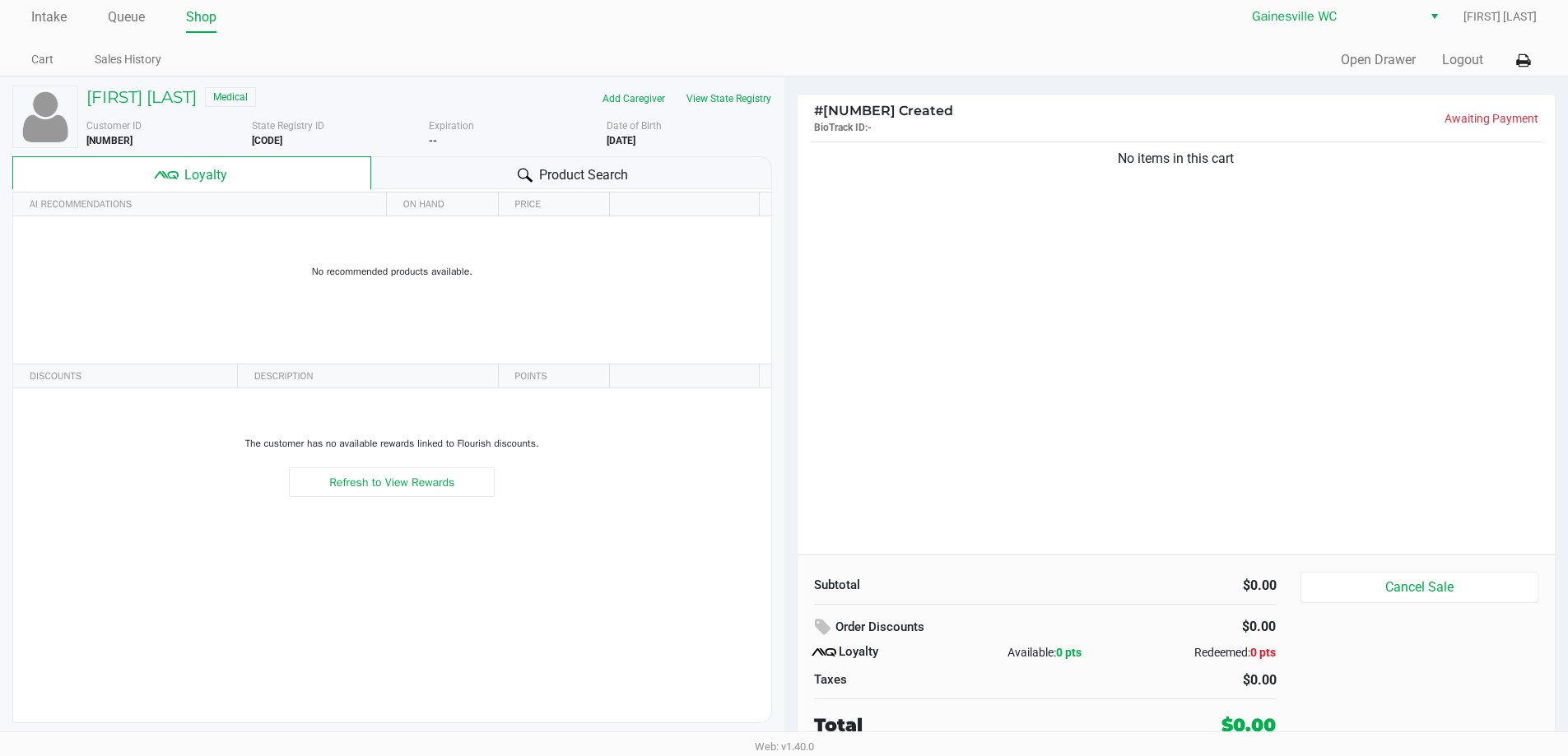 drag, startPoint x: 425, startPoint y: 166, endPoint x: 533, endPoint y: 188, distance: 110.21797 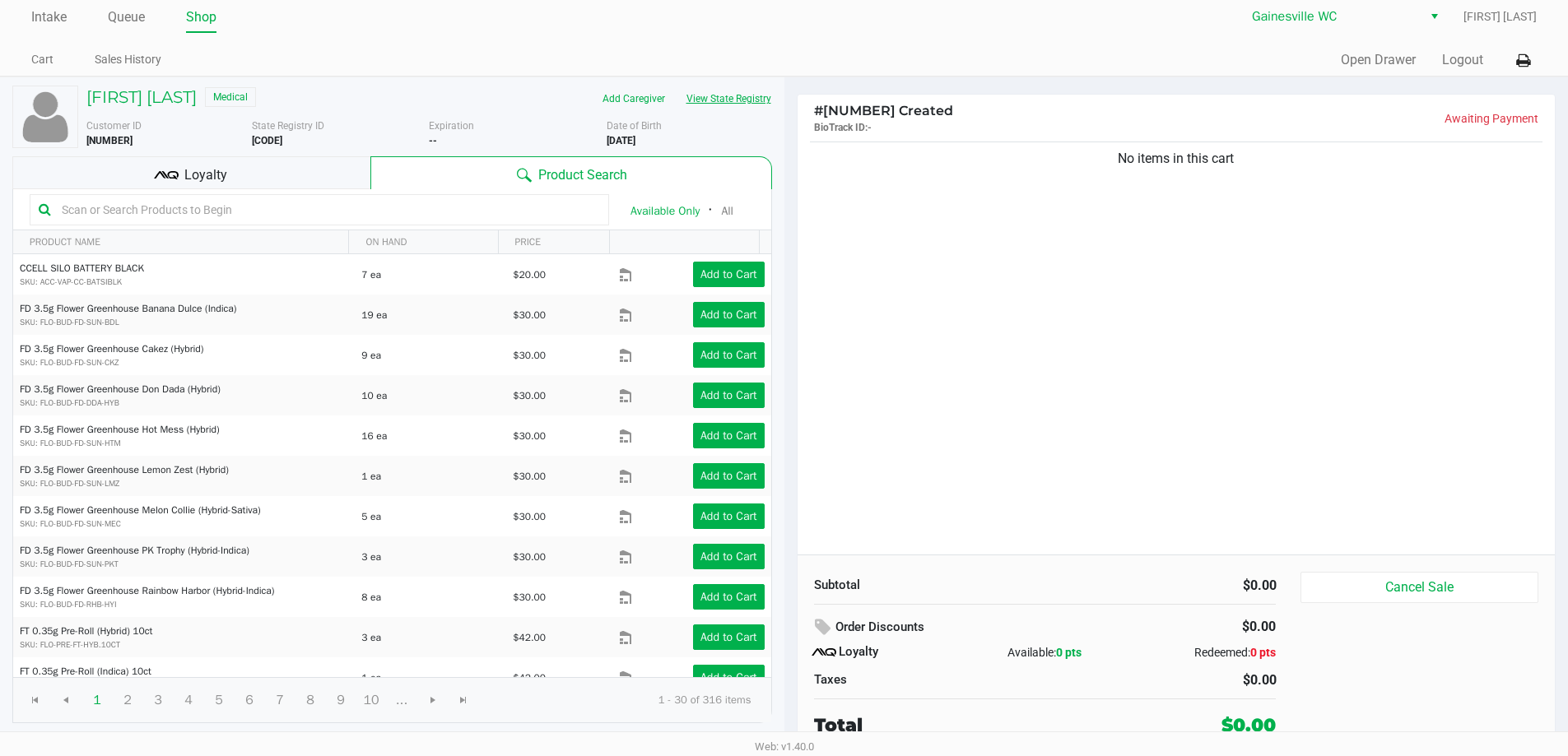 click on "View State Registry" 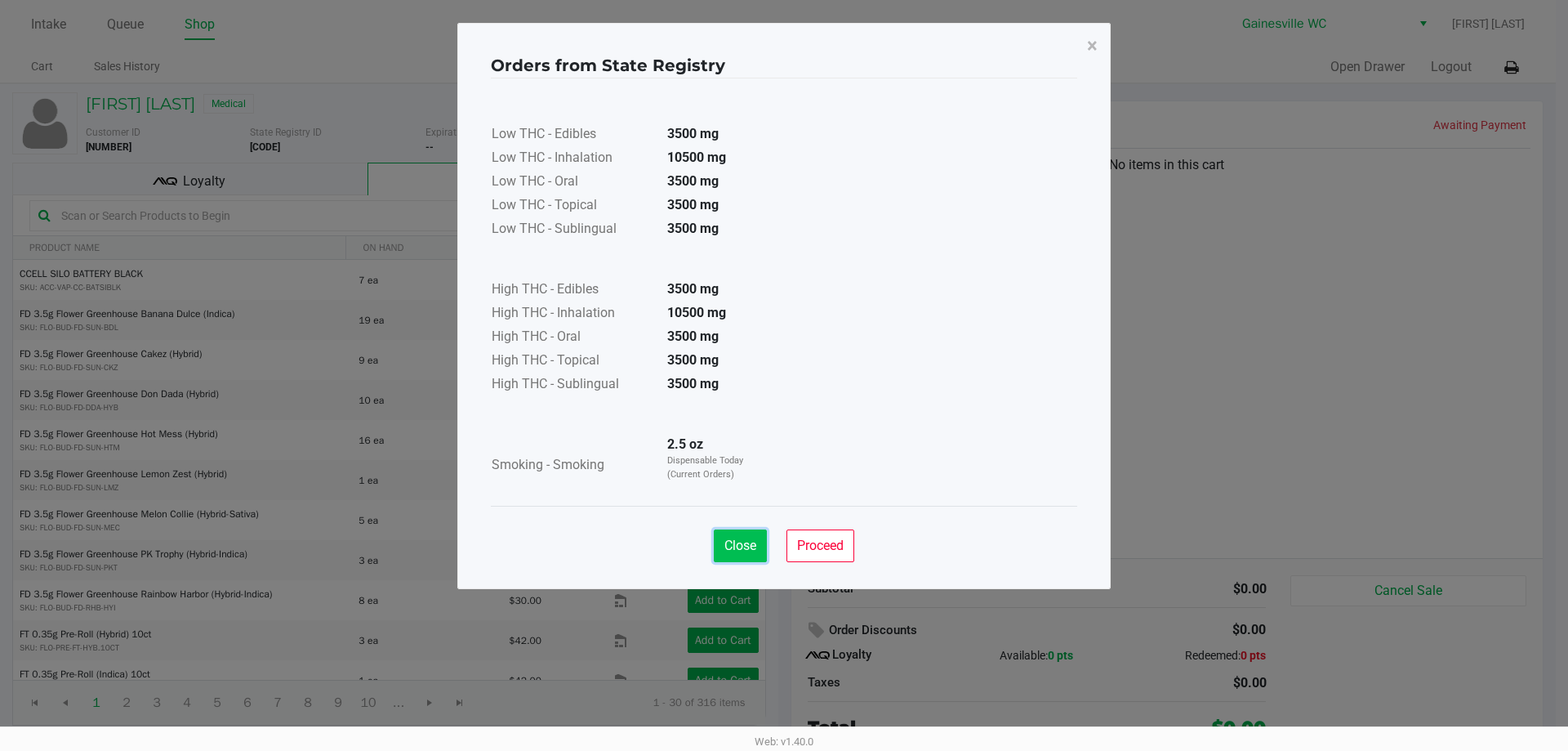 click on "Close" 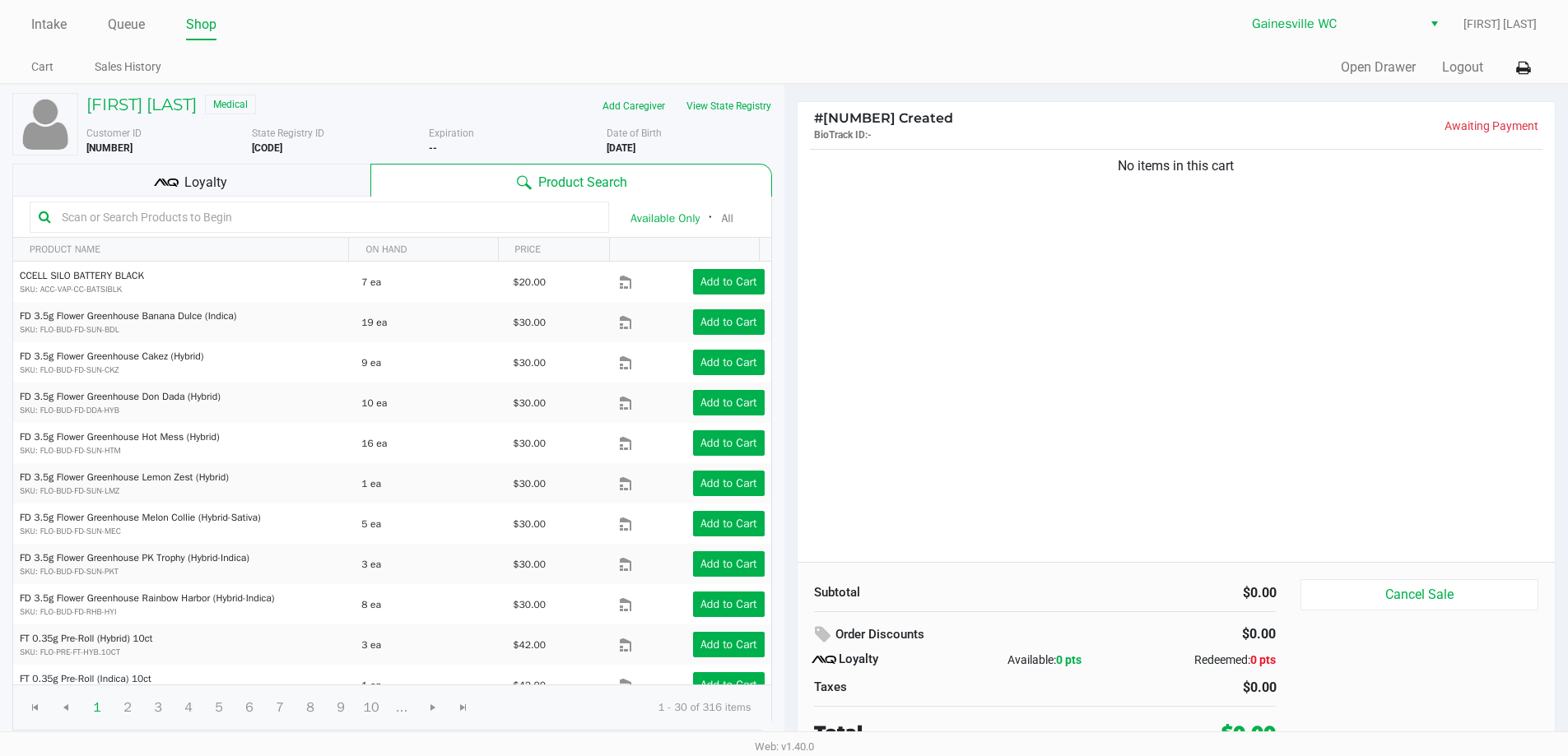 click on "No items in this cart" 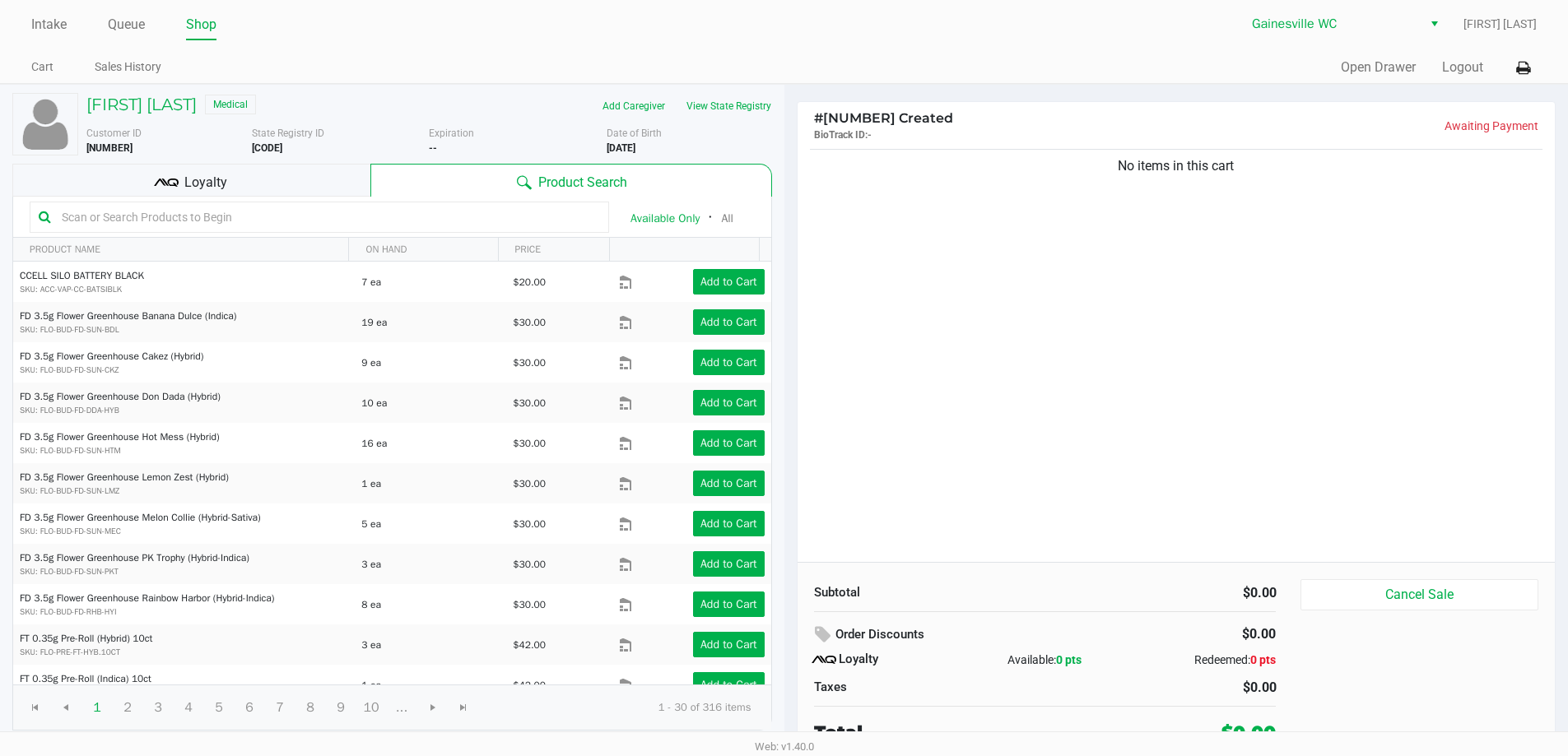 click on "No items in this cart" 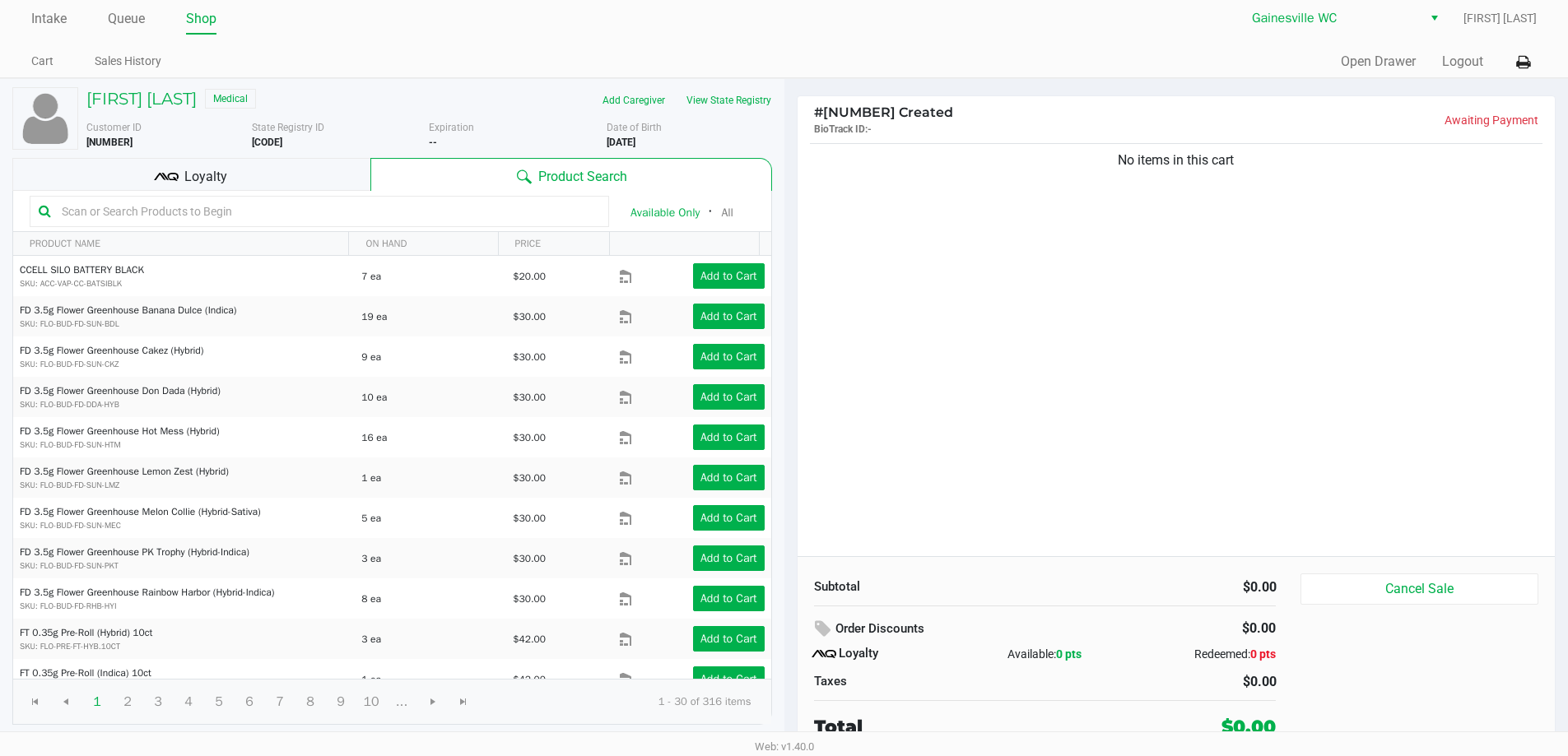 scroll, scrollTop: 7, scrollLeft: 0, axis: vertical 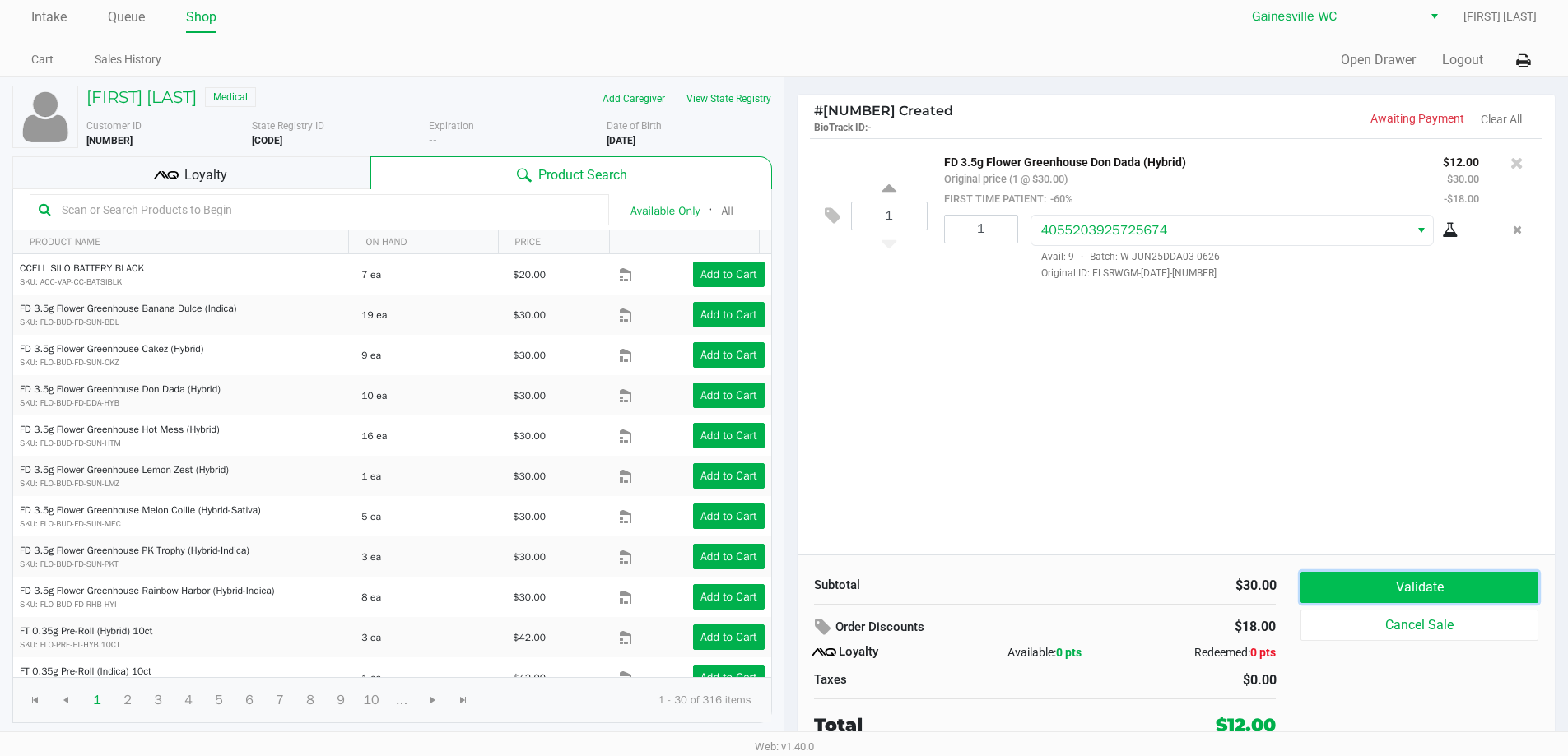 click on "Validate" 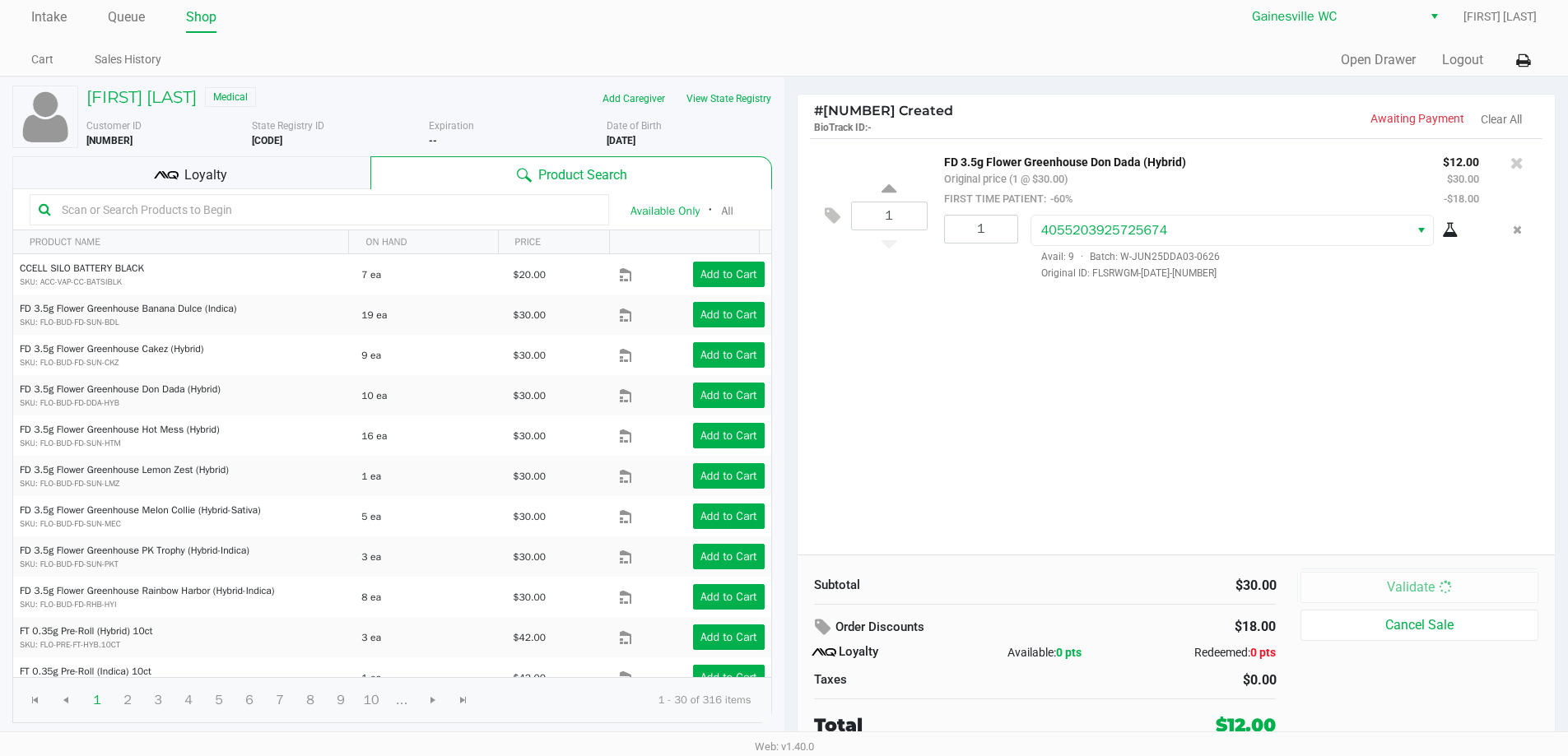 scroll, scrollTop: 0, scrollLeft: 0, axis: both 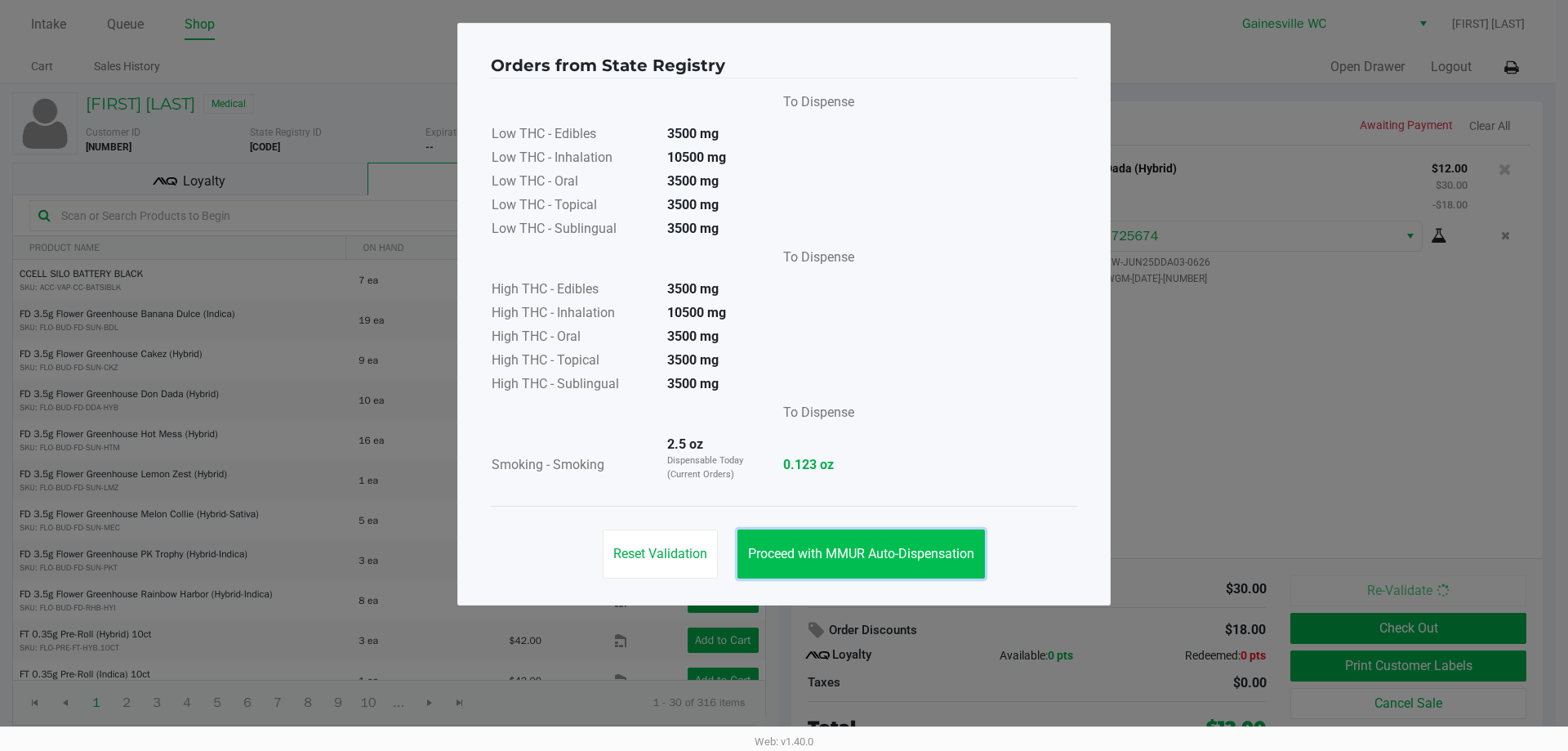 click on "Proceed with MMUR Auto-Dispensation" 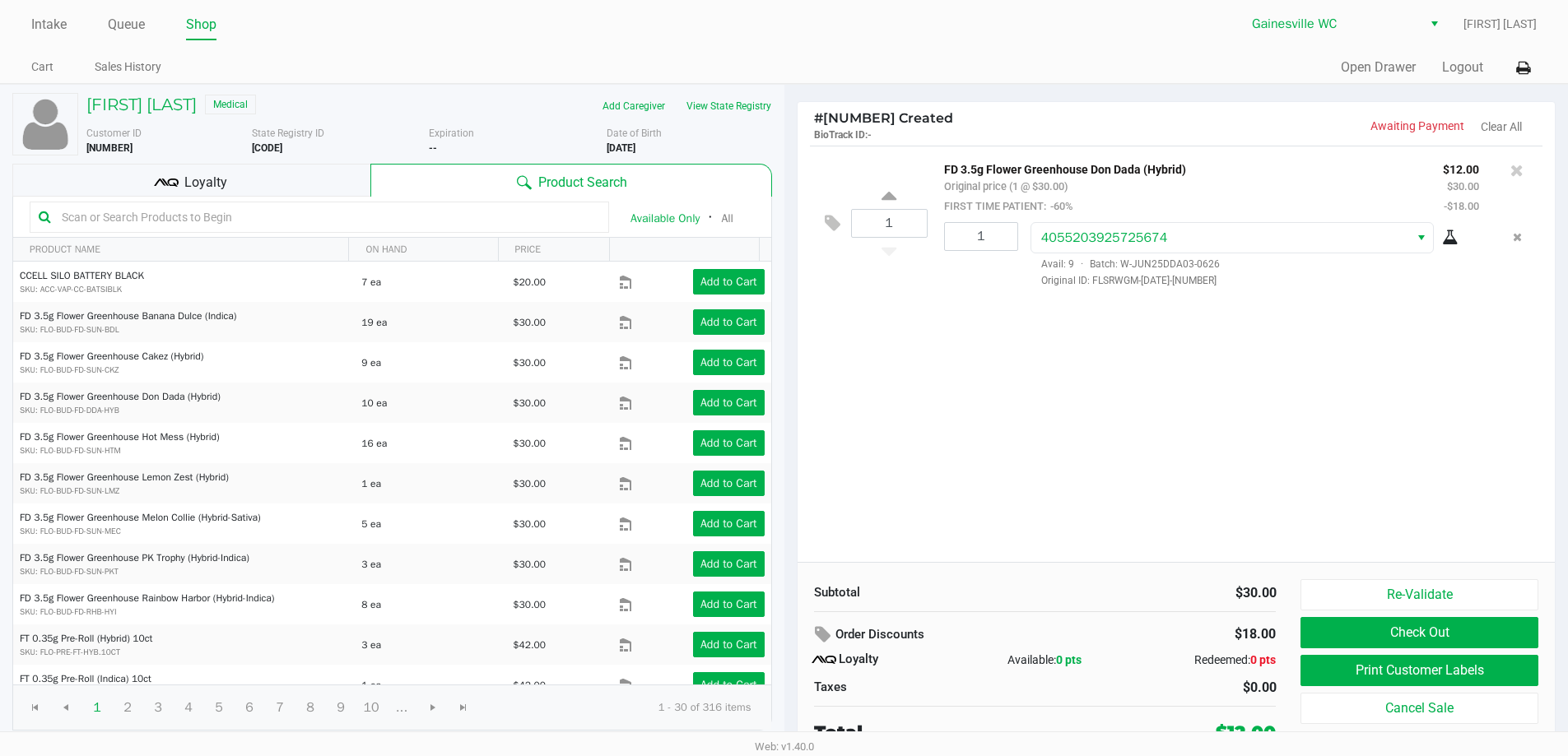 click on "1  FD 3.5g Flower Greenhouse Don Dada (Hybrid)   Original price (1 @ $30.00)  FIRST TIME PATIENT:  -60% $12.00 $30.00 -$18.00 1 4055203925725674  Avail: 9  ·  Batch: W-JUN25DDA03-0626   Original ID: FLSRWGM-20250707-505" 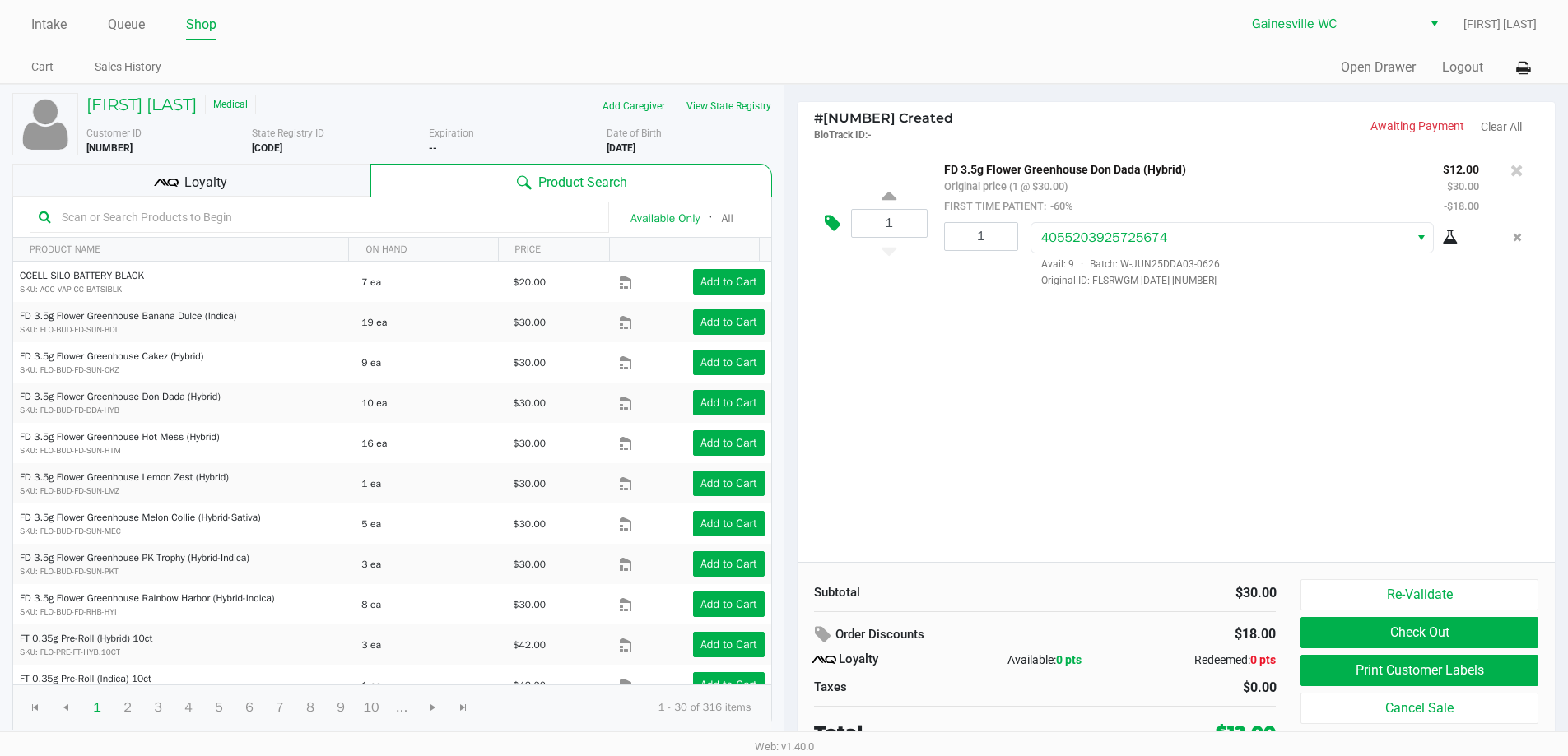 click 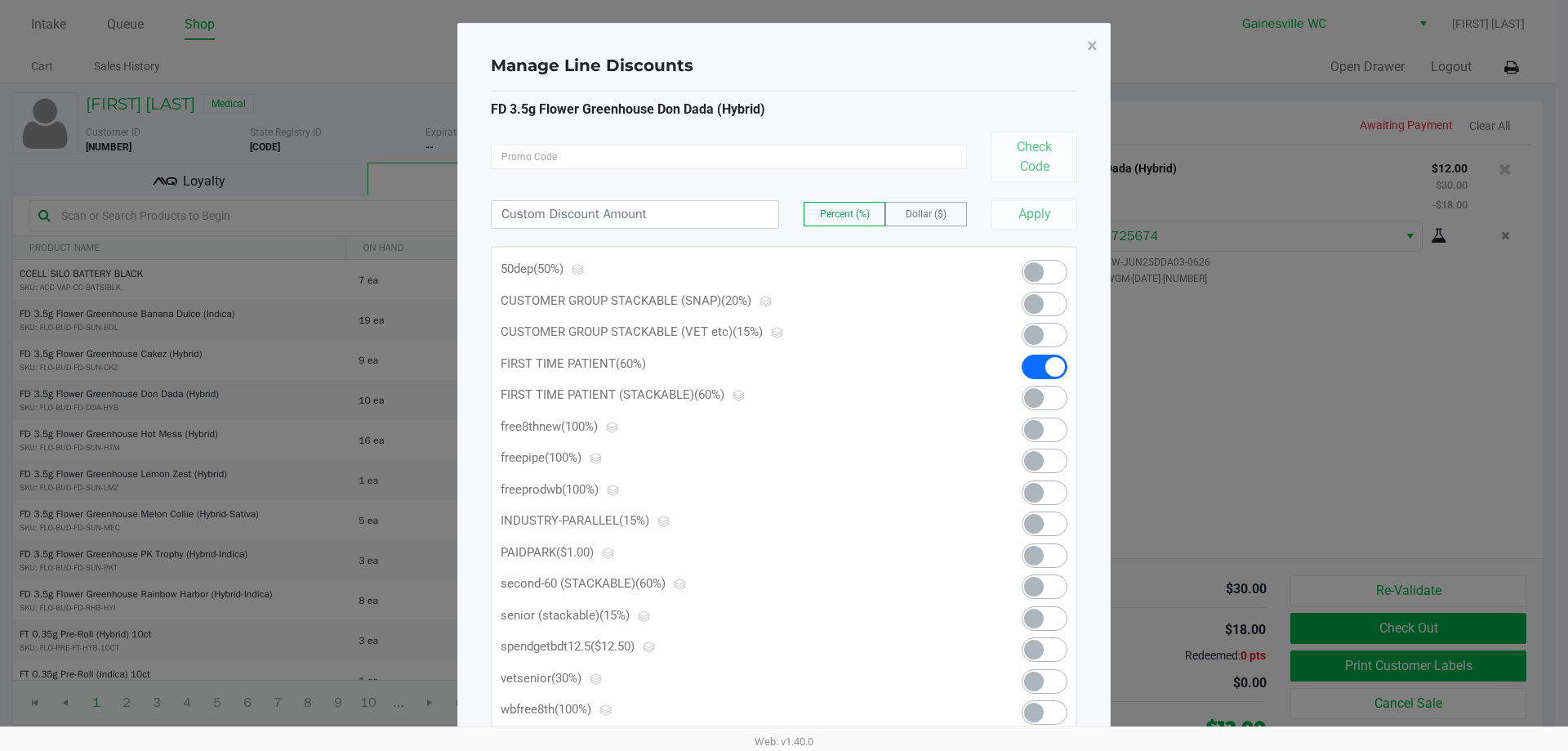 click 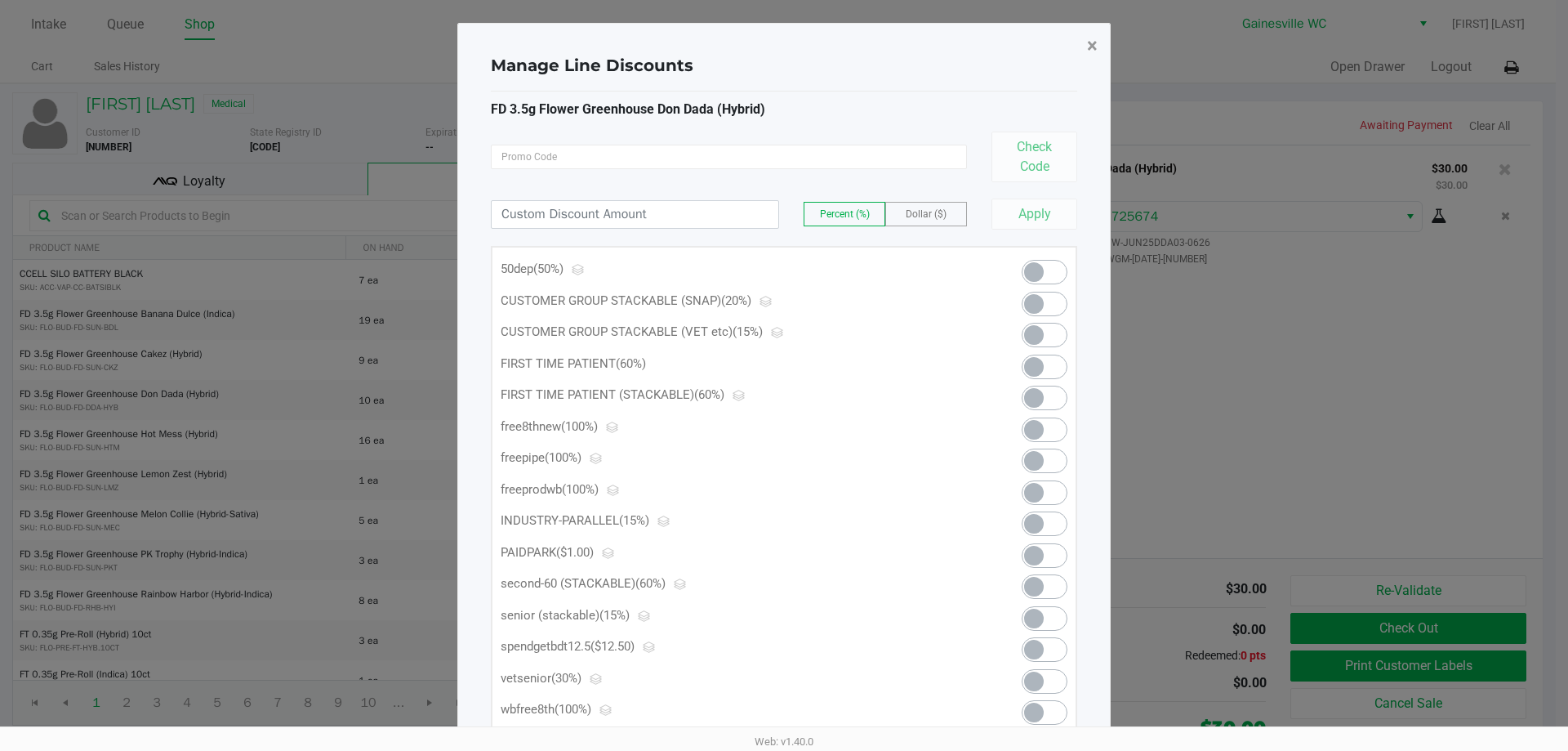 click on "×" 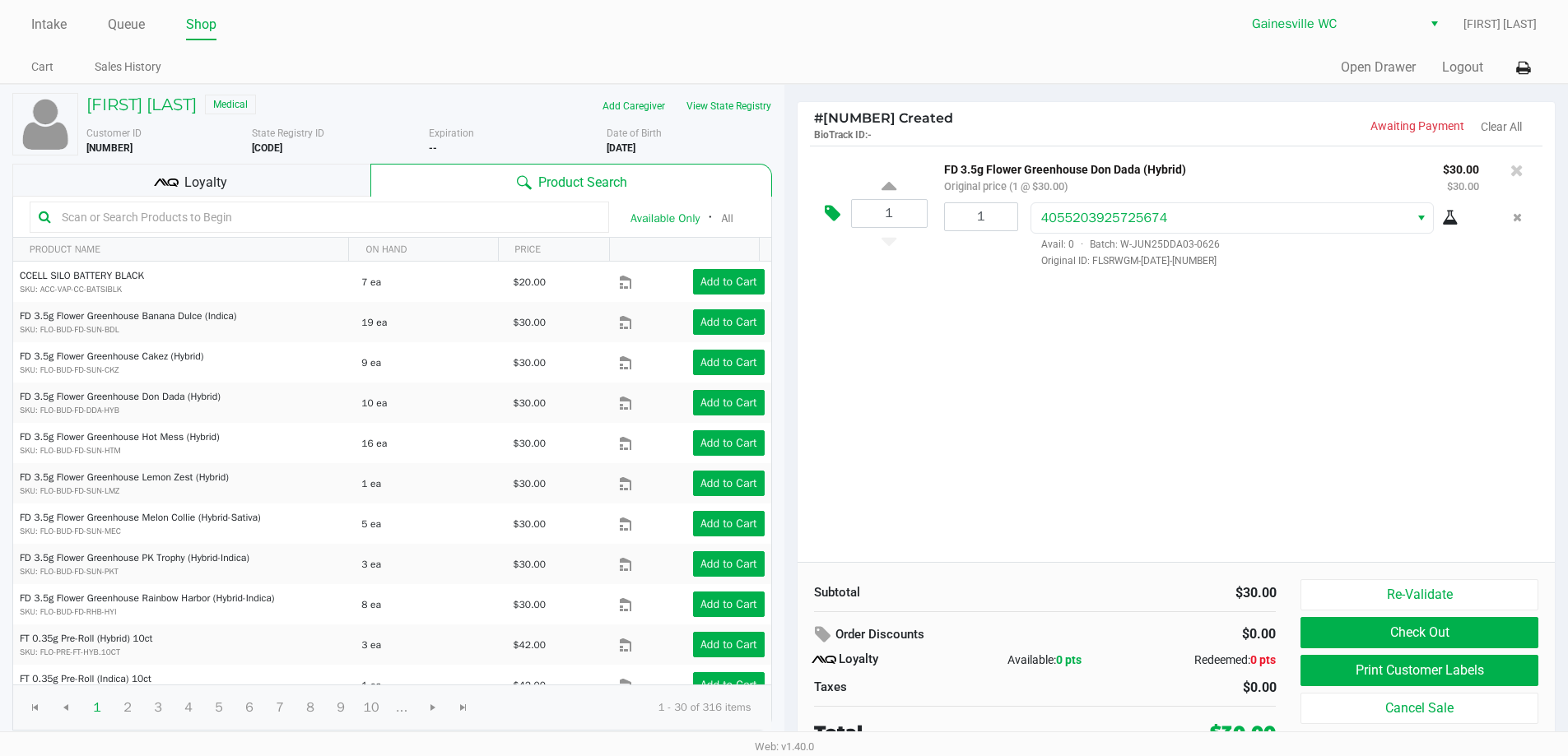 click 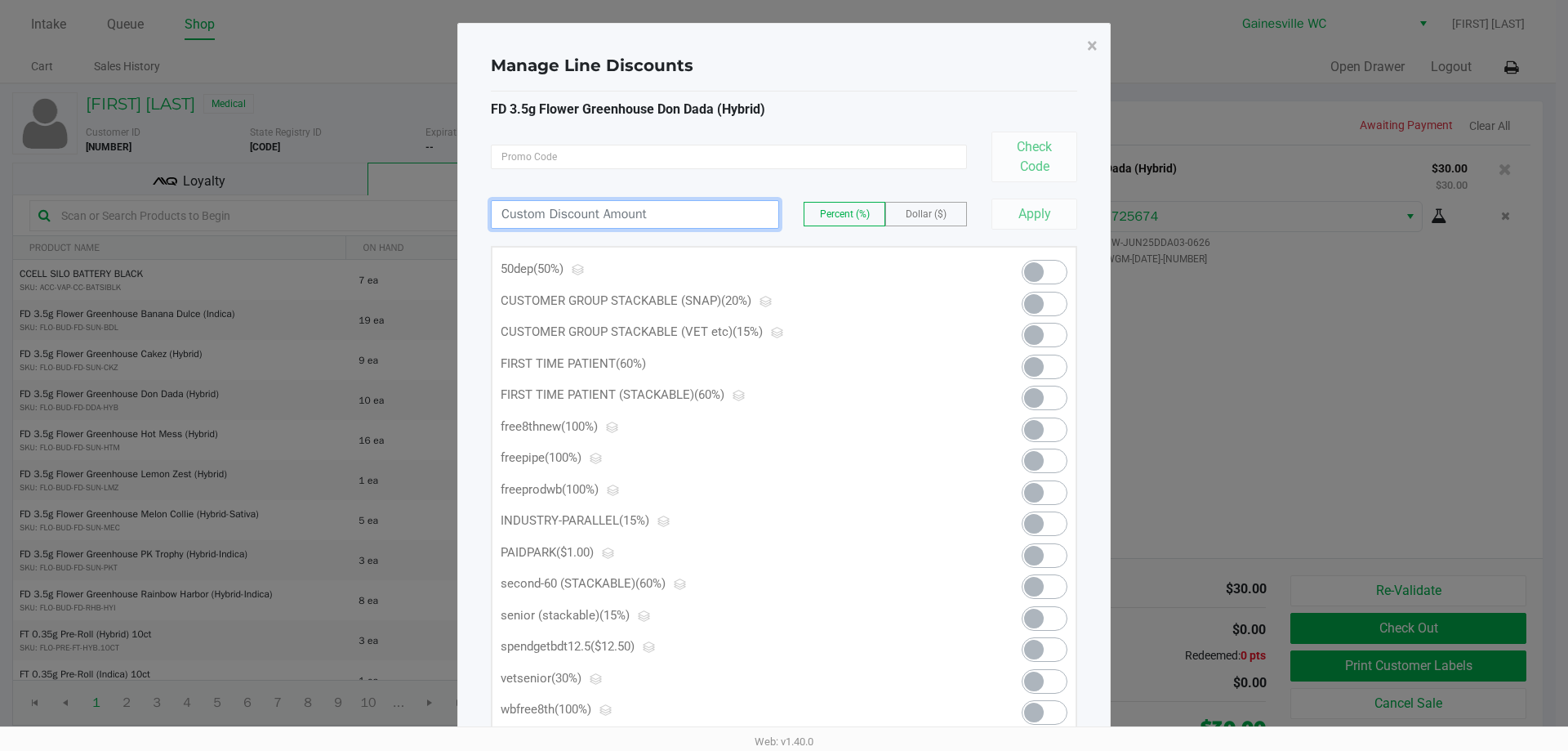 click at bounding box center [635, 214] 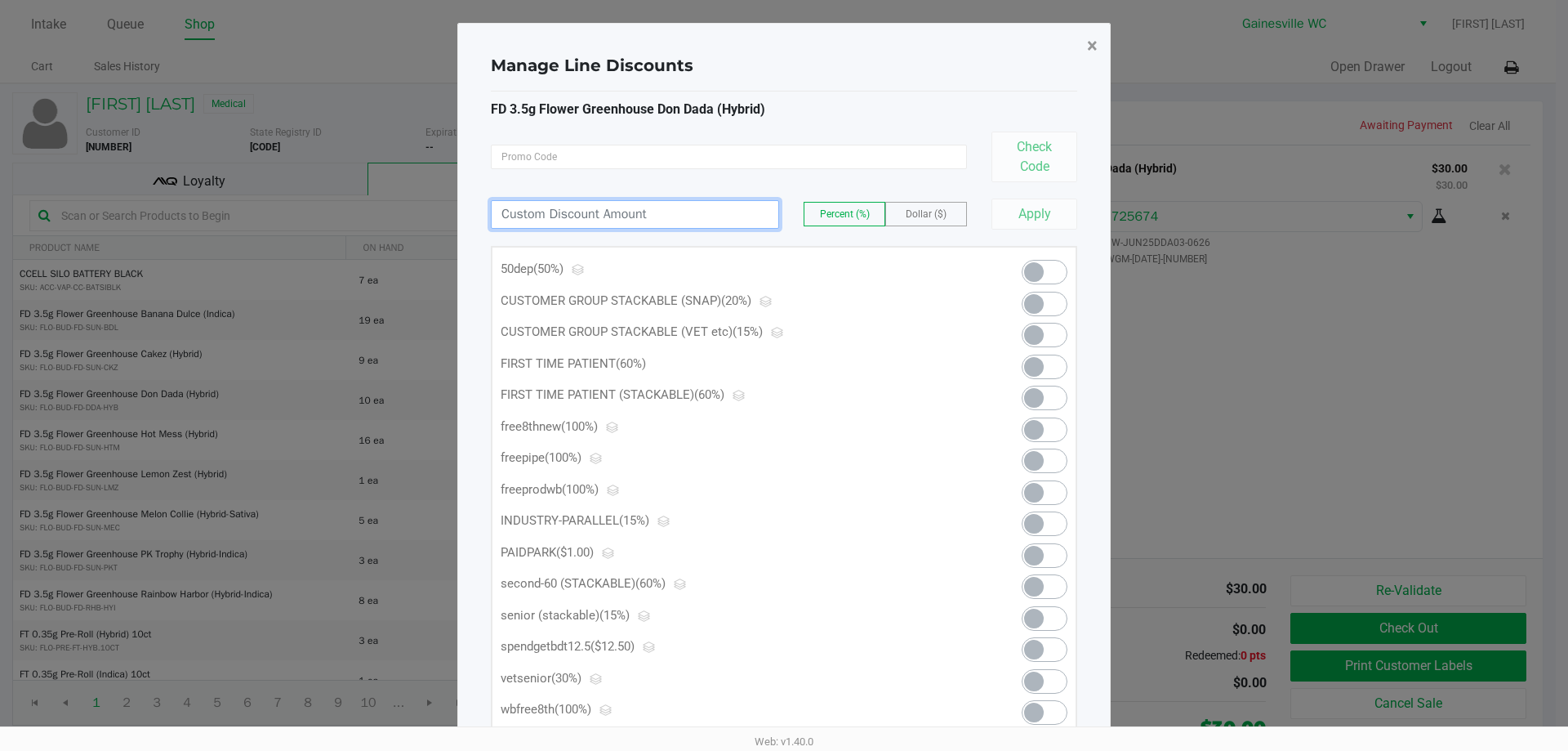 click on "×" 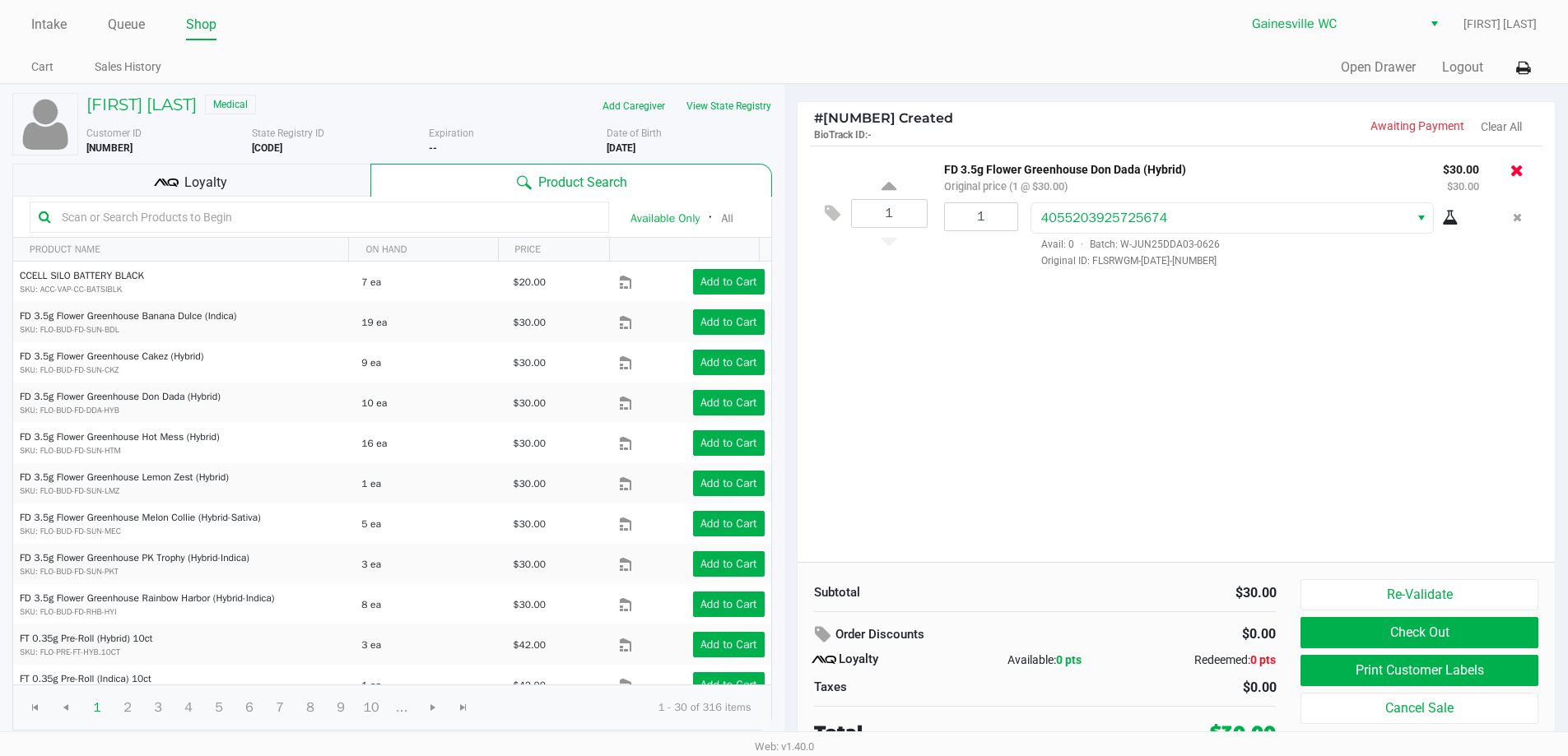 click 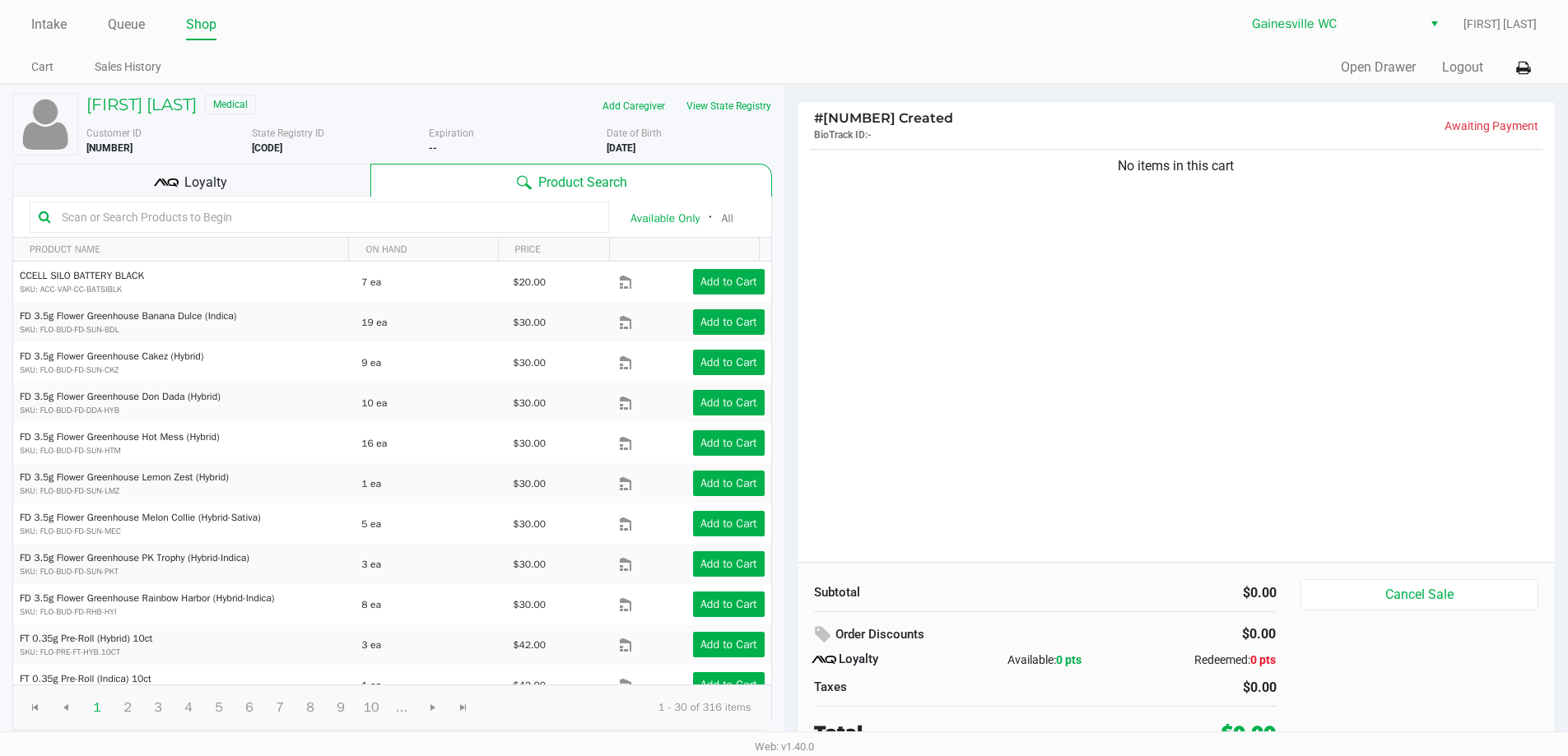 click on "No items in this cart" 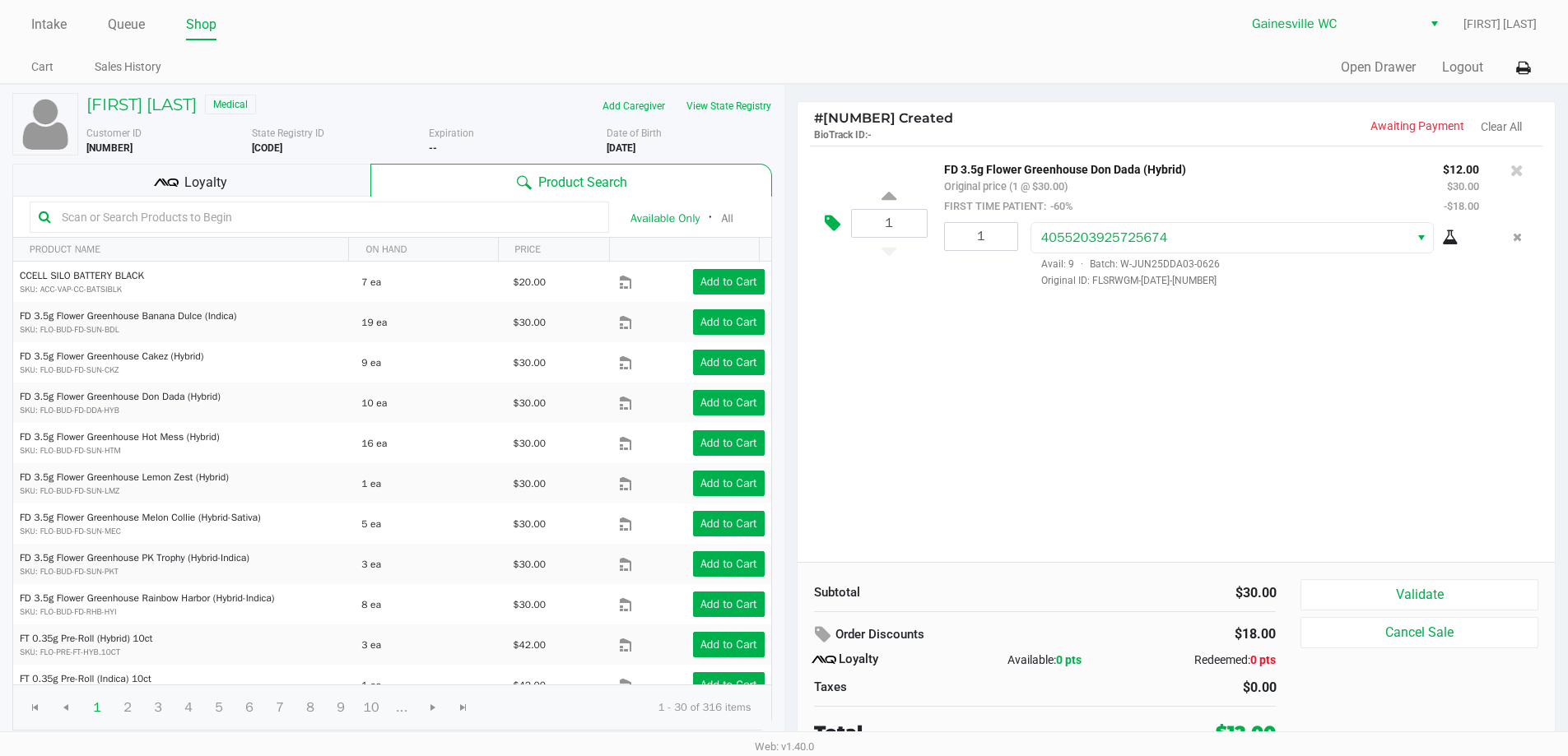 click 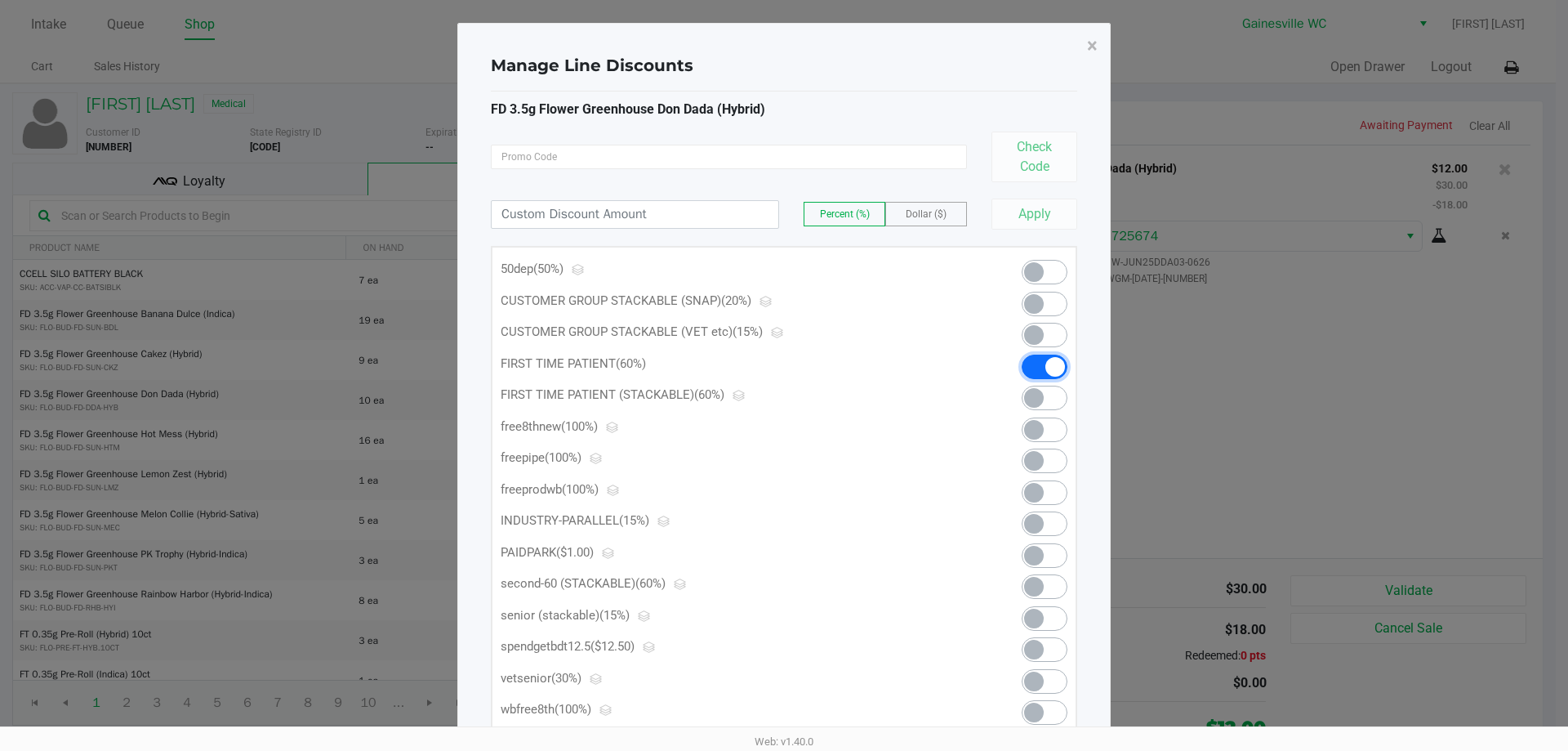 click 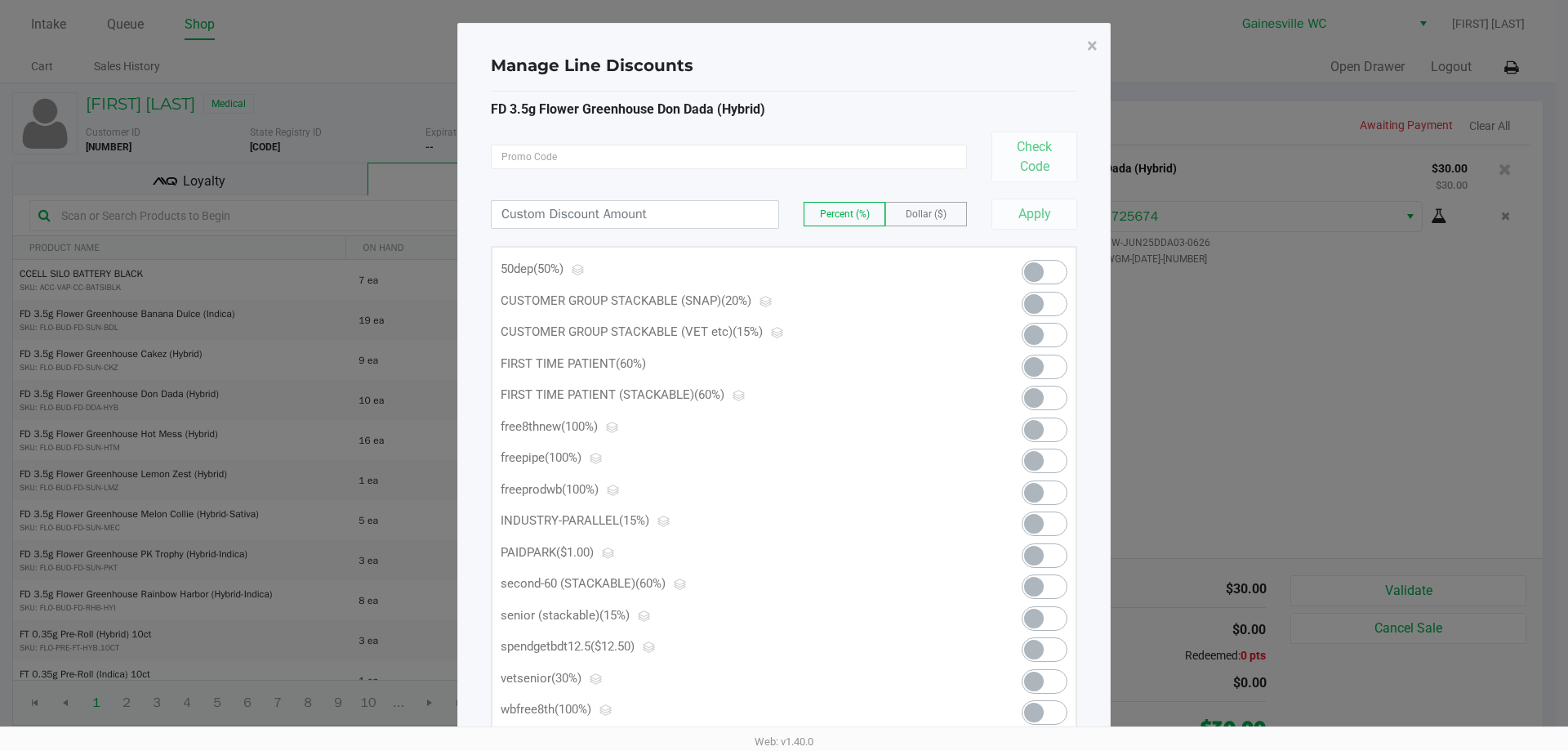 click at bounding box center [1045, 272] 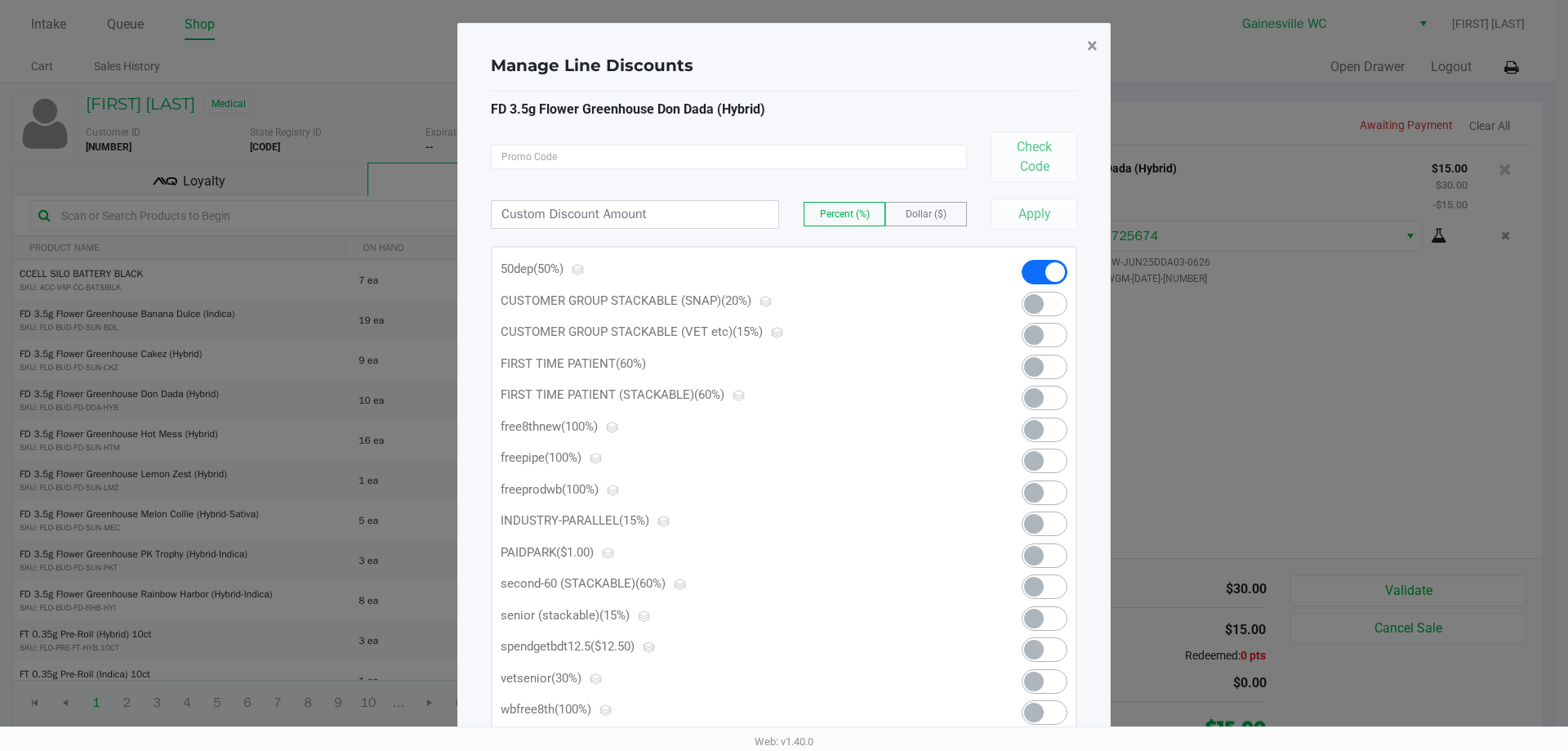 drag, startPoint x: 1091, startPoint y: 47, endPoint x: 1289, endPoint y: 261, distance: 291.5476 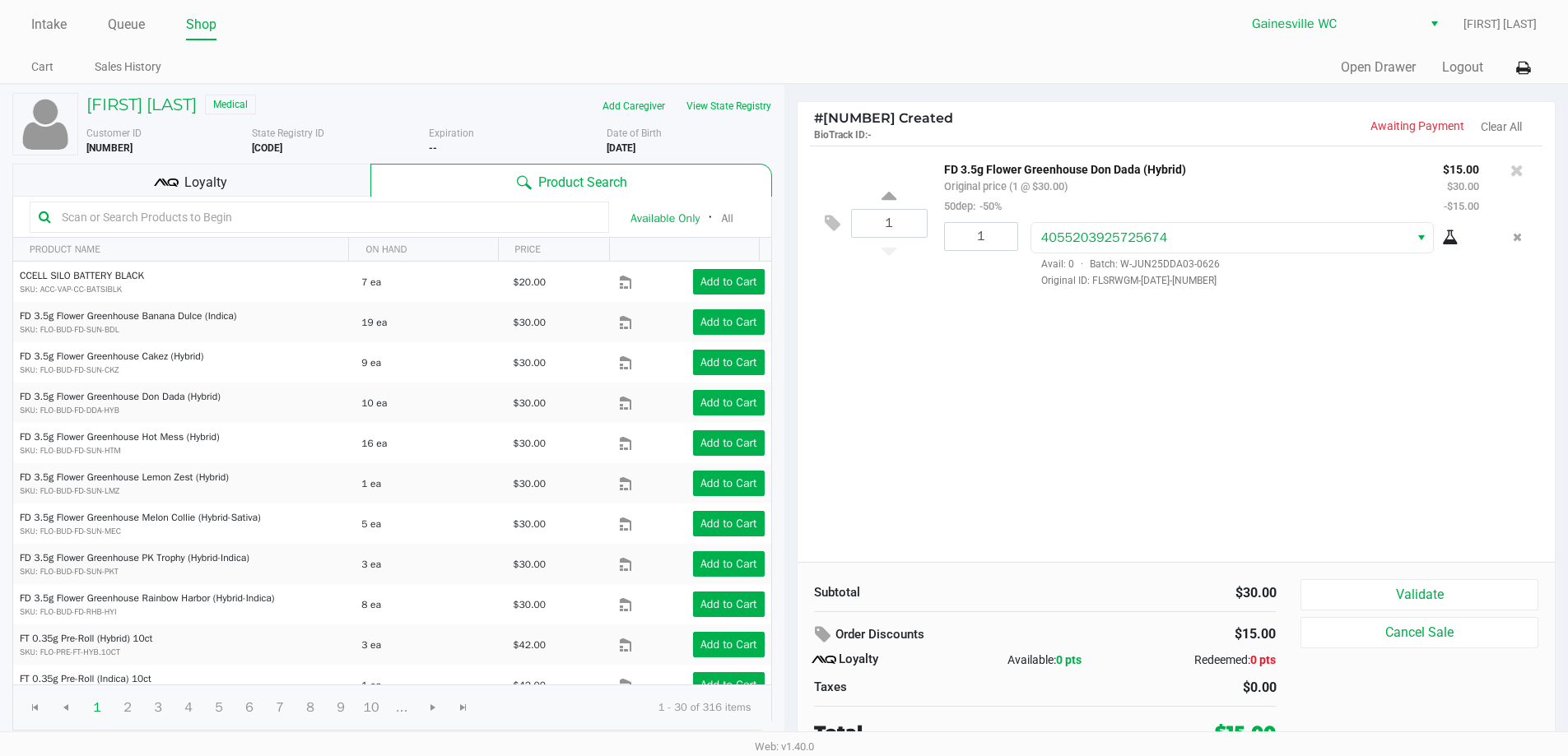 scroll, scrollTop: 7, scrollLeft: 0, axis: vertical 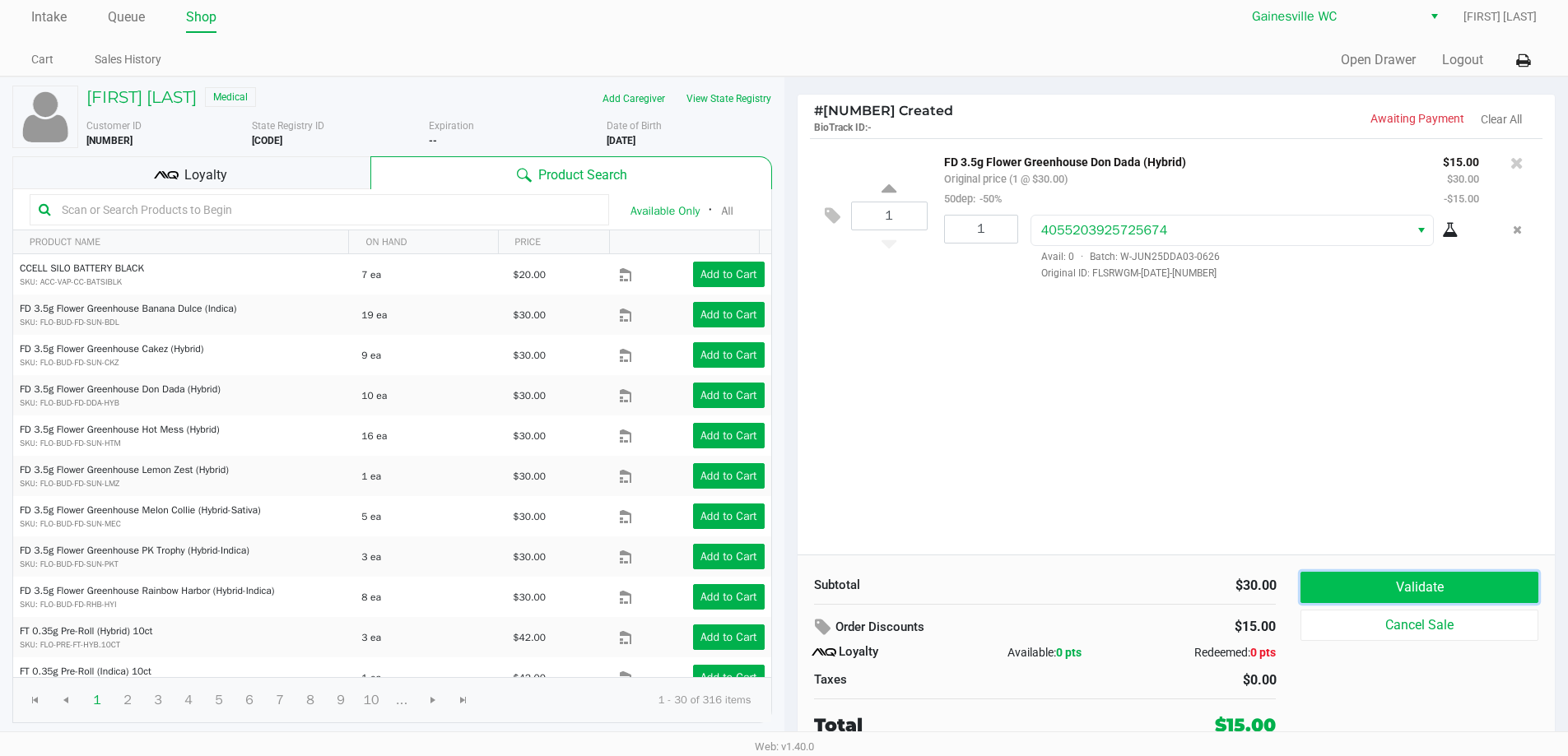 click on "Validate" 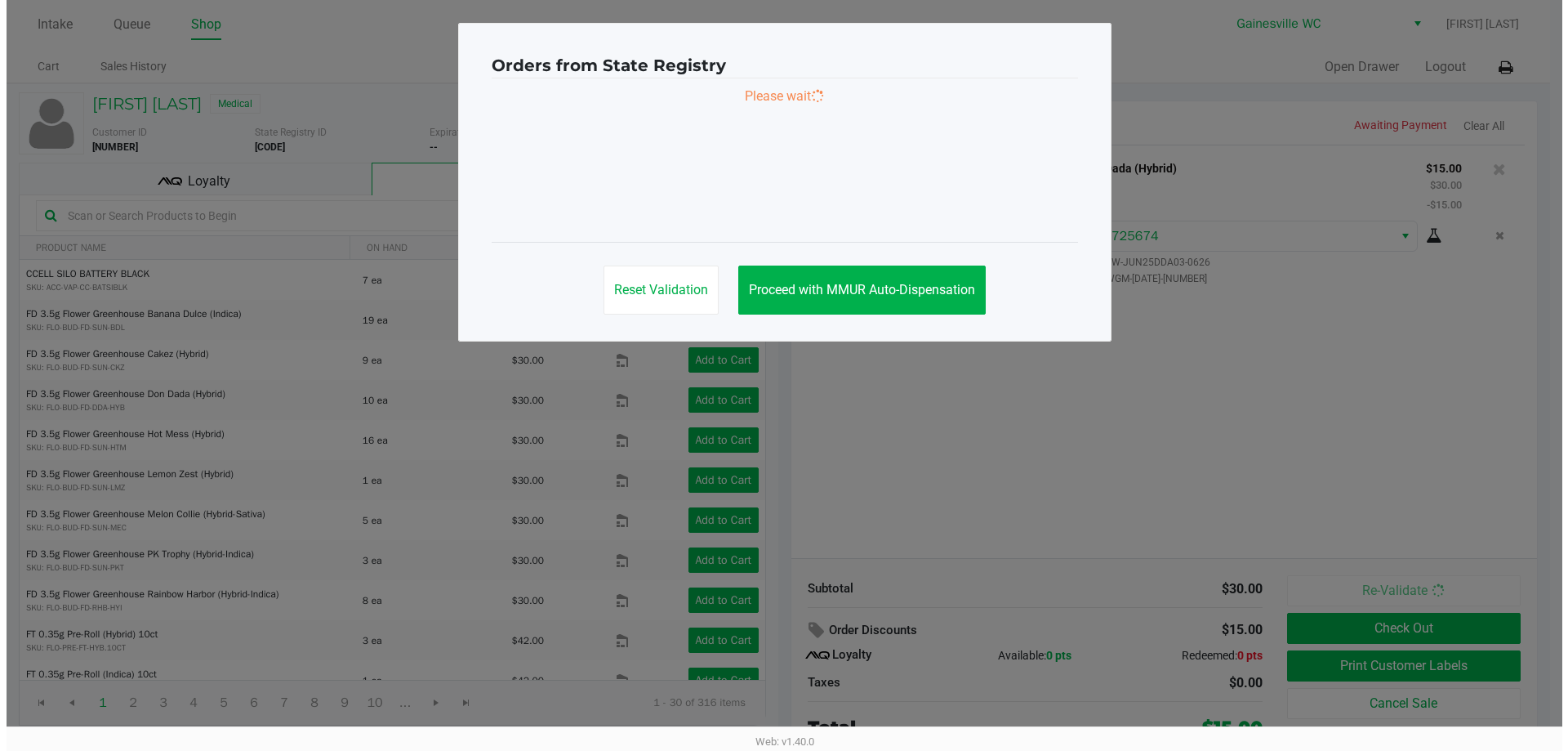 scroll, scrollTop: 0, scrollLeft: 0, axis: both 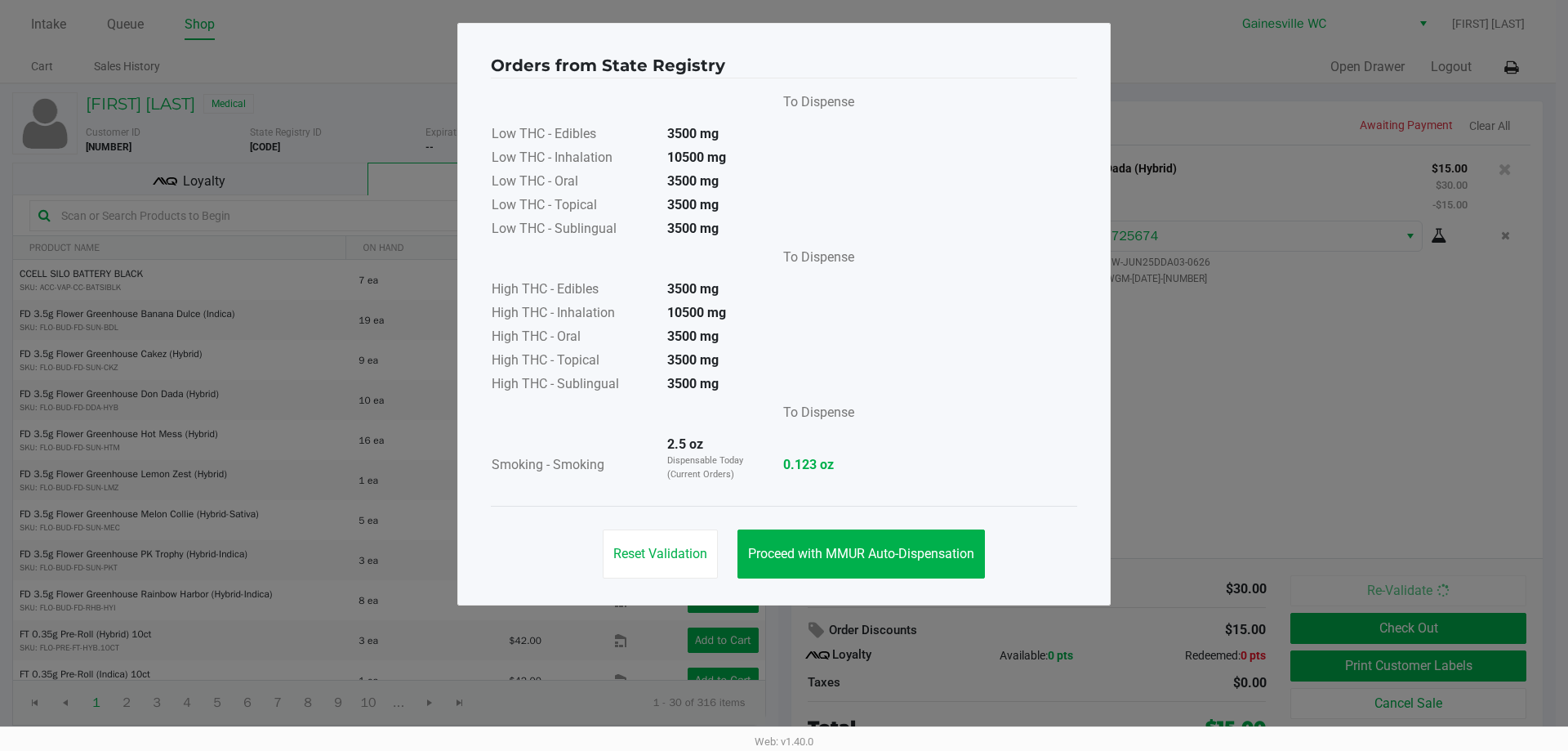 click on "Reset Validation   Proceed with MMUR Auto-Dispensation" 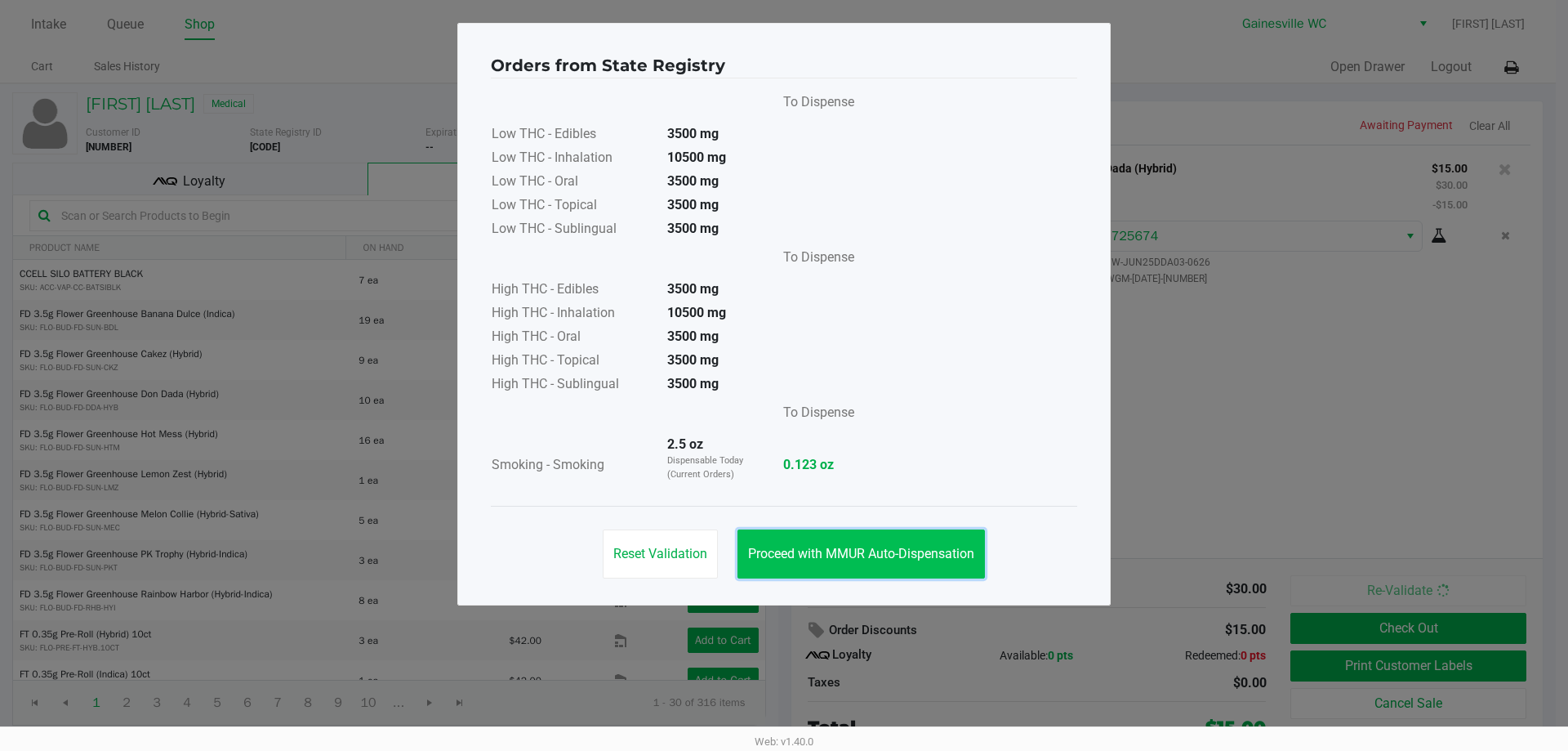 drag, startPoint x: 899, startPoint y: 545, endPoint x: 1197, endPoint y: 623, distance: 308.03896 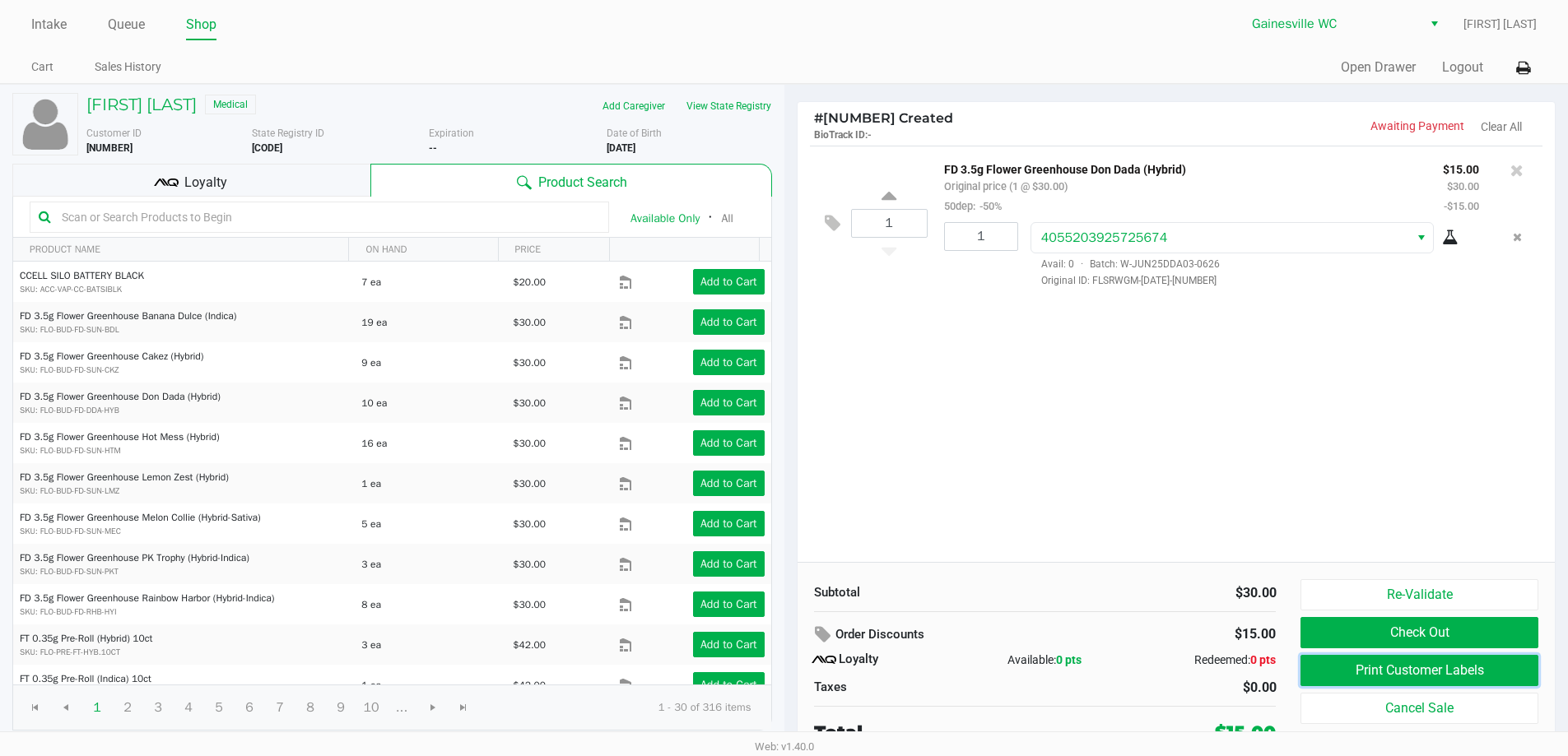 click on "Print Customer Labels" 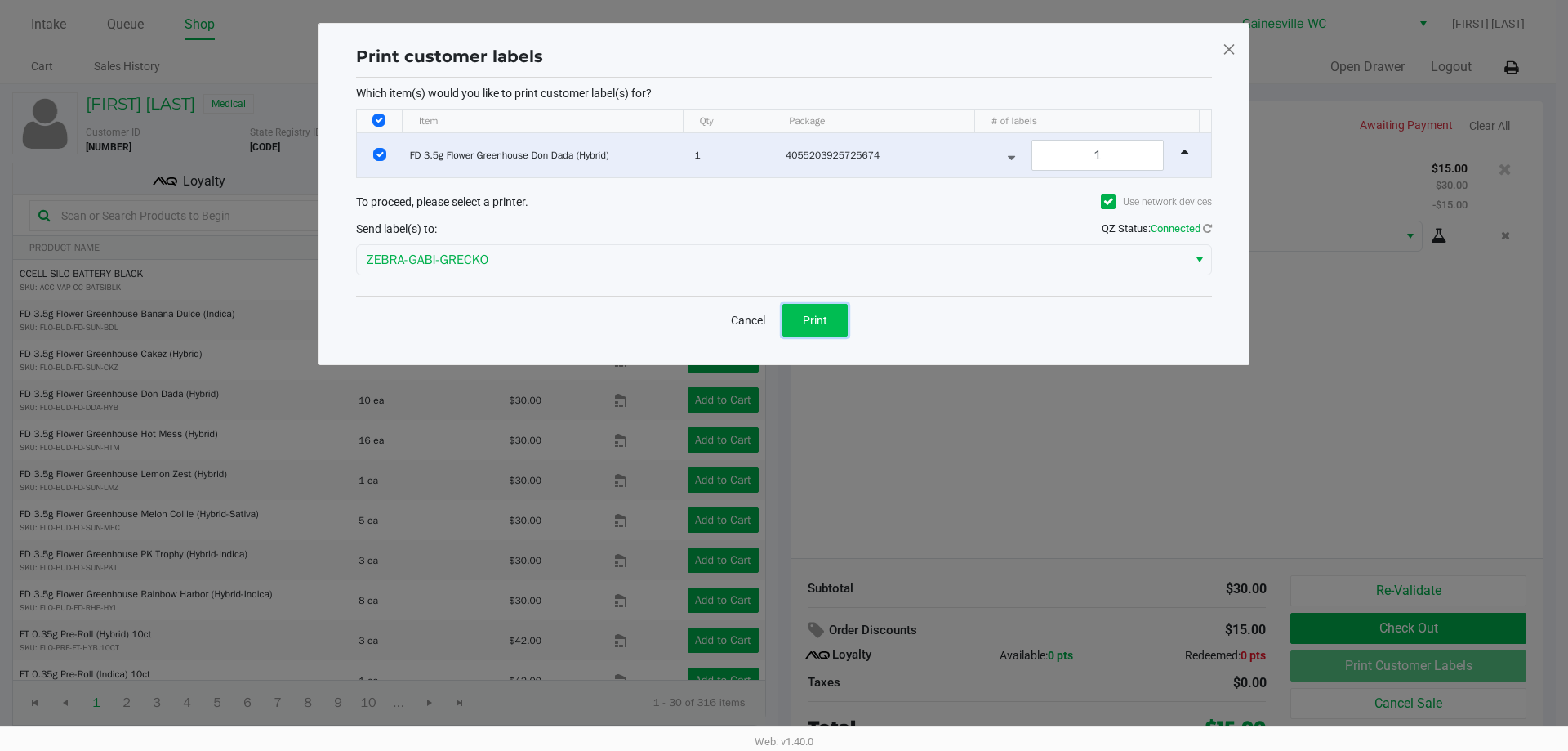 click on "Print" 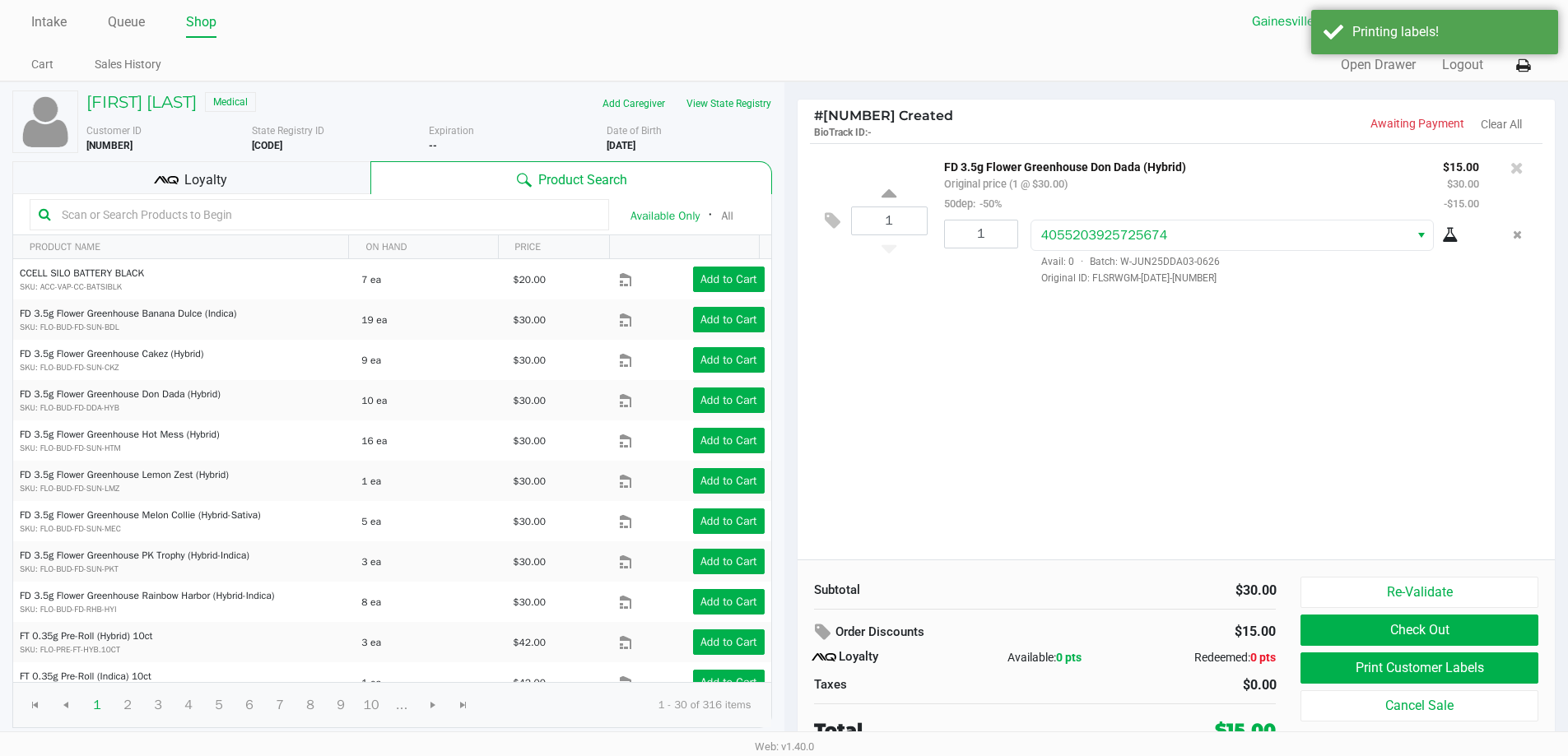 scroll, scrollTop: 7, scrollLeft: 0, axis: vertical 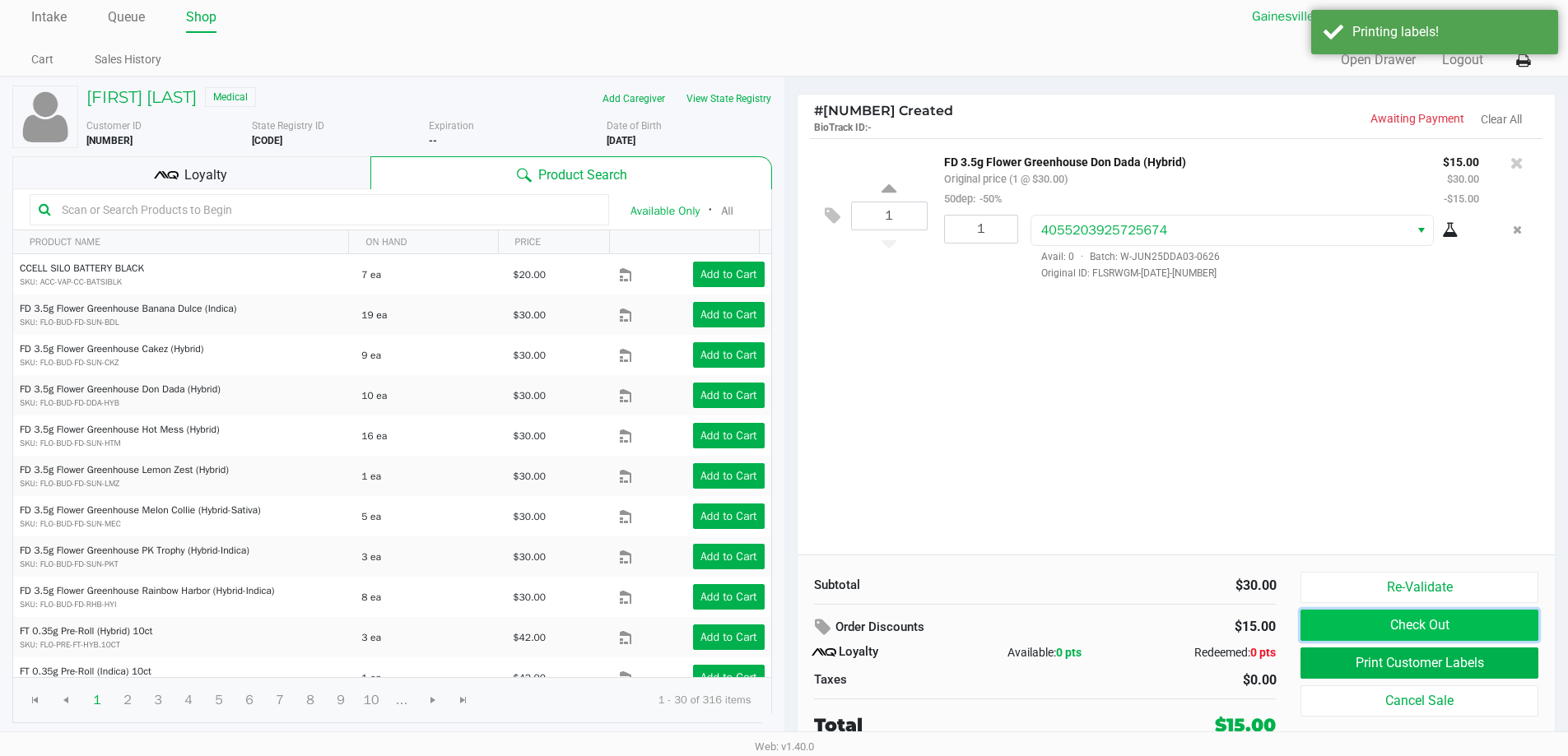 click on "Check Out" 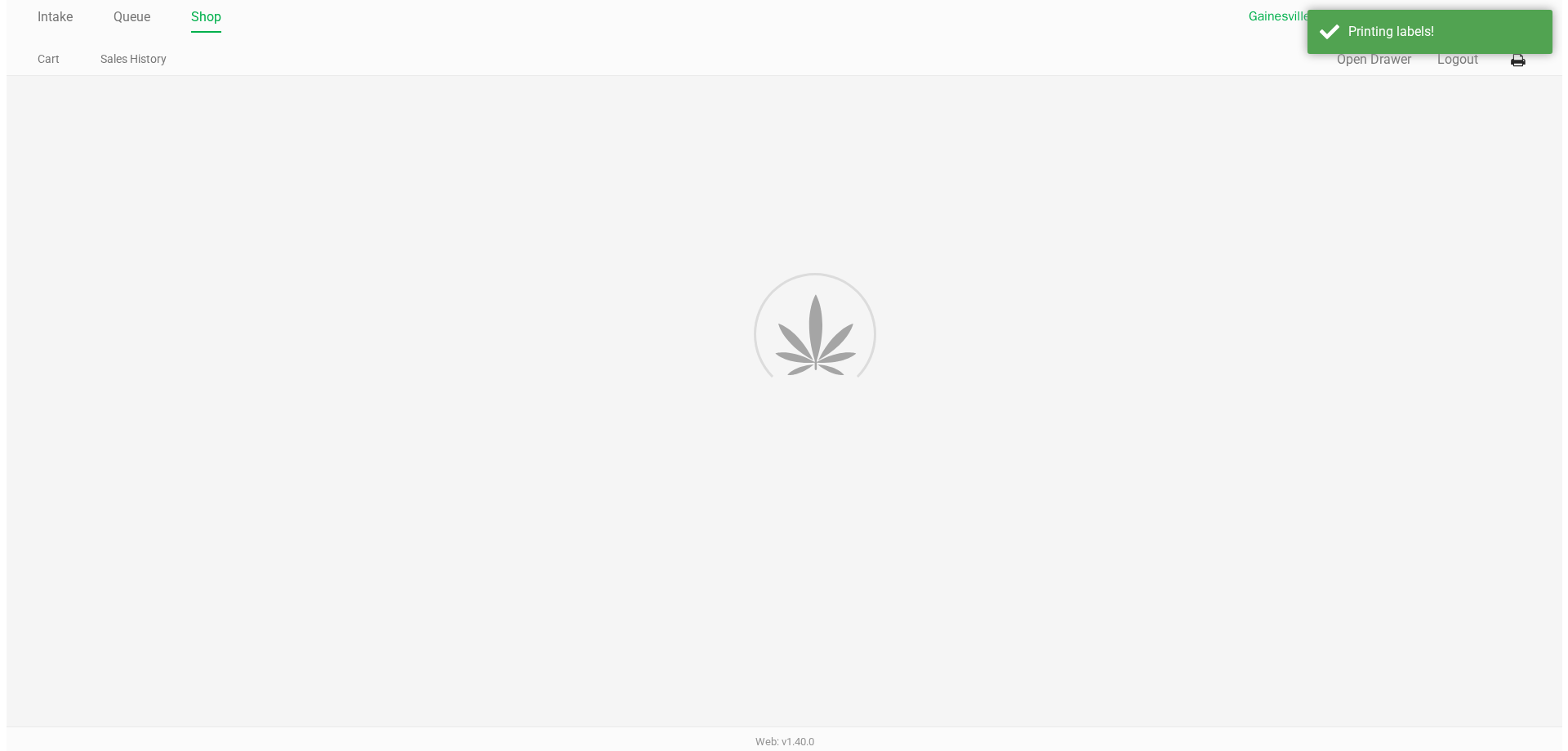 scroll, scrollTop: 0, scrollLeft: 0, axis: both 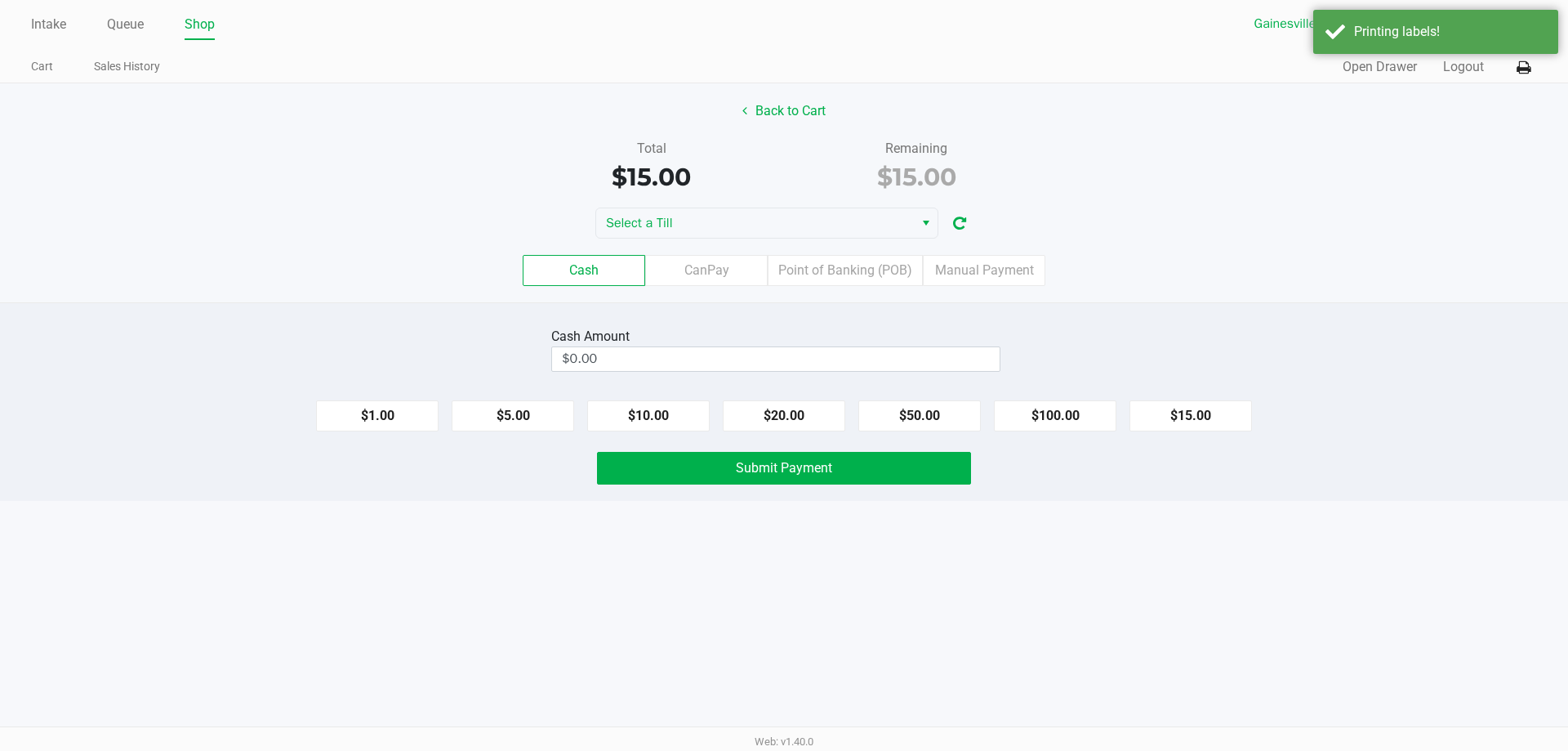 click on "Cash  Amount  $0.00" 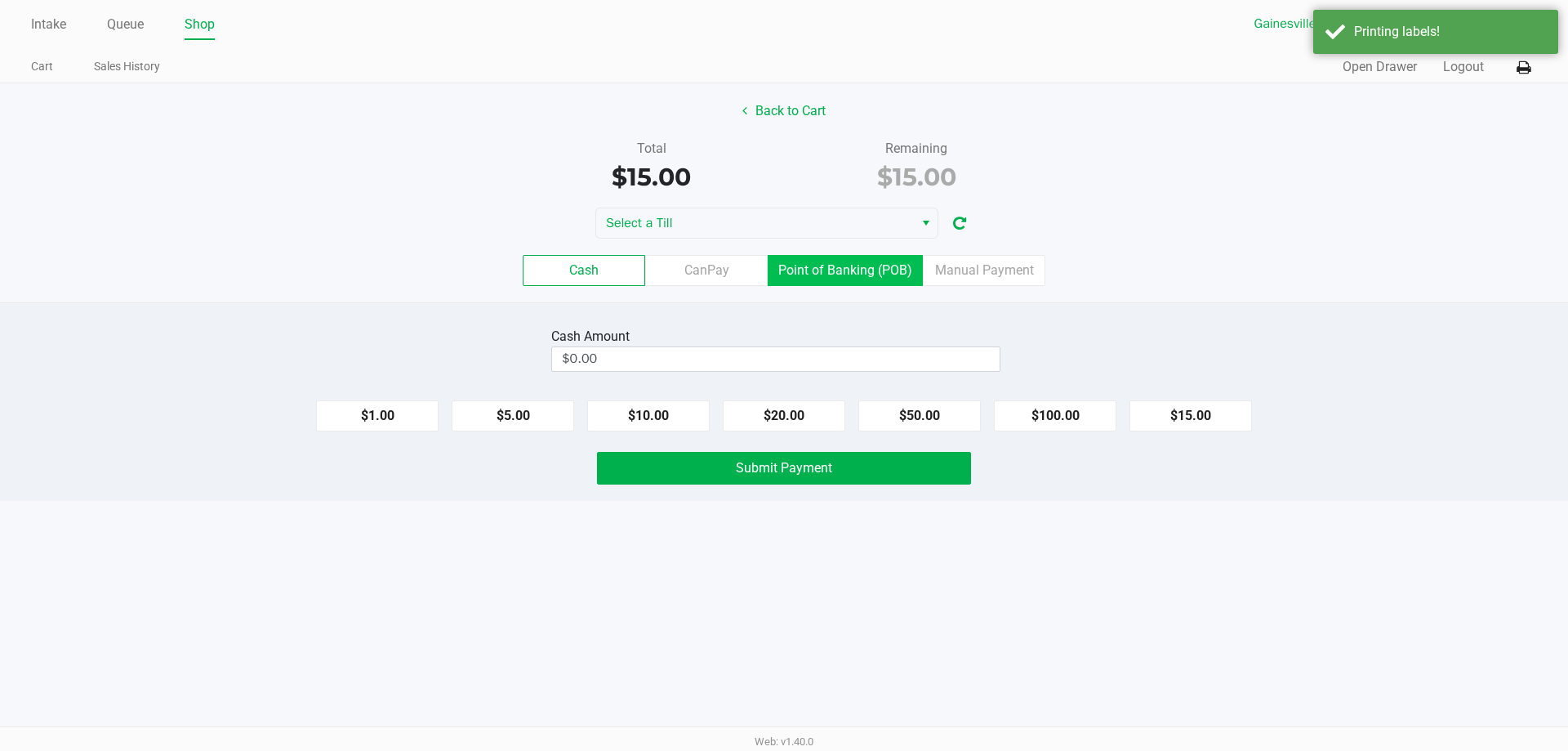 drag, startPoint x: 853, startPoint y: 253, endPoint x: 860, endPoint y: 260, distance: 9.8994949 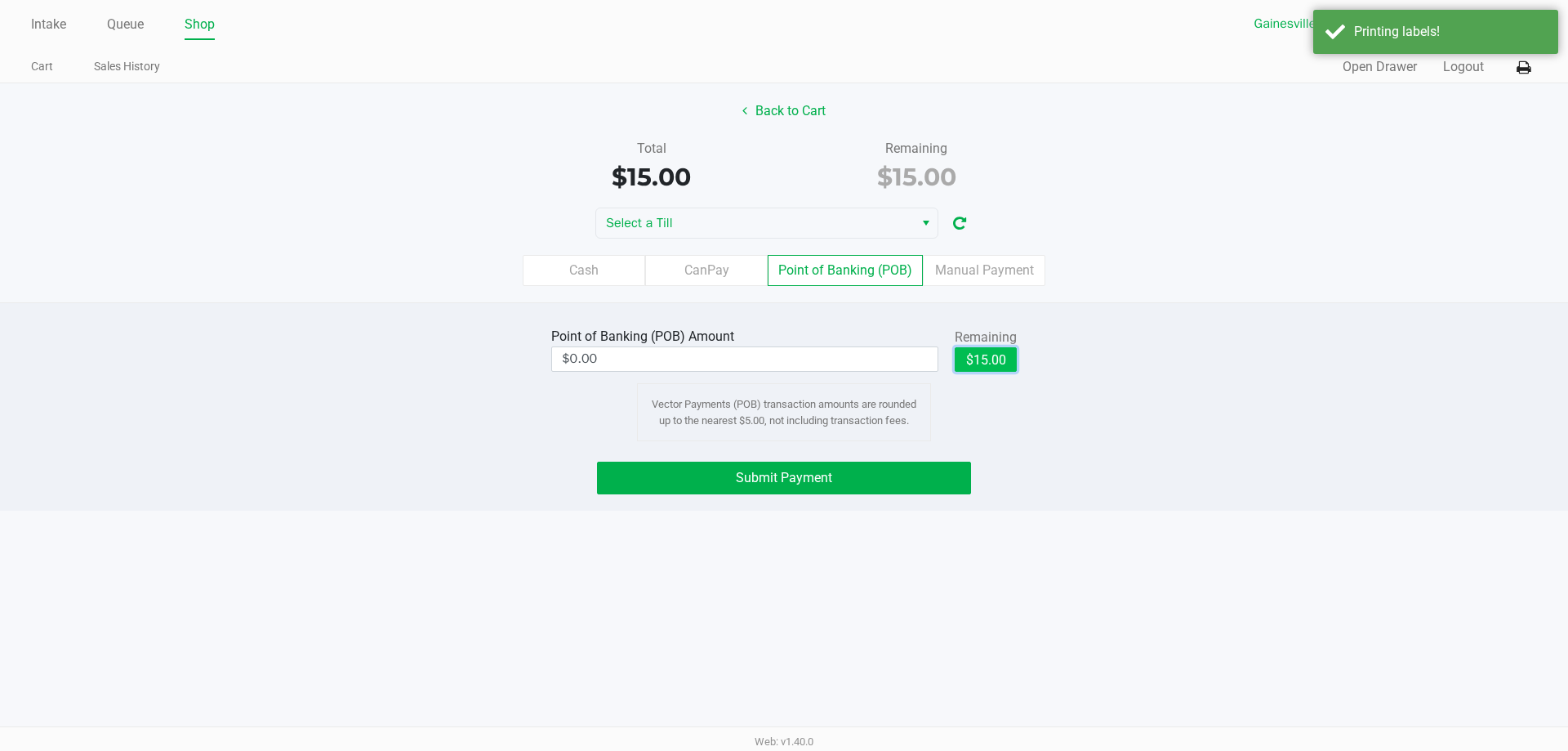 click on "$15.00" 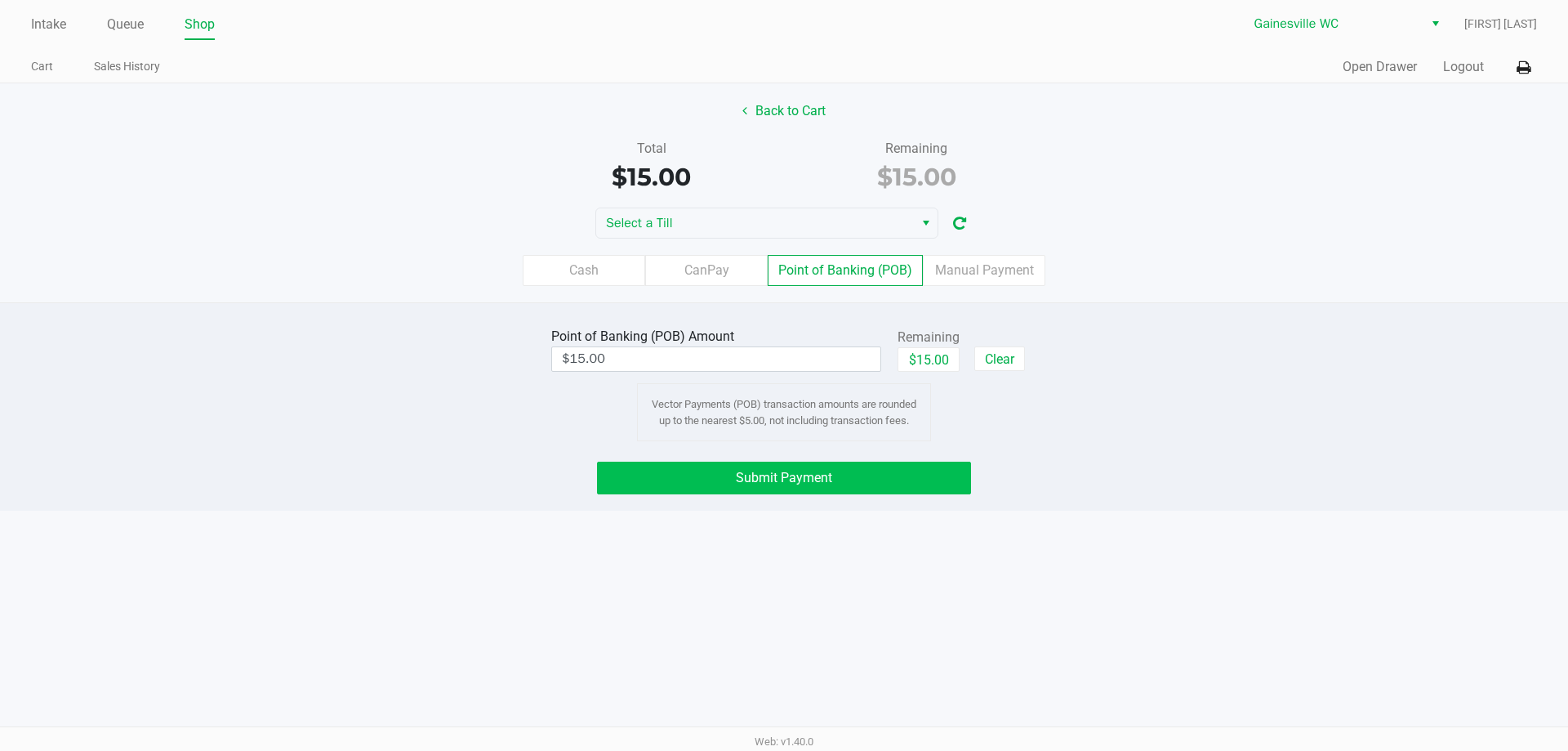 drag, startPoint x: 924, startPoint y: 458, endPoint x: 923, endPoint y: 480, distance: 22.022716 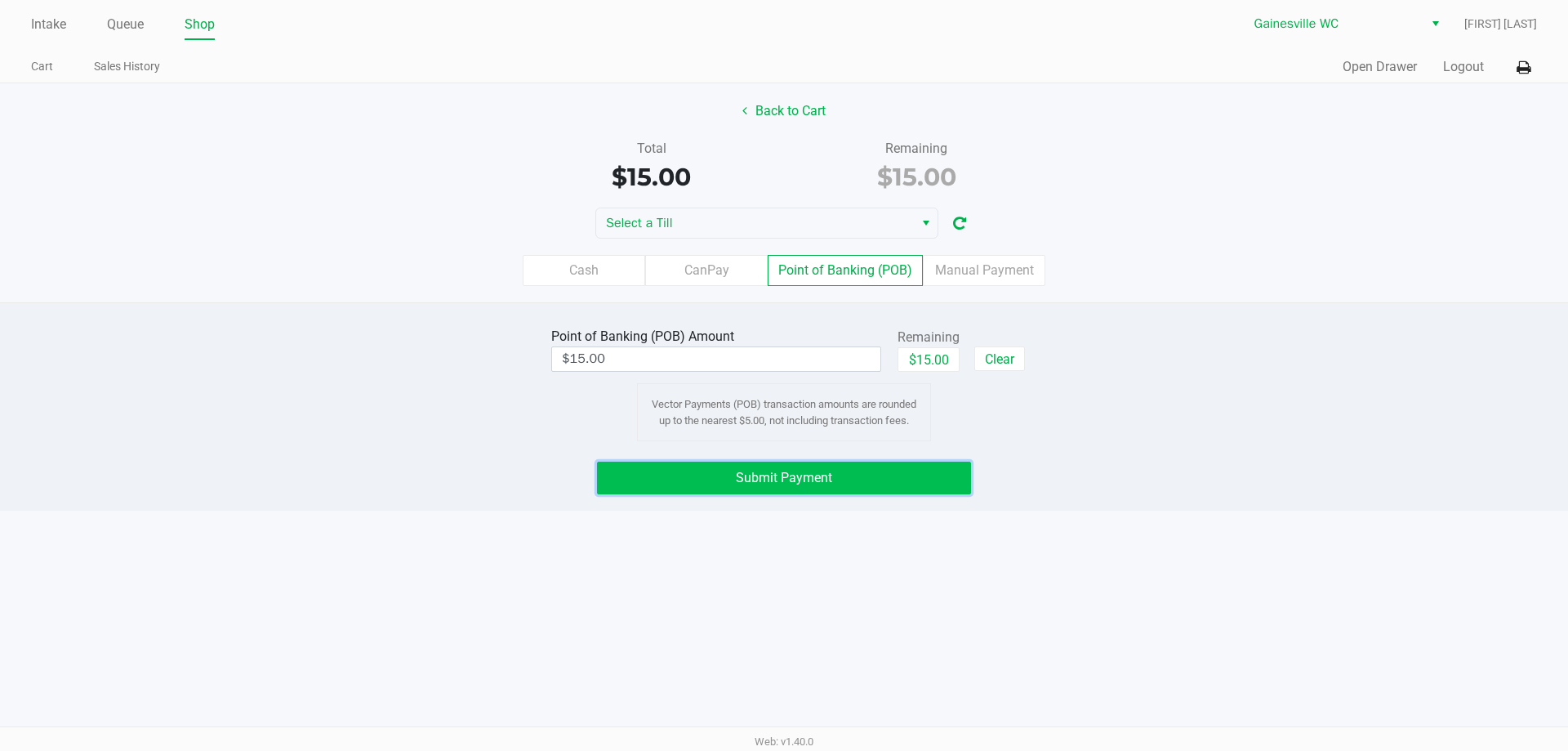 click on "Submit Payment" 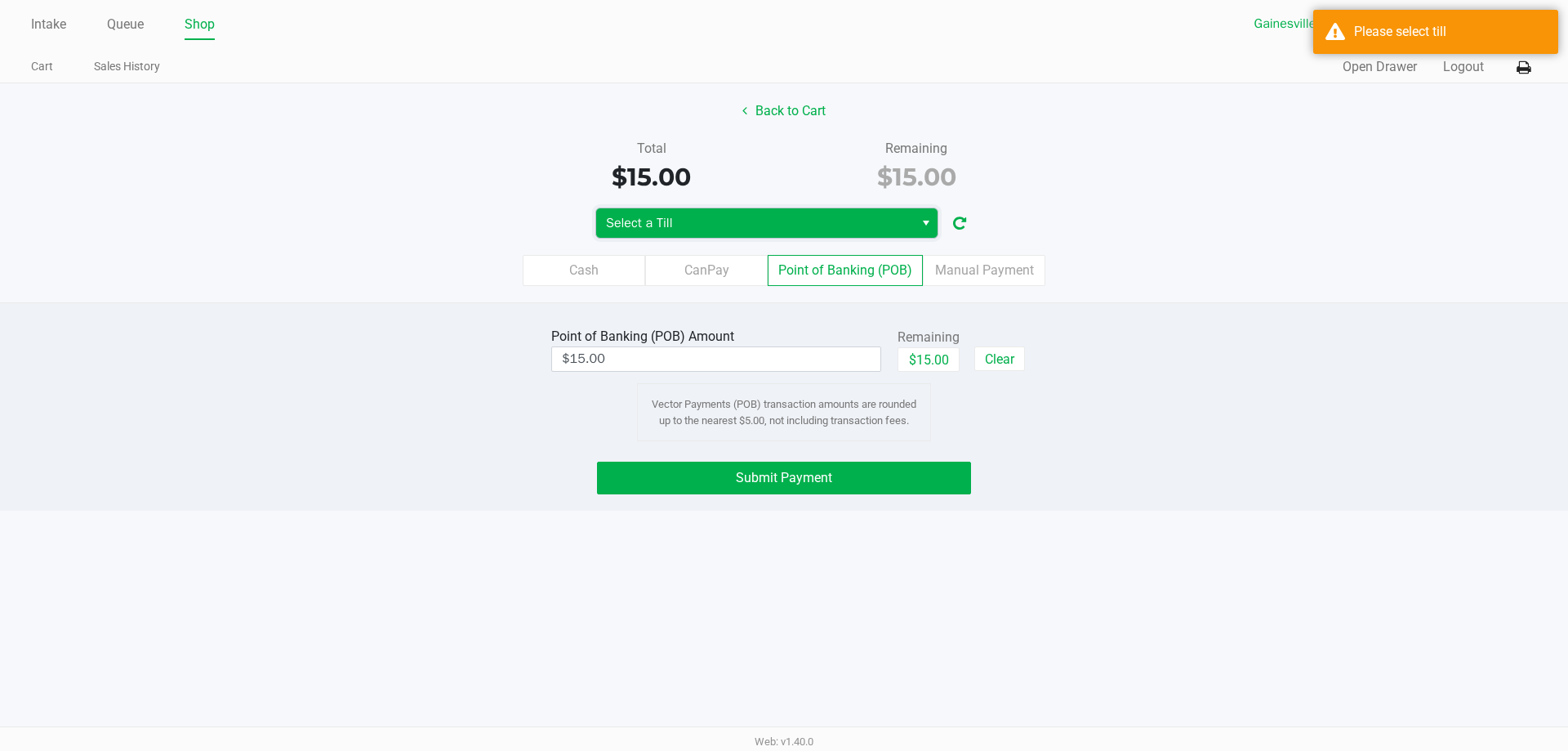 click on "Select a Till" at bounding box center [755, 223] 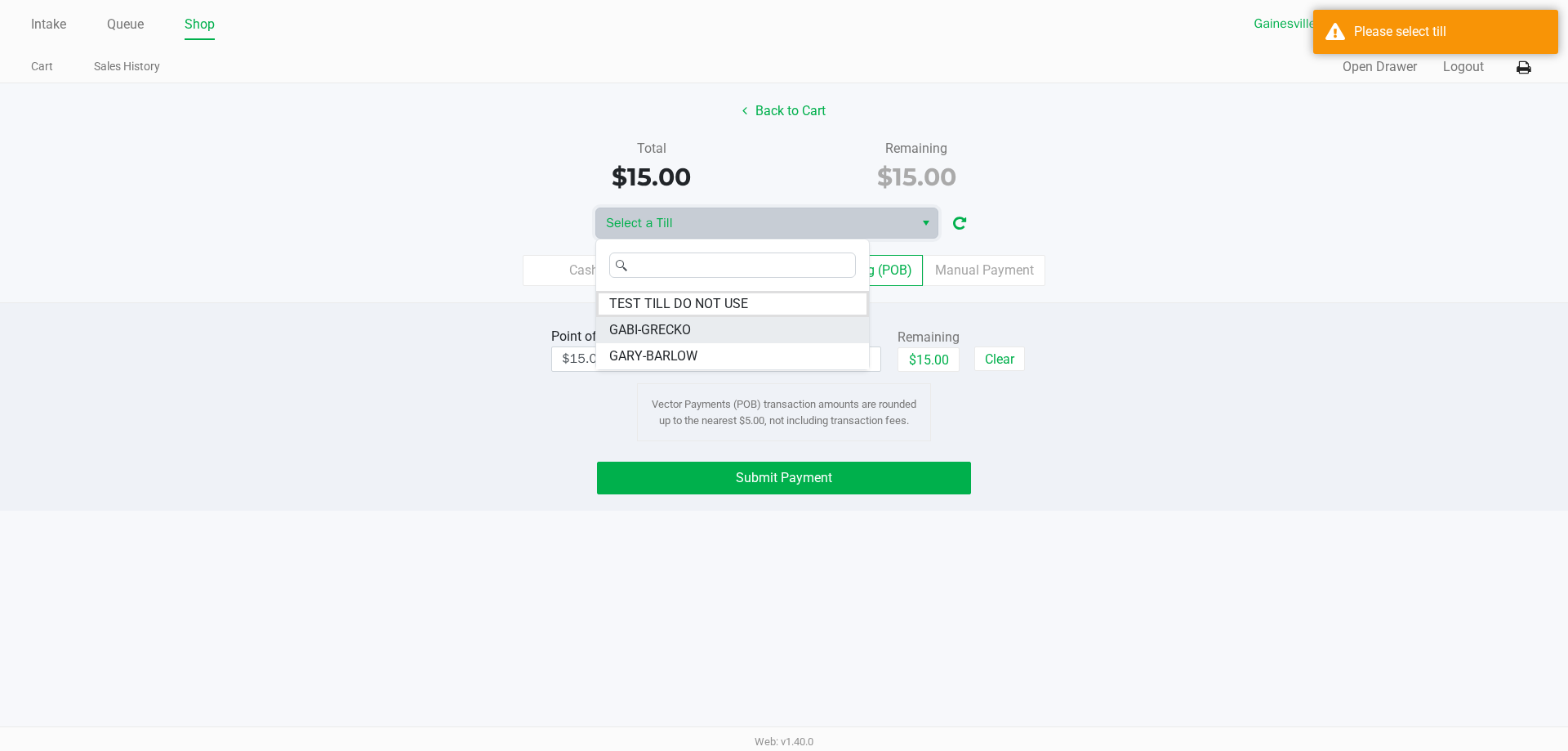 click on "GABI-GRECKO" at bounding box center (733, 330) 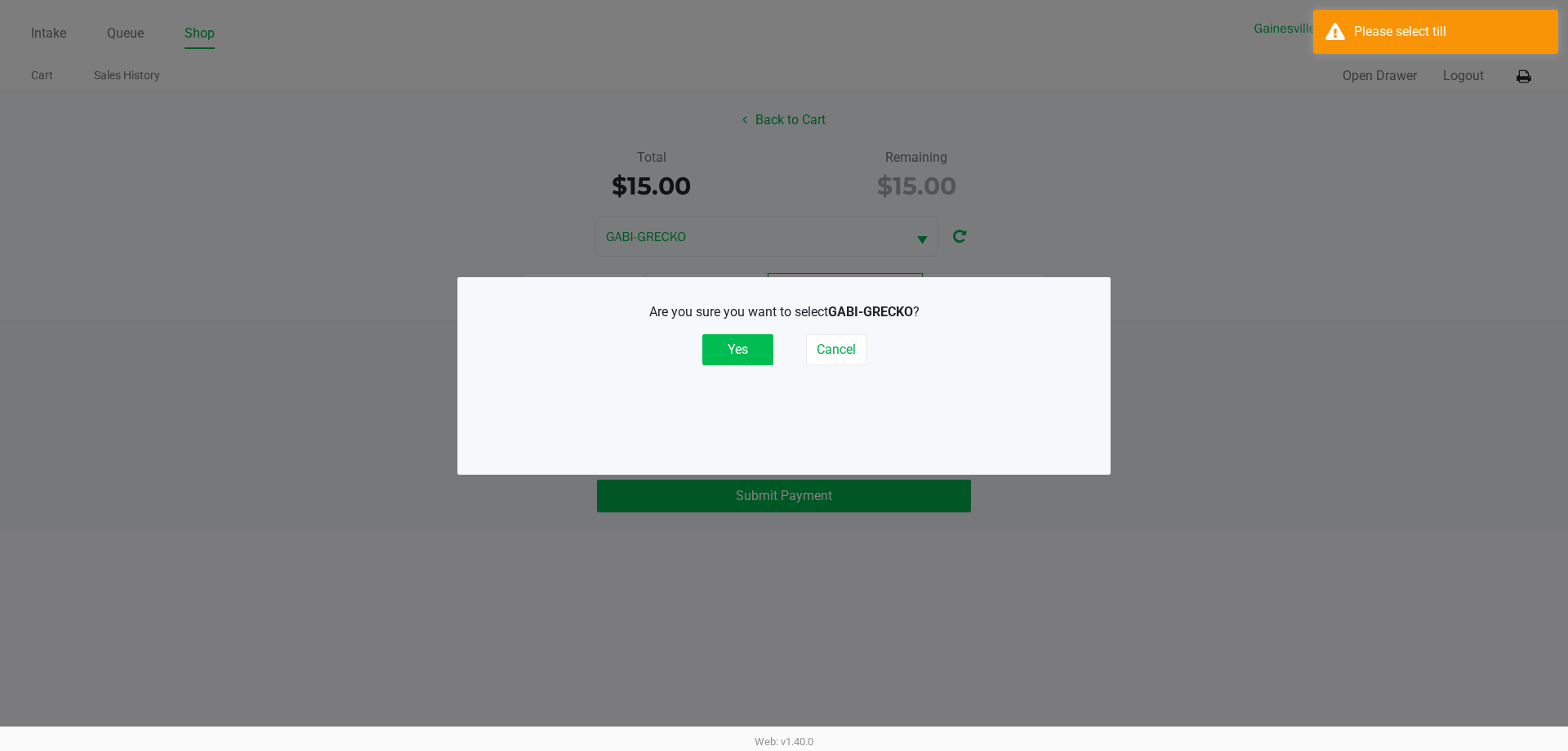 click on "Yes" 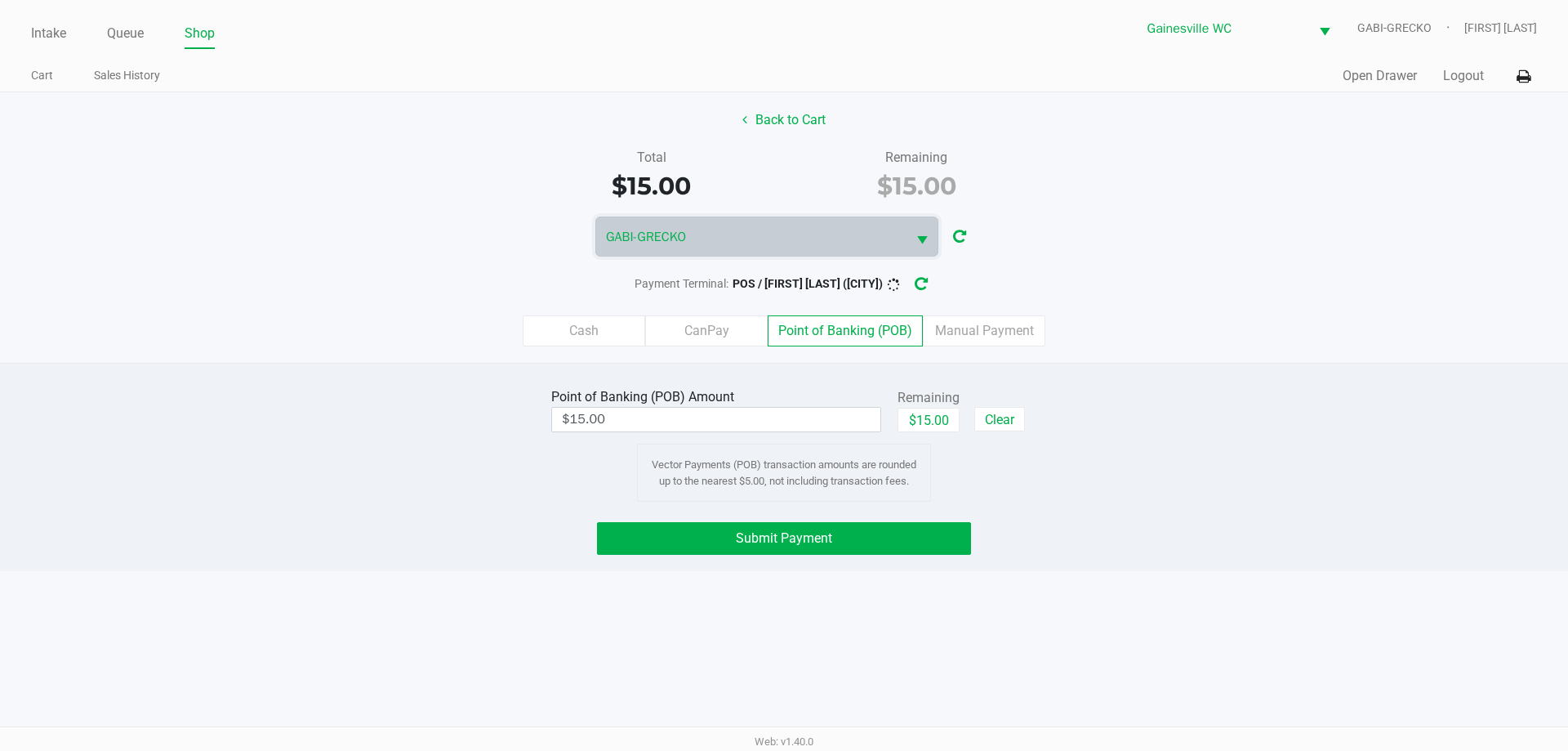 click on "Cash   CanPay   Point of Banking (POB)   Manual Payment" 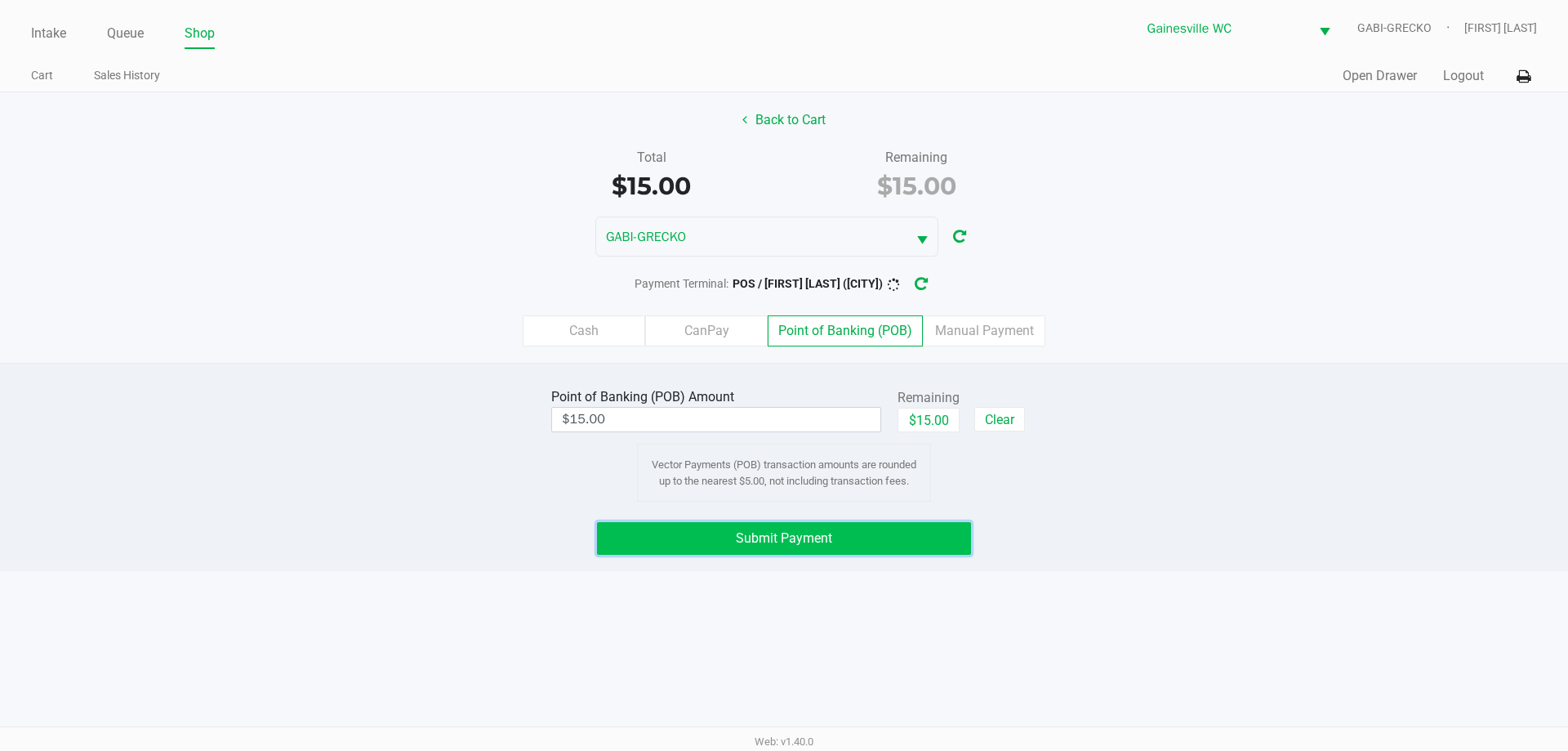 click on "Submit Payment" 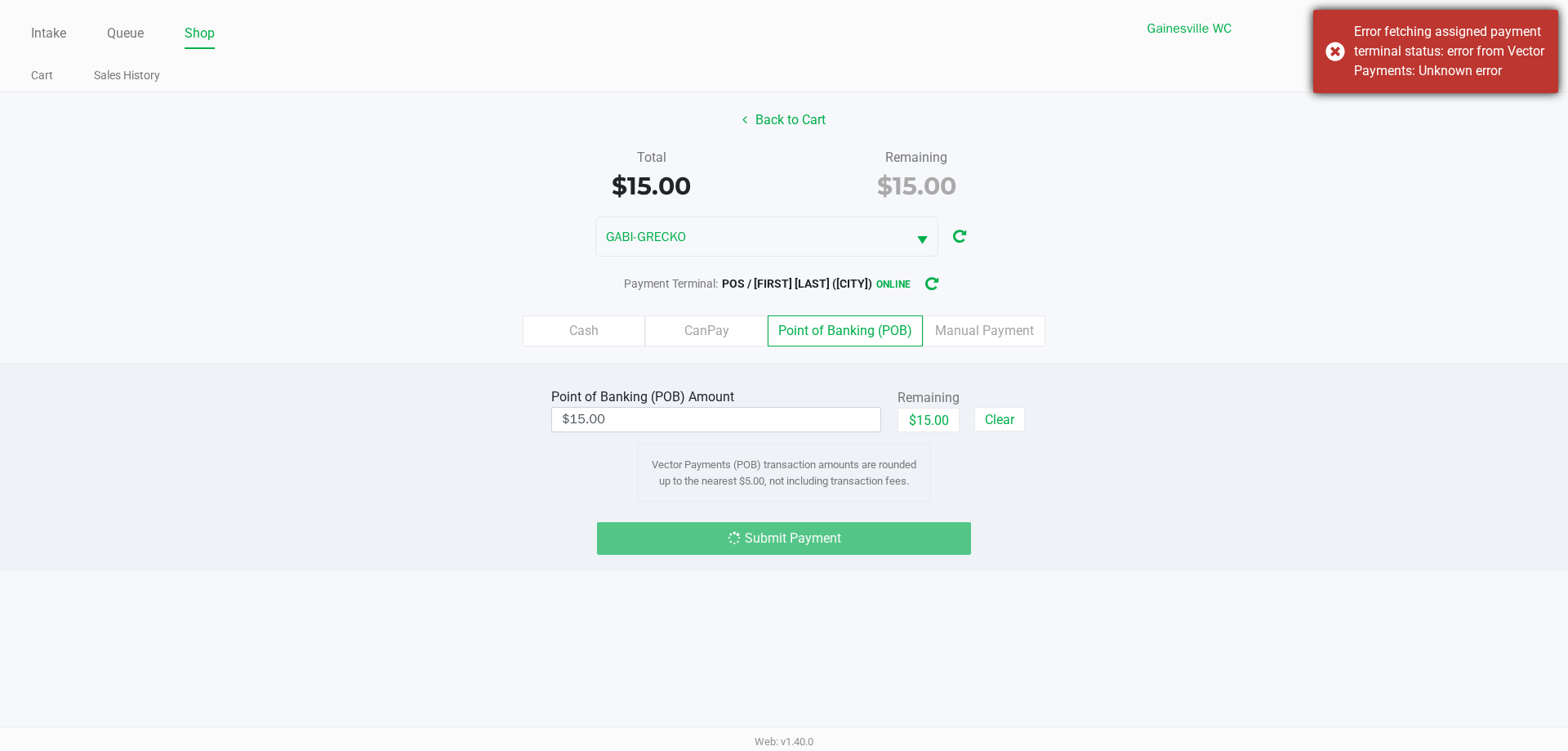 click on "Error fetching assigned payment terminal status: error from Vector Payments: Unknown error" at bounding box center (1436, 51) 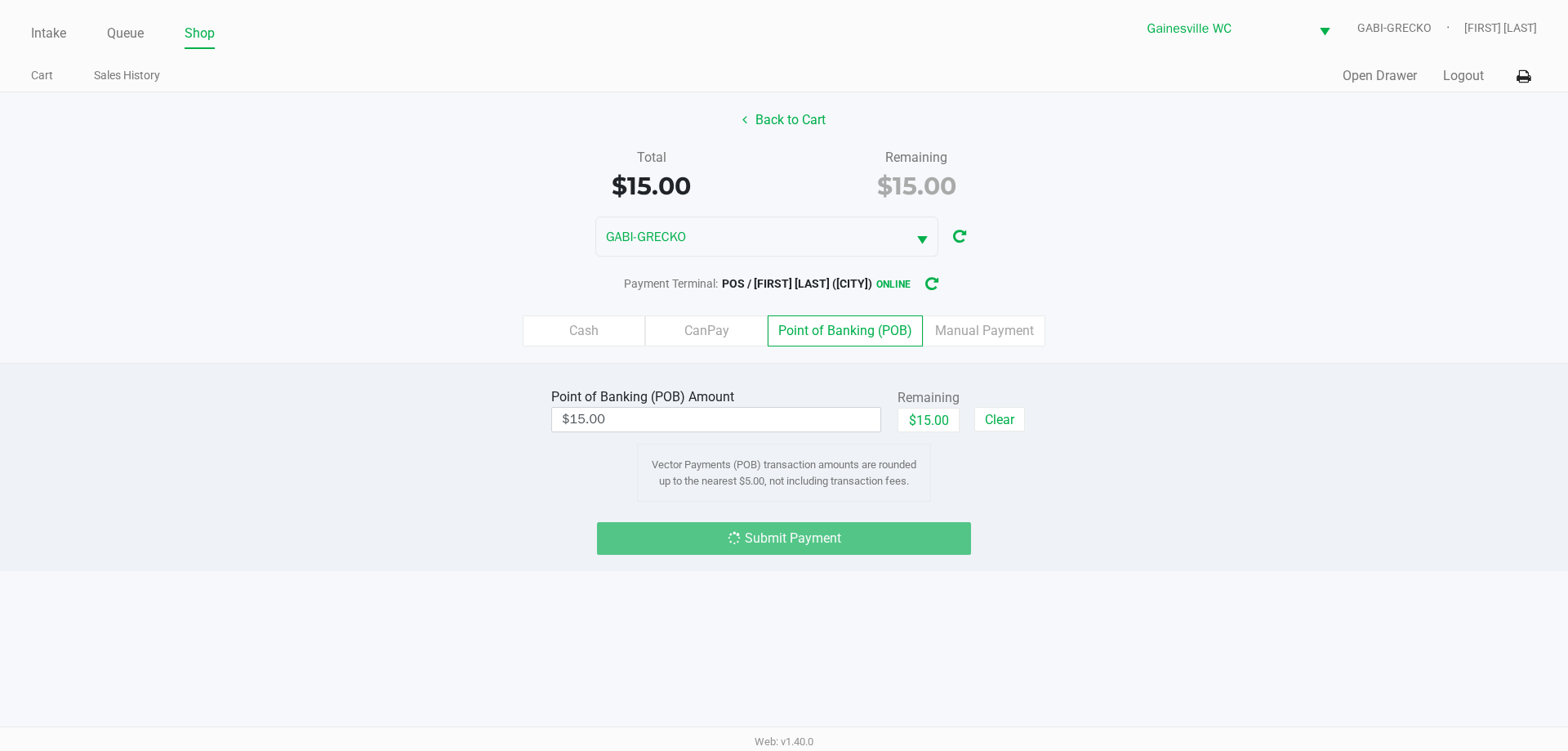 click on "Point of Banking (POB)  Amount  $15.00  Remaining   $15.00   Clear  Vector Payments (POB) transaction amounts are rounded up to the nearest $5.00, not including transaction fees.  Submit Payment" 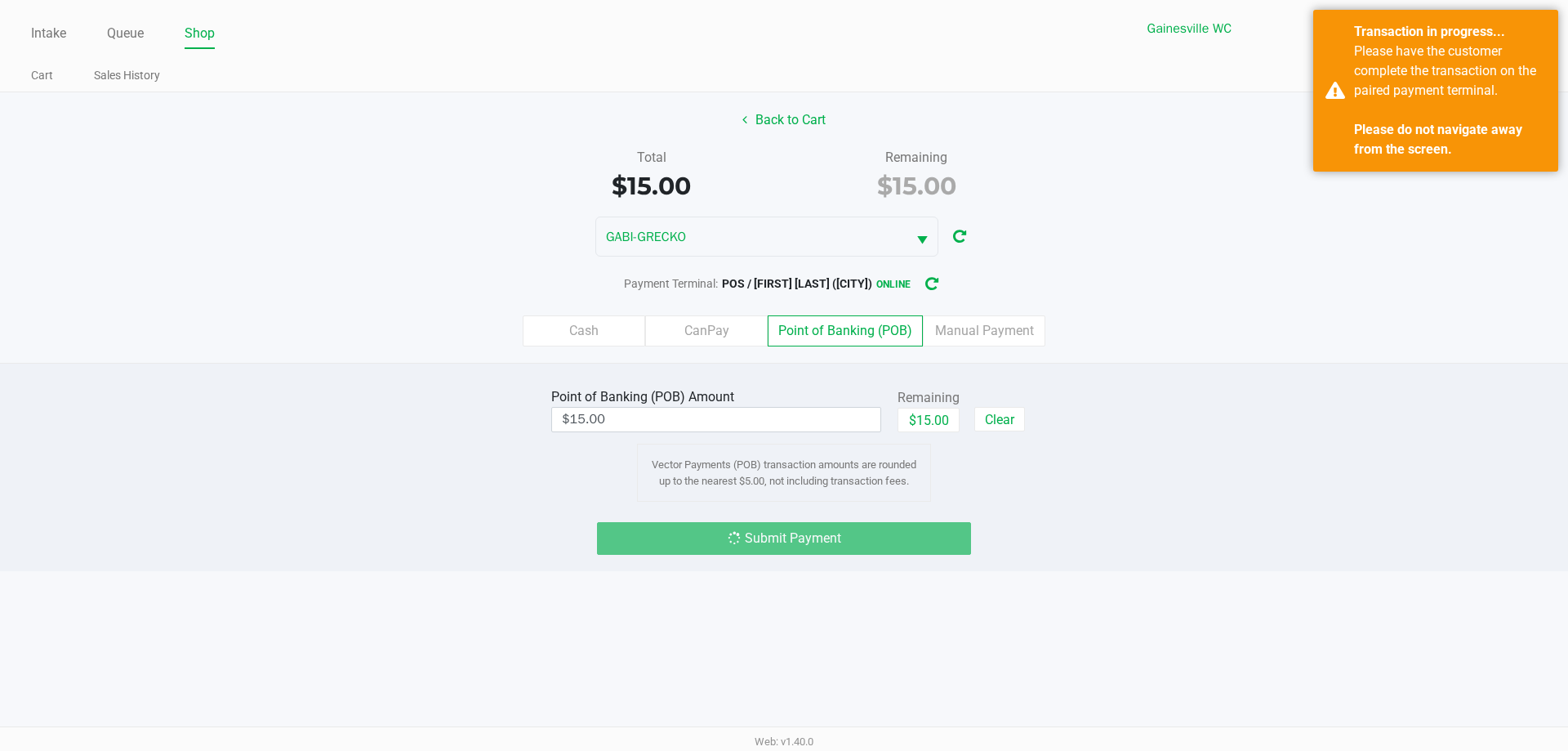 click on "Back to Cart" 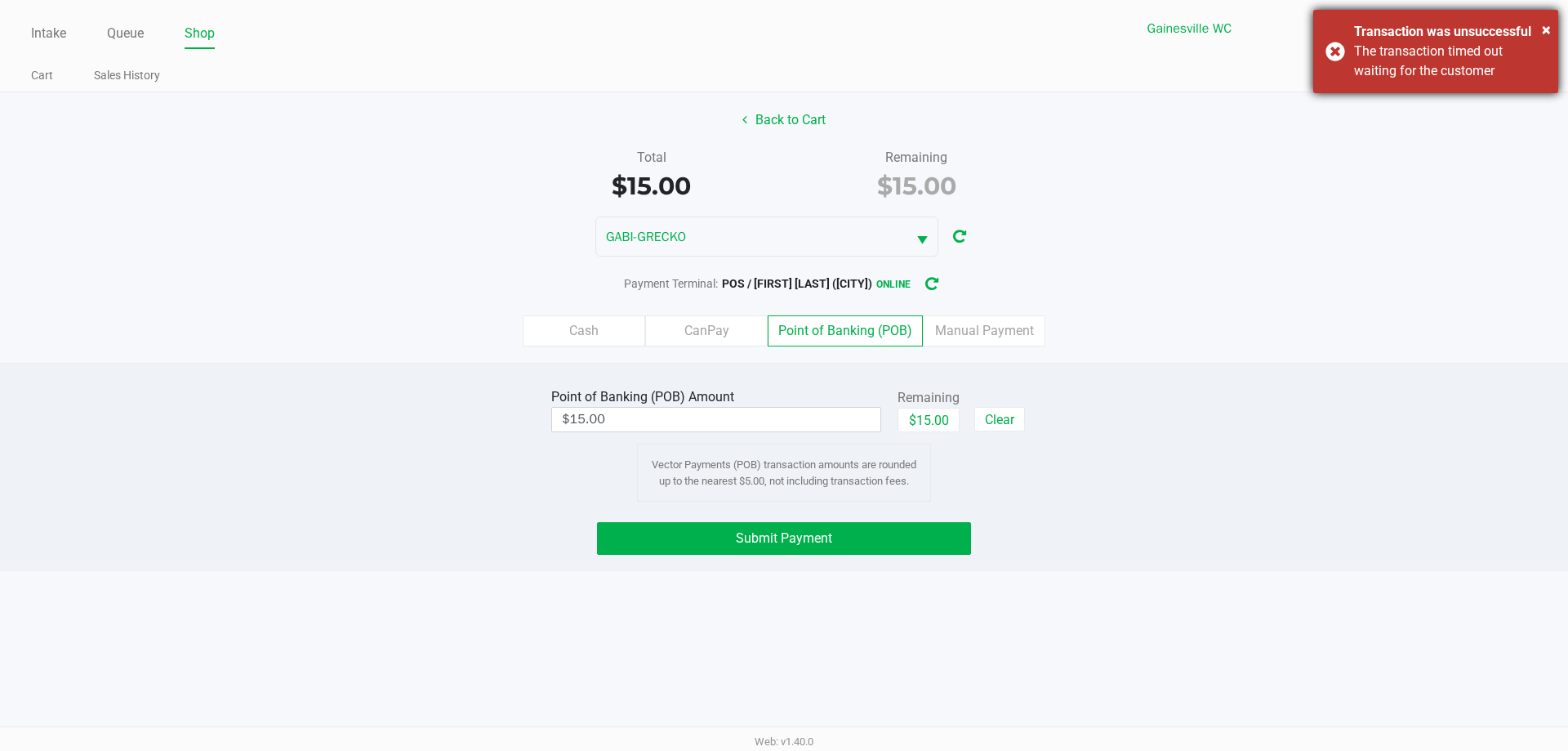 click on "Transaction was unsuccessful" at bounding box center (1450, 32) 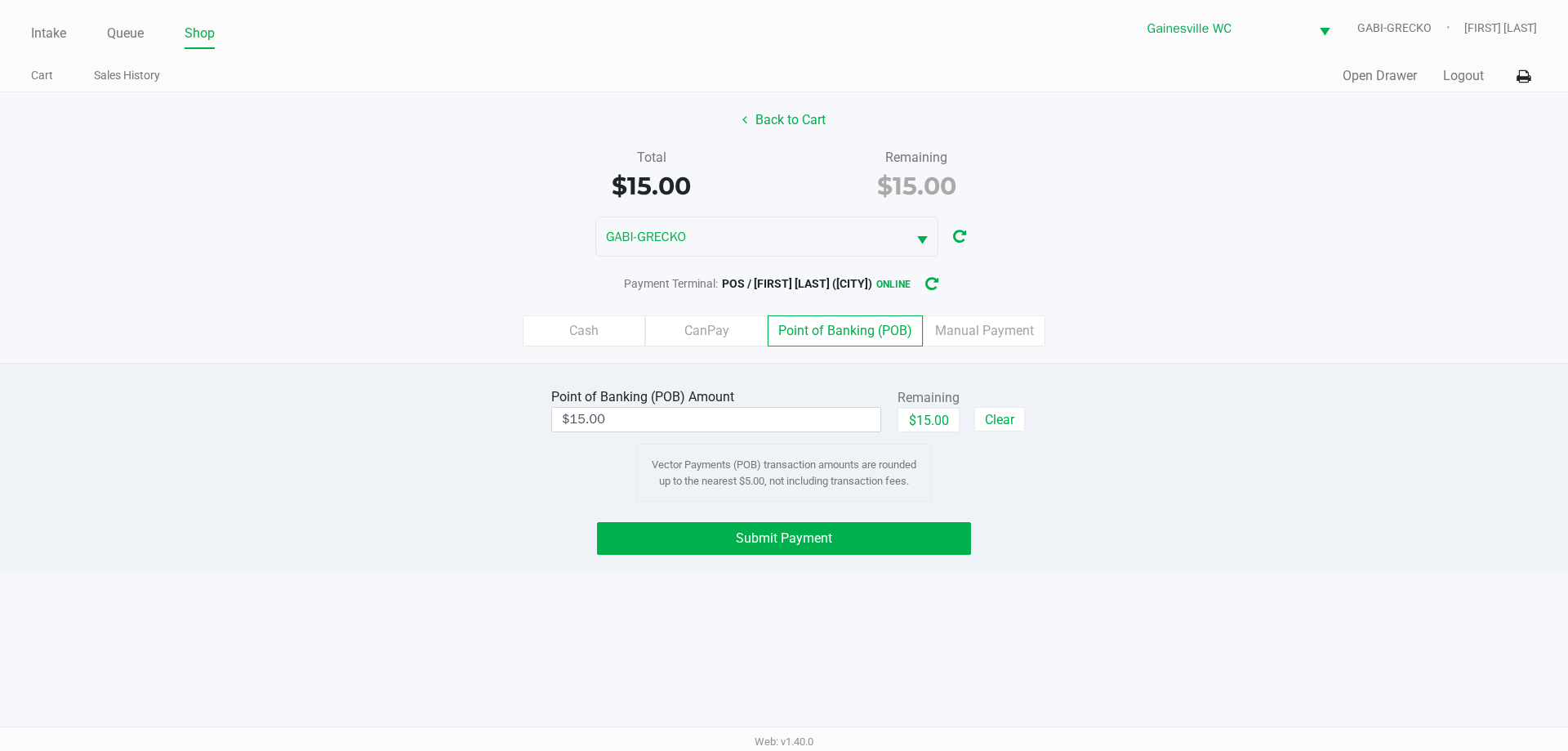 click on "Quick Sale   Open Drawer   Logout" 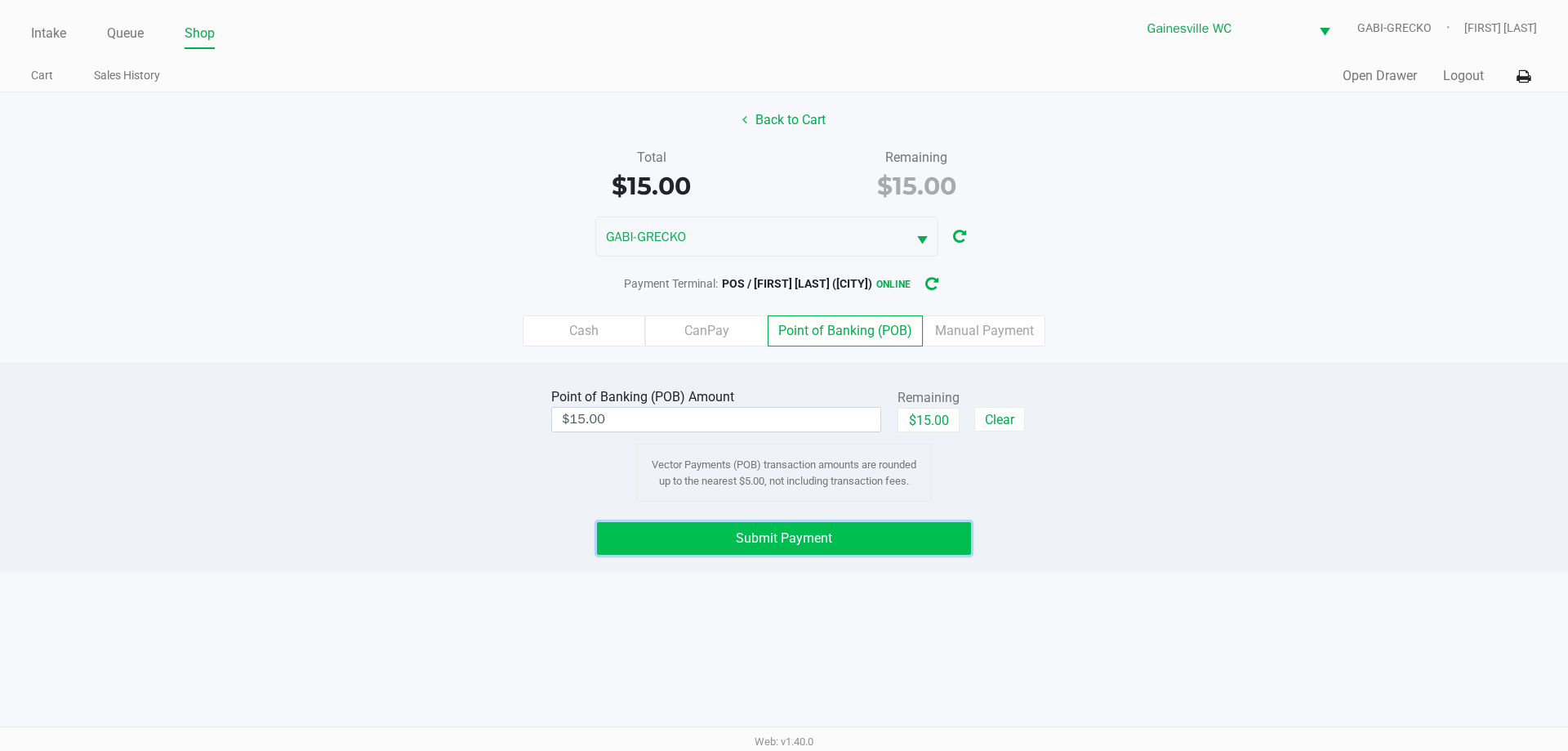 click on "Submit Payment" 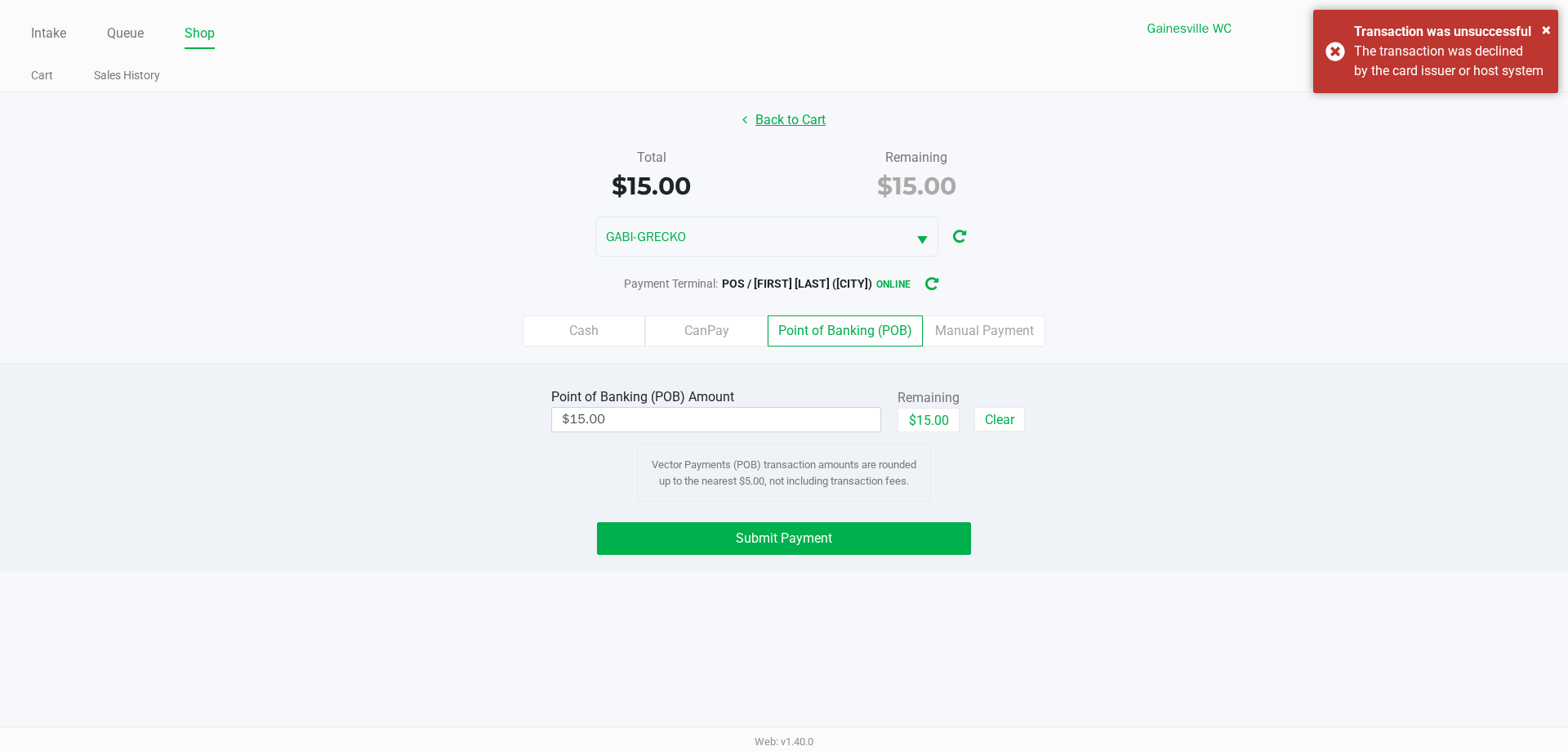 click on "Back to Cart" 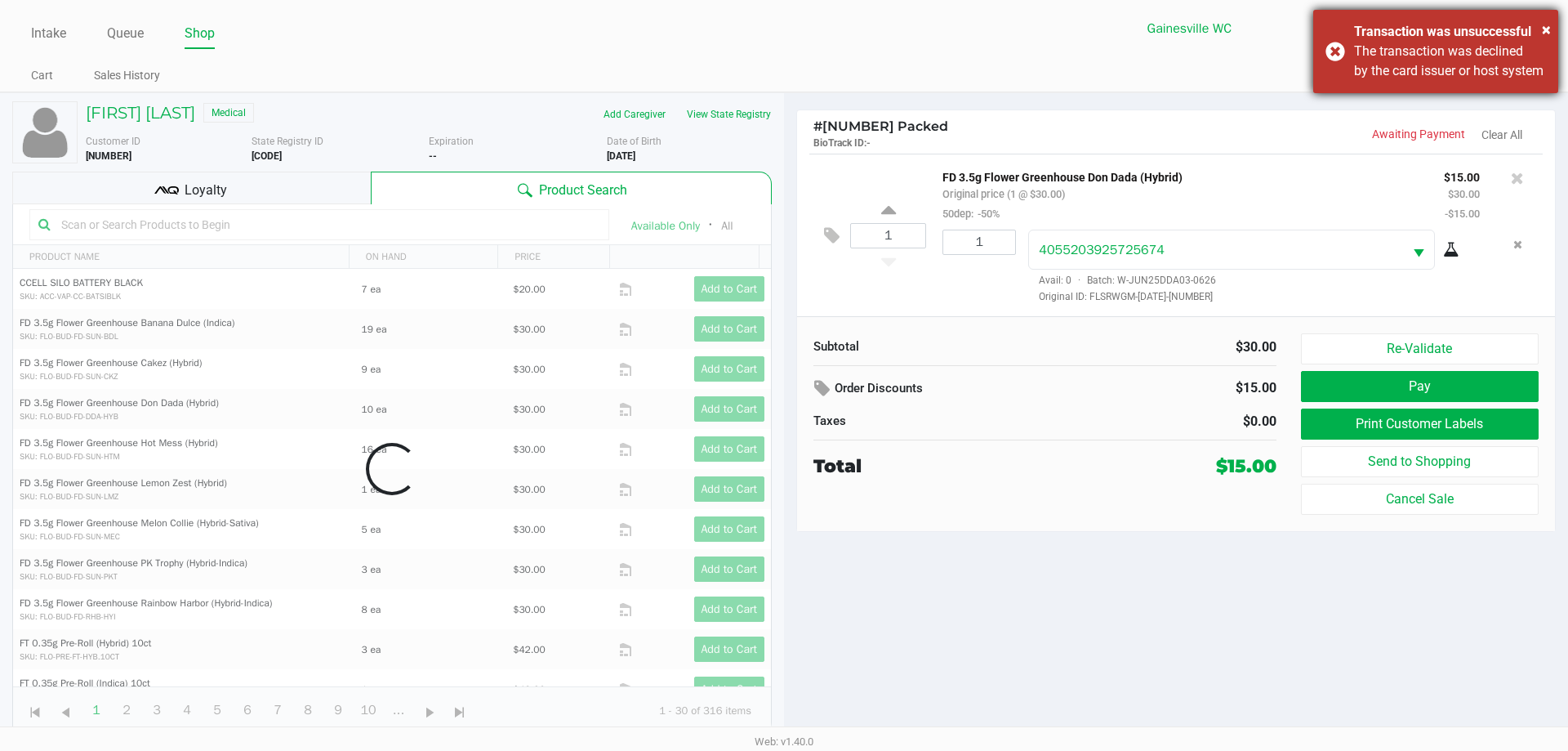 click on "×  Transaction was unsuccessful   The transaction was declined by the card issuer or host system" at bounding box center (1436, 51) 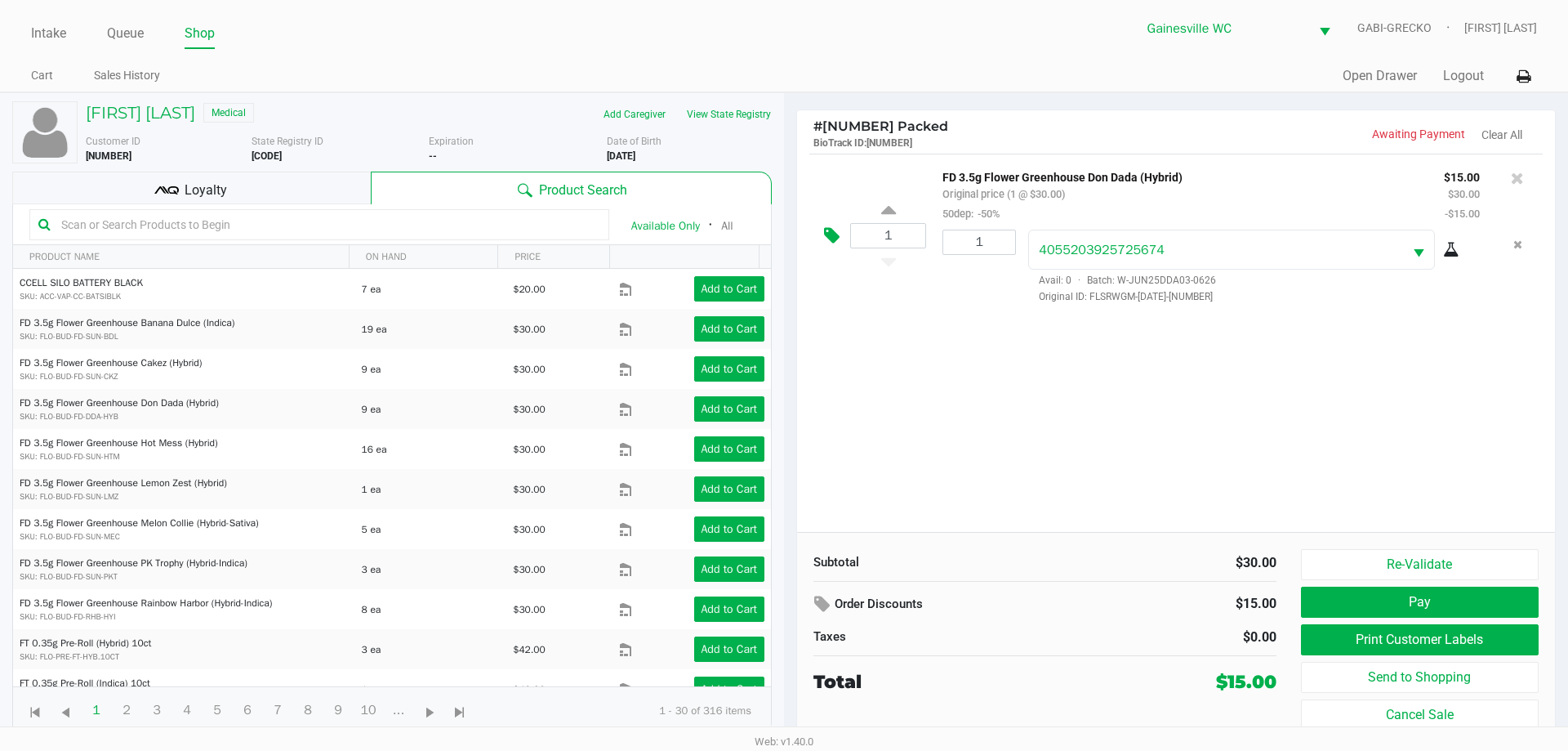 click 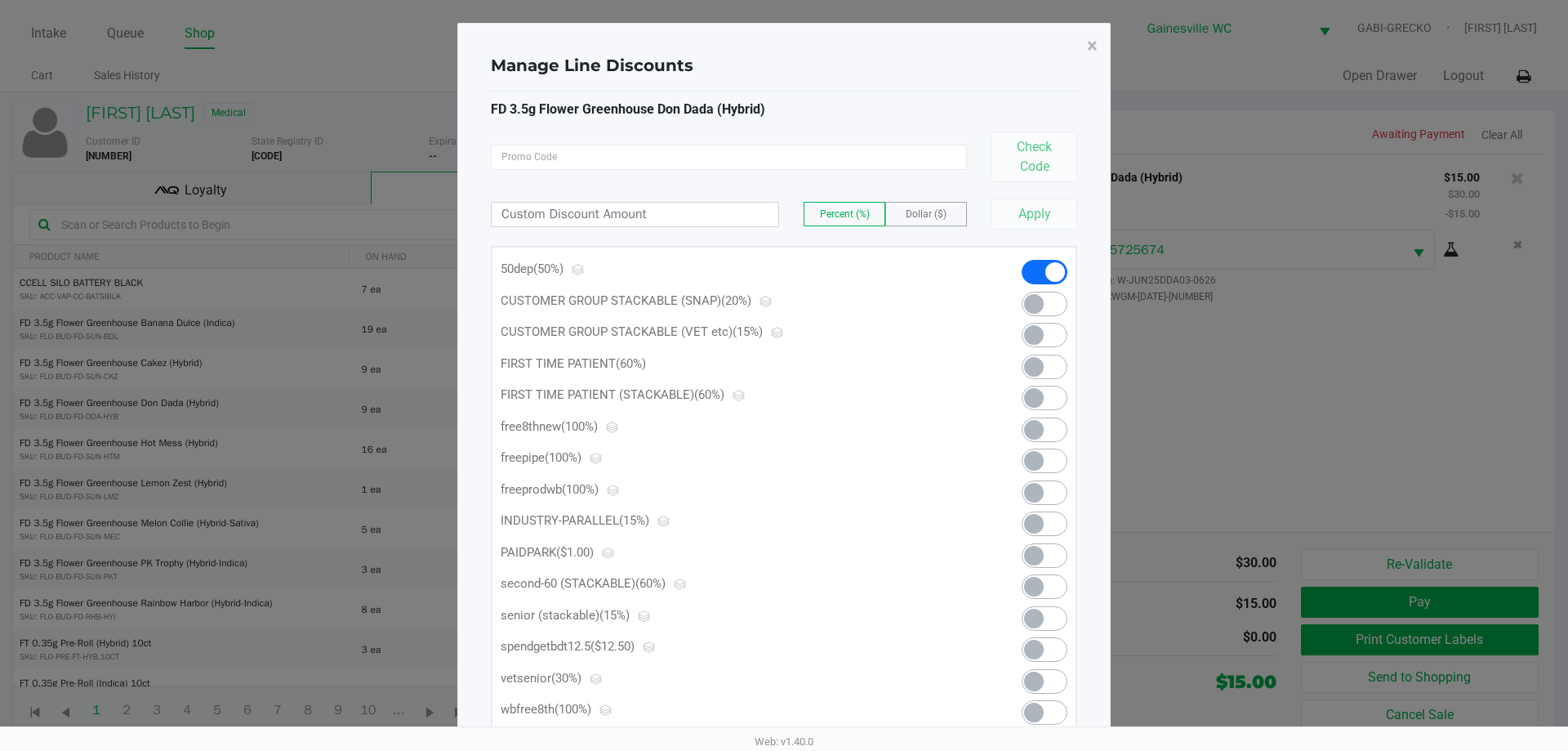 click on "Percent (%) Dollar ($)  Apply" 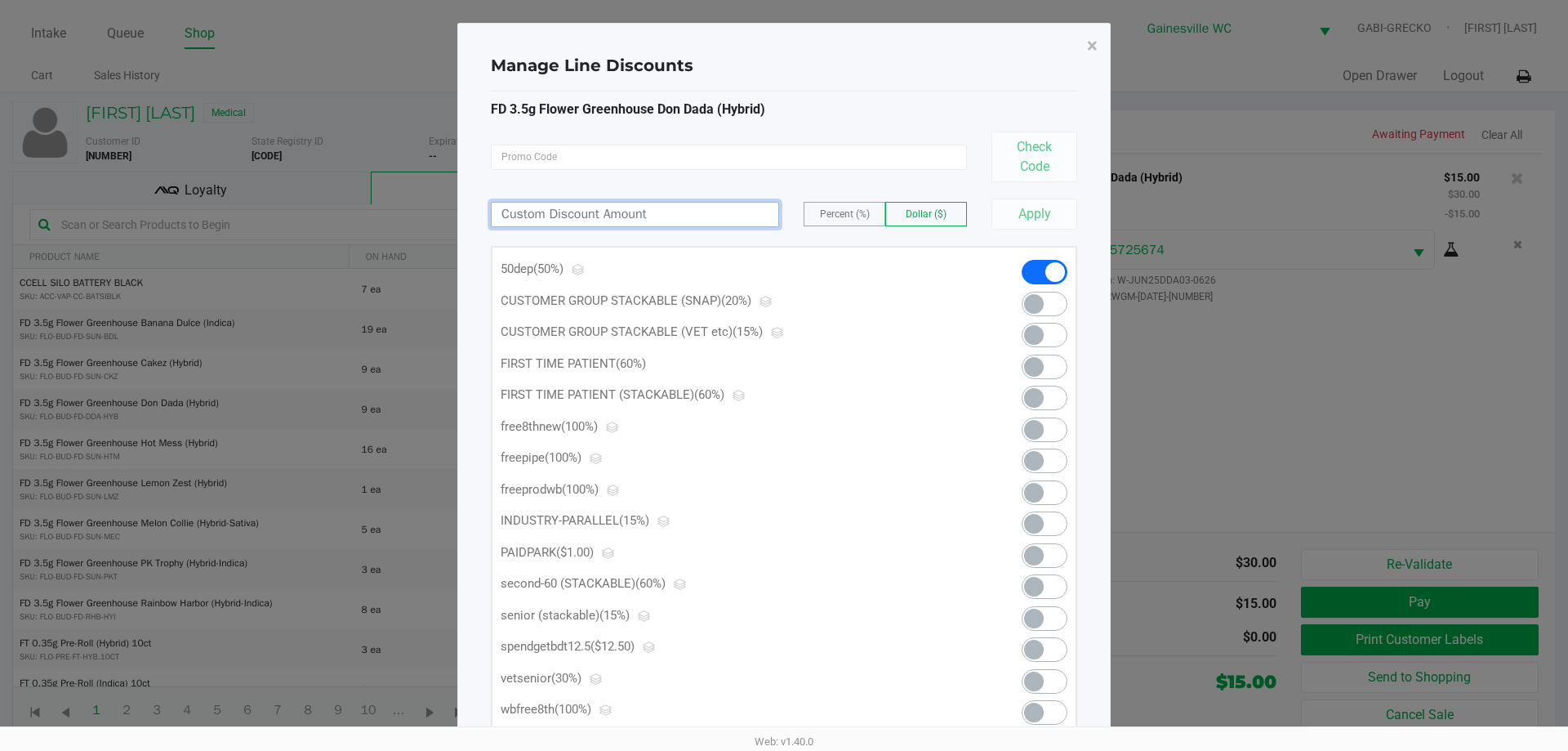 click at bounding box center (635, 214) 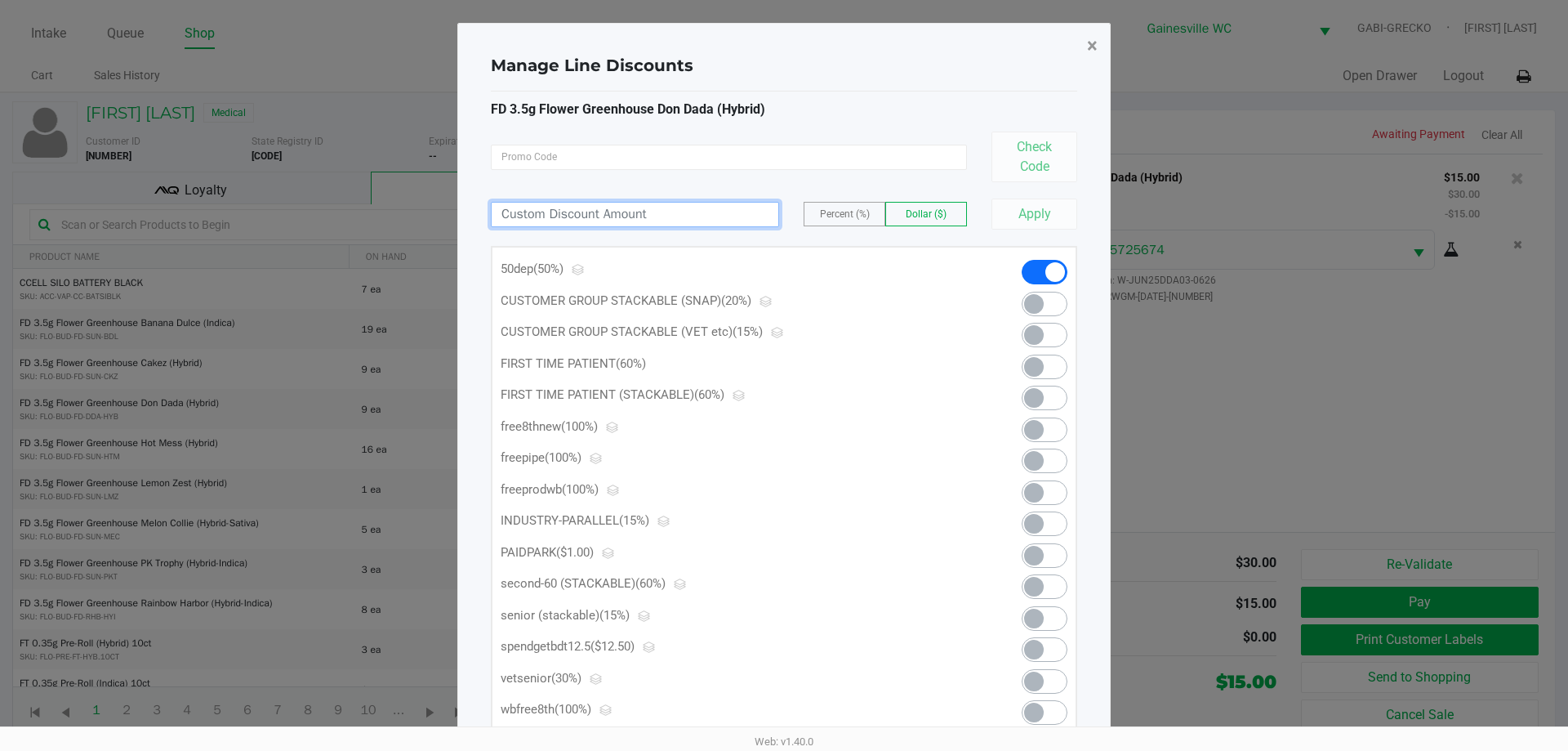 click on "×" 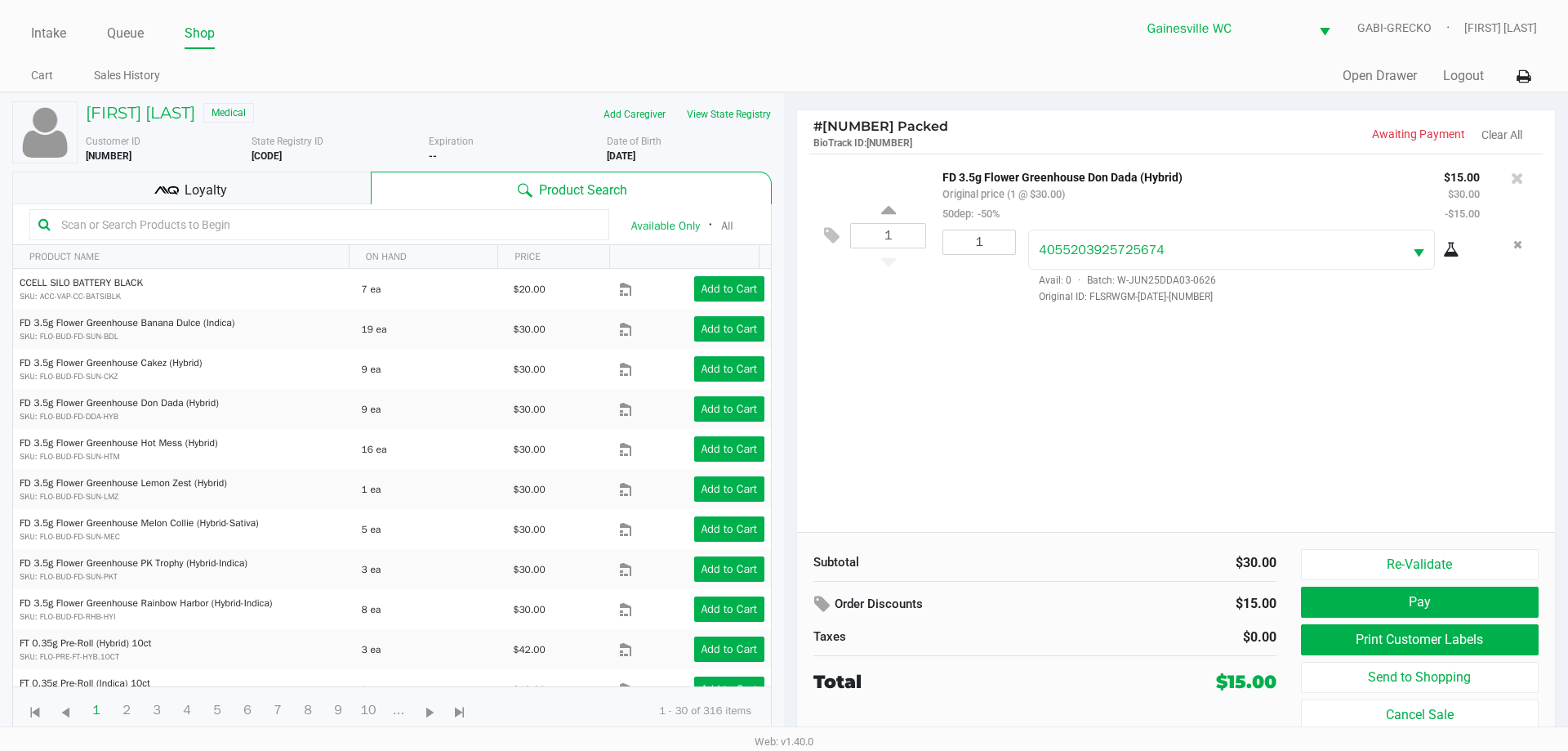 click on "1  FD 3.5g Flower Greenhouse Don Dada (Hybrid)   Original price (1 @ $30.00)  50dep:  -50% $15.00 $30.00 -$15.00 1 4055203925725674  Avail: 0  ·  Batch: W-JUN25DDA03-0626   Original ID: FLSRWGM-20250707-505" 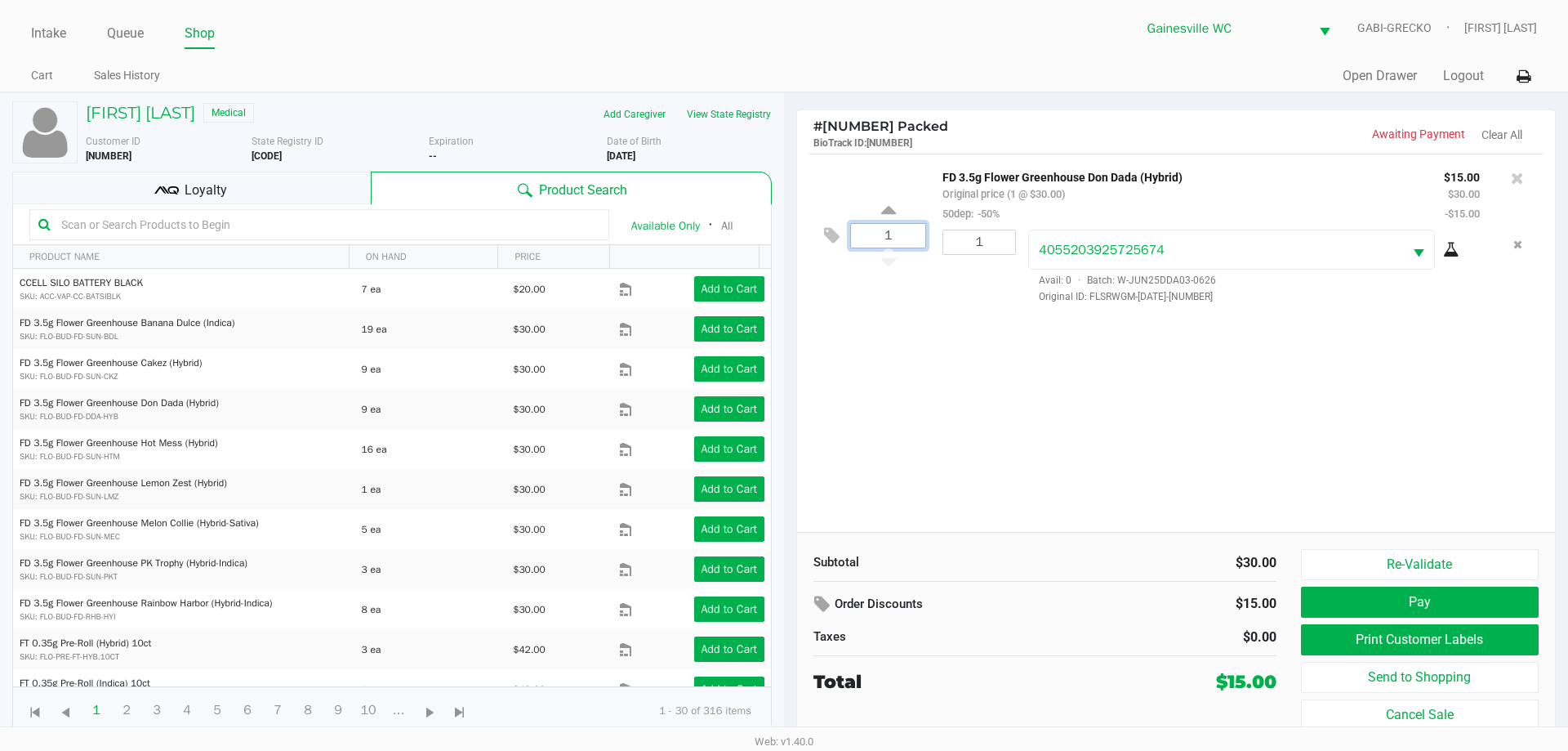 click on "1" at bounding box center [888, 235] 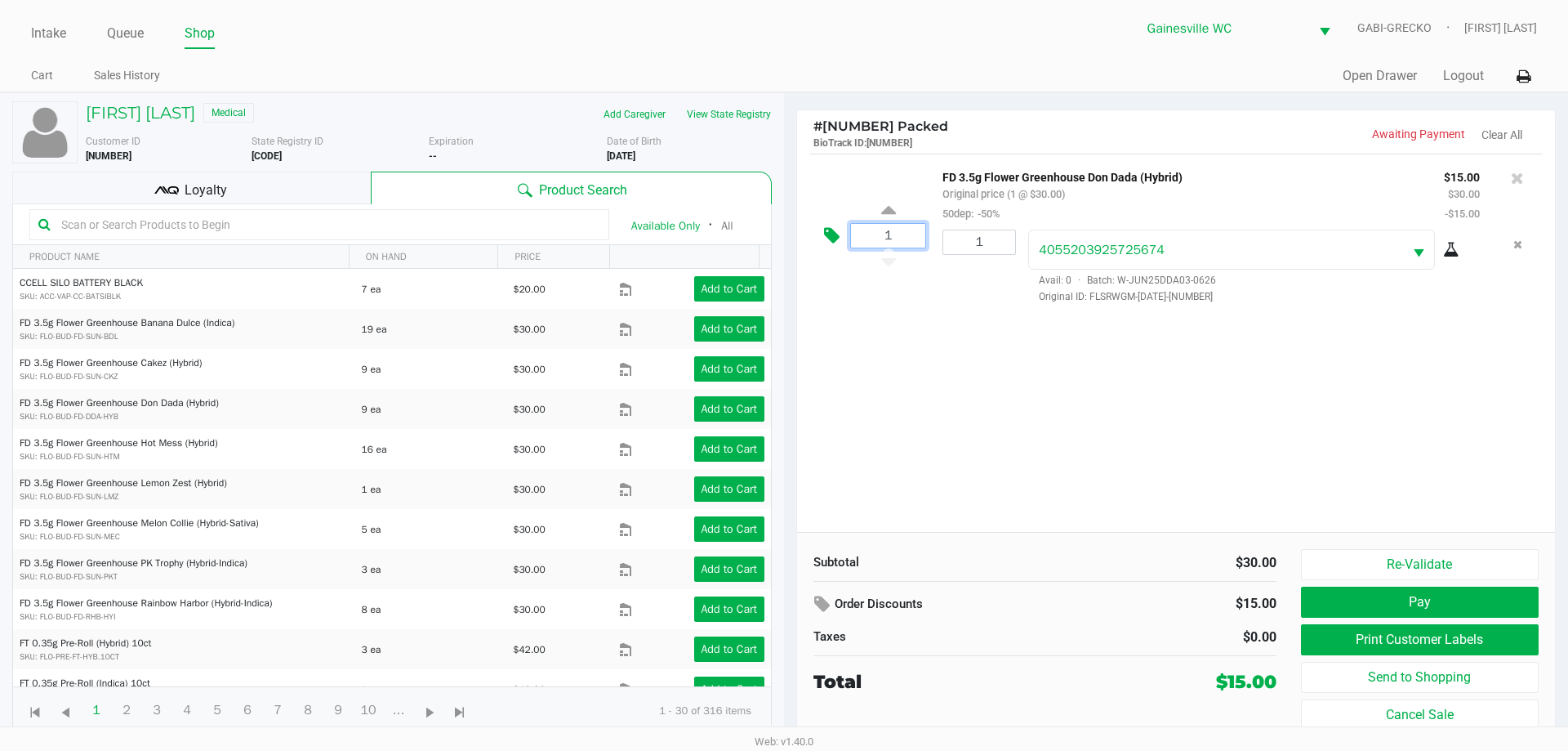 click 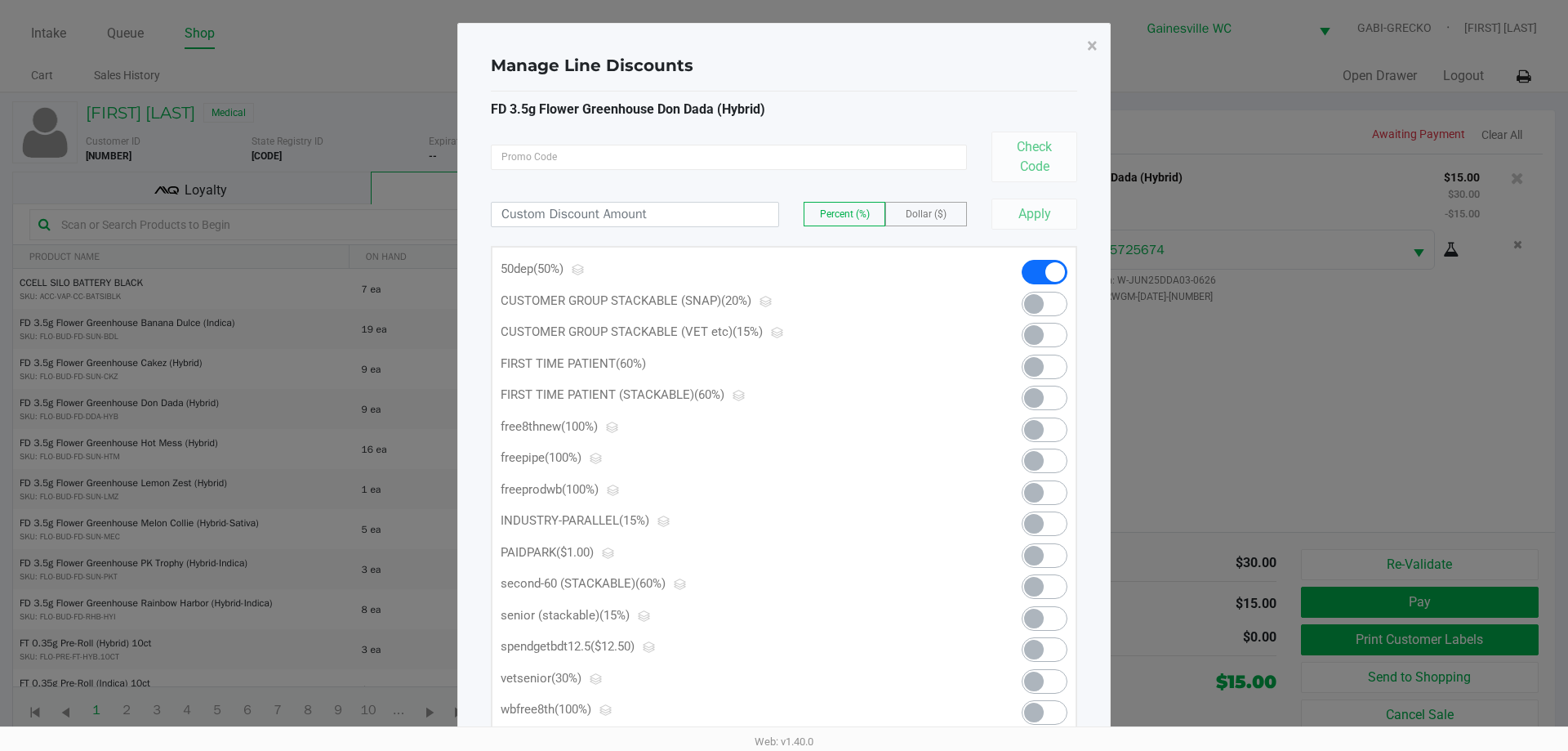 click on "Apply" 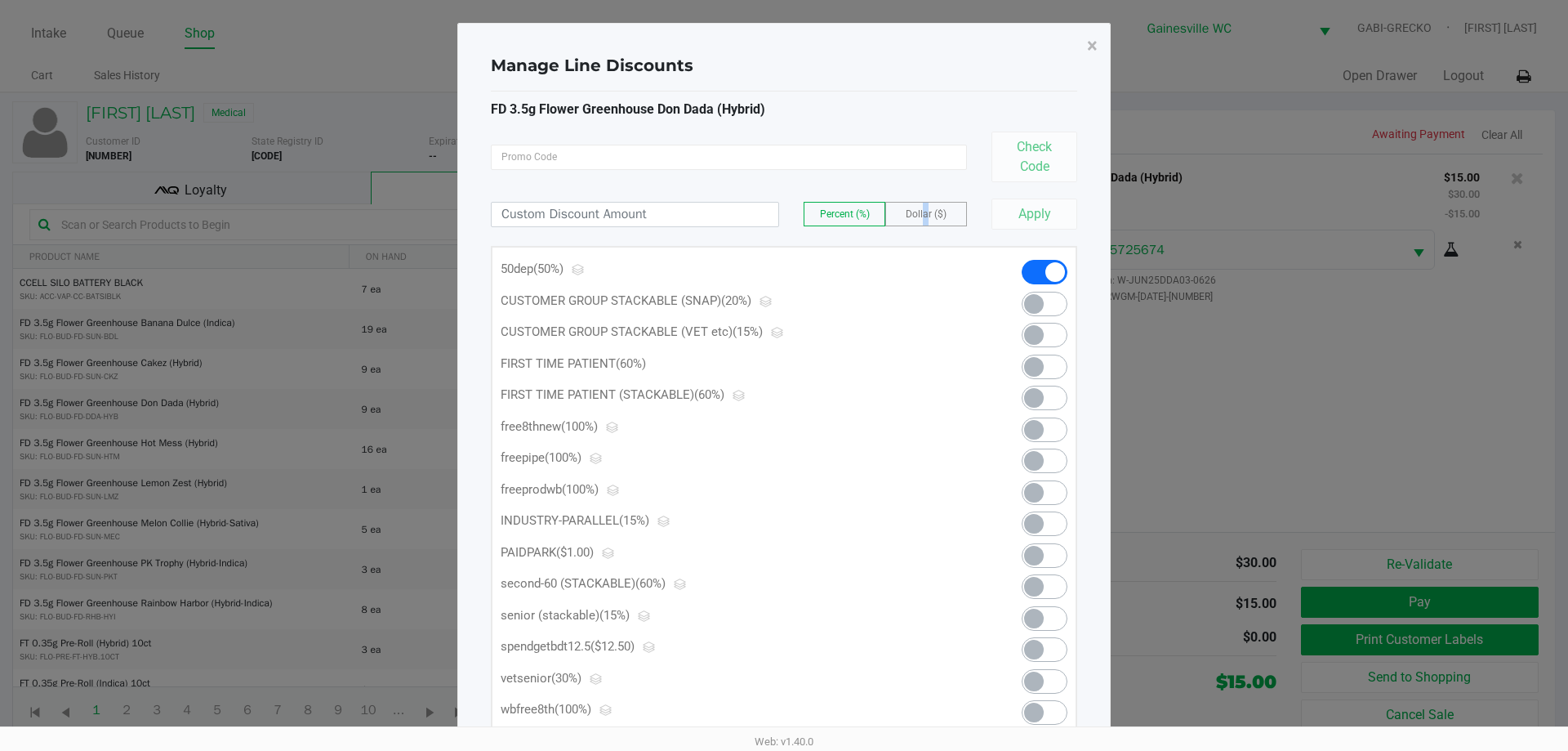drag, startPoint x: 925, startPoint y: 209, endPoint x: 911, endPoint y: 214, distance: 14.866069 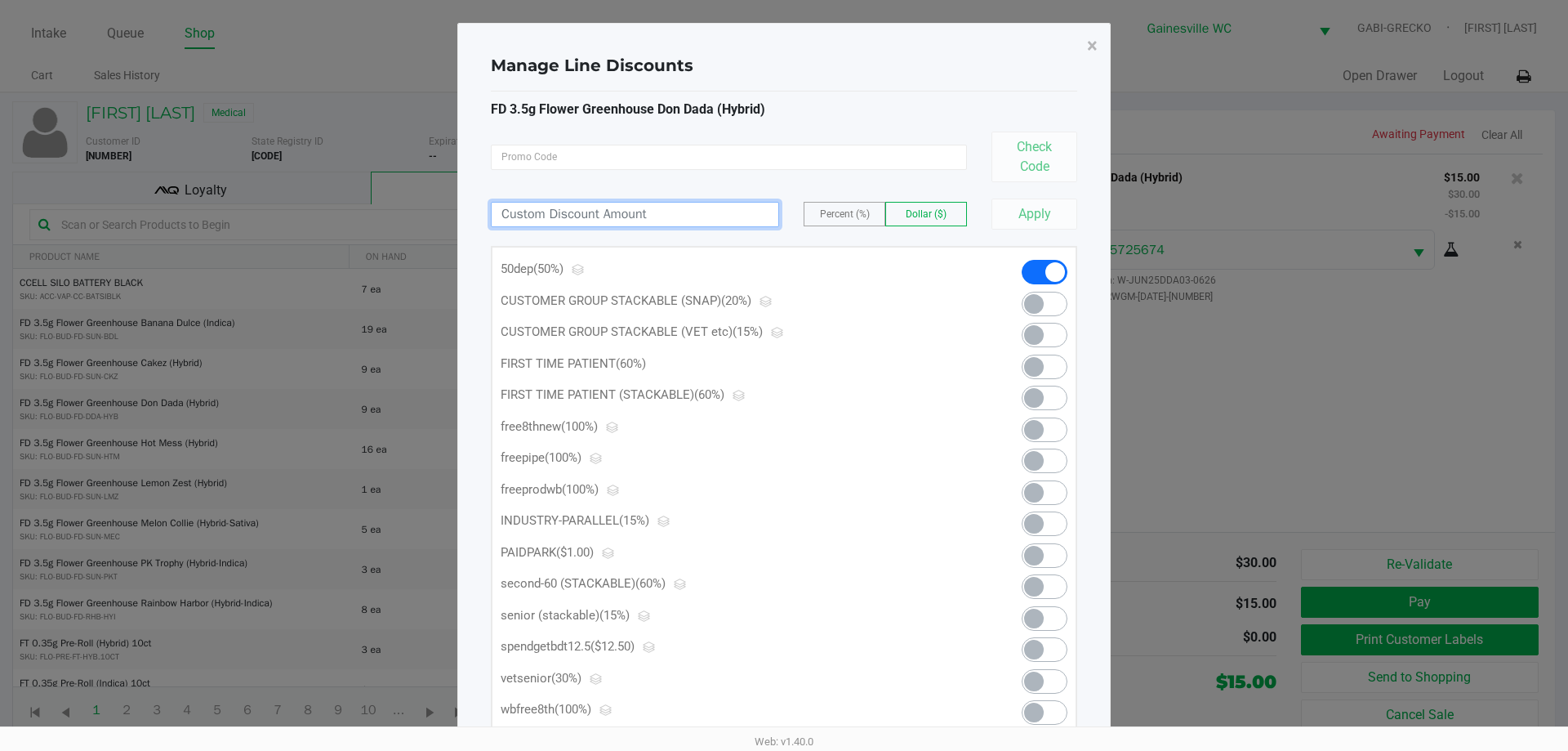click at bounding box center (635, 214) 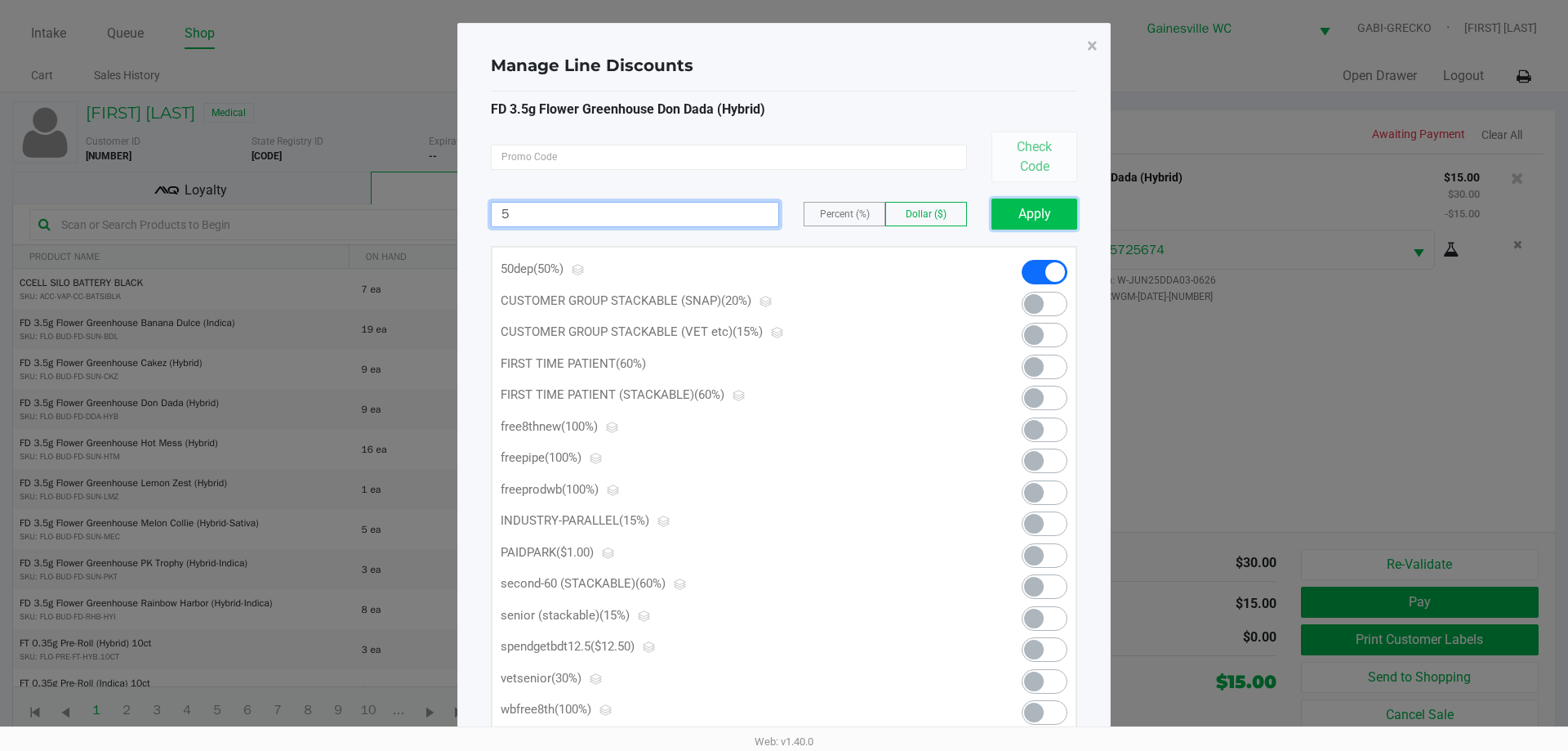 type on "5.00" 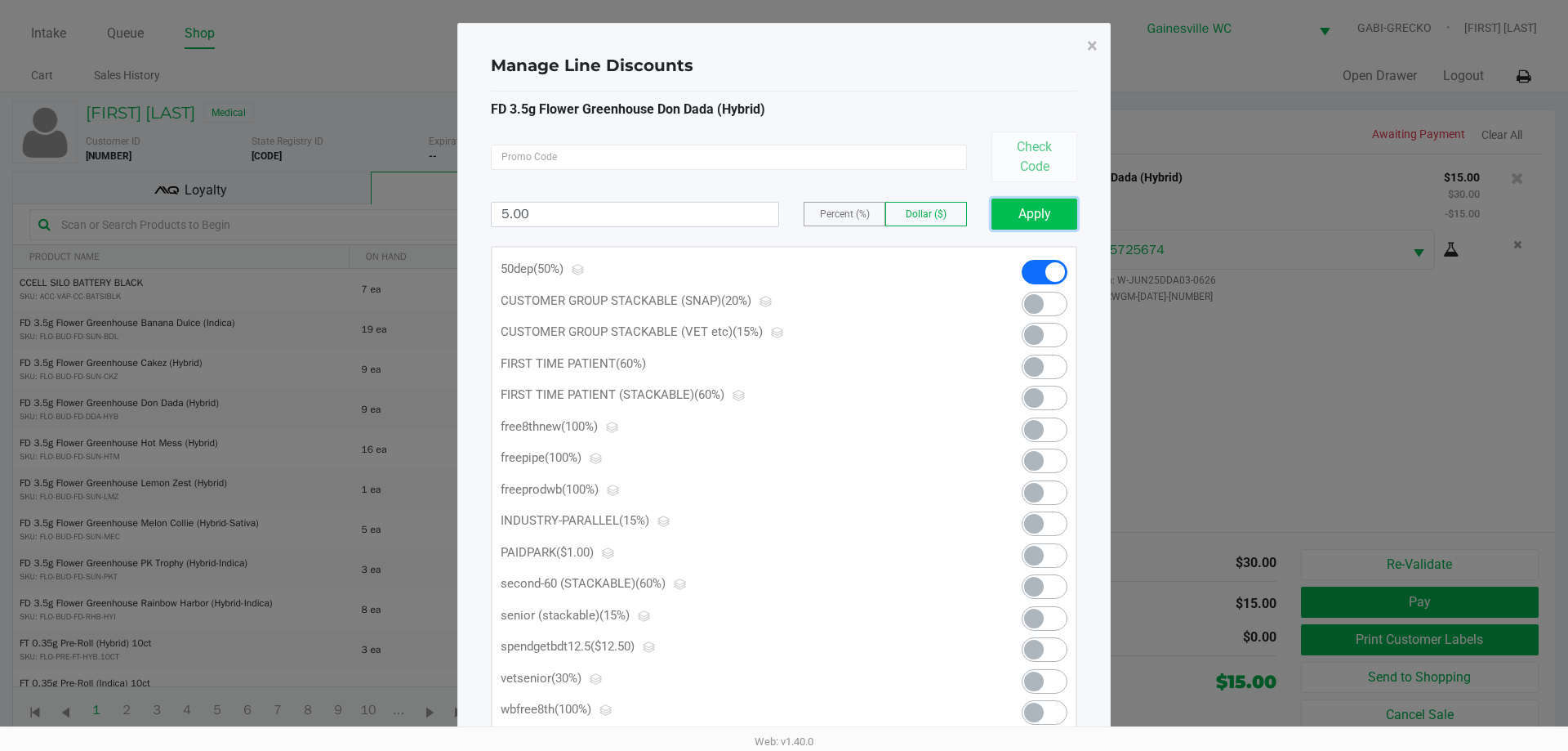 click on "Apply" 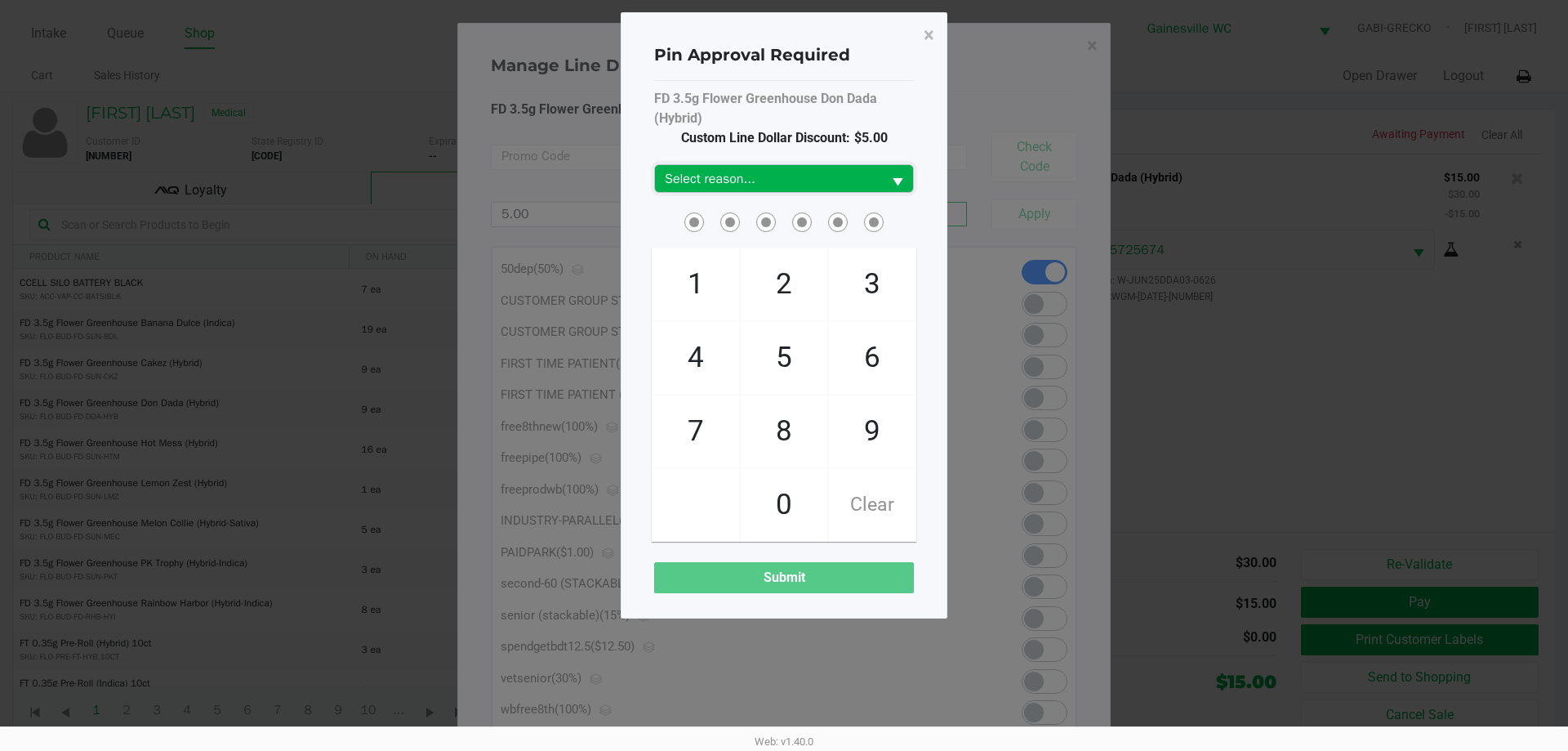 click on "Select reason..." at bounding box center [768, 179] 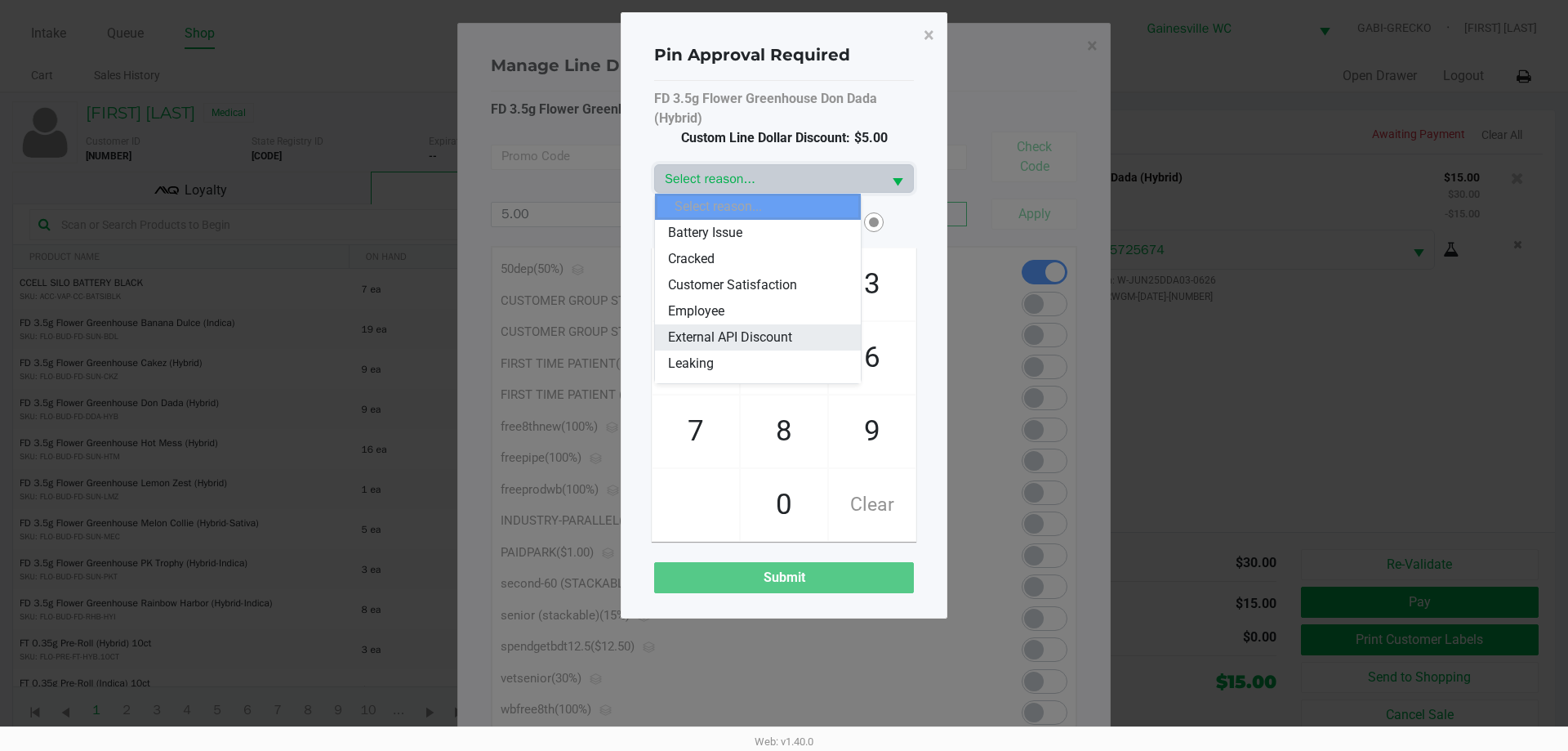 scroll, scrollTop: 163, scrollLeft: 0, axis: vertical 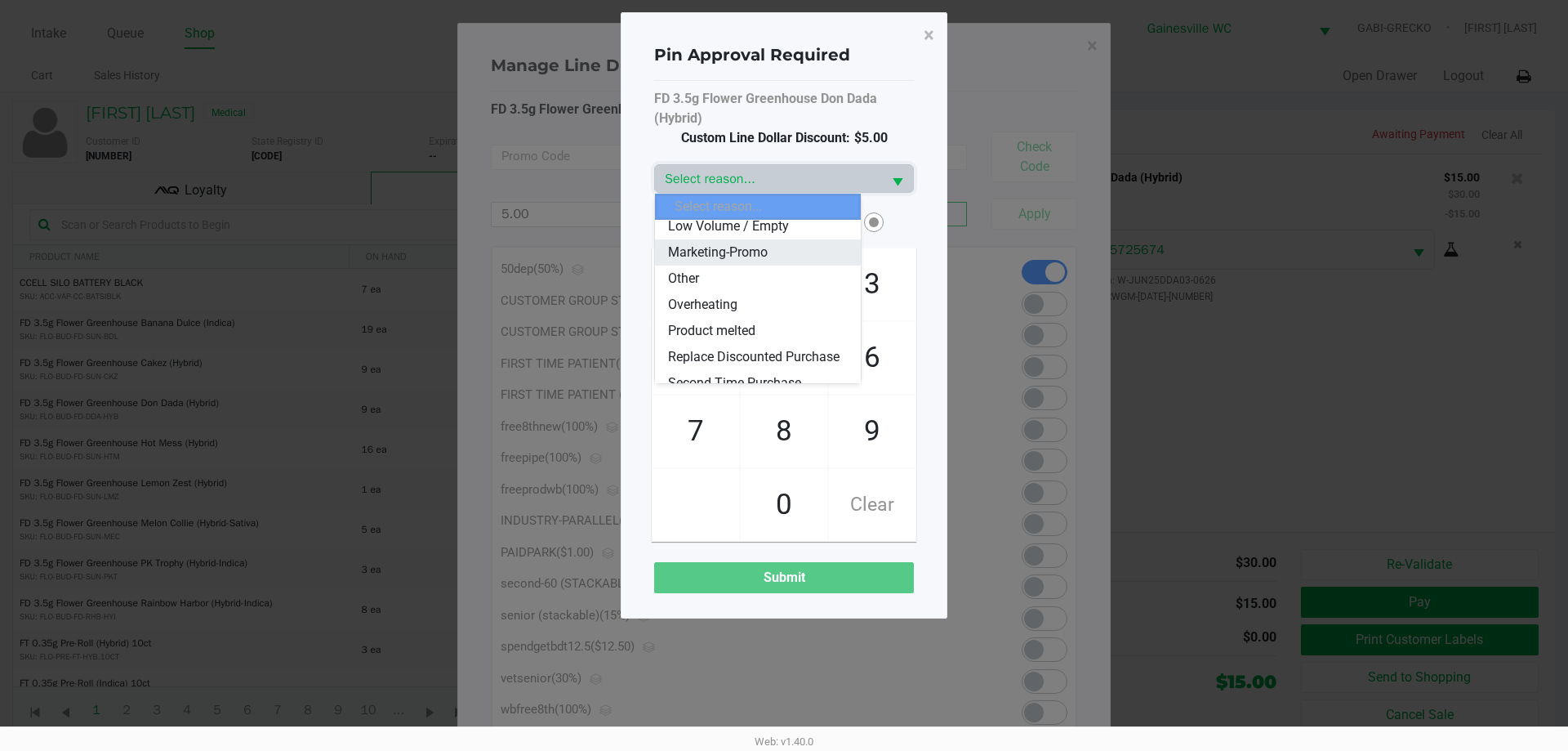 click on "Marketing-Promo" at bounding box center [718, 253] 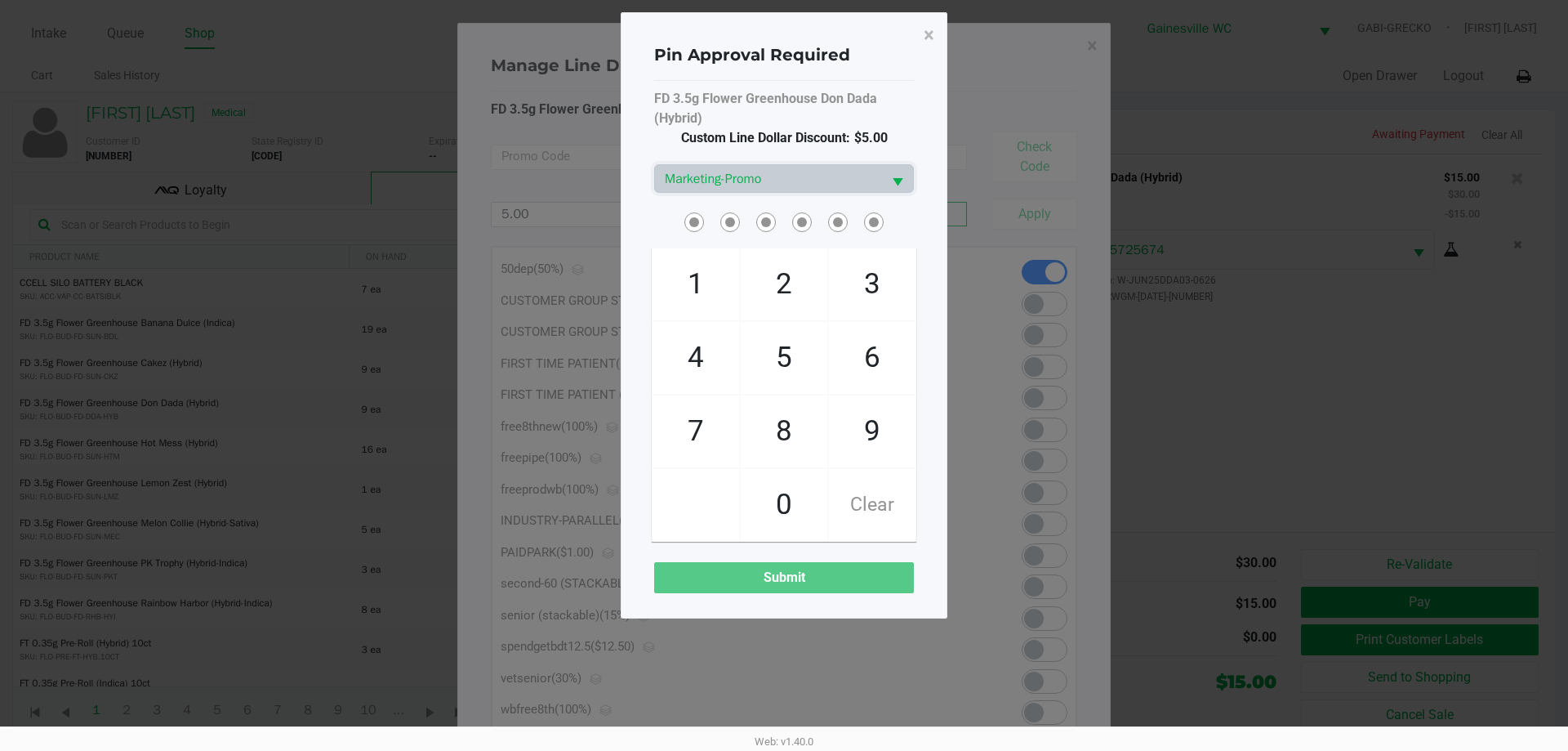 drag, startPoint x: 773, startPoint y: 80, endPoint x: 989, endPoint y: 396, distance: 382.76886 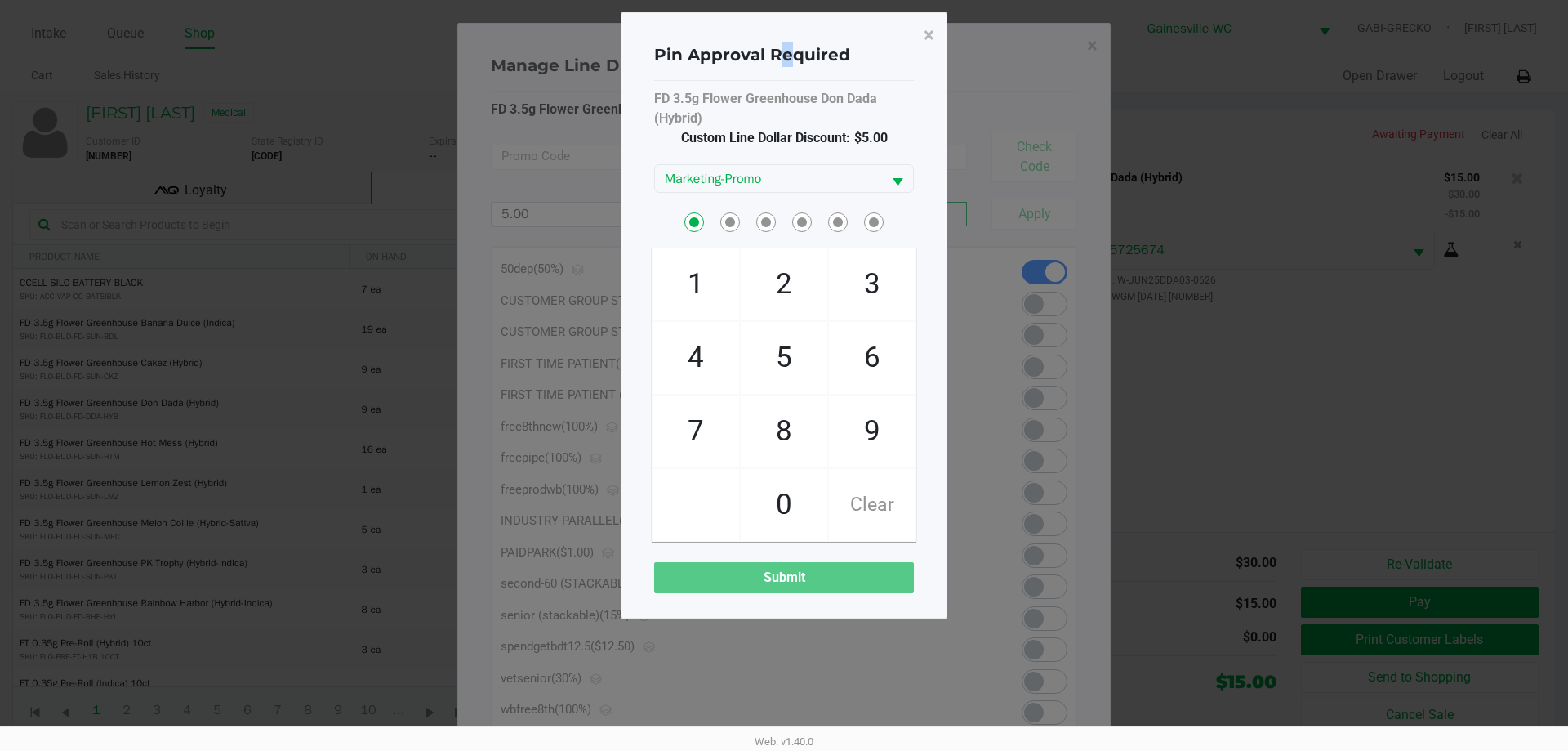 checkbox on "true" 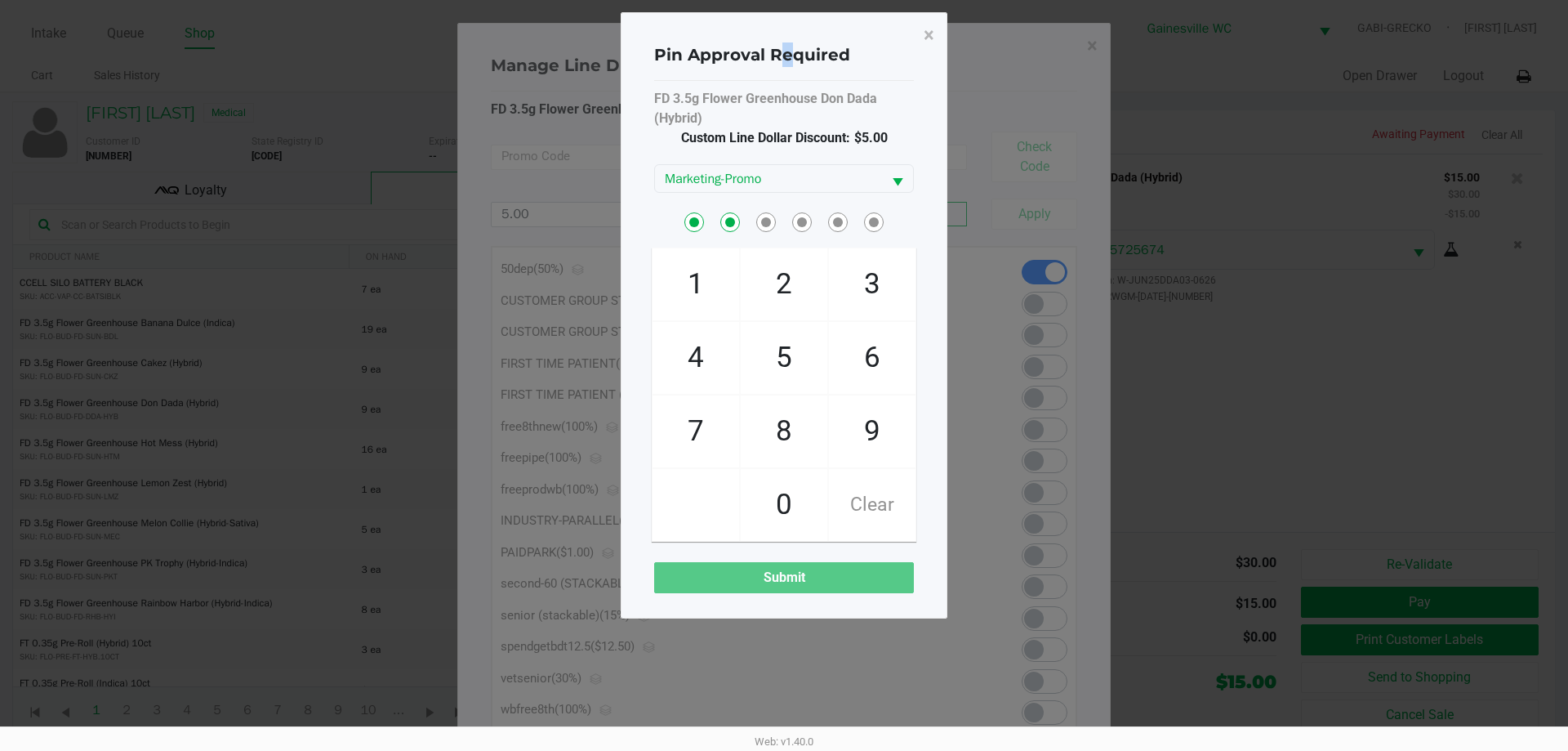checkbox on "true" 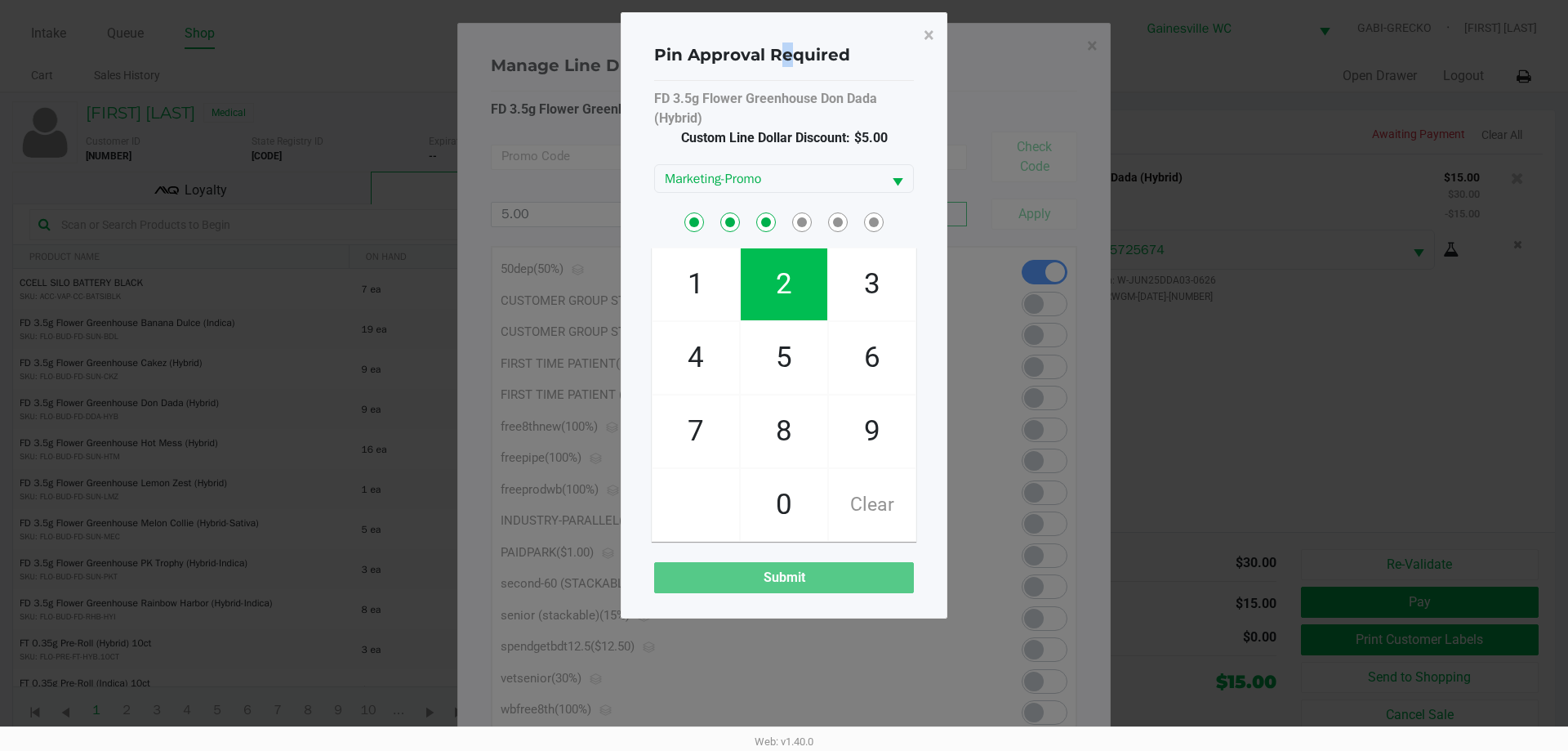 checkbox on "true" 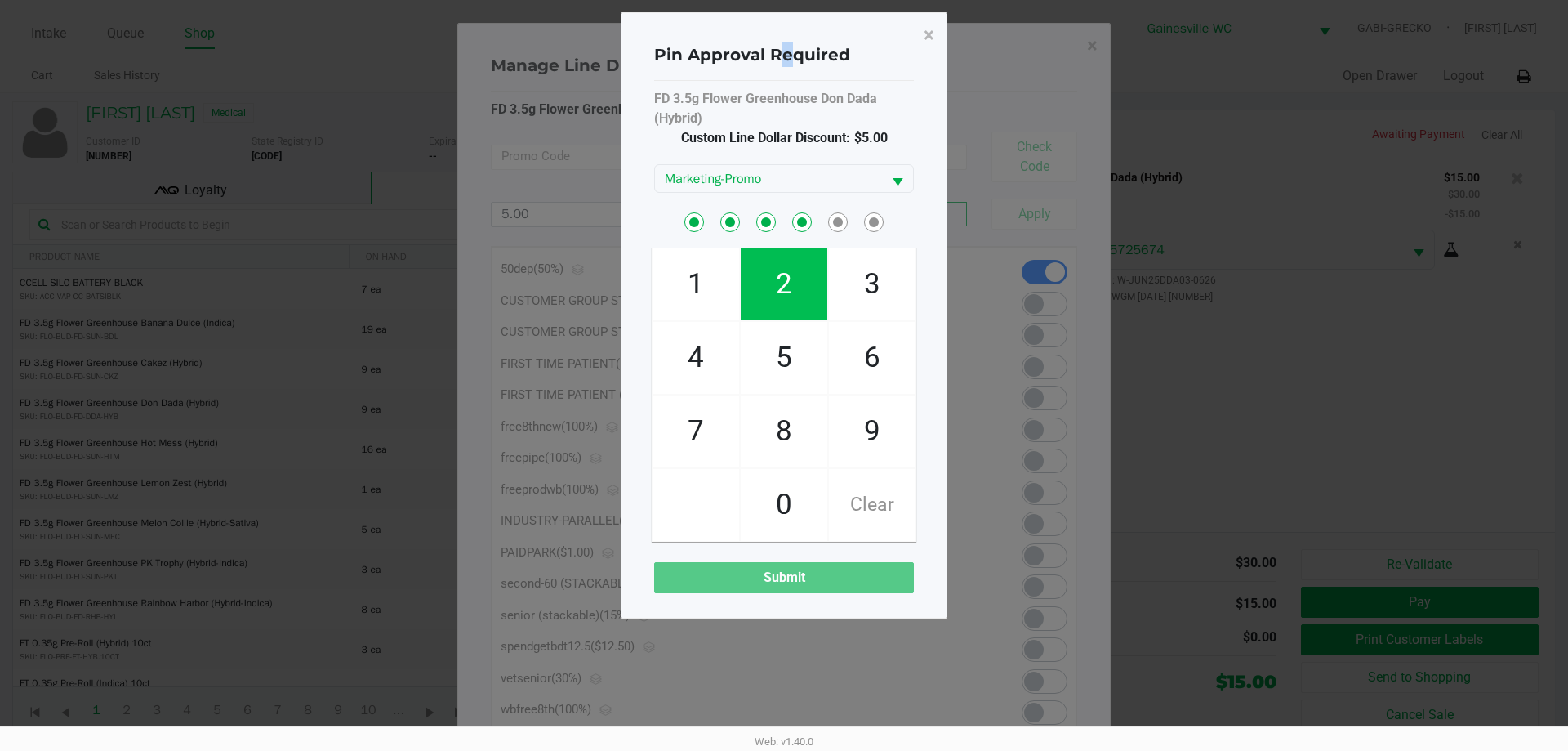 checkbox on "true" 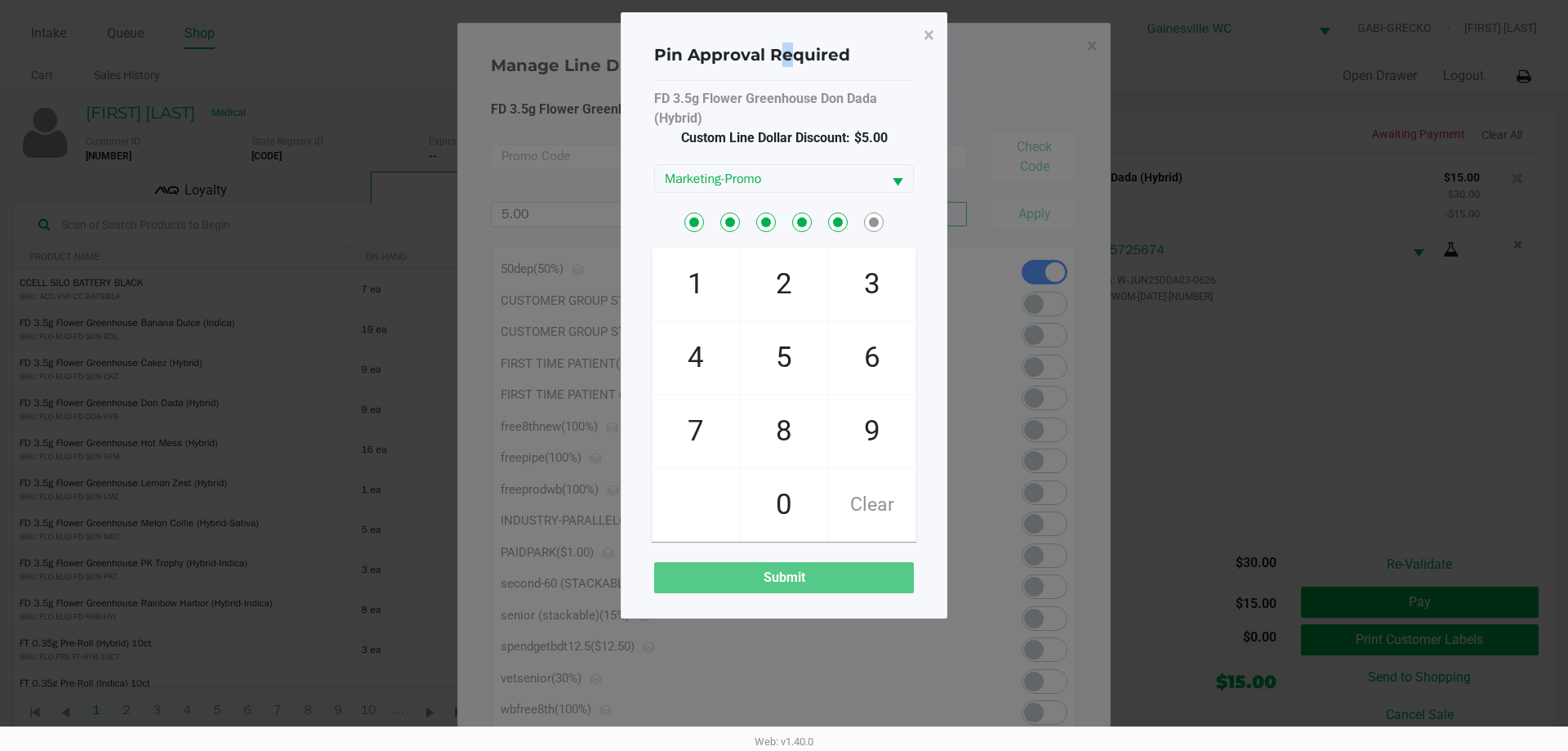 checkbox on "true" 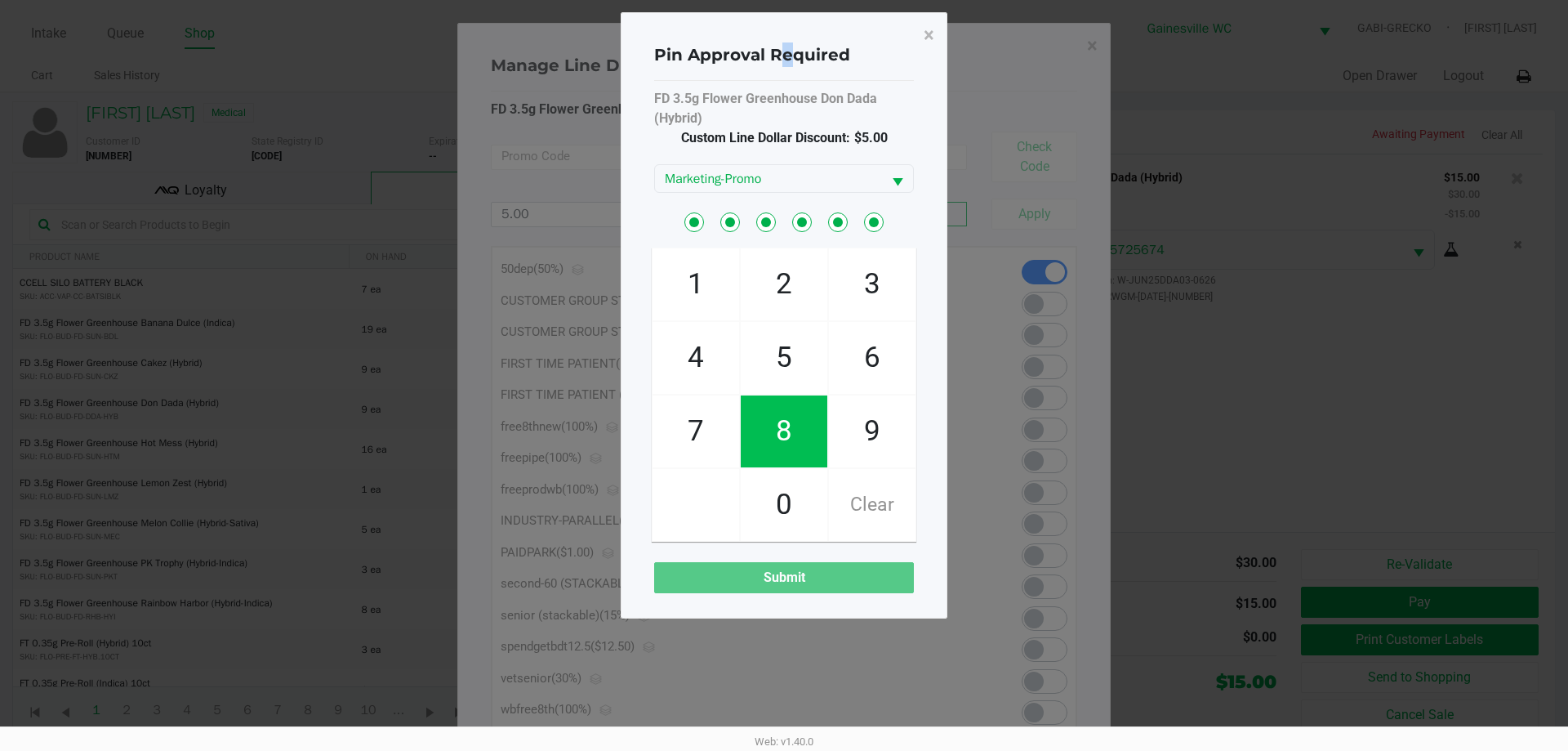 checkbox on "true" 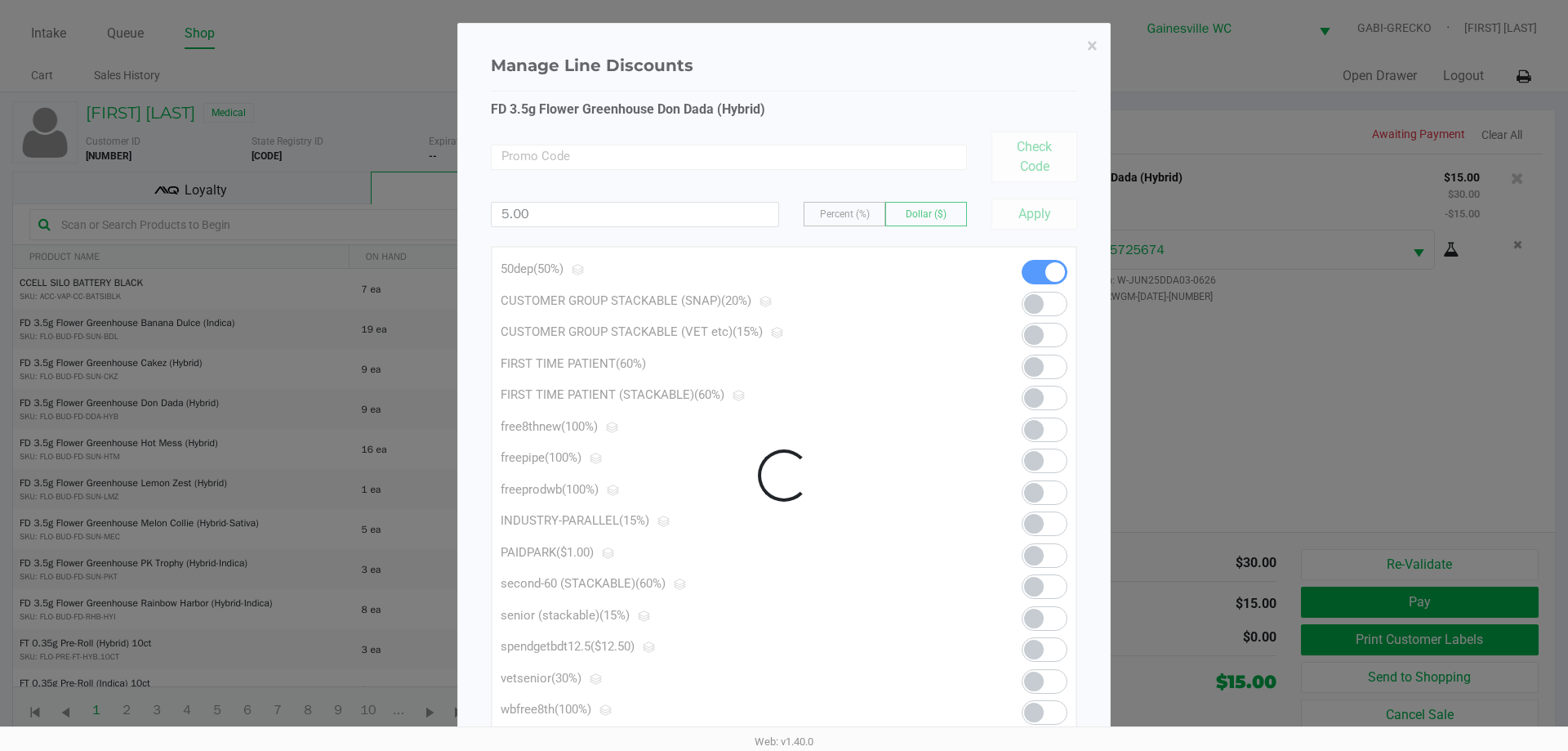 type 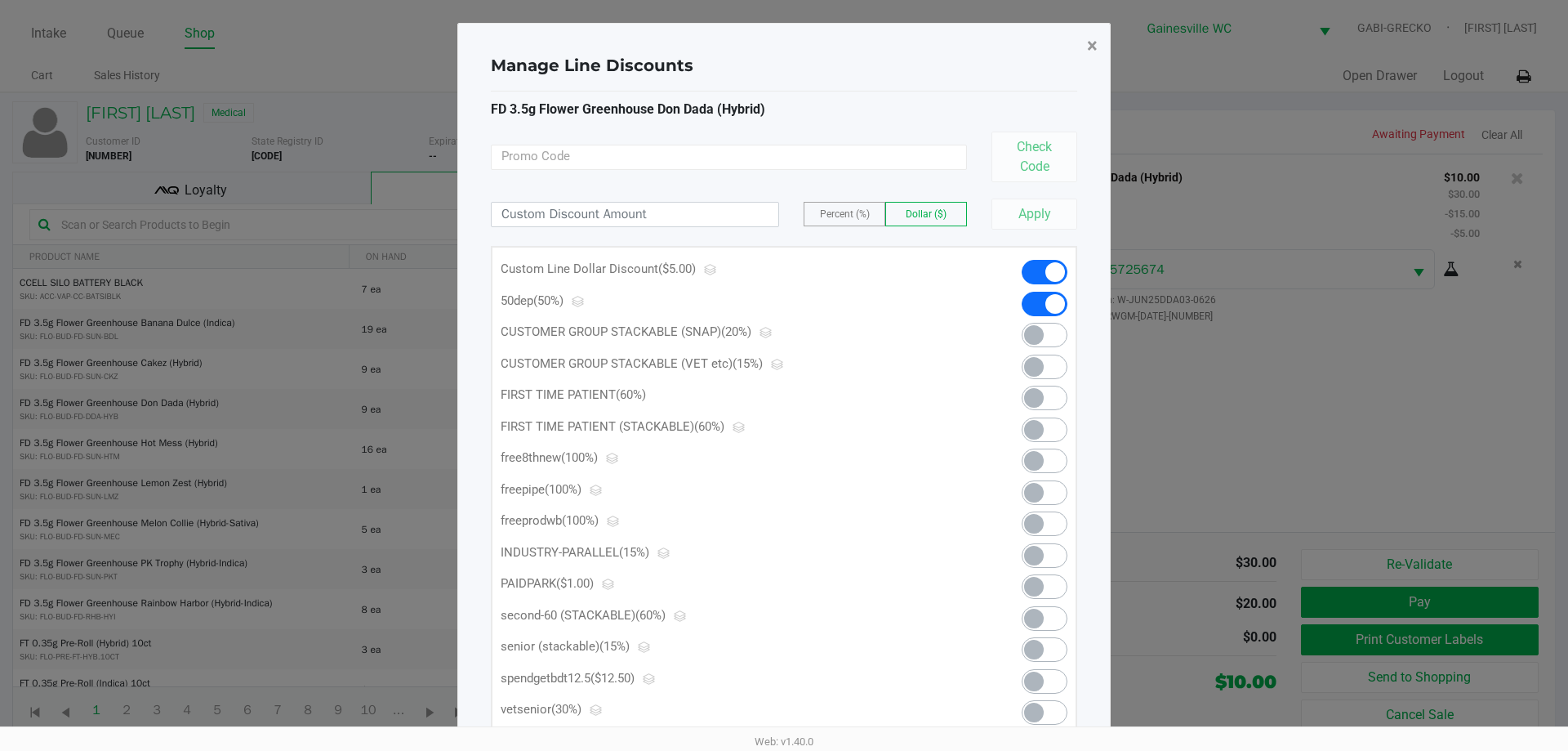 click on "×" 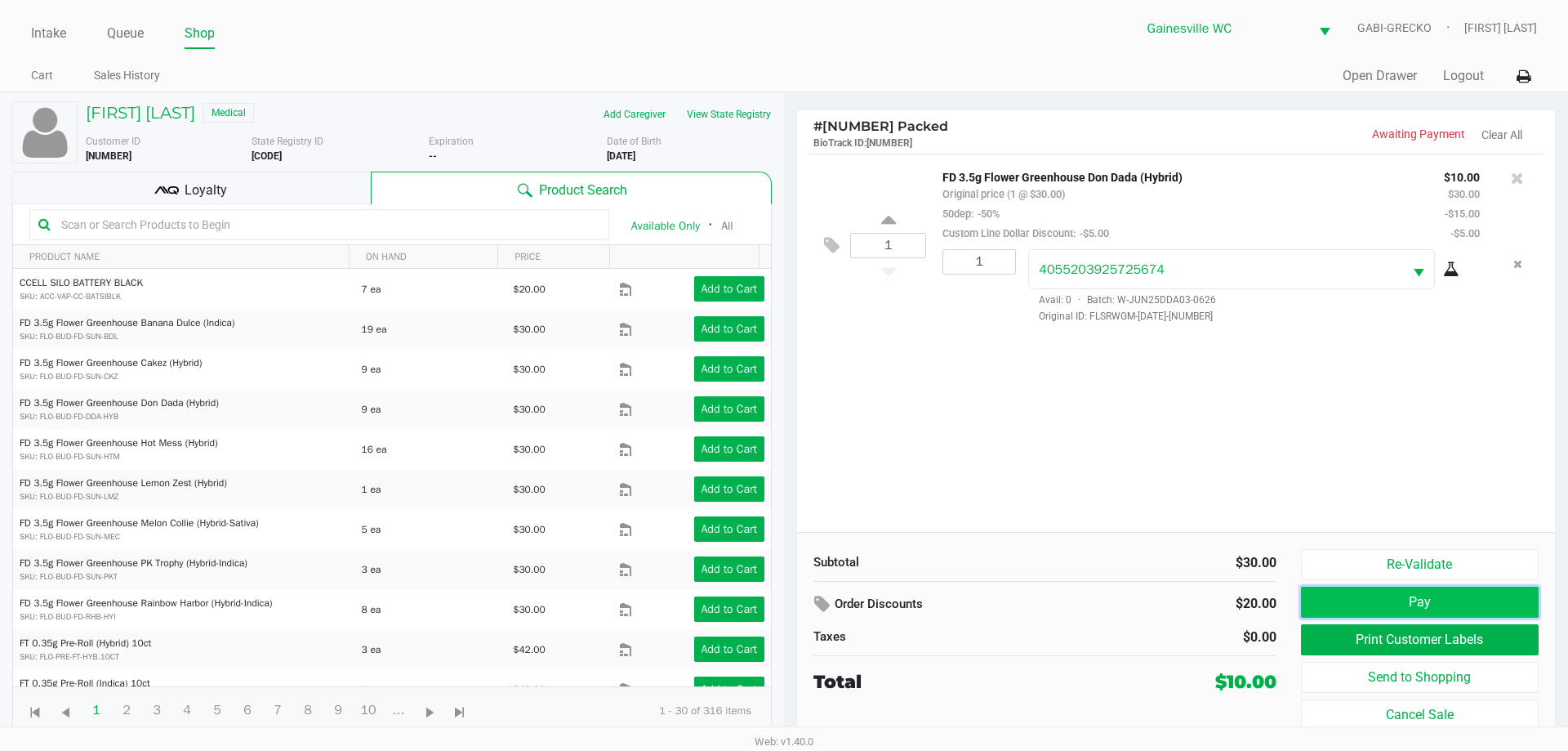 click on "Pay" 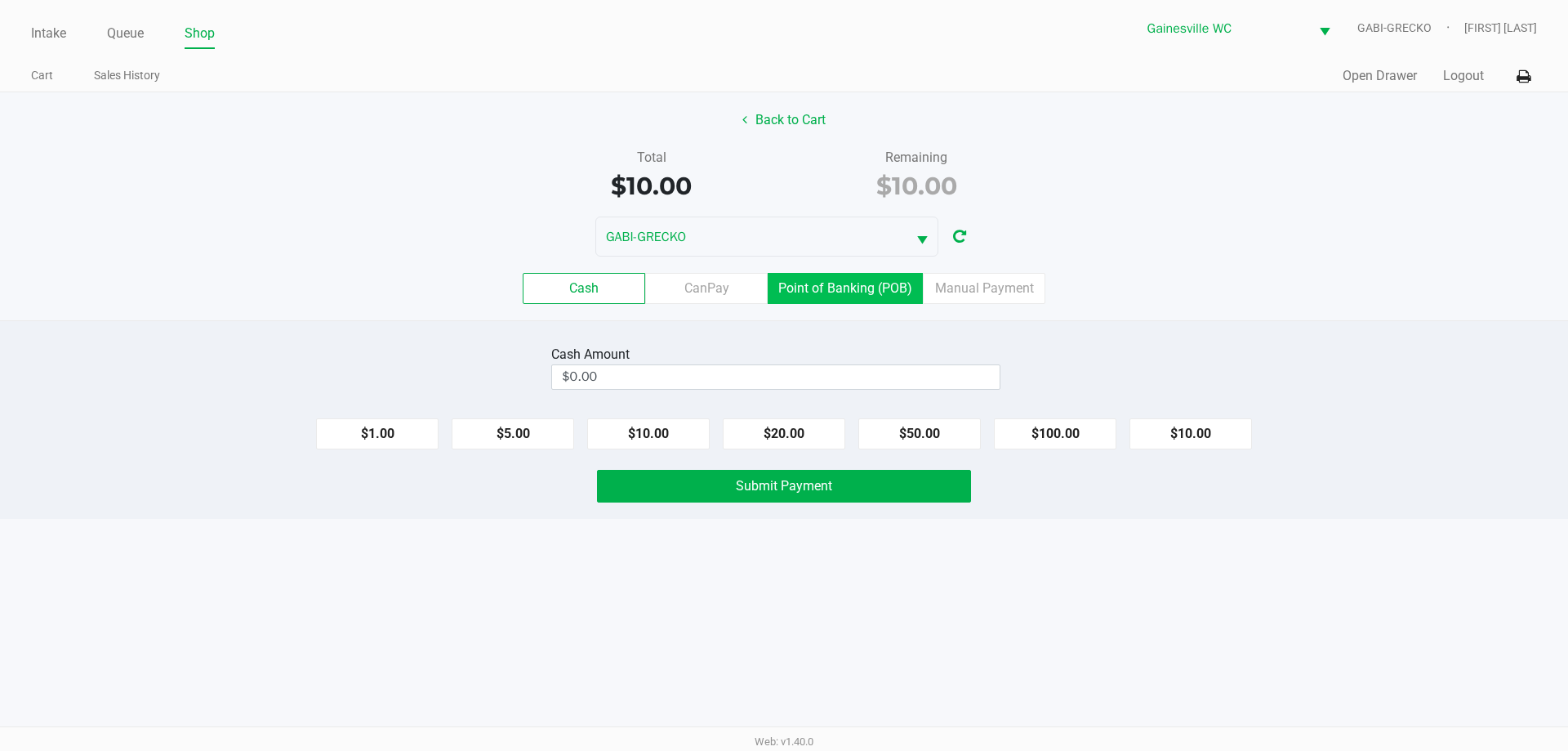 click on "Point of Banking (POB)" 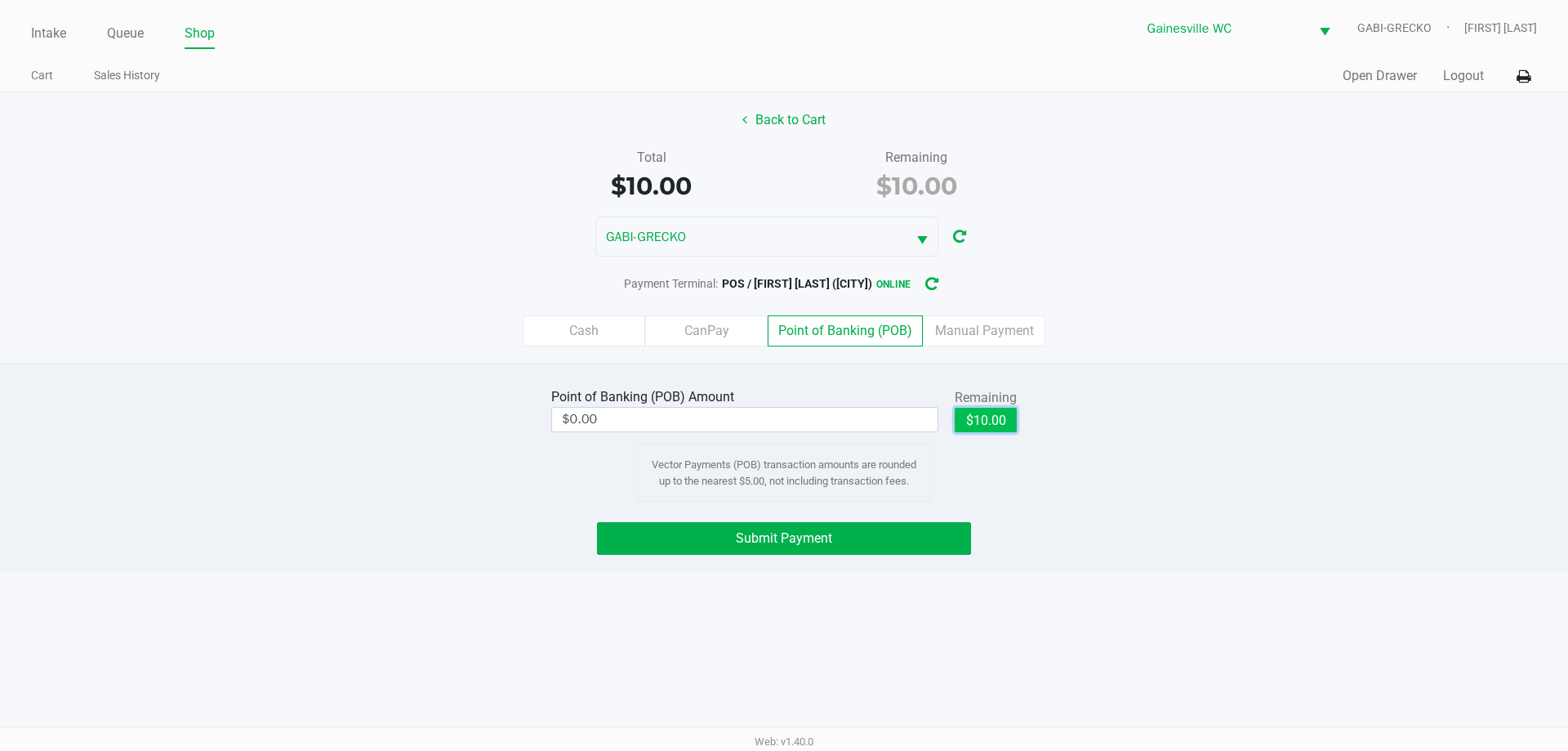 click on "$10.00" 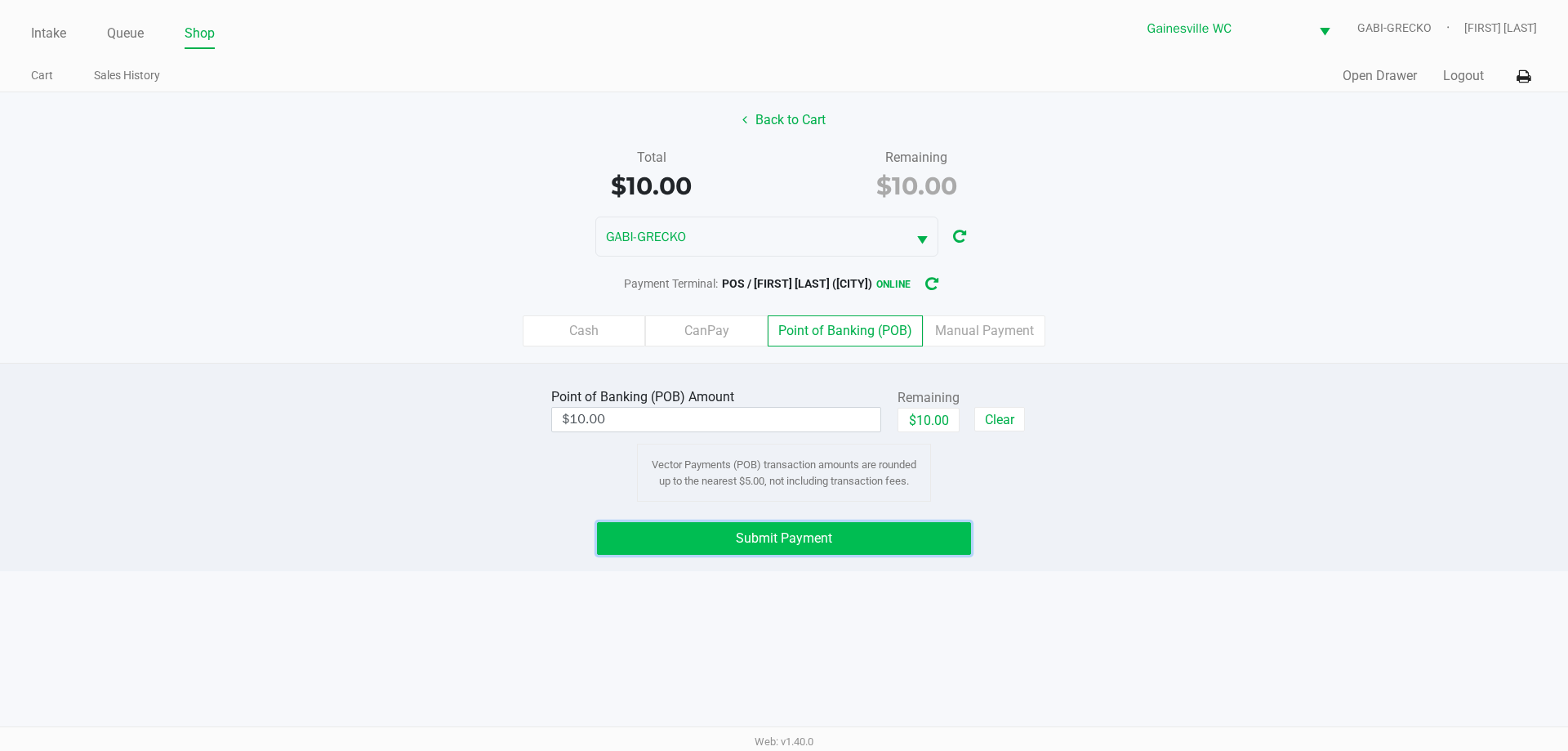 click on "Submit Payment" 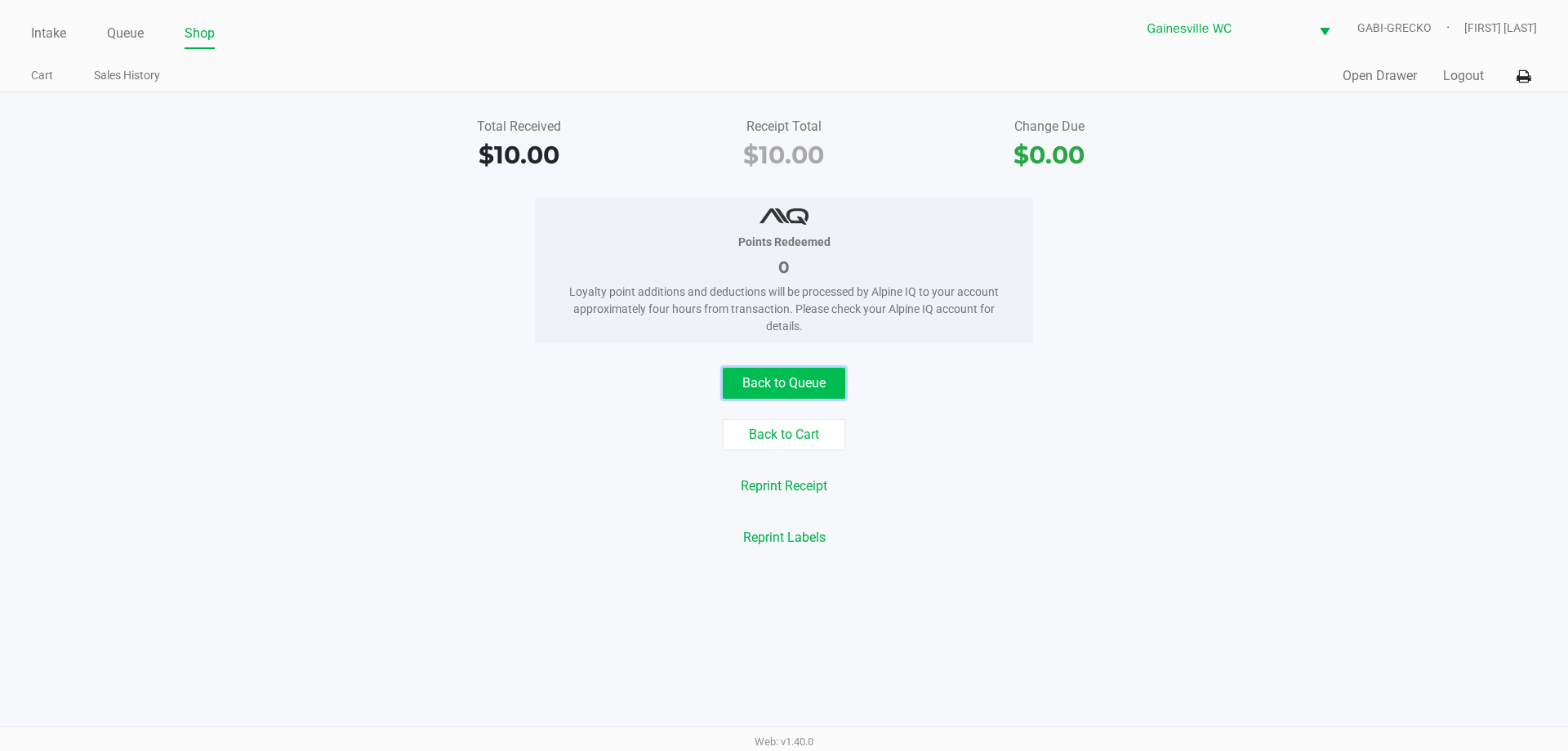 click on "Back to Queue" 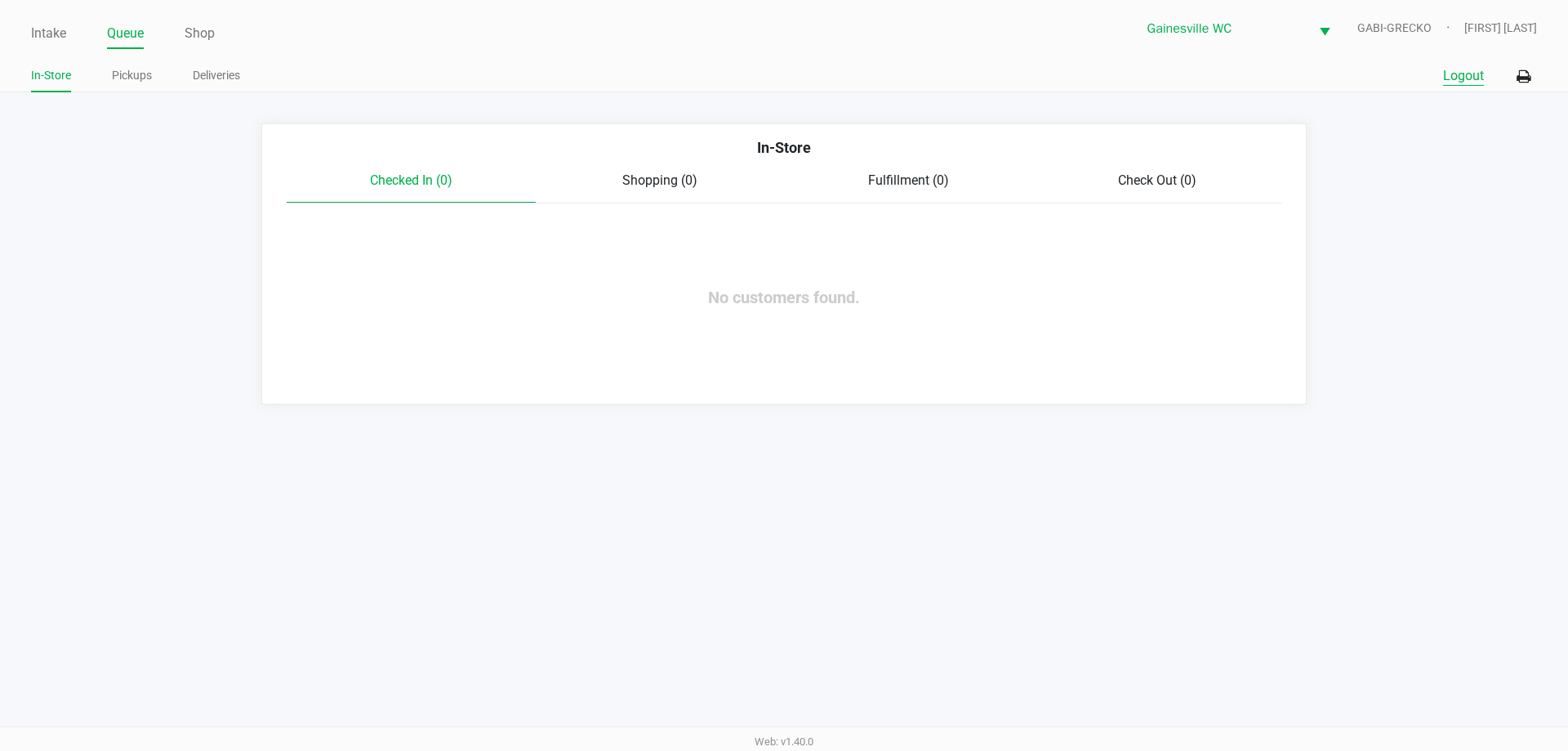 click on "Logout" 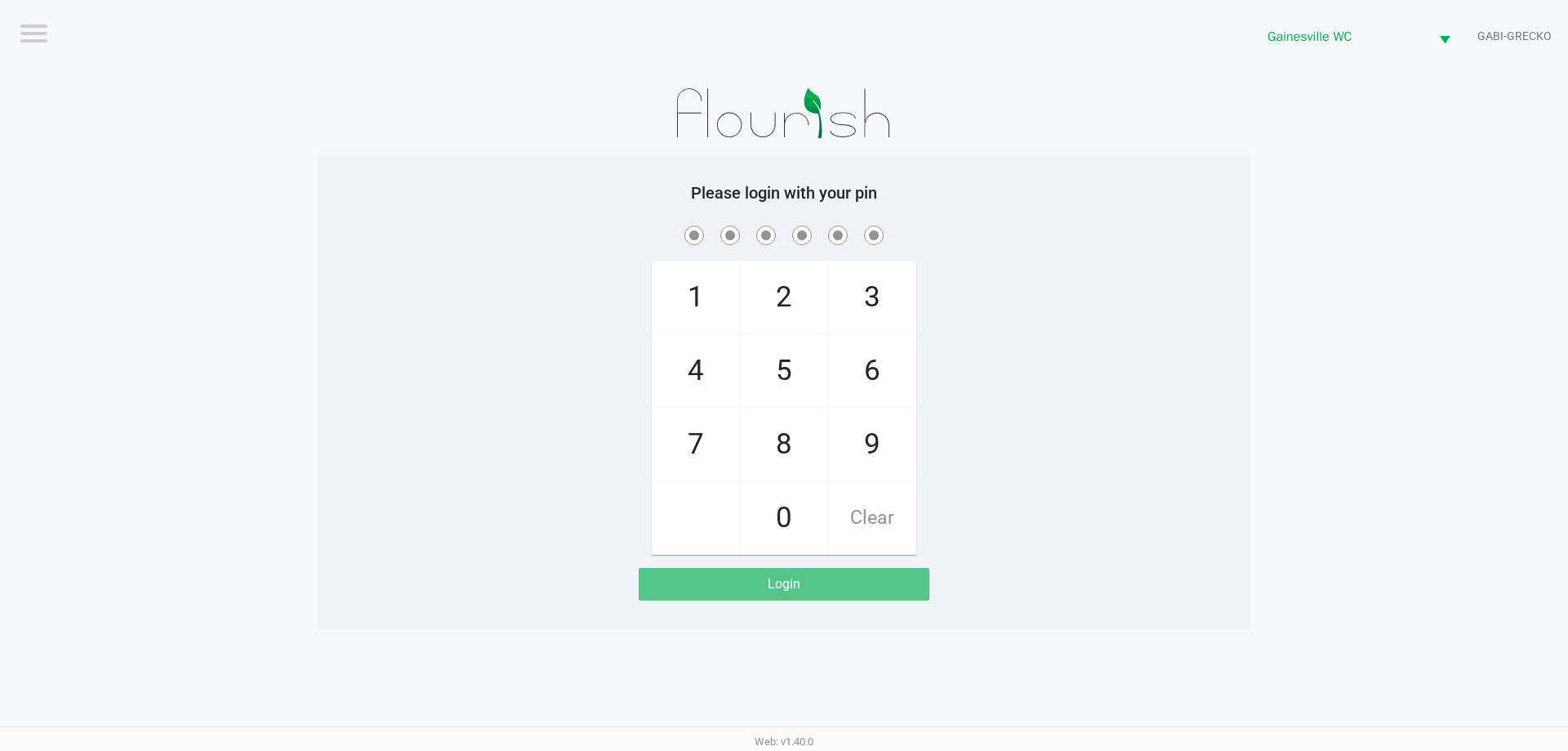 click on "Logout  Gainesville WC  GABI-GRECKO  Please login with your pin  1   4   7       2   5   8   0   3   6   9   Clear   Login" 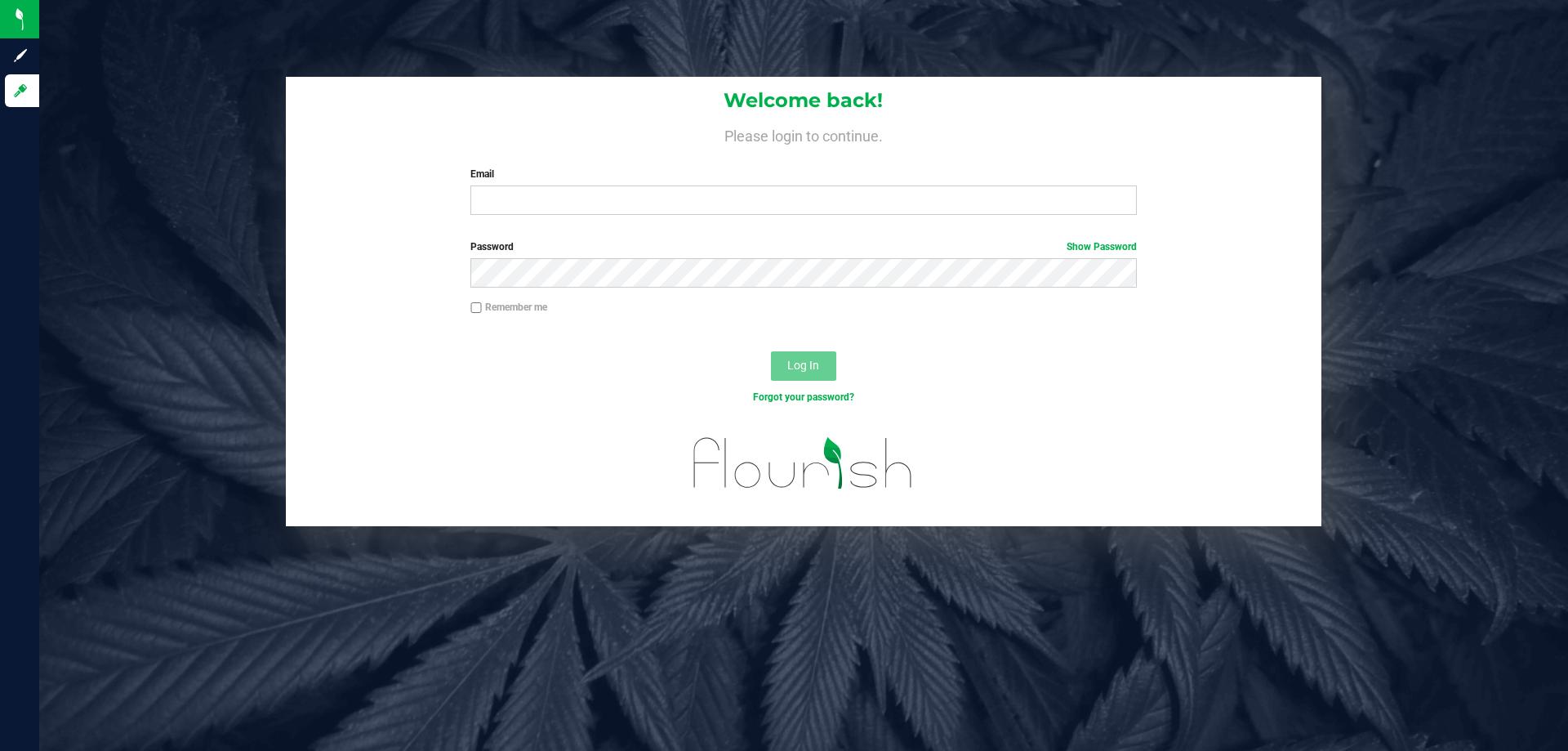 scroll, scrollTop: 0, scrollLeft: 0, axis: both 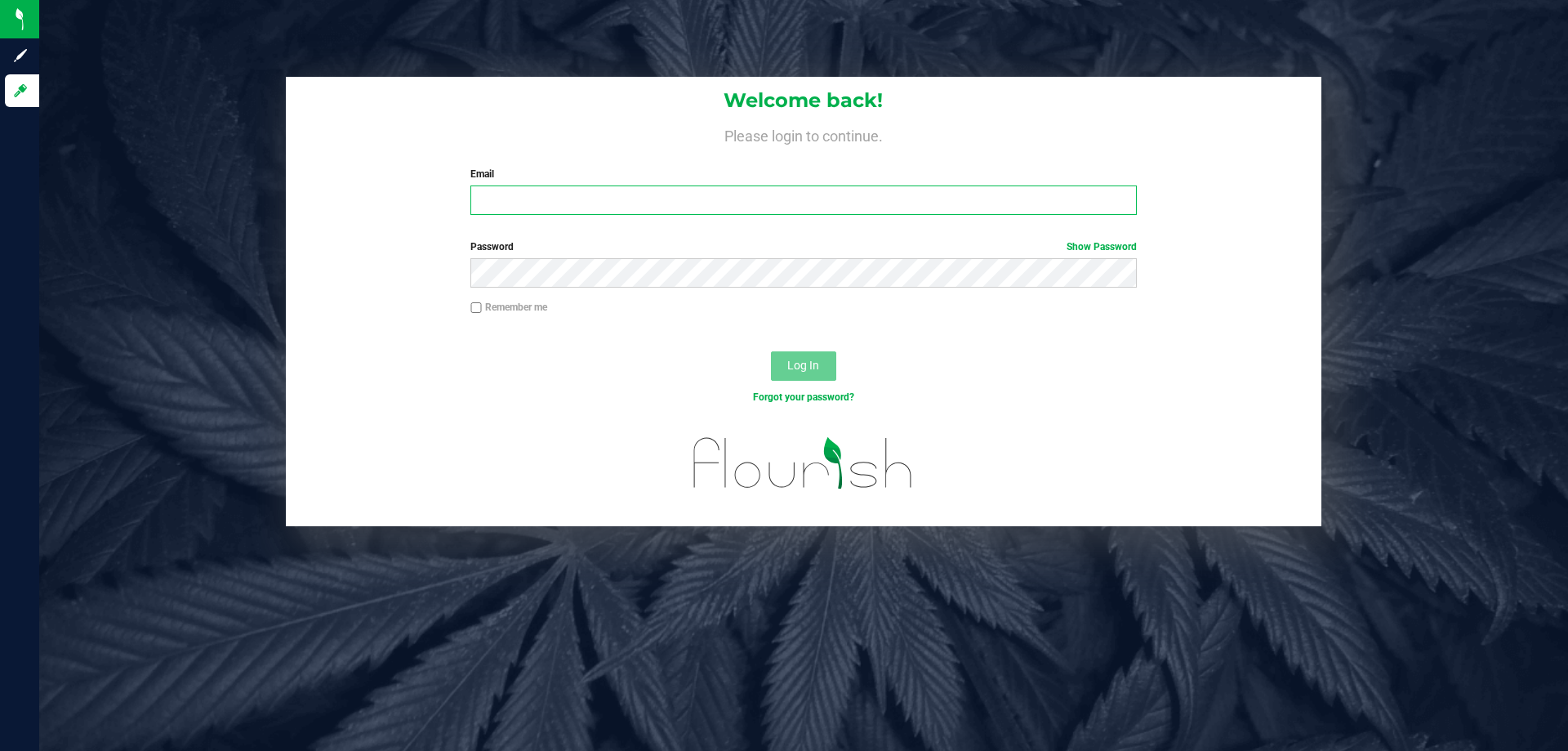 click on "Email" at bounding box center (803, 200) 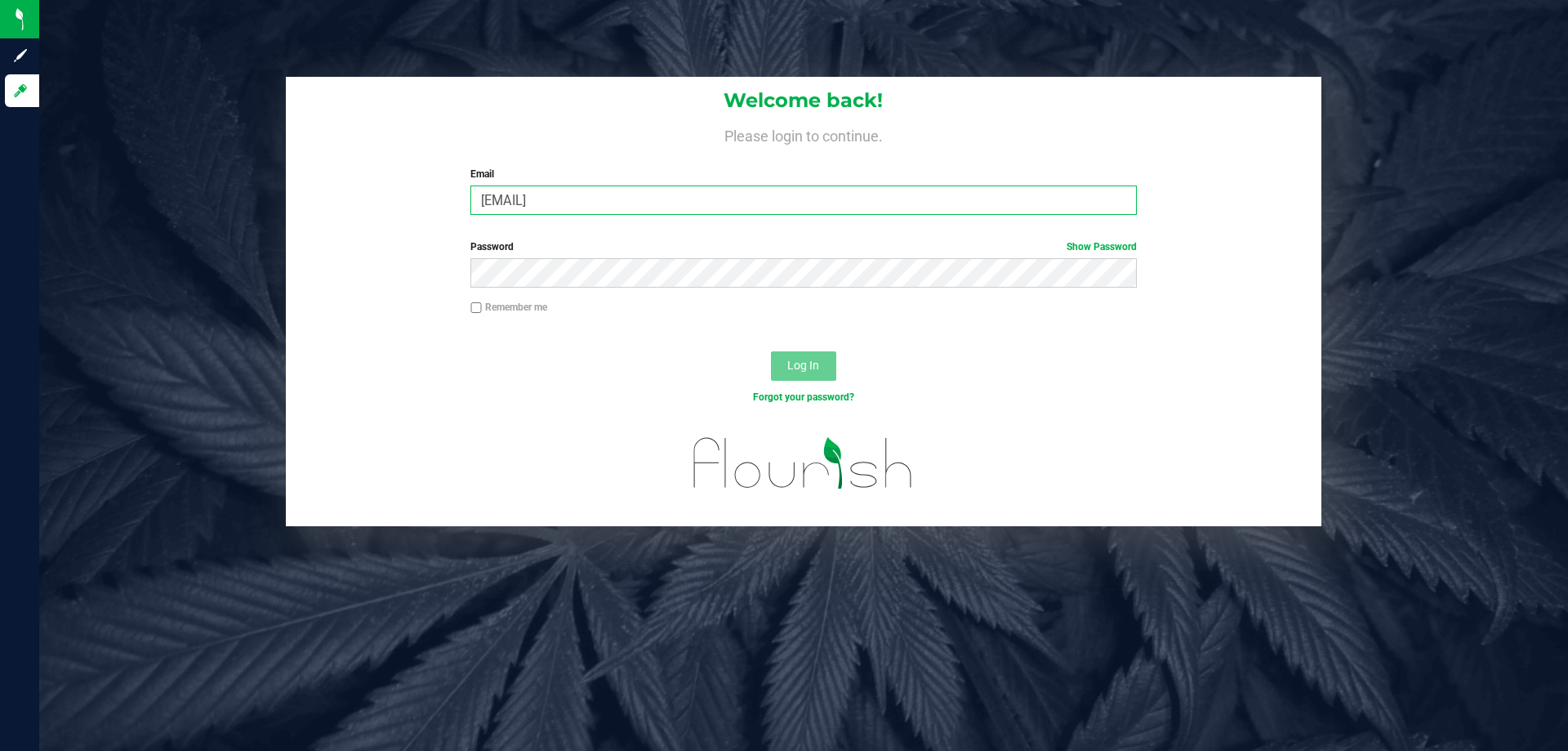 type on "[EMAIL]" 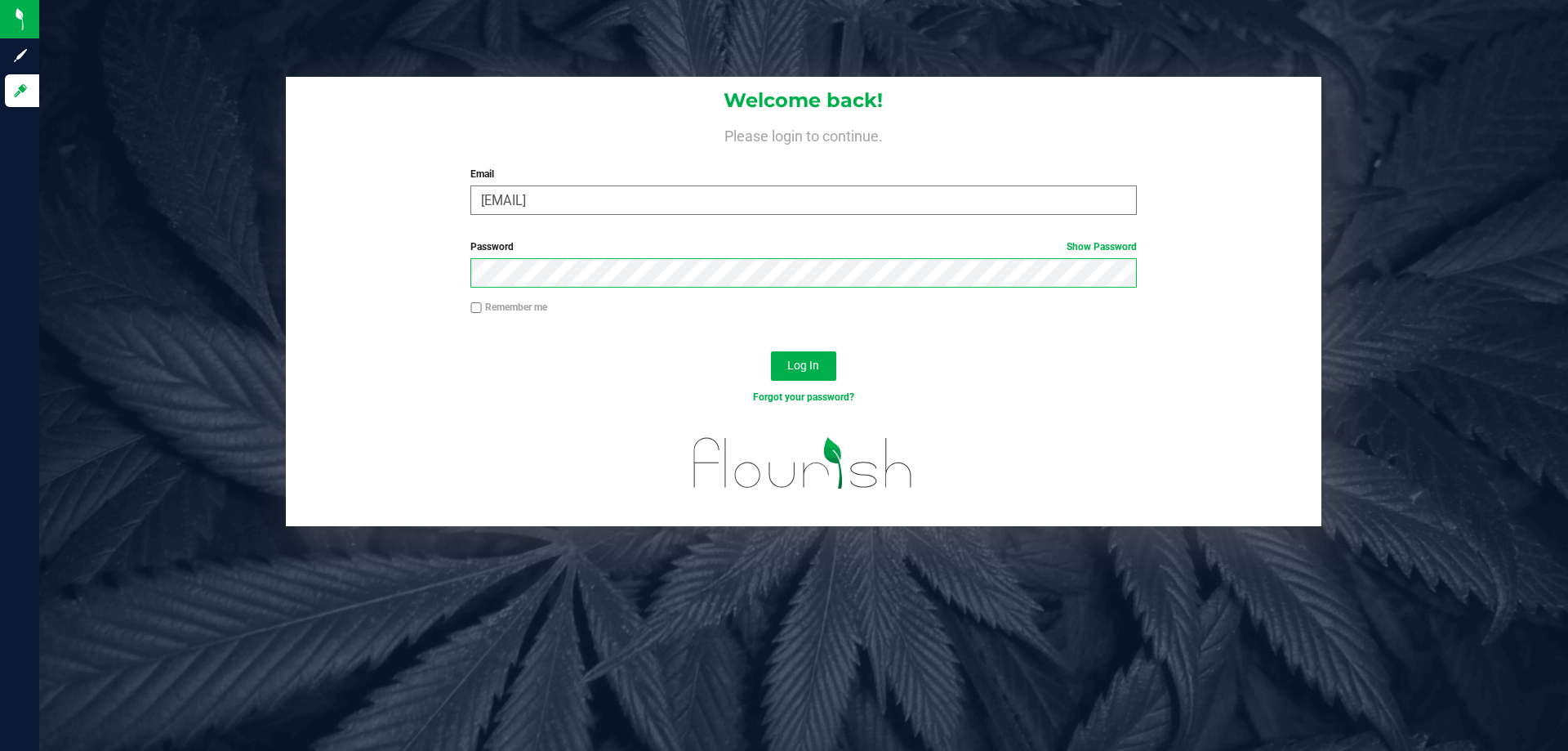 click on "Log In" at bounding box center (804, 366) 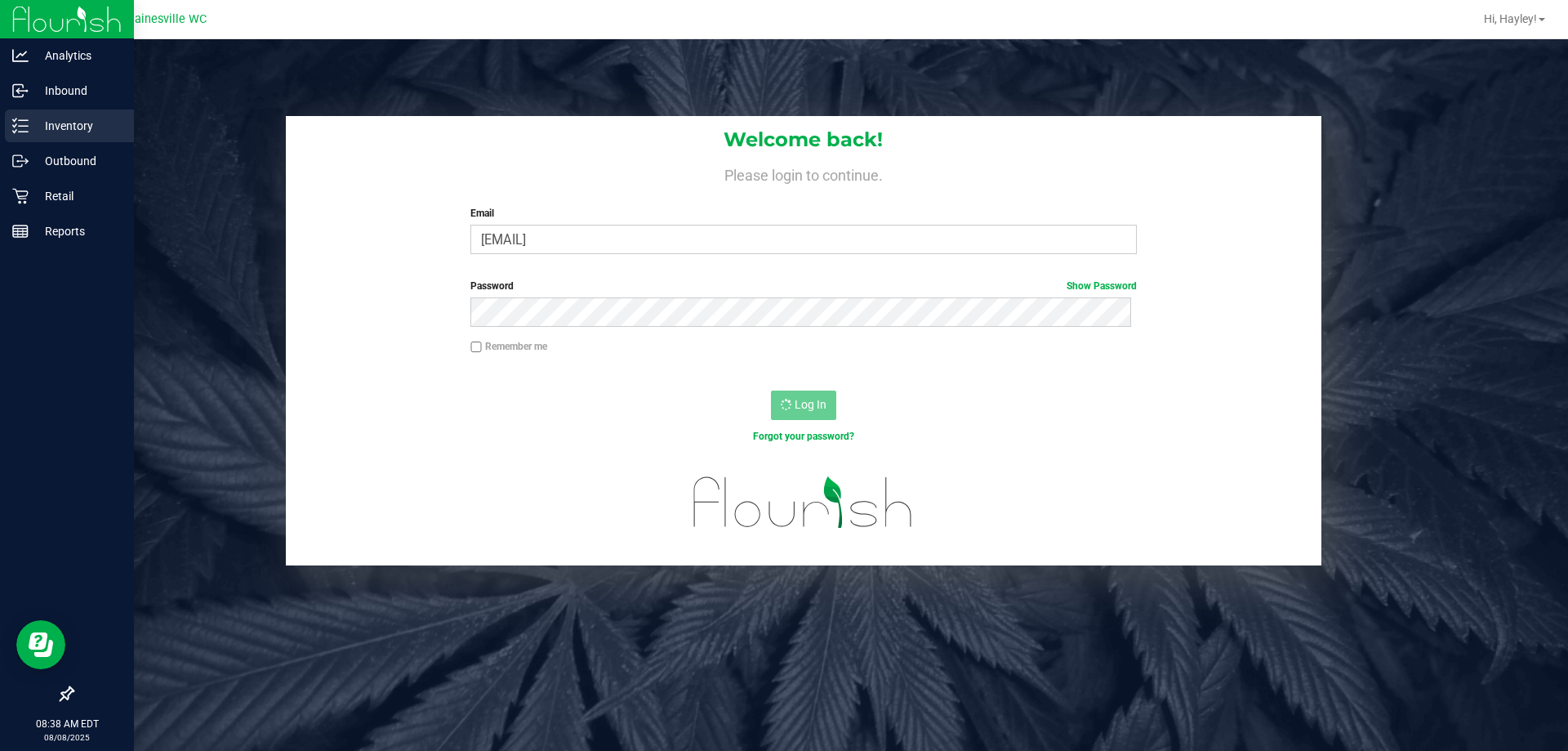 scroll, scrollTop: 0, scrollLeft: 0, axis: both 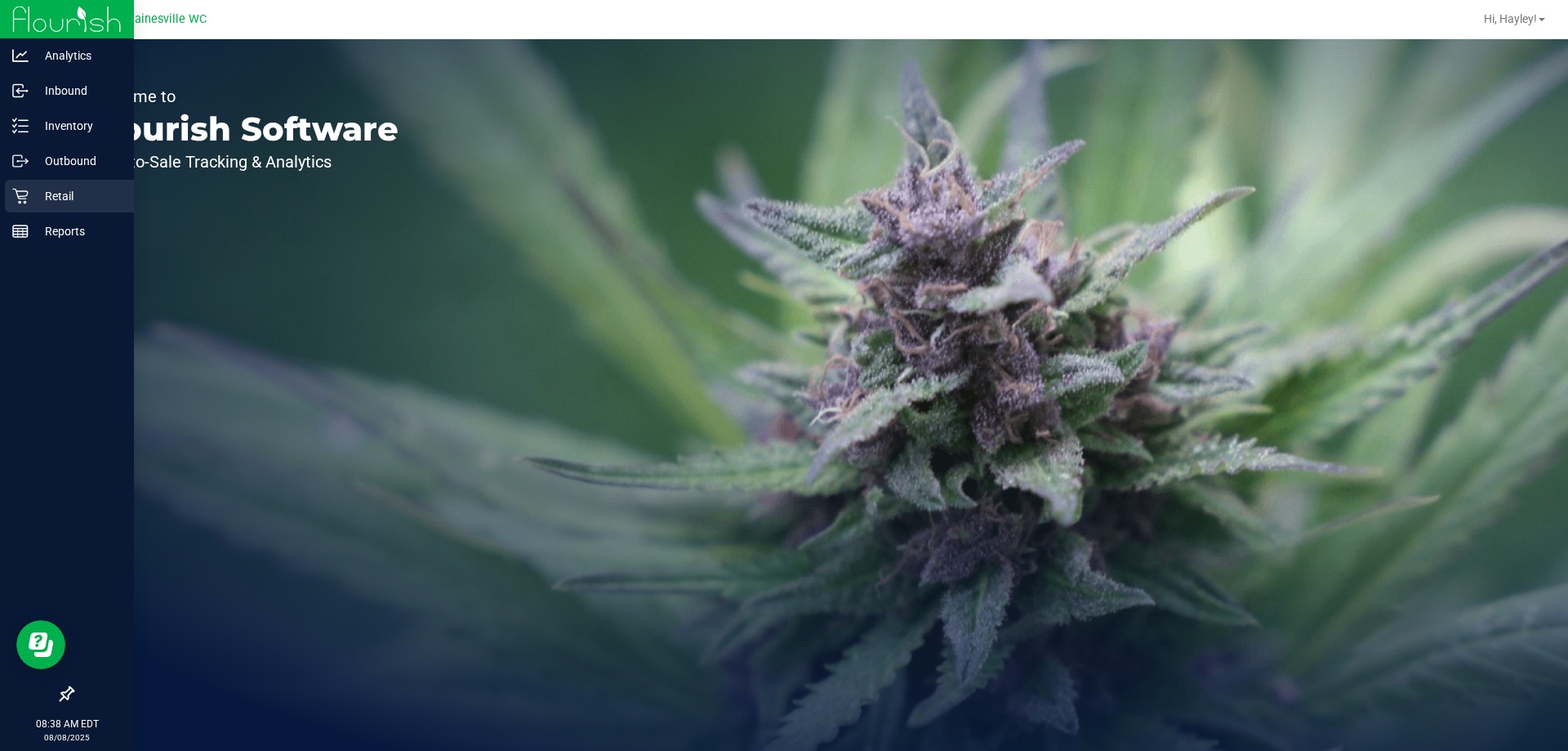 click on "Retail" at bounding box center [78, 196] 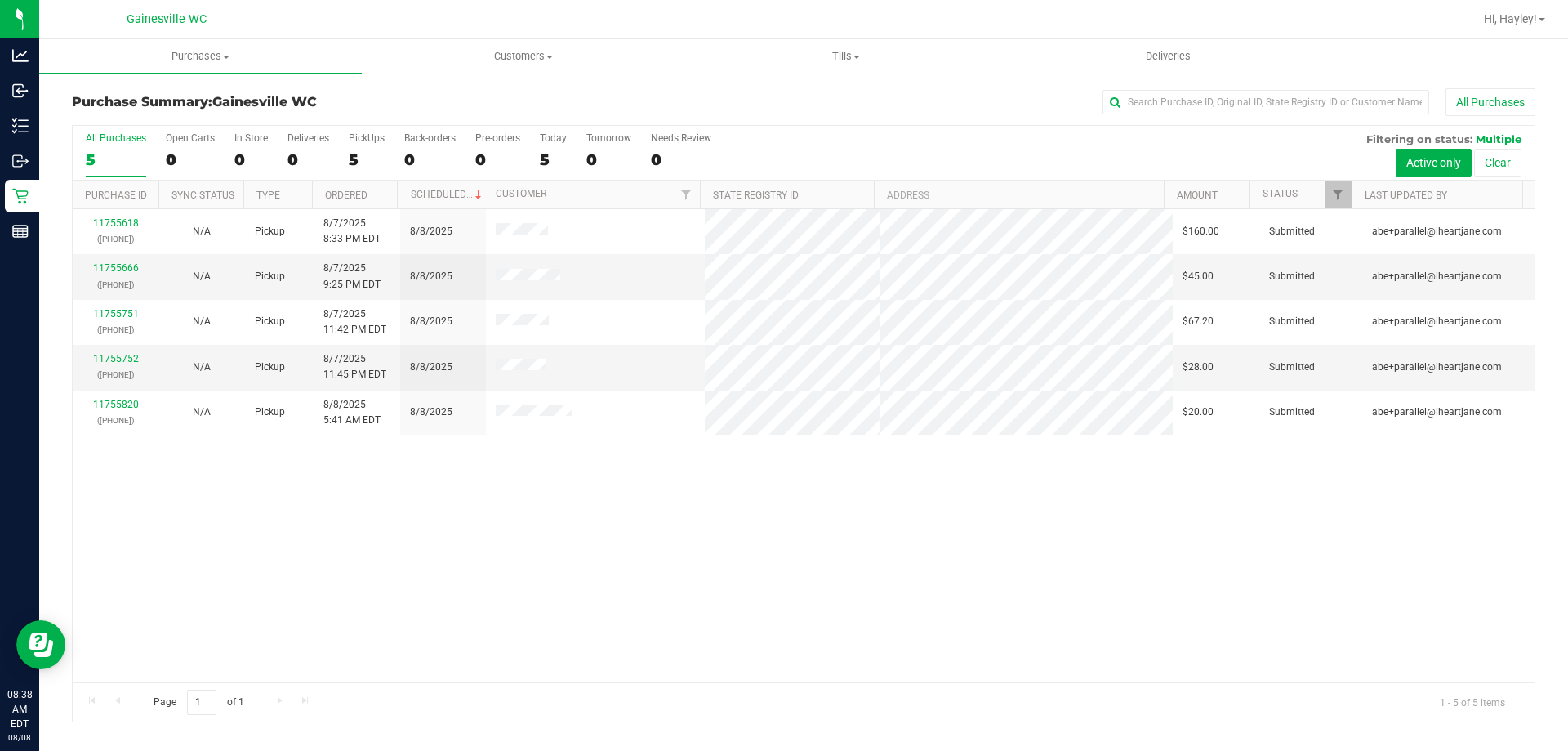 click on "11755618
([PHONE])
N/A
Pickup 8/7/2025 8:33 PM EDT 8/8/2025
$160.00
Submitted [EMAIL]
11755666
([PHONE])
N/A
Pickup 8/7/2025 9:25 PM EDT 8/8/2025
$45.00
Submitted [EMAIL]
11755751
([PHONE])
N/A
Pickup 8/7/2025 11:42 PM EDT 8/8/2025
$67.20
Submitted [EMAIL]" at bounding box center [804, 445] 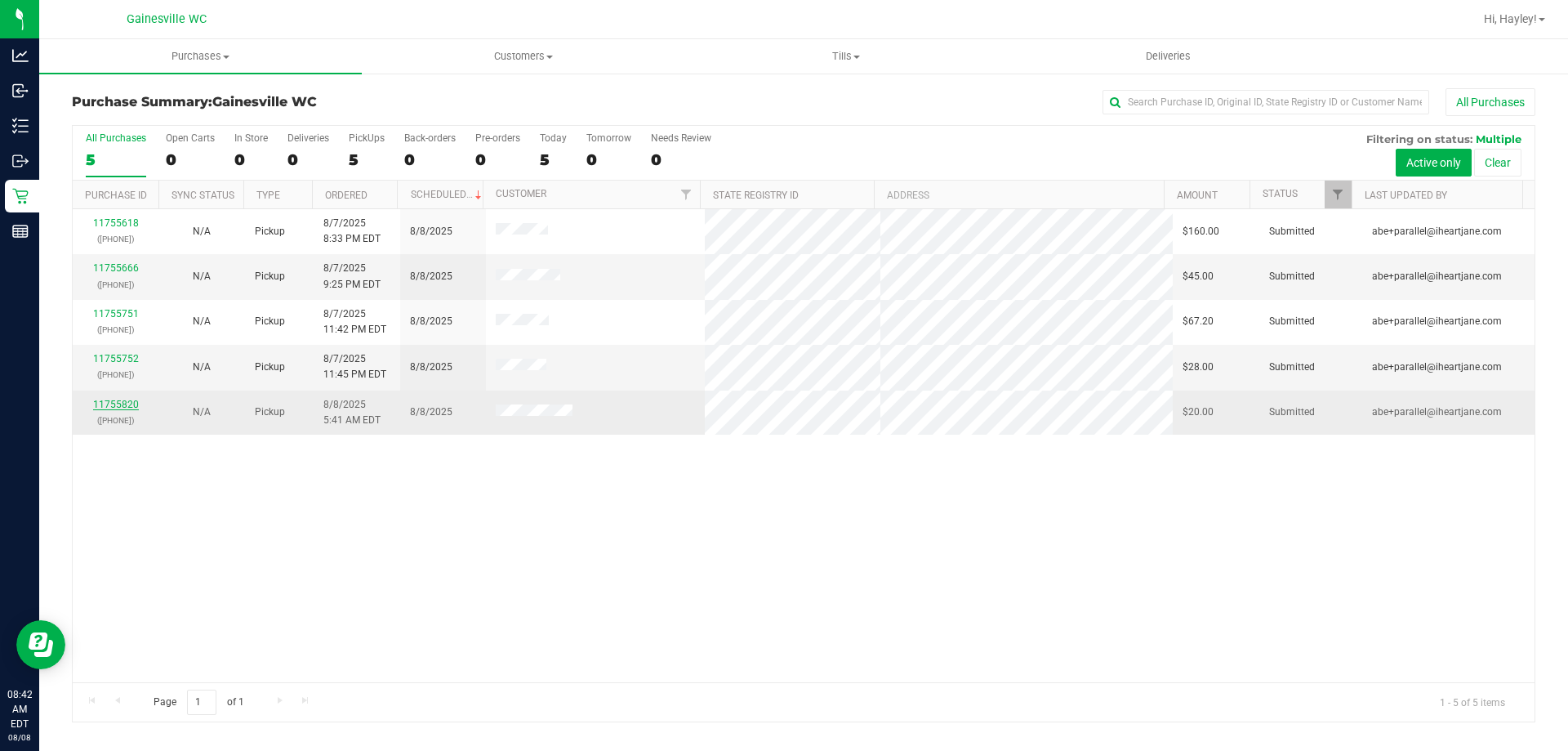 click on "11755820" at bounding box center (116, 405) 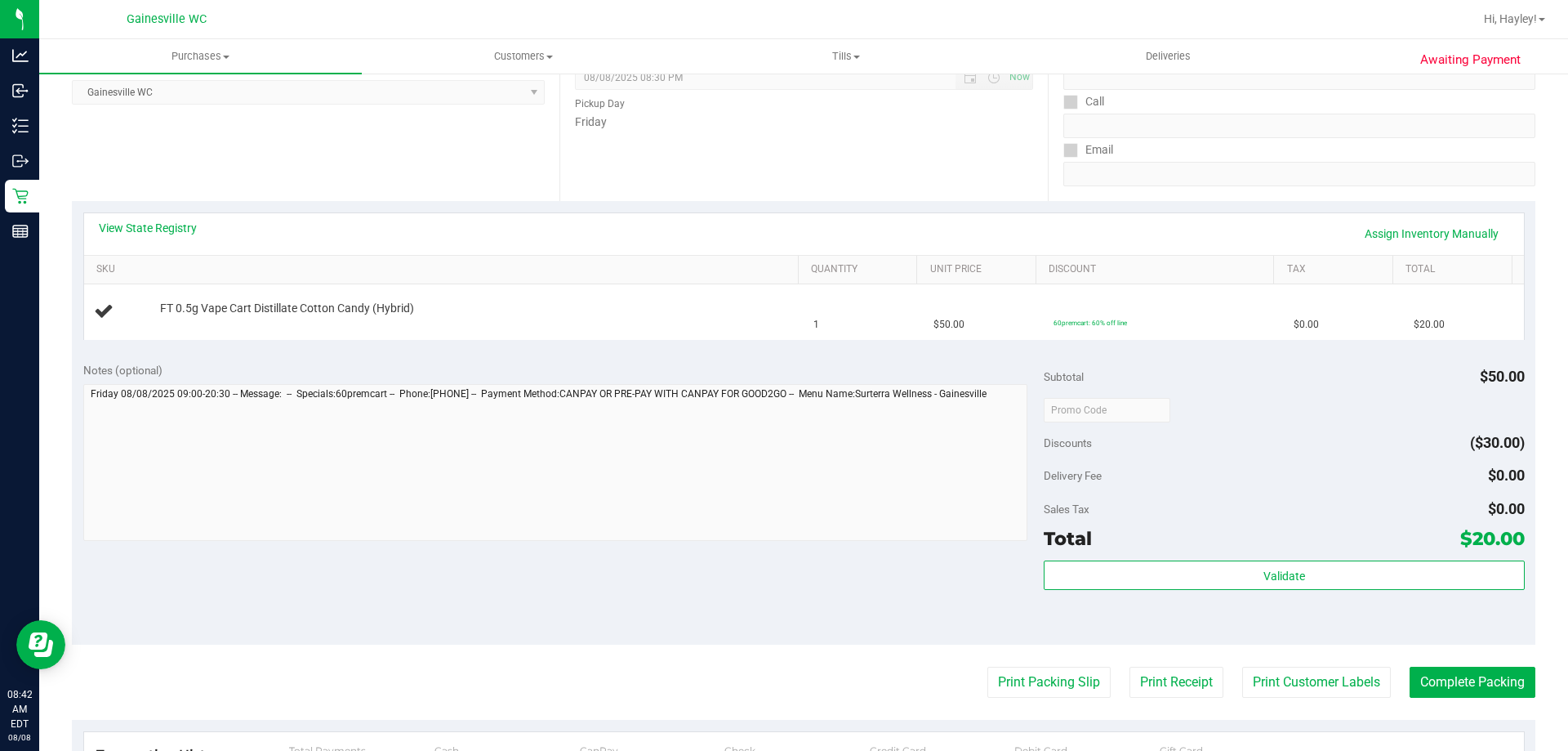 scroll, scrollTop: 245, scrollLeft: 0, axis: vertical 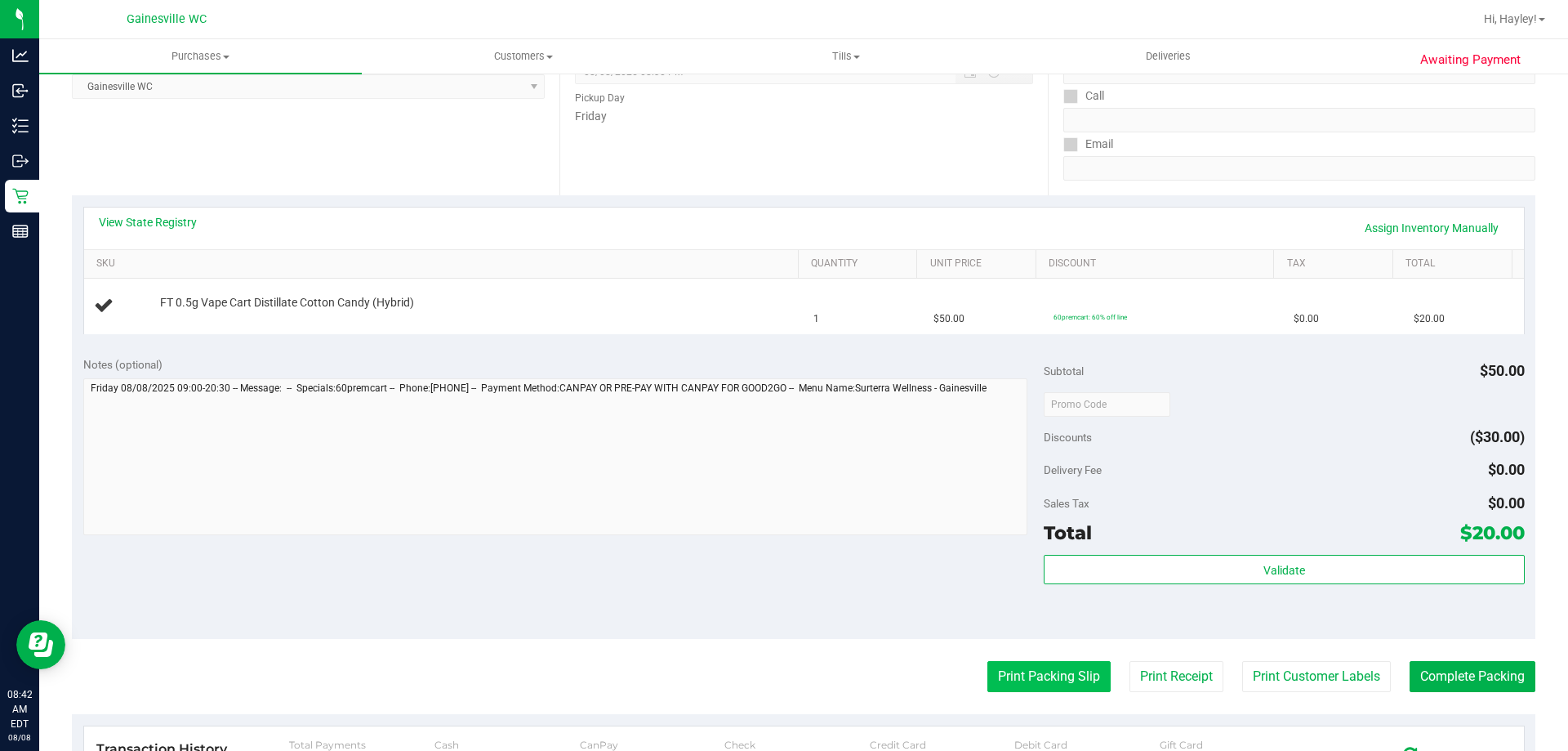 click on "Print Packing Slip" at bounding box center [1049, 677] 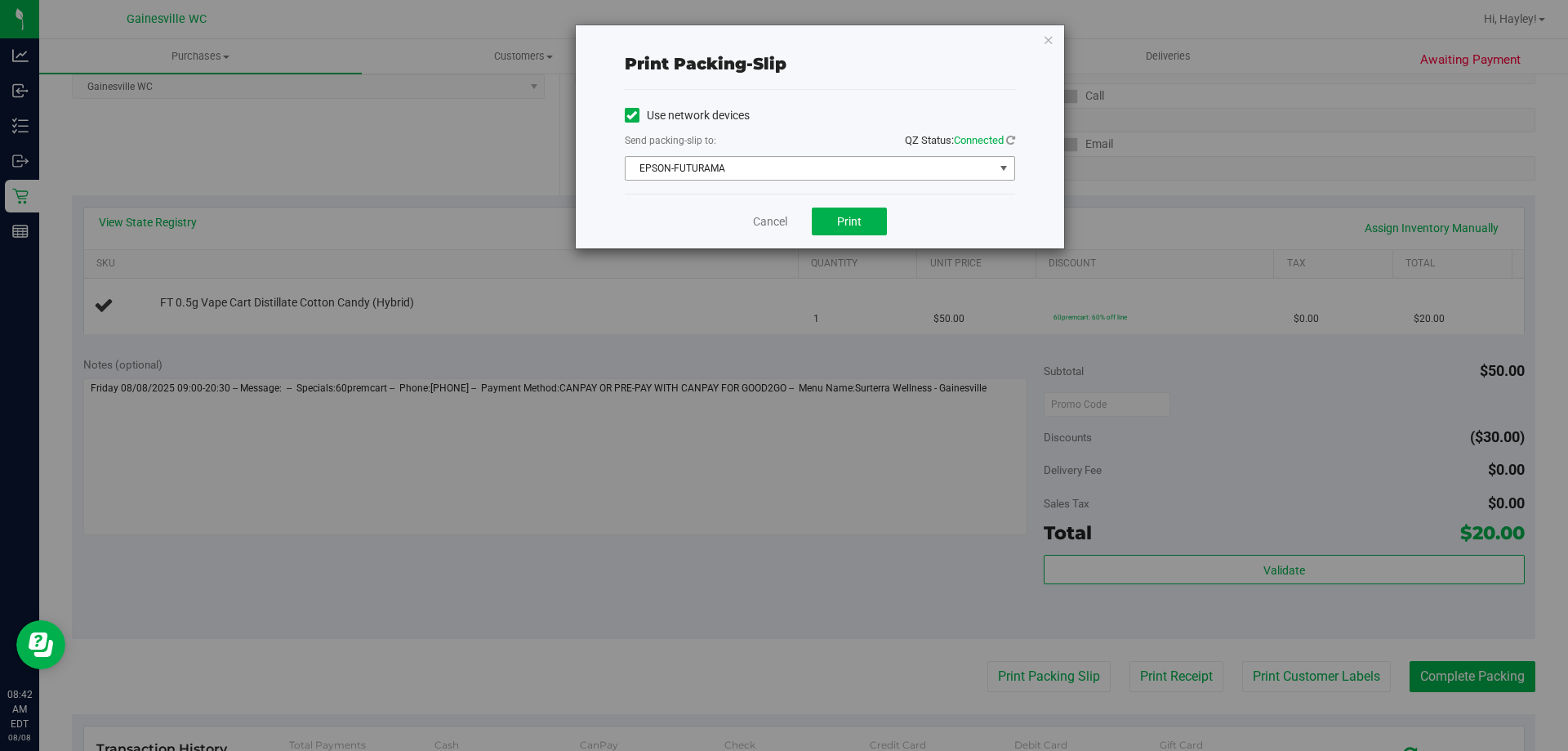 click on "EPSON-FUTURAMA" at bounding box center (809, 168) 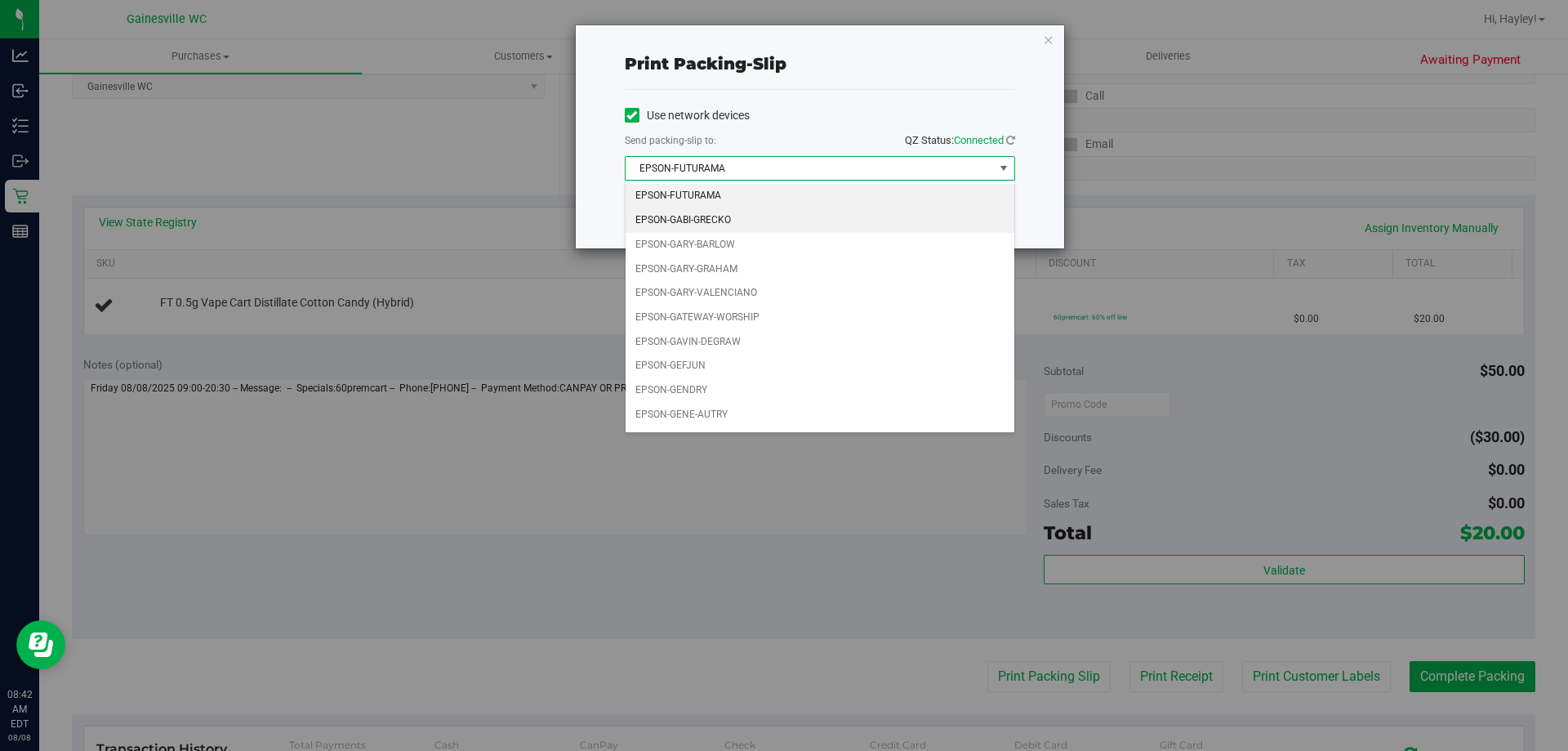 click on "EPSON-GABI-GRECKO" at bounding box center (820, 221) 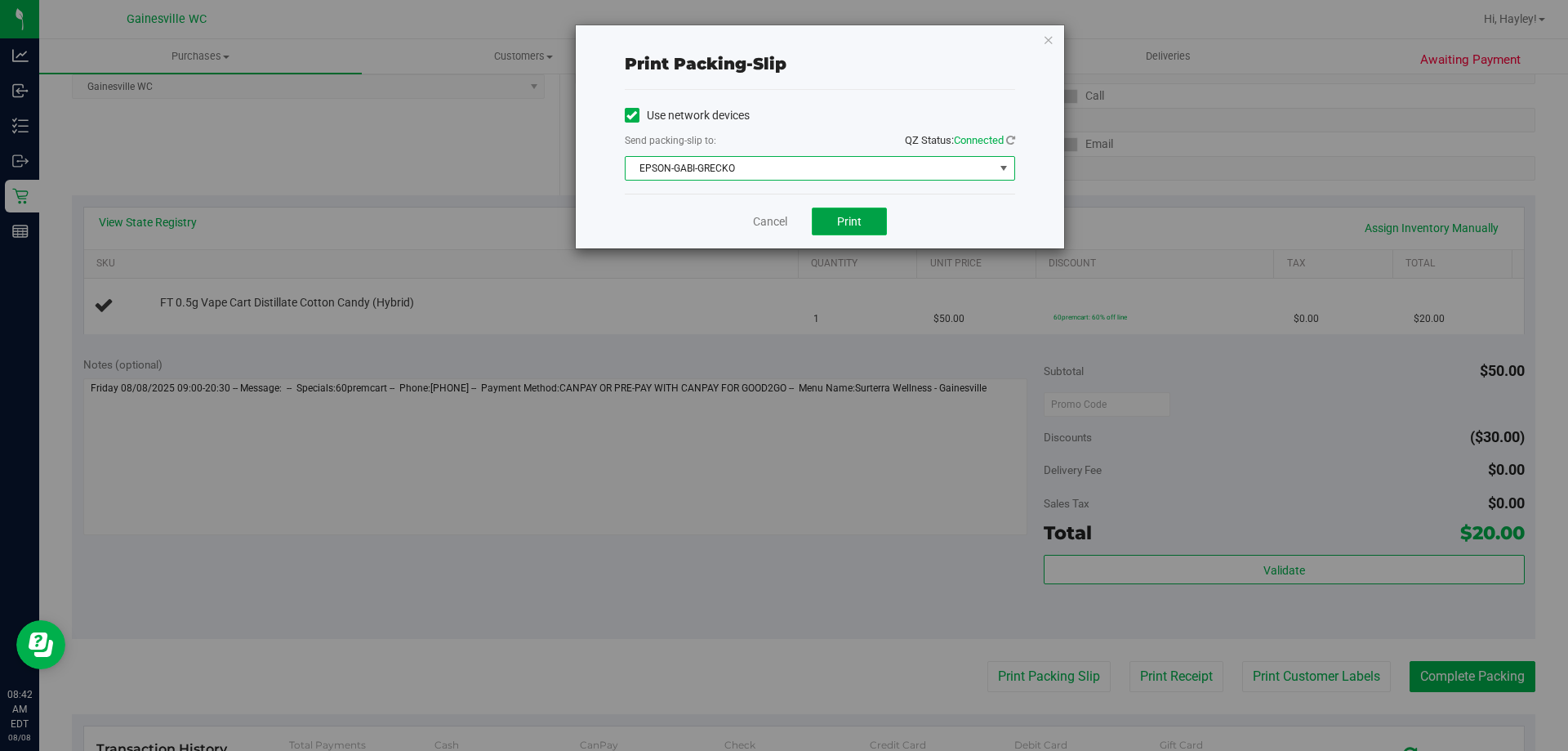 click on "Print" at bounding box center [849, 221] 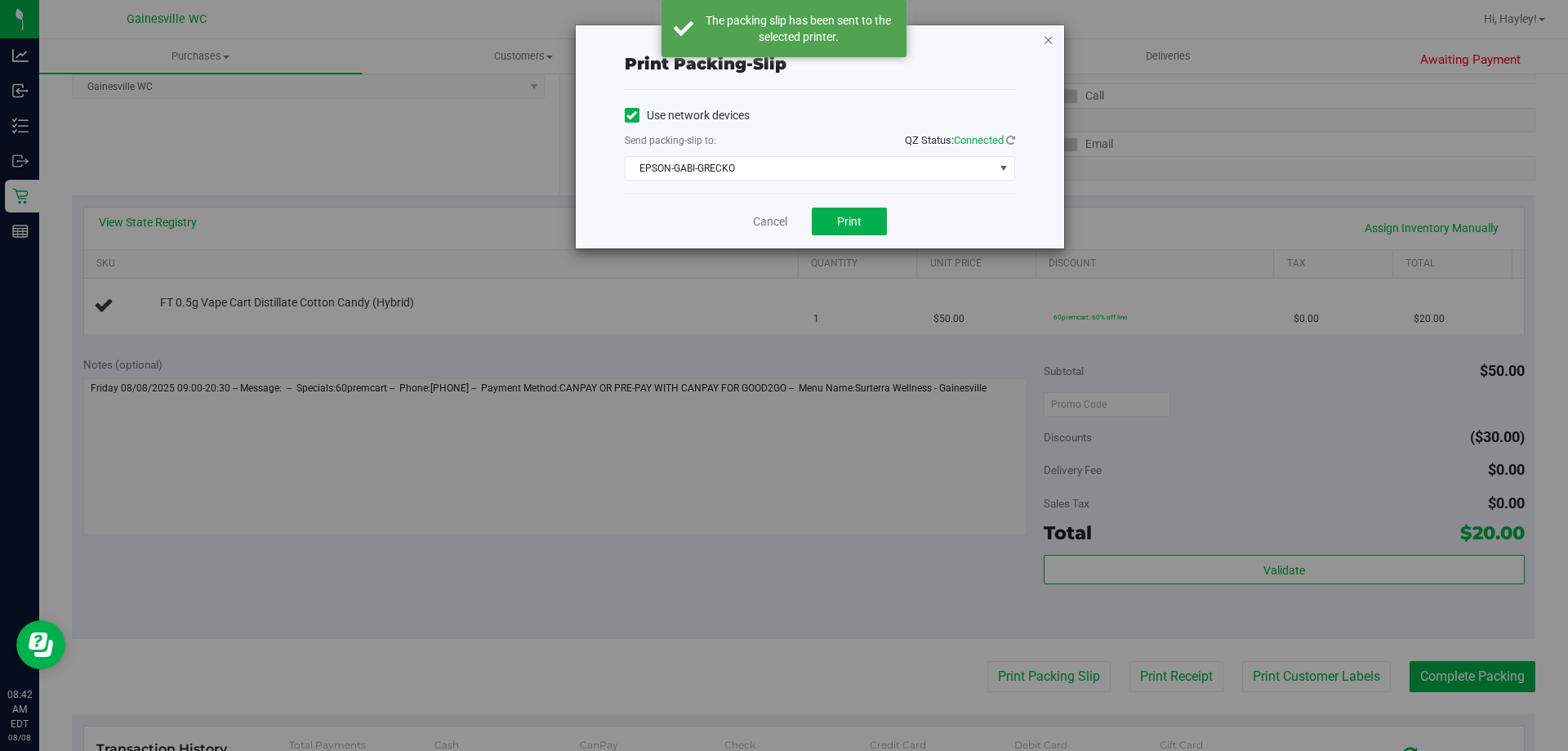 click at bounding box center [1049, 39] 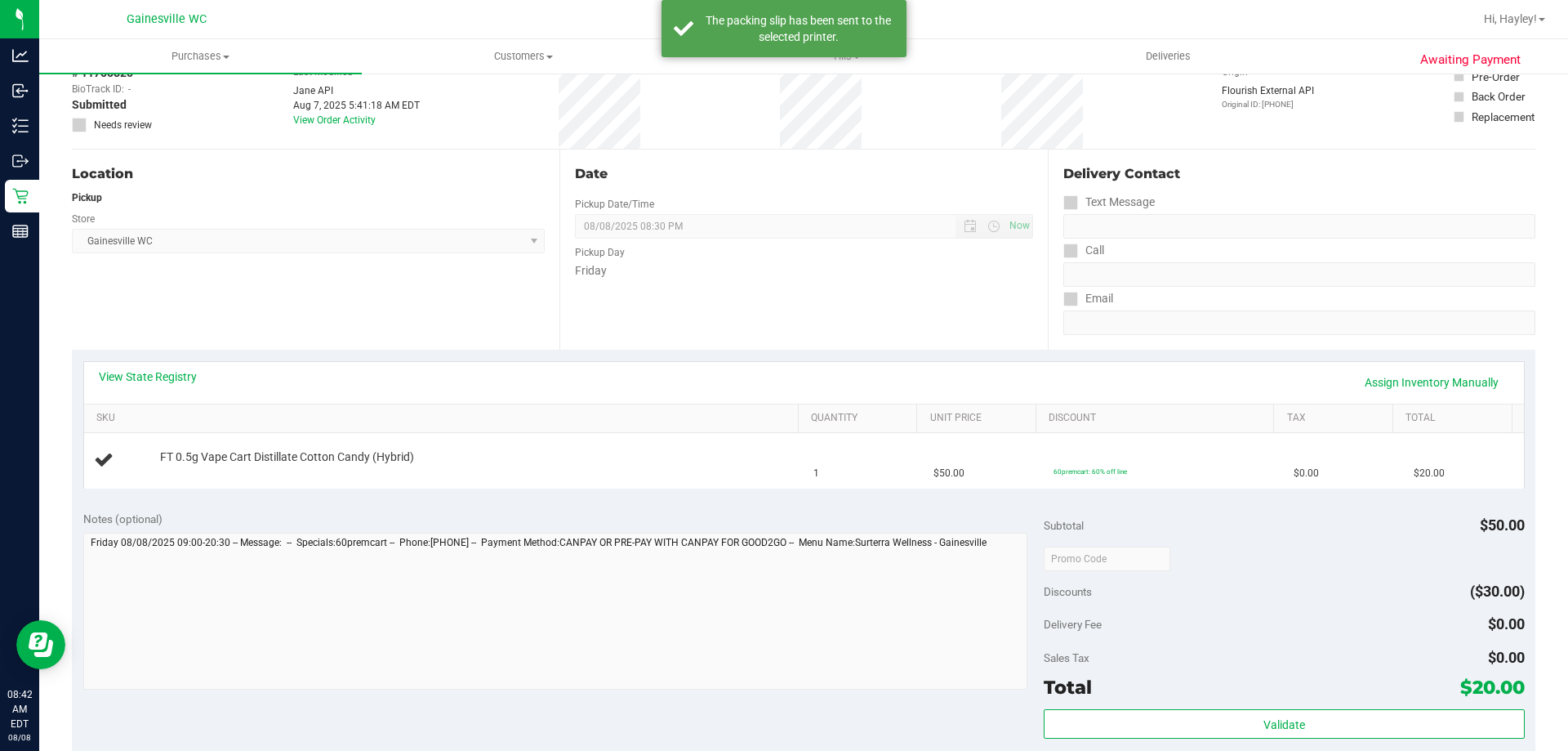 scroll, scrollTop: 0, scrollLeft: 0, axis: both 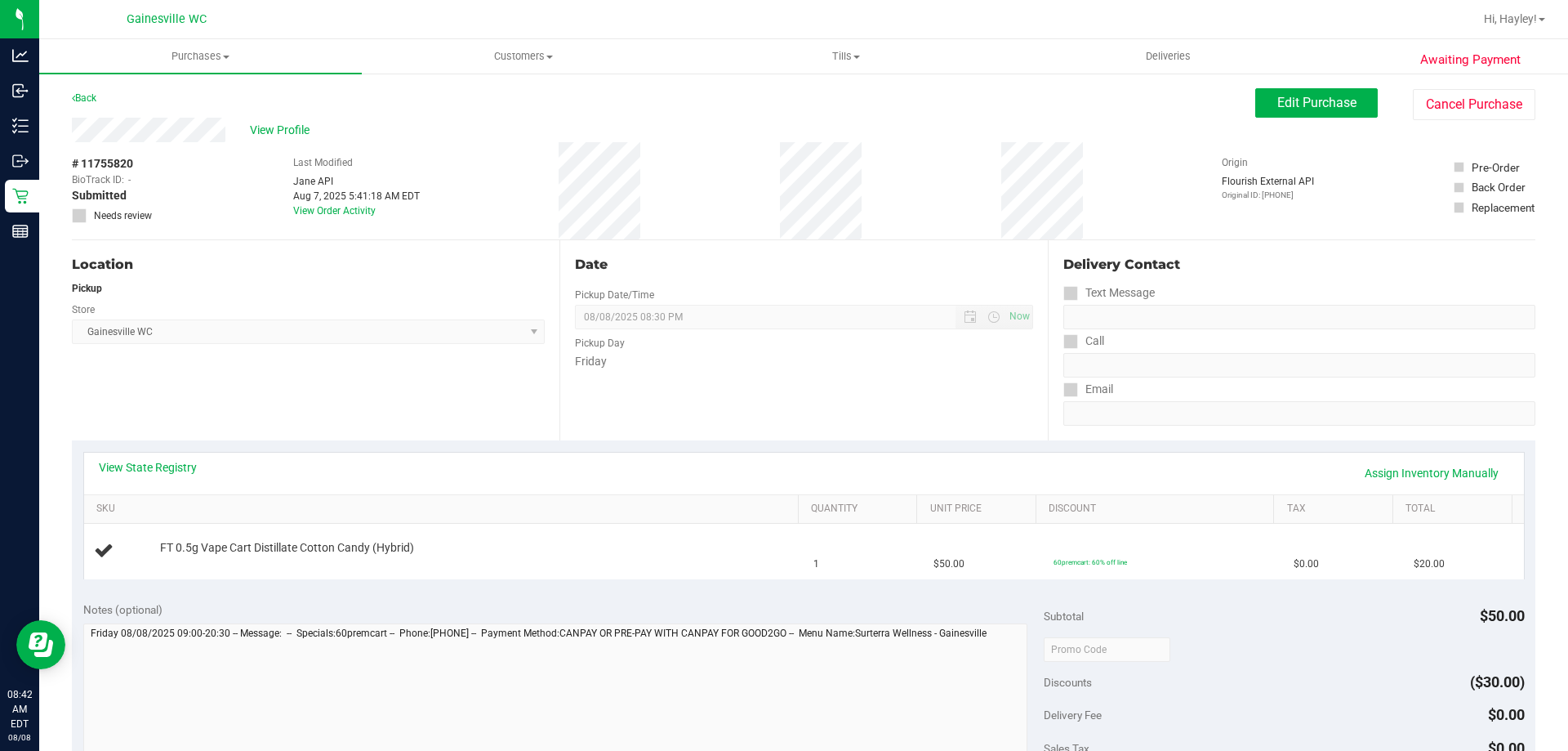 type 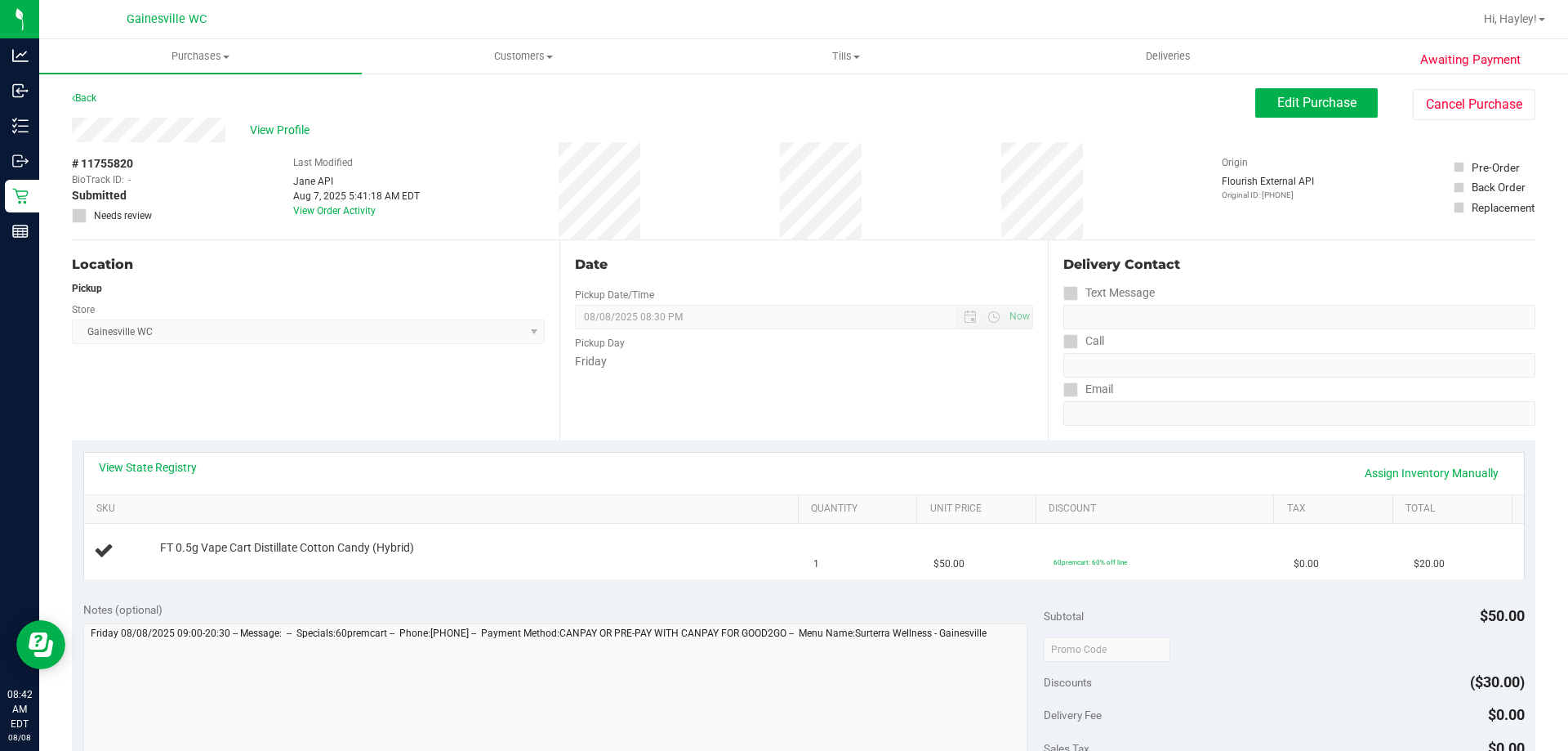 click on "Print Packing Slip" at bounding box center (1049, 922) 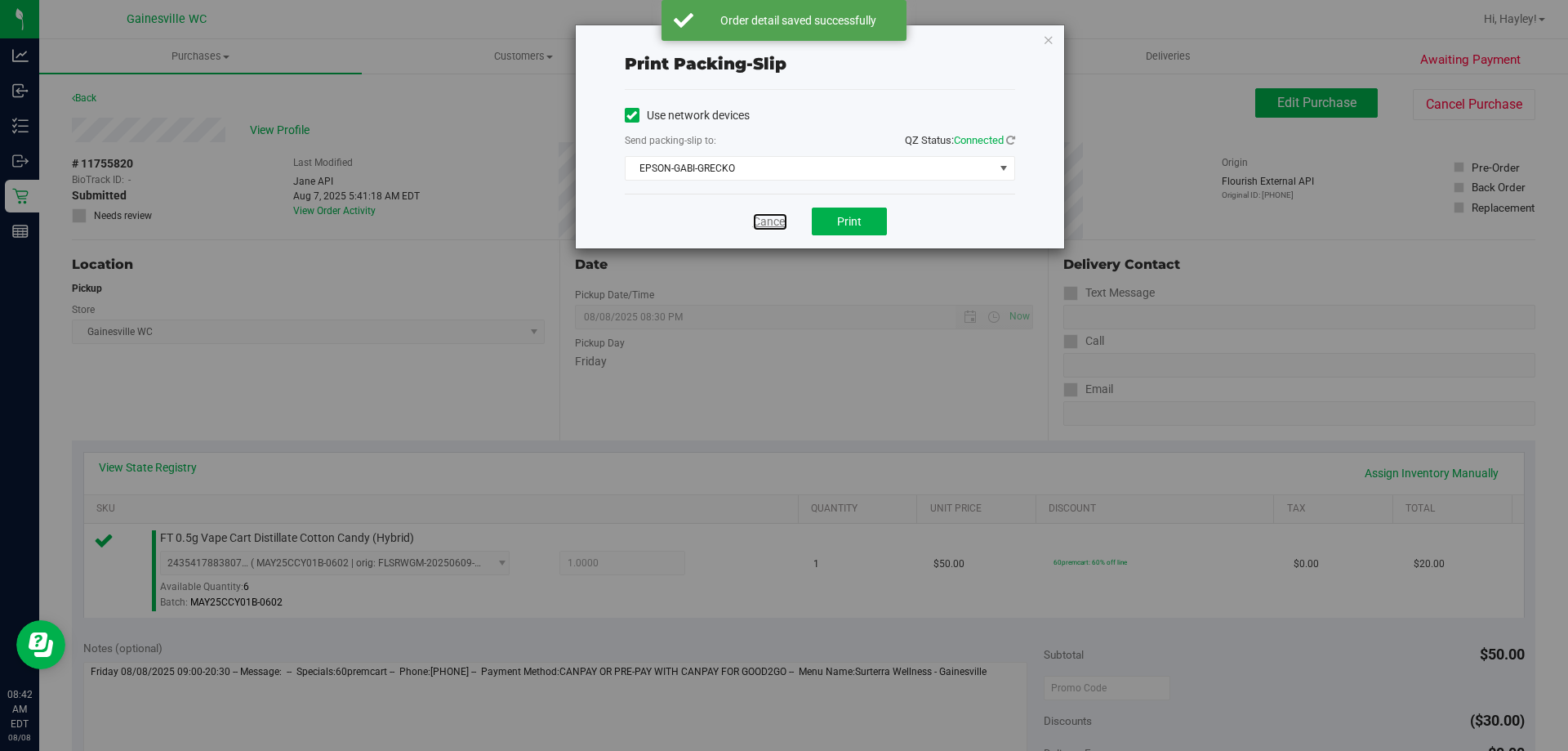 click on "Cancel" at bounding box center (770, 221) 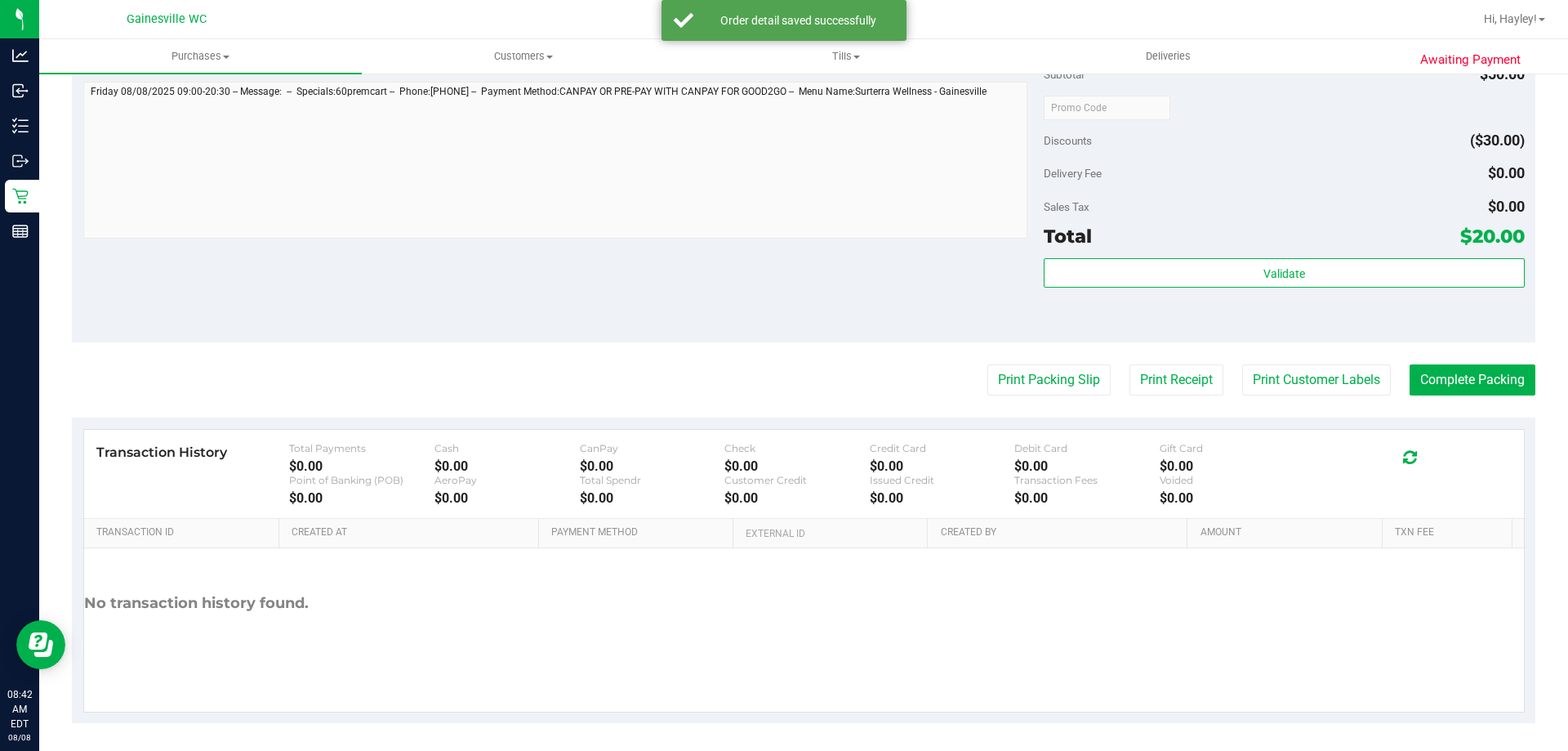 scroll, scrollTop: 585, scrollLeft: 0, axis: vertical 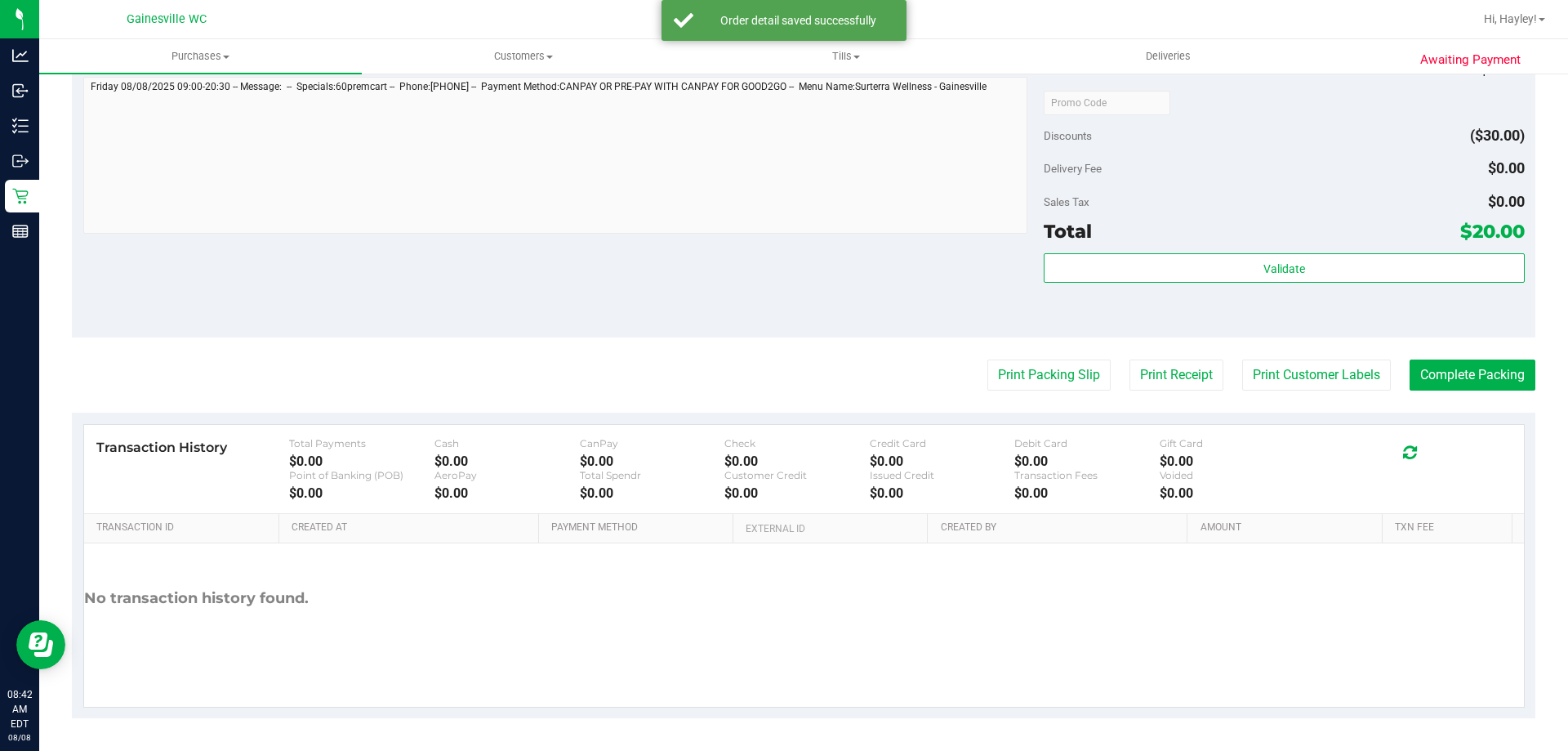 click on "Subtotal
$50.00
Discounts
($30.00)
Delivery Fee
$0.00
Sales Tax
$0.00
Total
$20.00
Validate" at bounding box center [1284, 190] 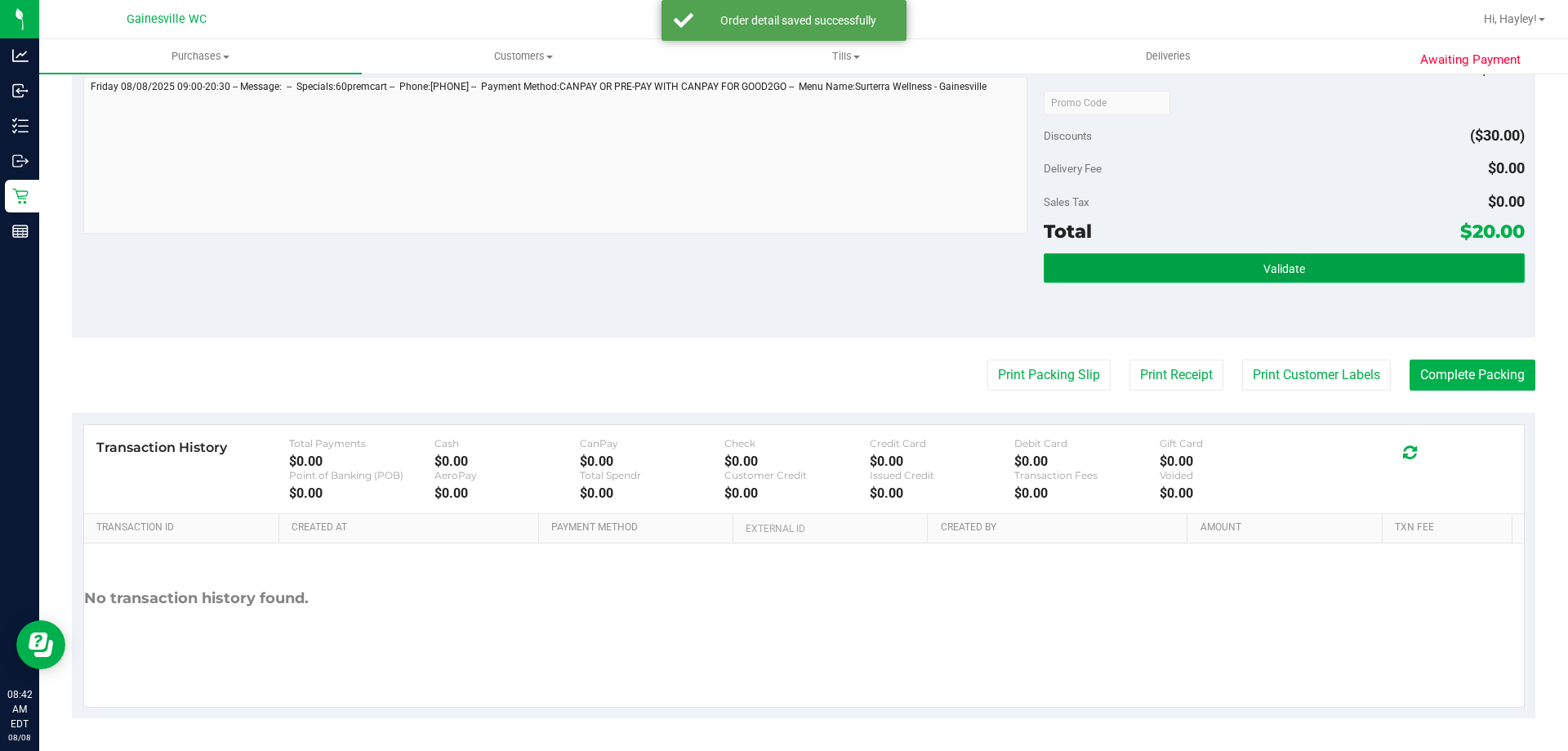 click on "Validate" at bounding box center (1284, 268) 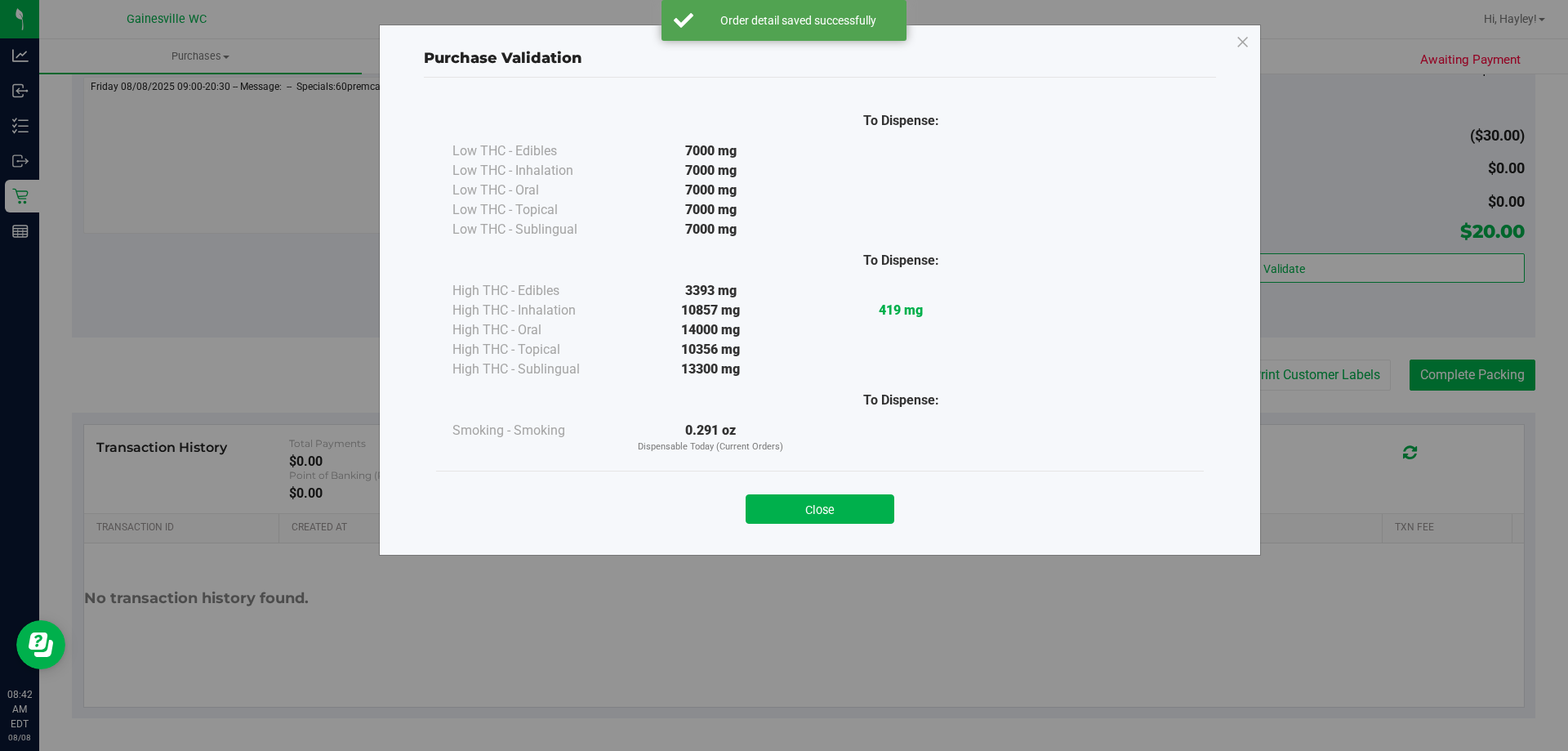click on "Close" at bounding box center [820, 509] 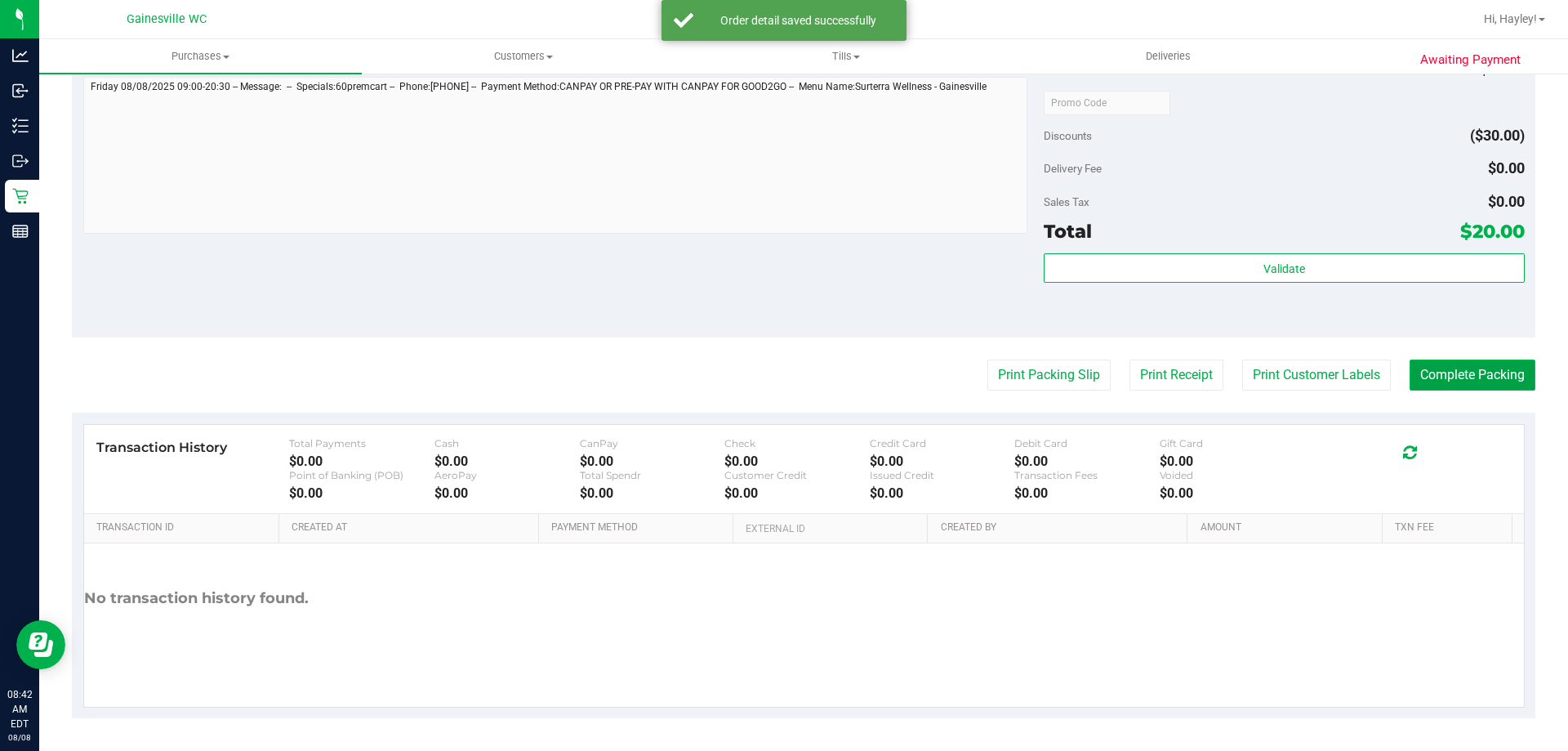 click on "Complete Packing" at bounding box center (1472, 375) 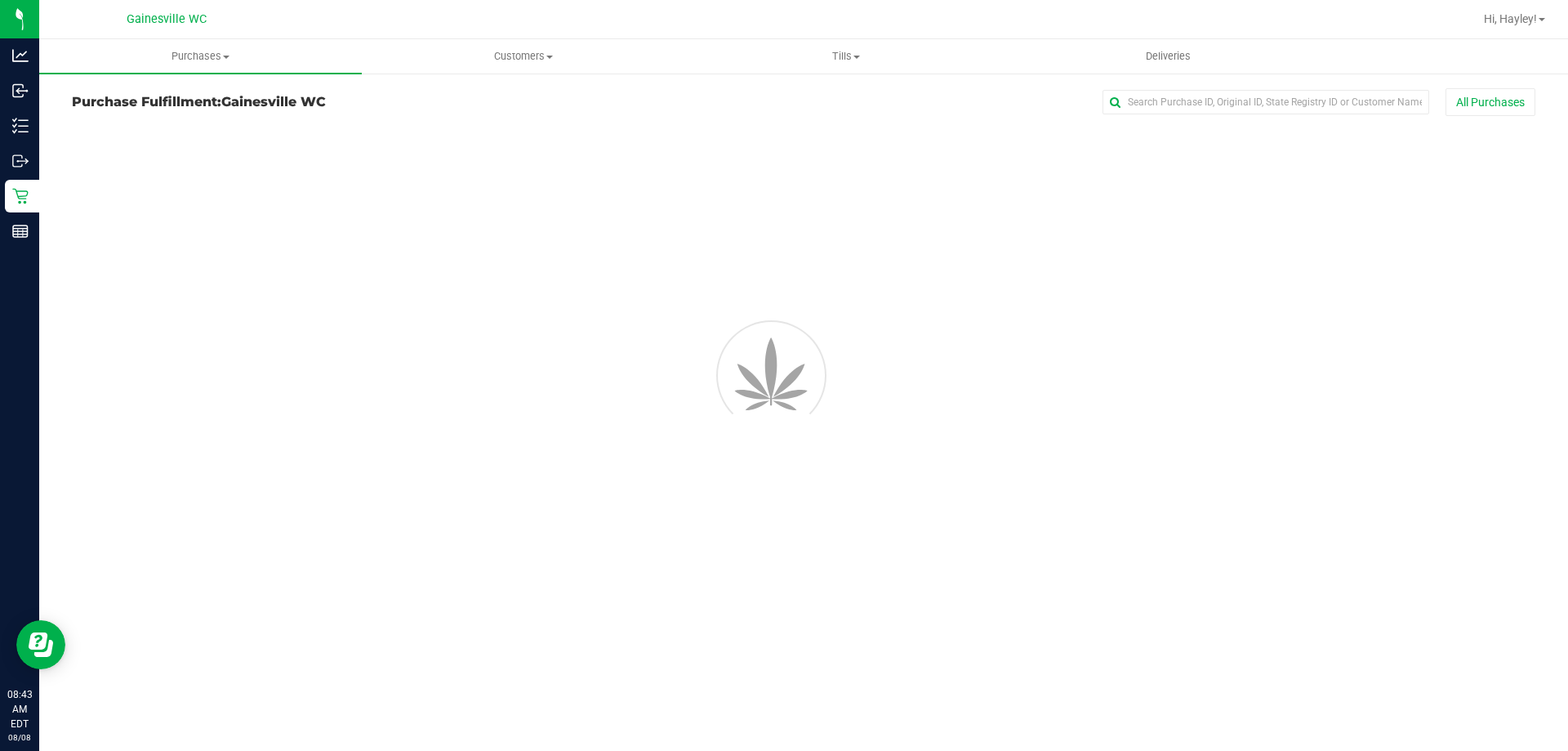scroll, scrollTop: 0, scrollLeft: 0, axis: both 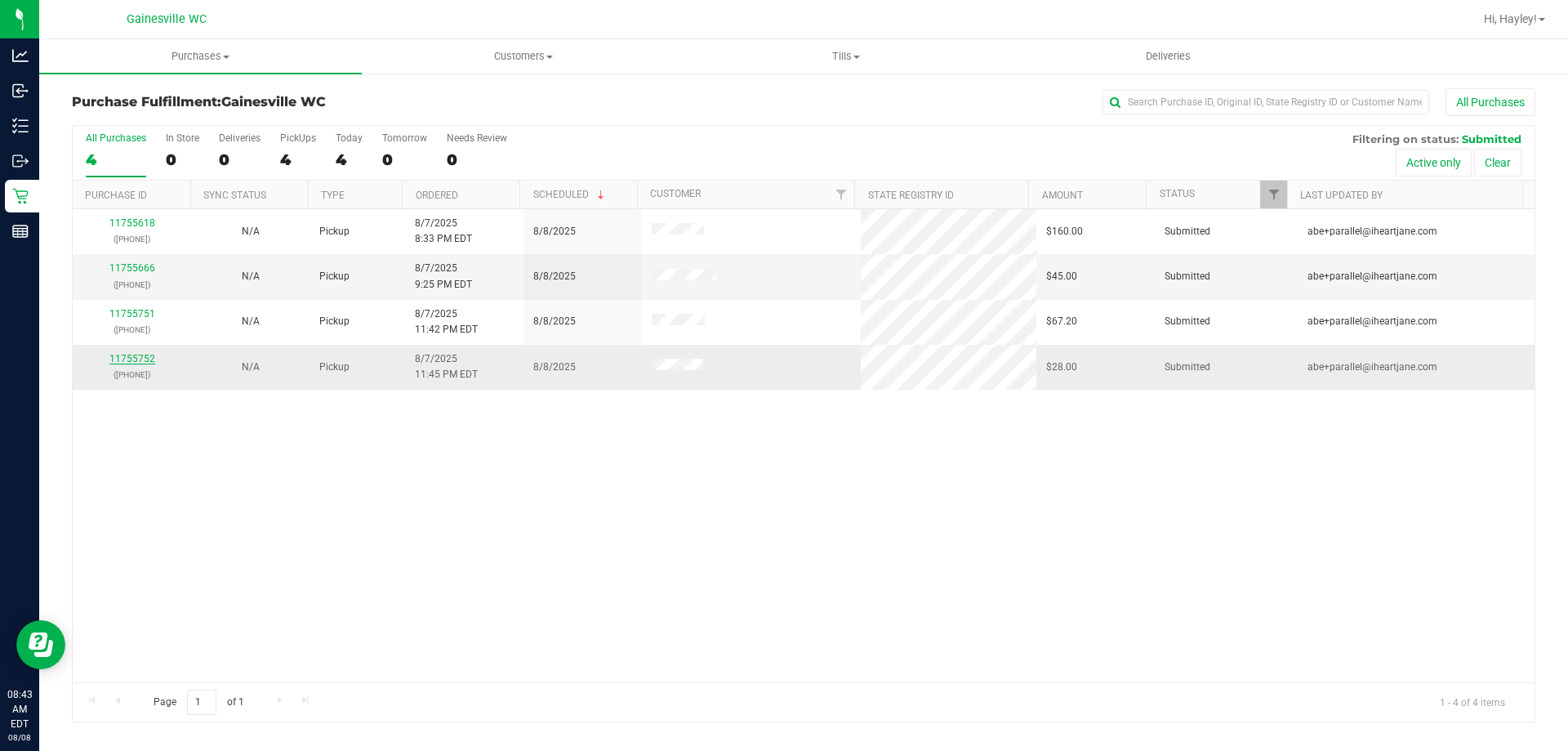 click on "11755752" at bounding box center (132, 359) 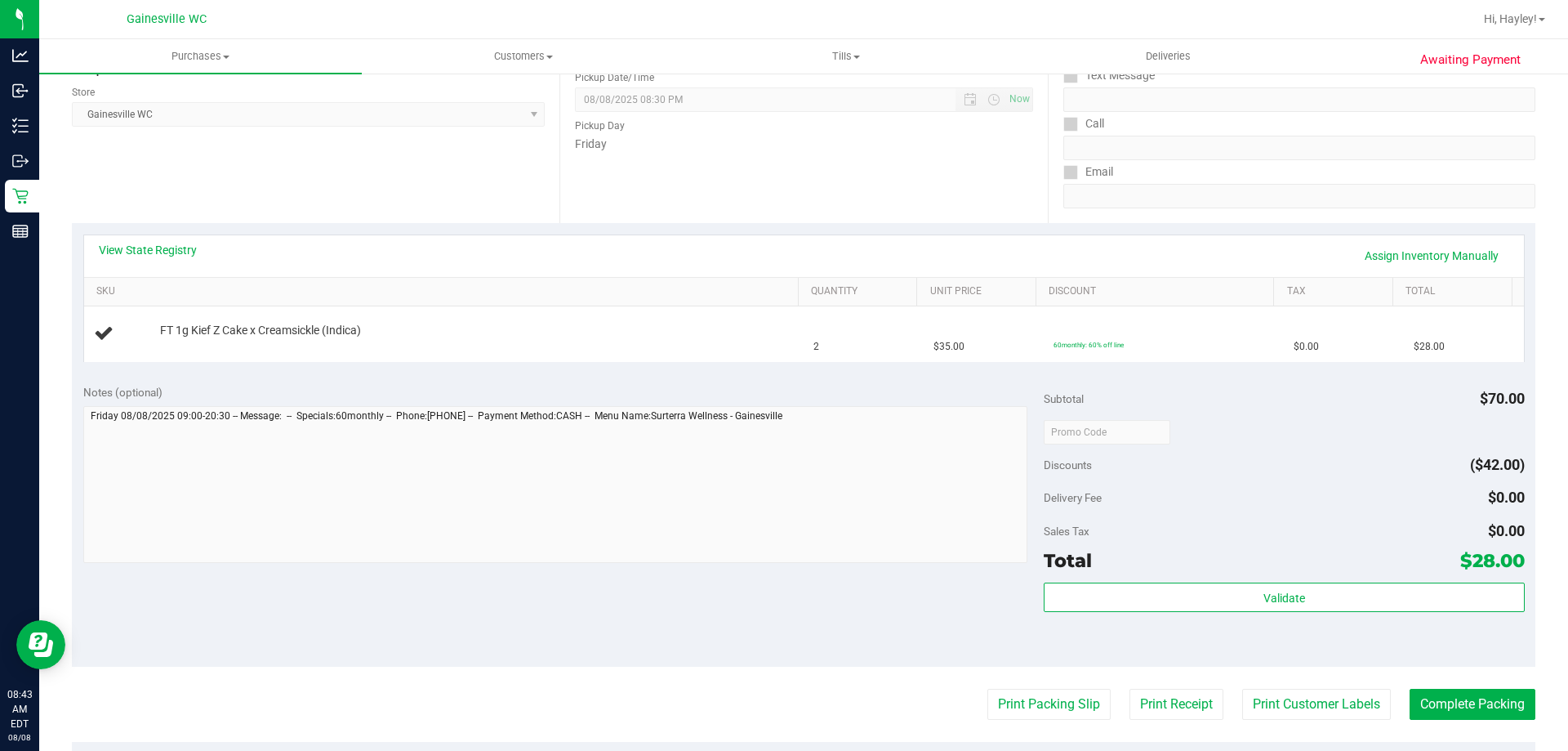 scroll, scrollTop: 490, scrollLeft: 0, axis: vertical 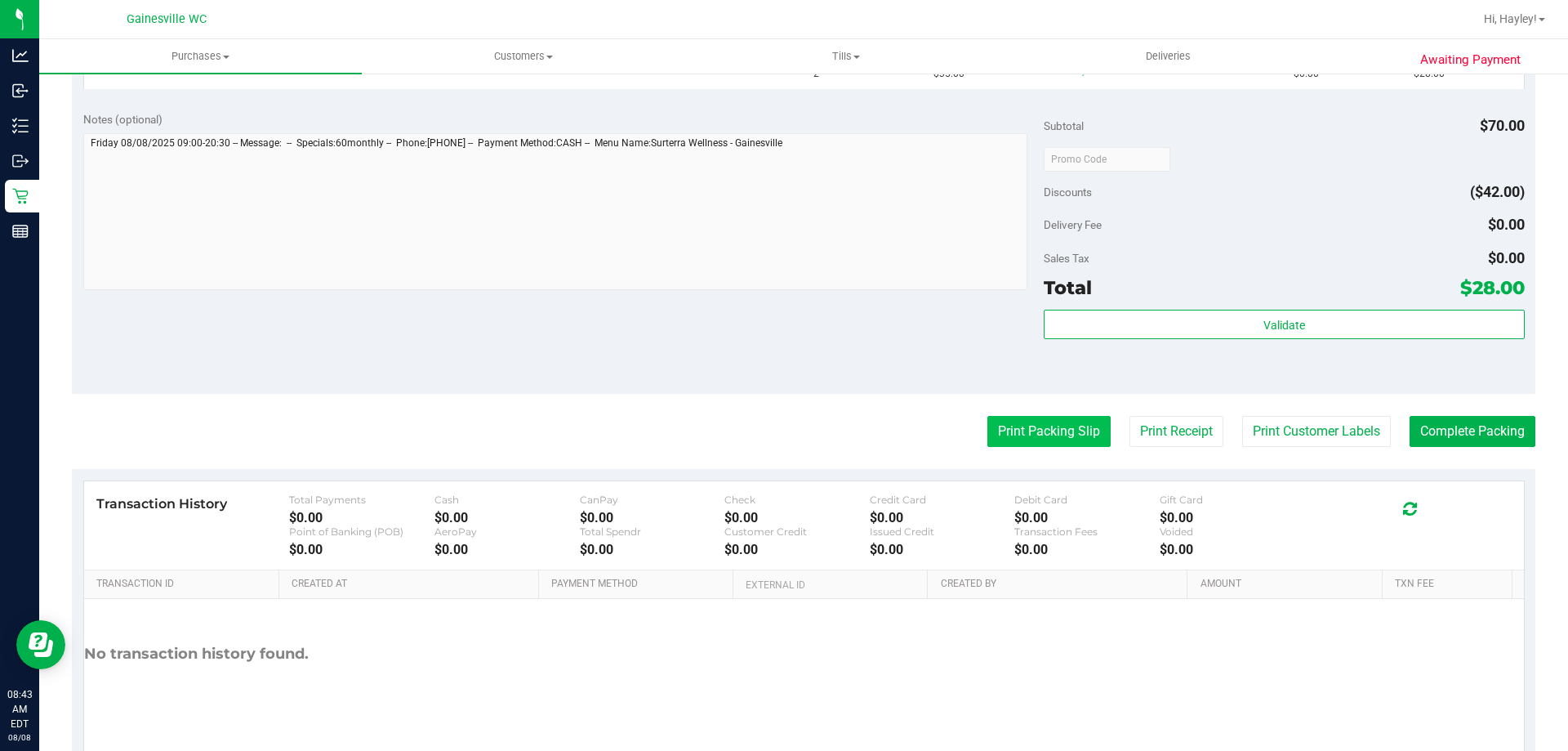 click on "Print Packing Slip" at bounding box center [1049, 431] 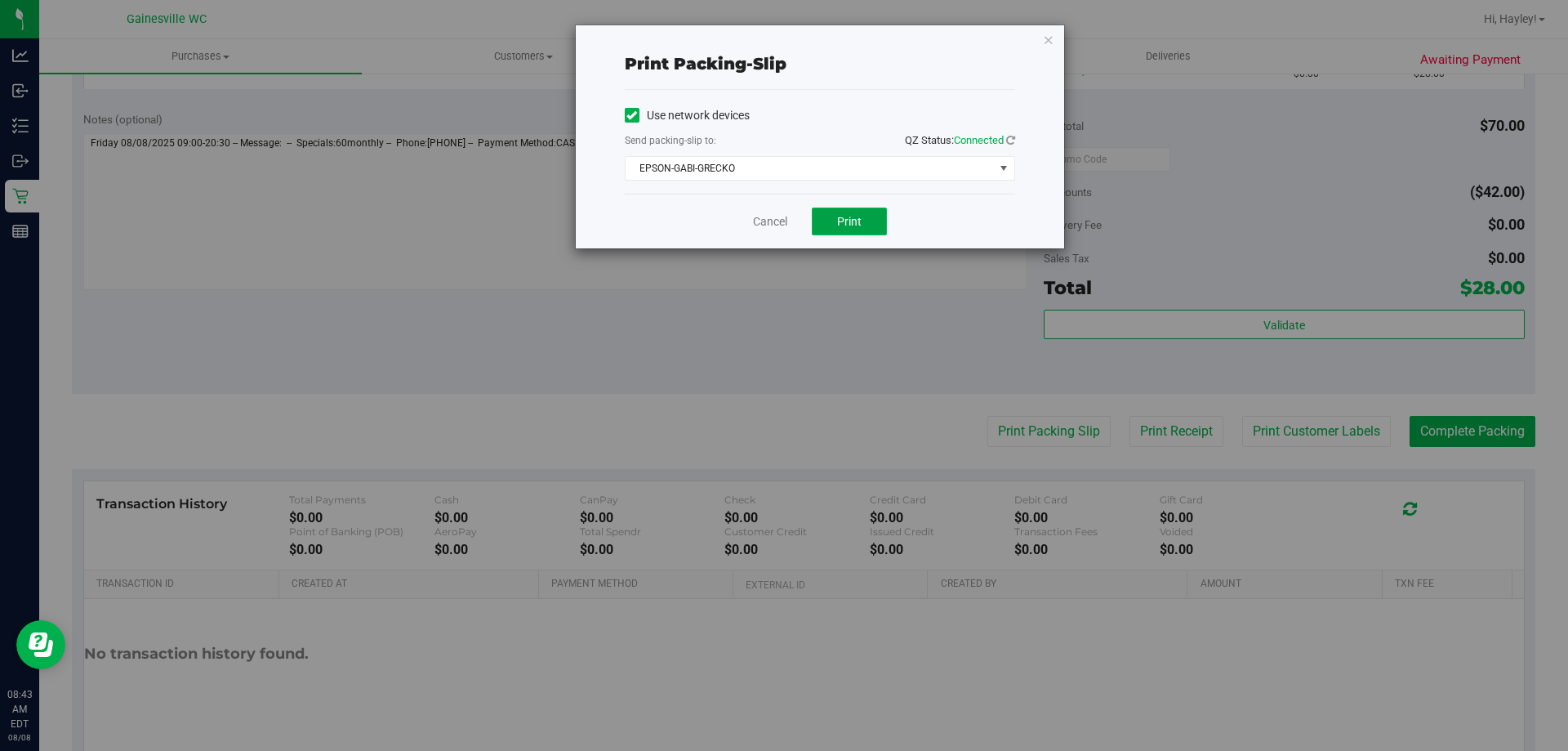 click on "Print" at bounding box center [849, 221] 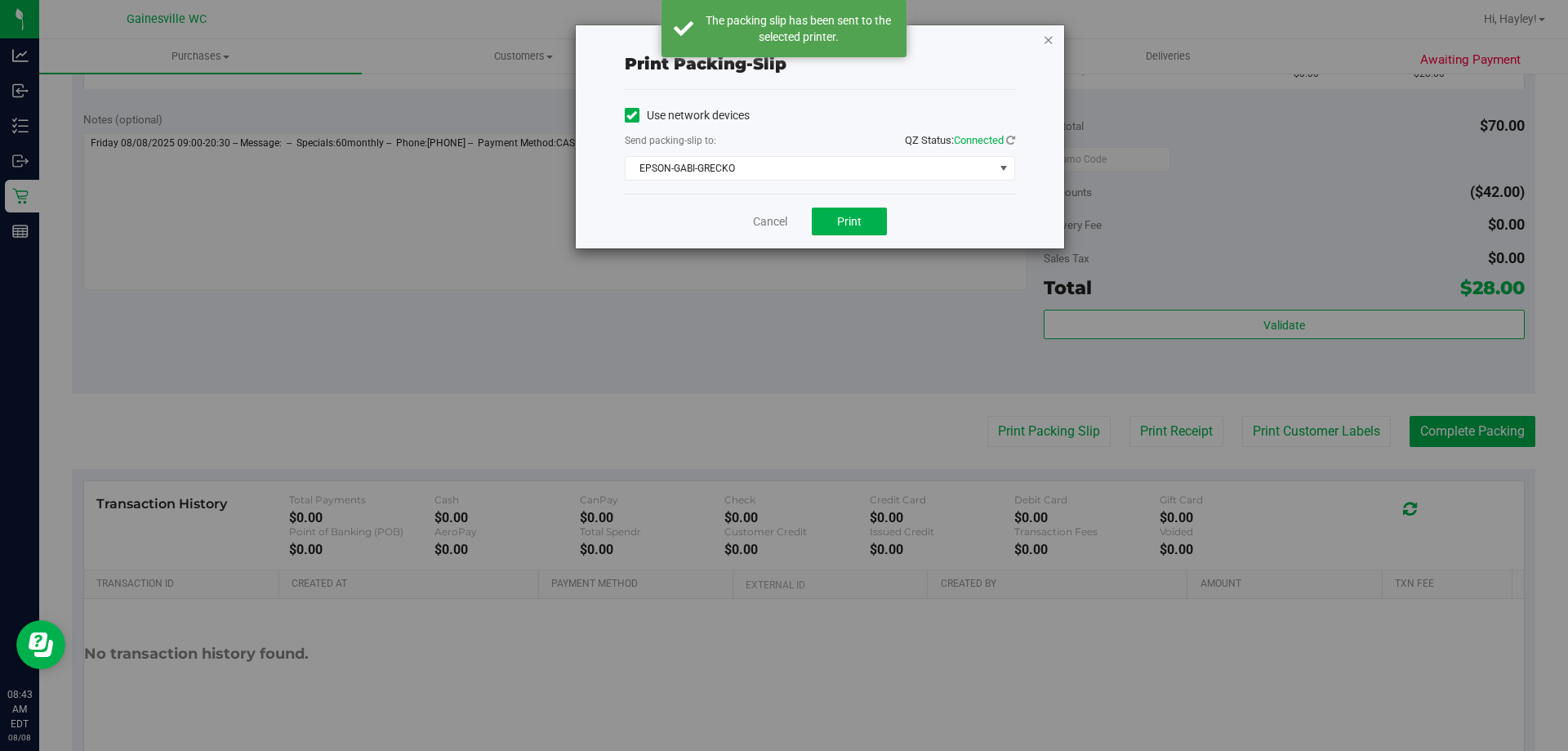 click at bounding box center (1049, 39) 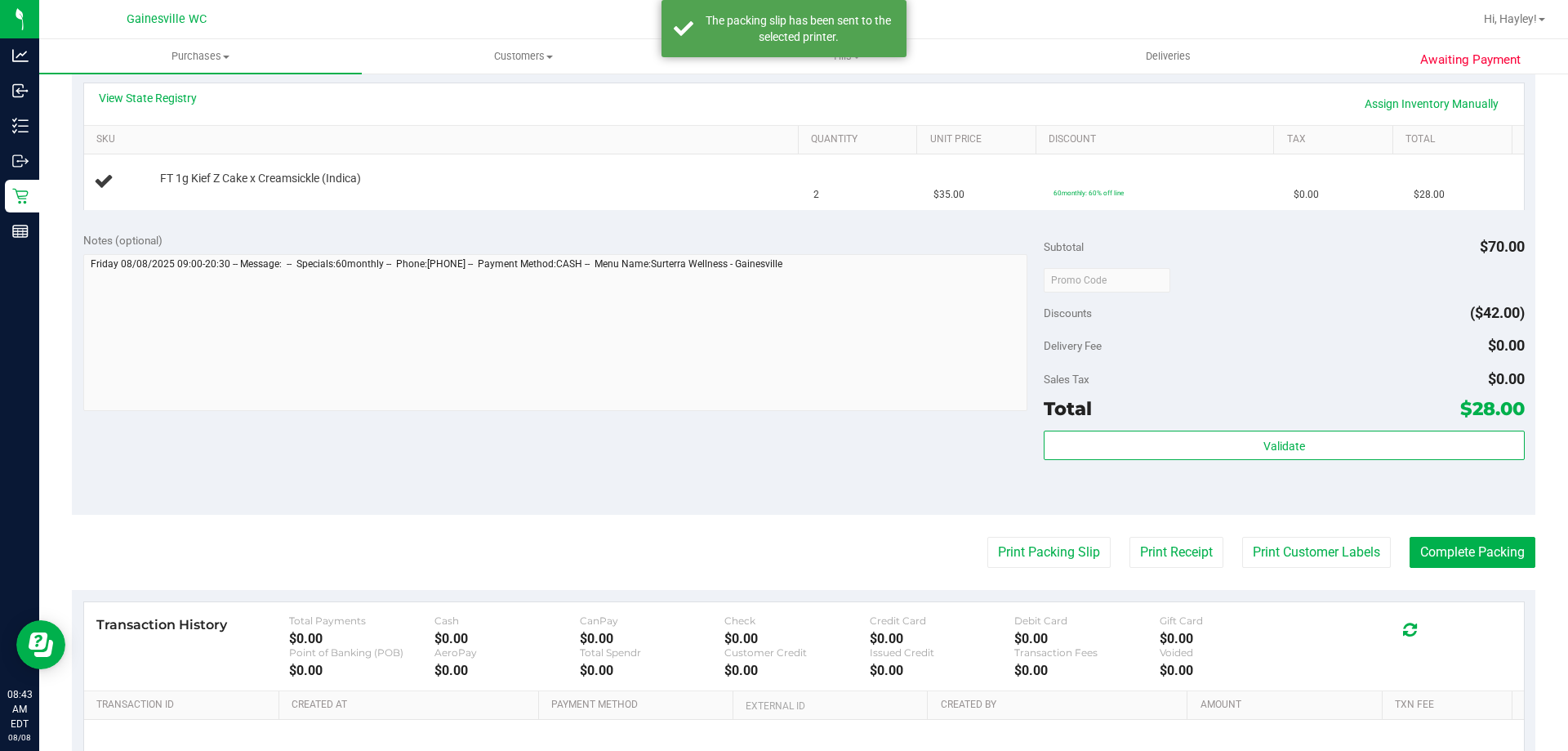scroll, scrollTop: 245, scrollLeft: 0, axis: vertical 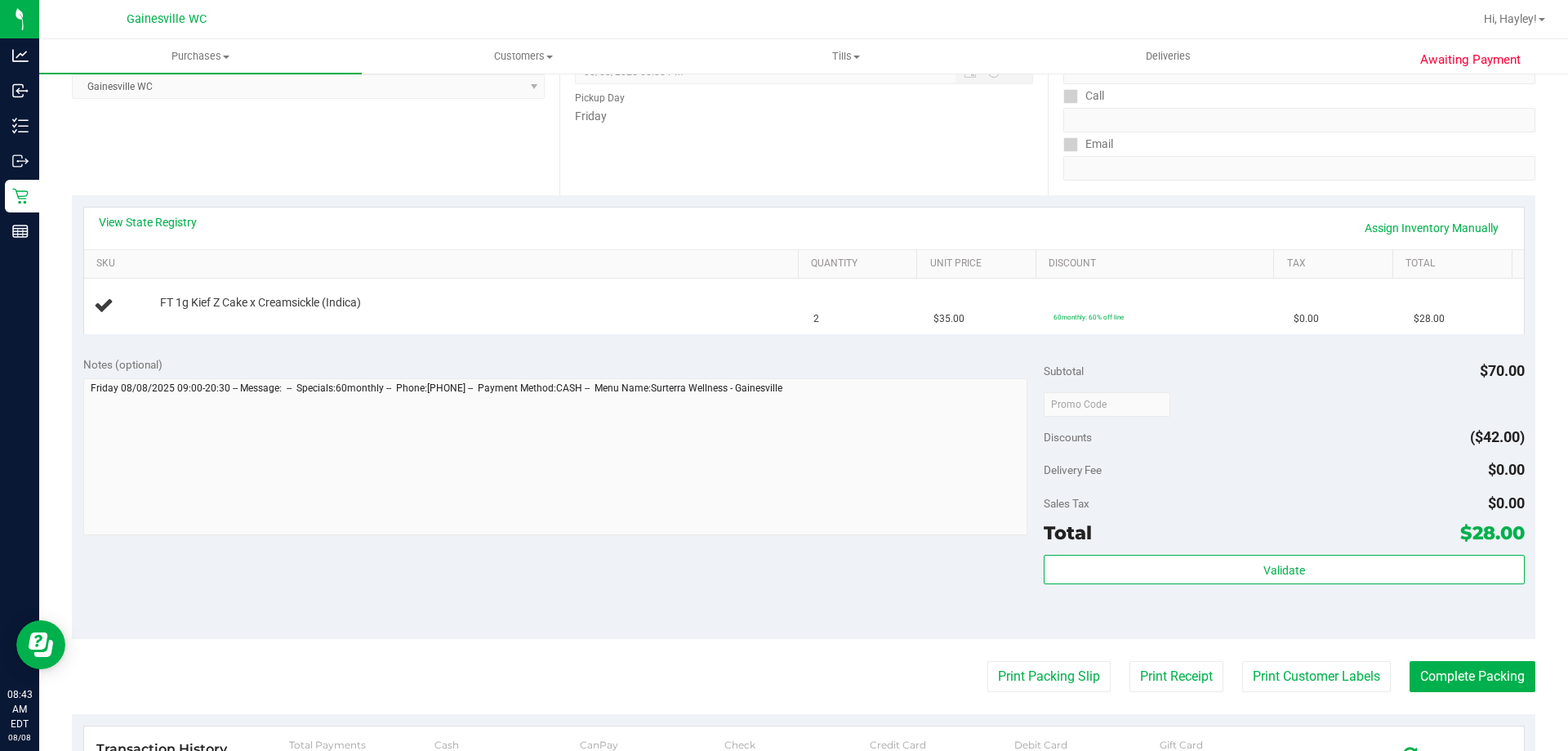 type 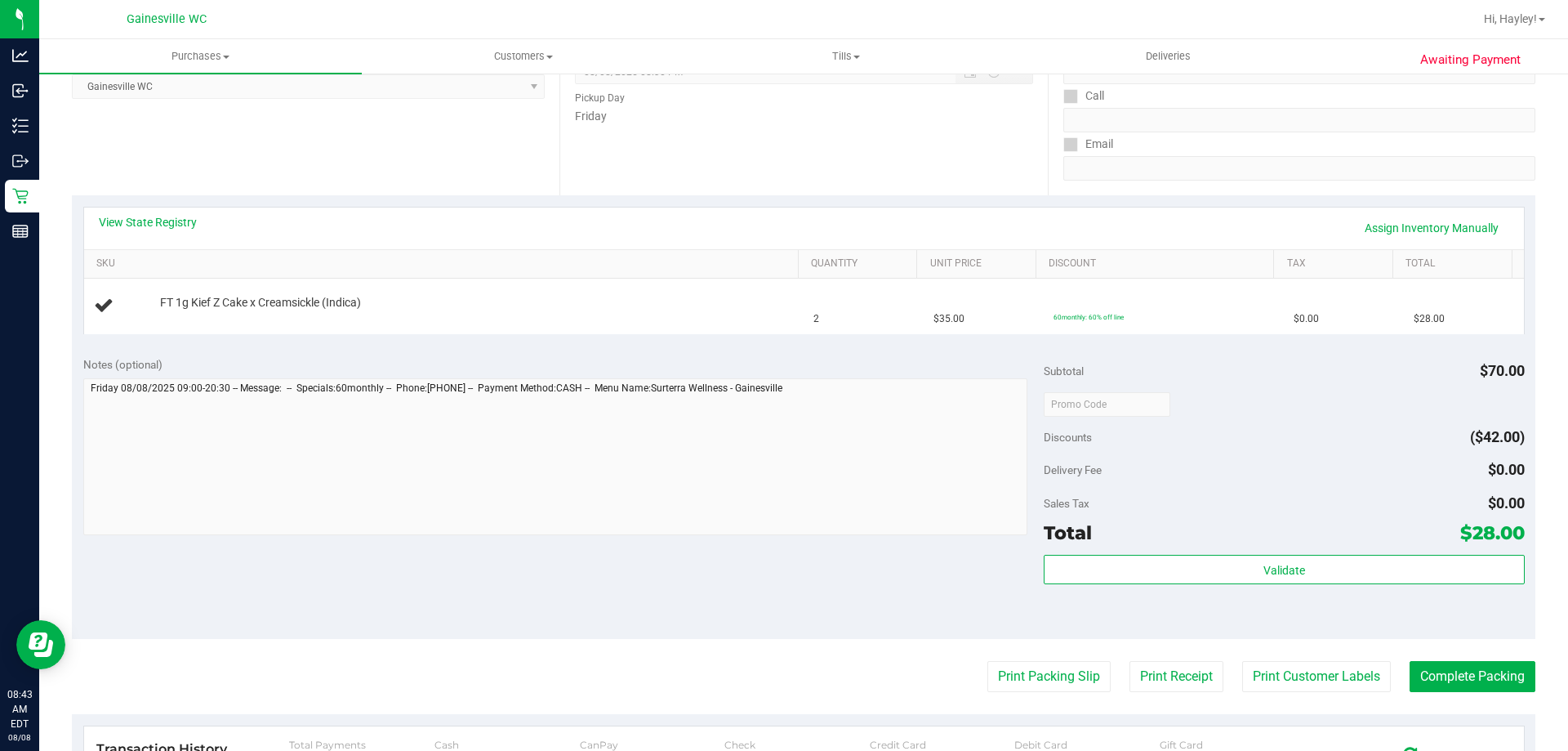 click on "Print Packing Slip" at bounding box center [1049, 677] 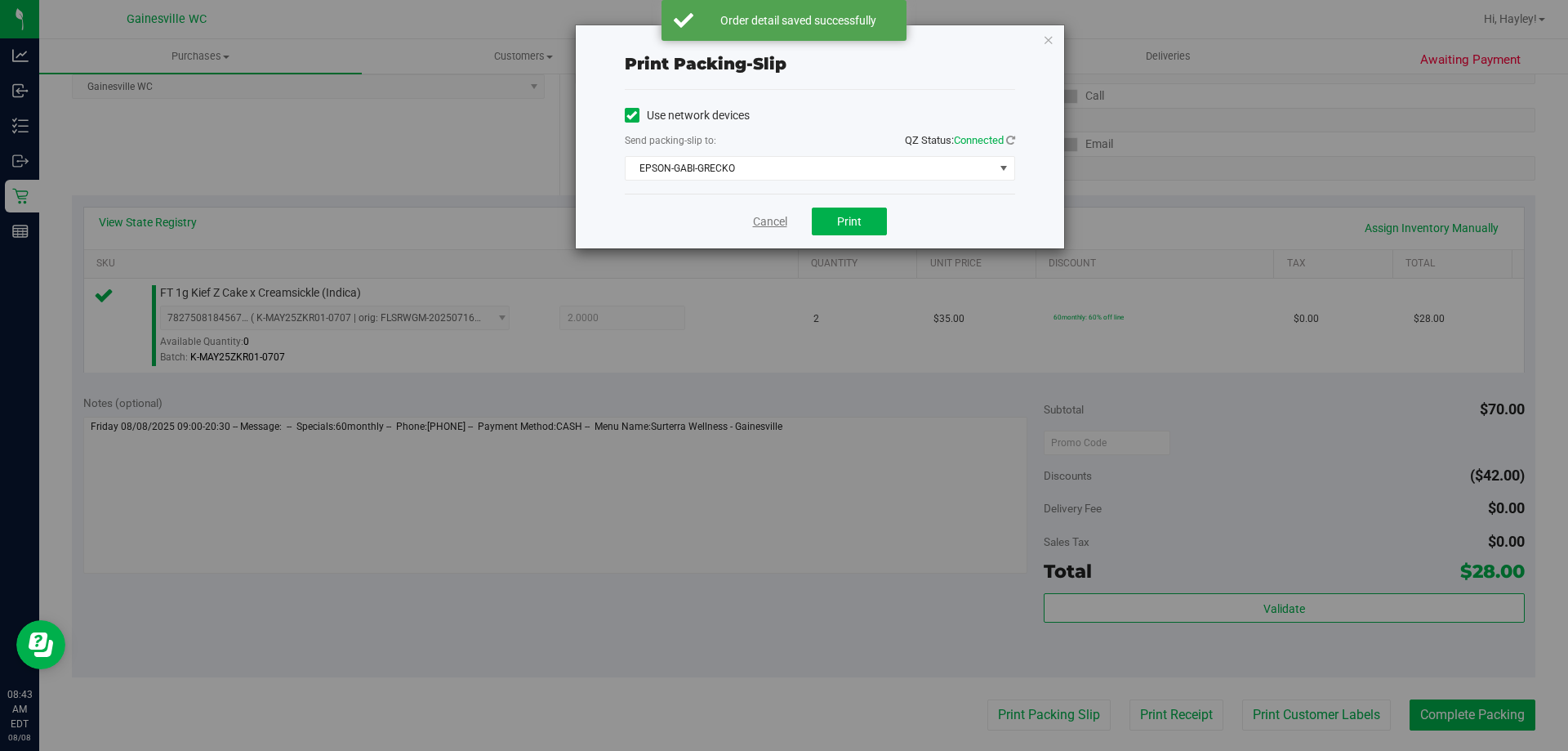 click on "Cancel" at bounding box center (770, 221) 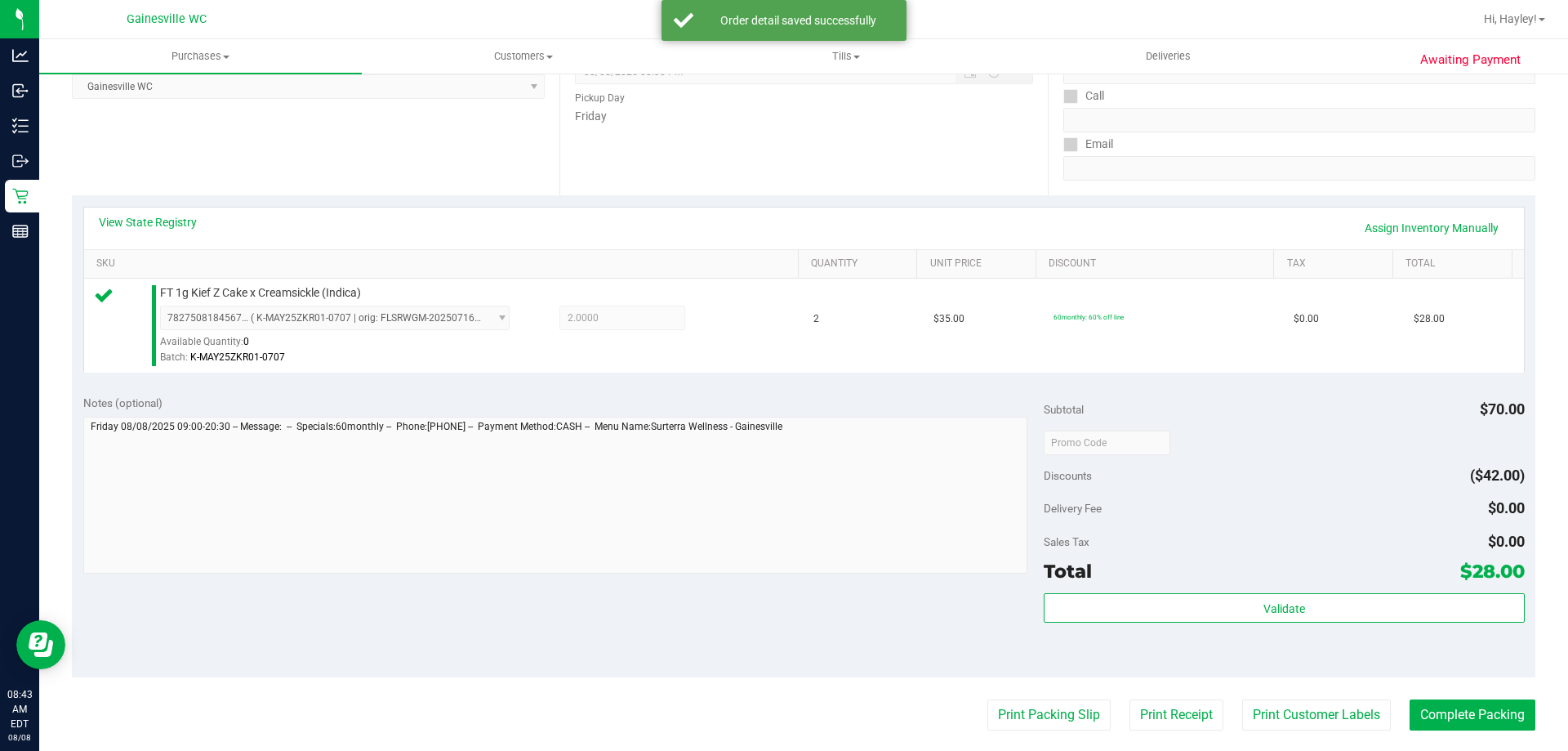 click on "Validate" at bounding box center [1284, 630] 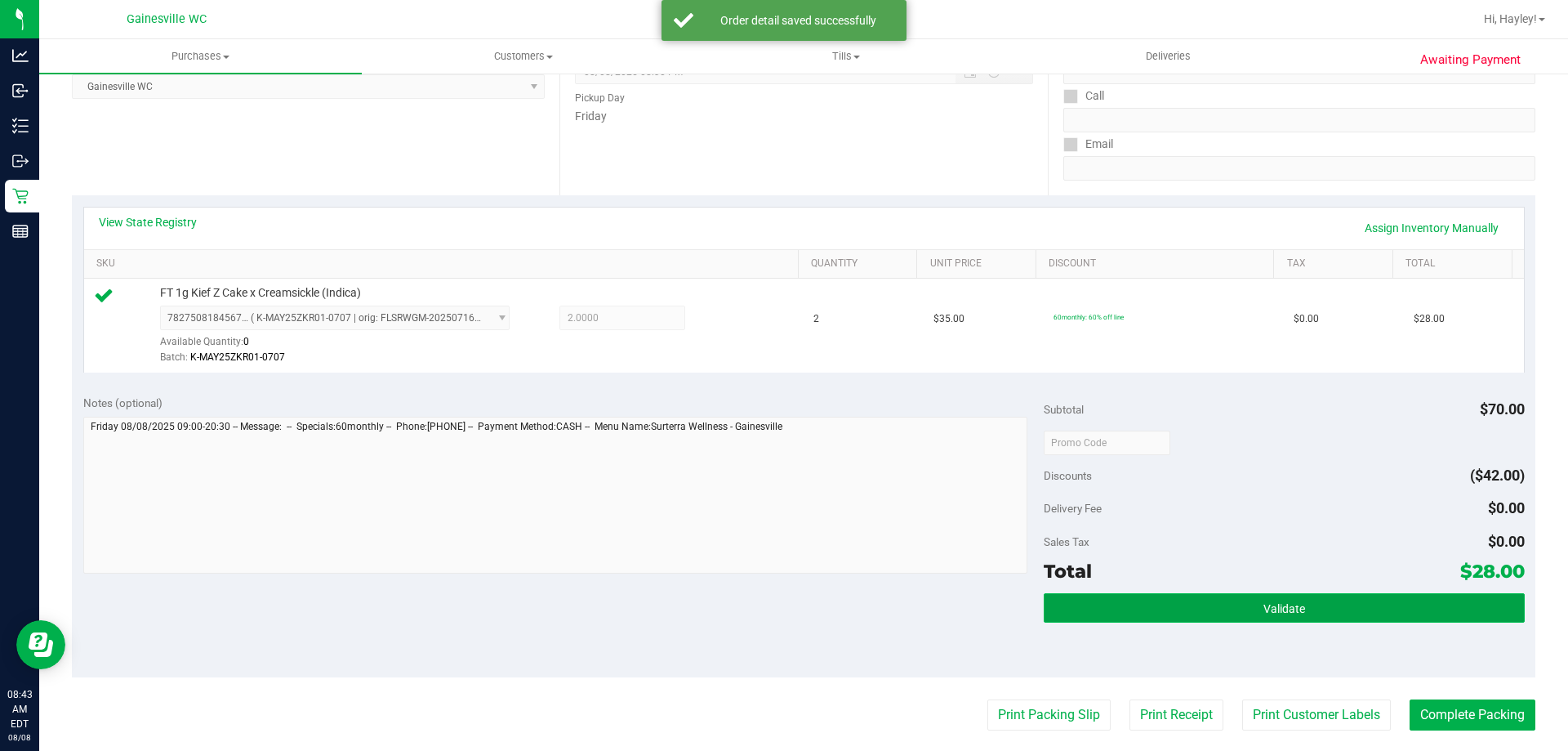 drag, startPoint x: 1334, startPoint y: 614, endPoint x: 1332, endPoint y: 606, distance: 8.246211 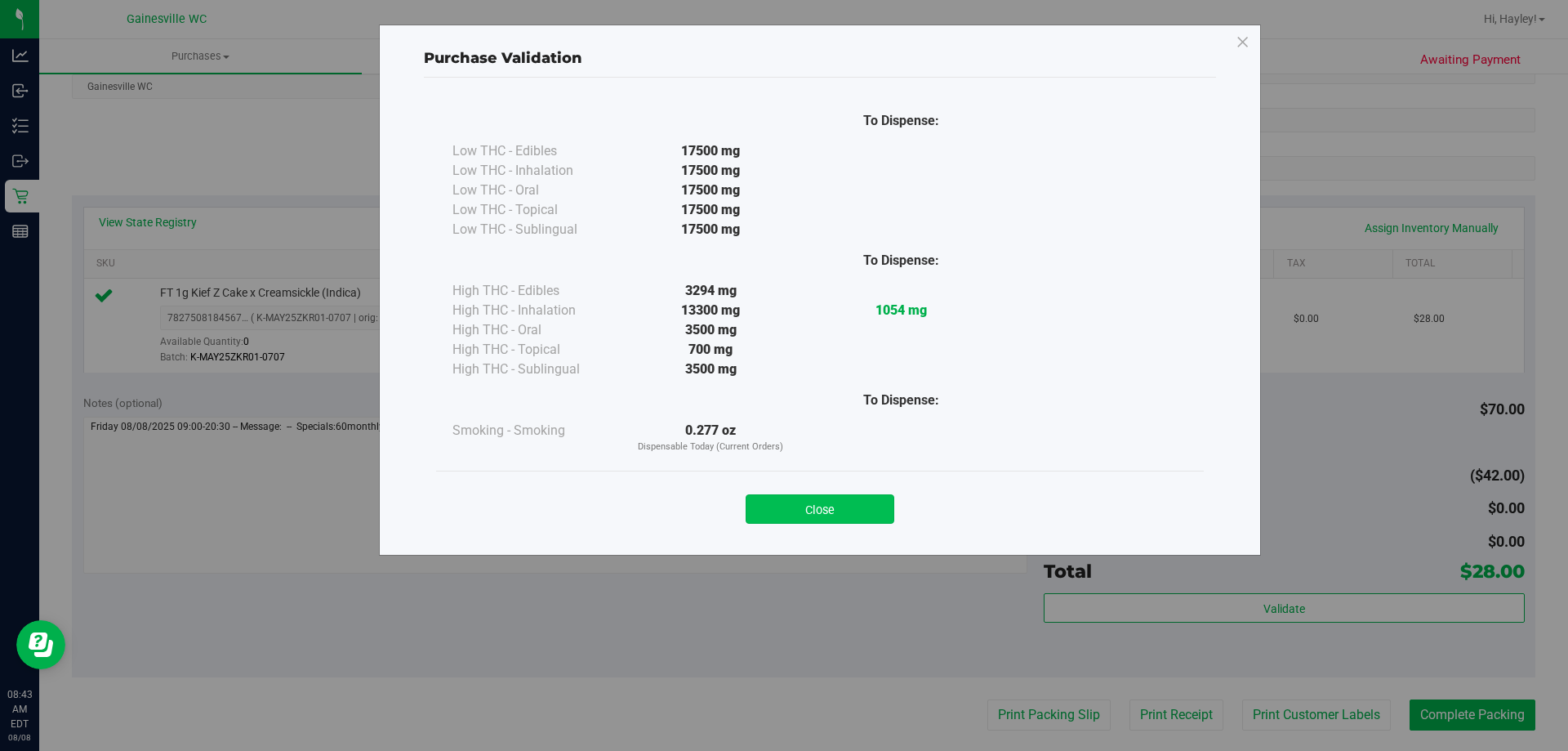 click on "Close" at bounding box center [820, 509] 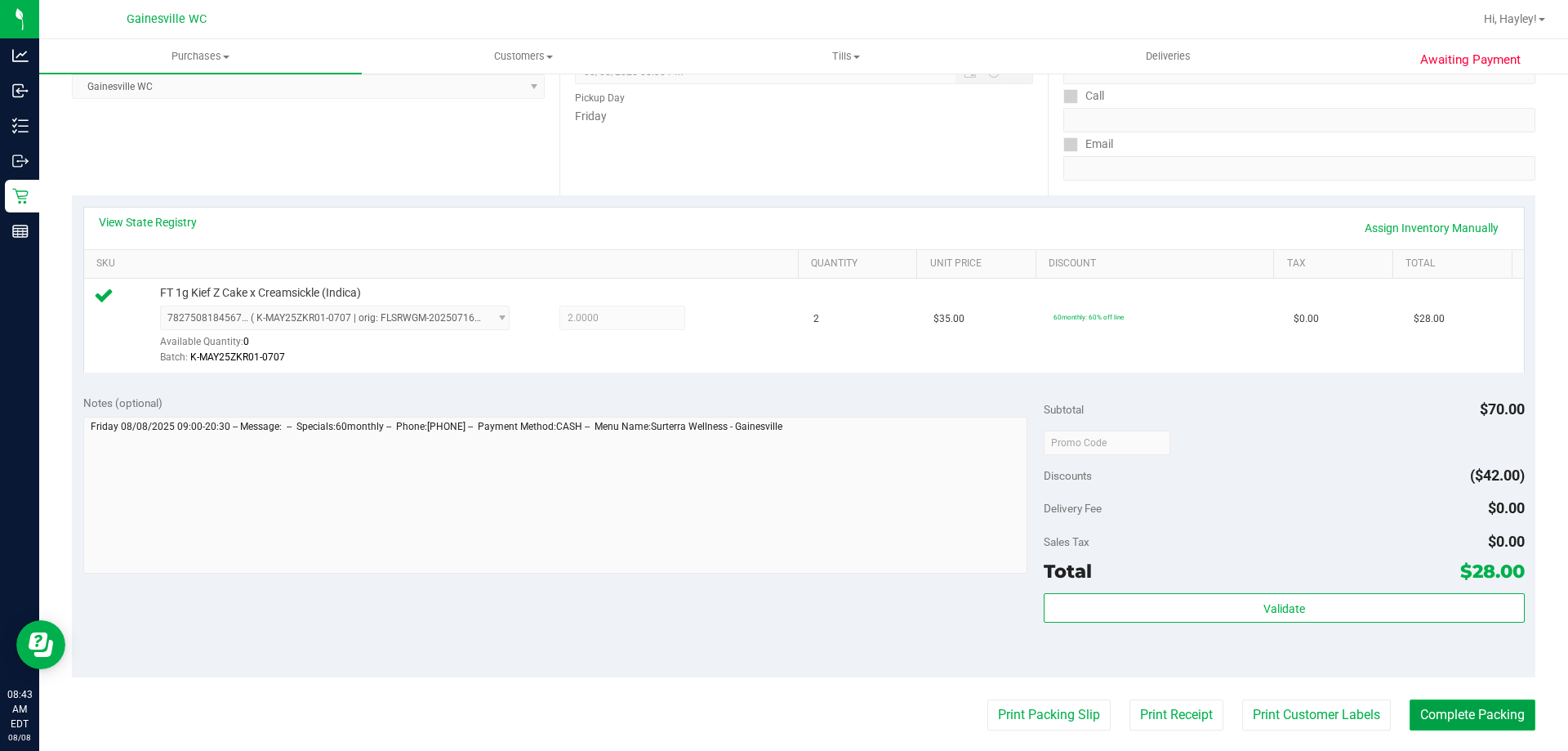 click on "Complete Packing" at bounding box center [1472, 715] 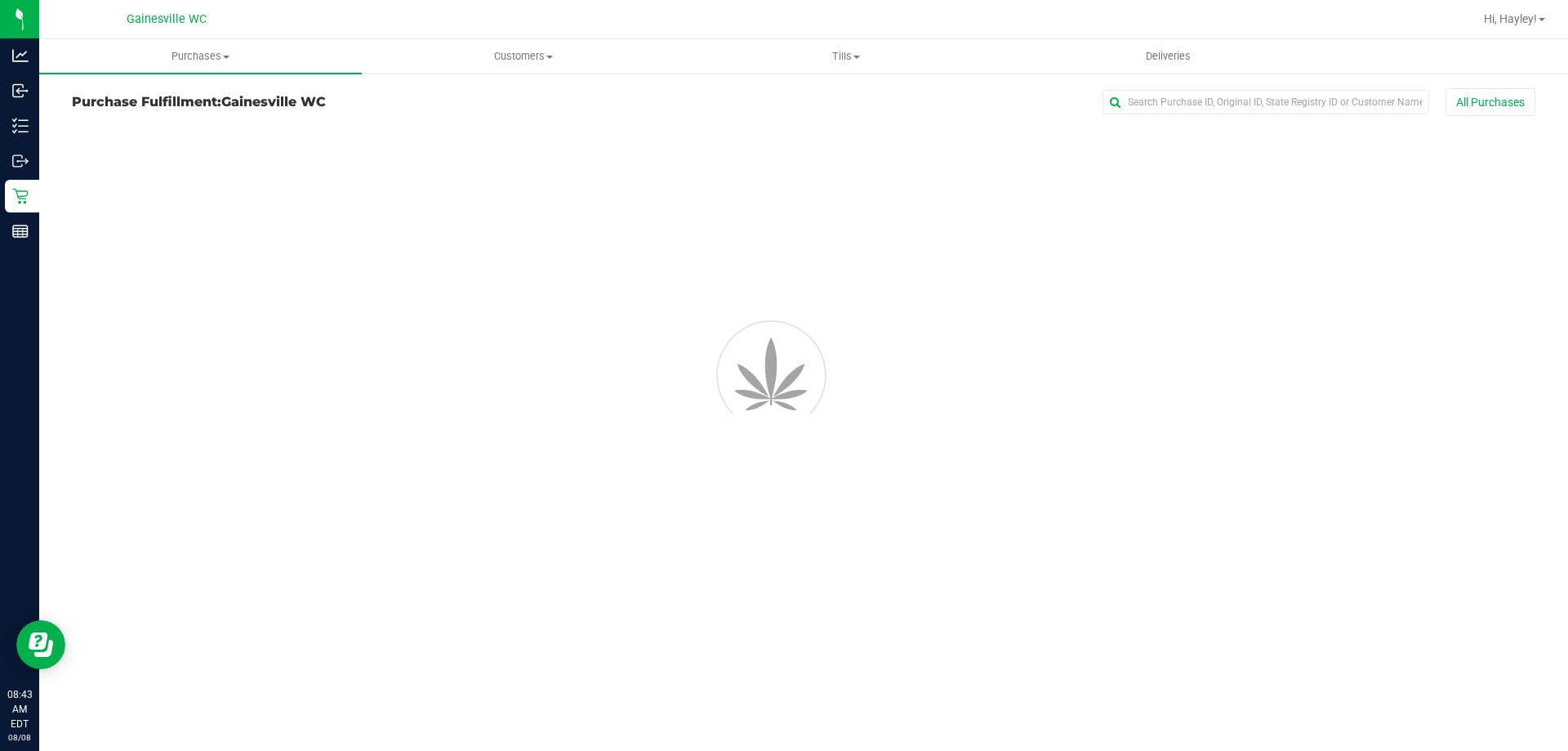scroll, scrollTop: 0, scrollLeft: 0, axis: both 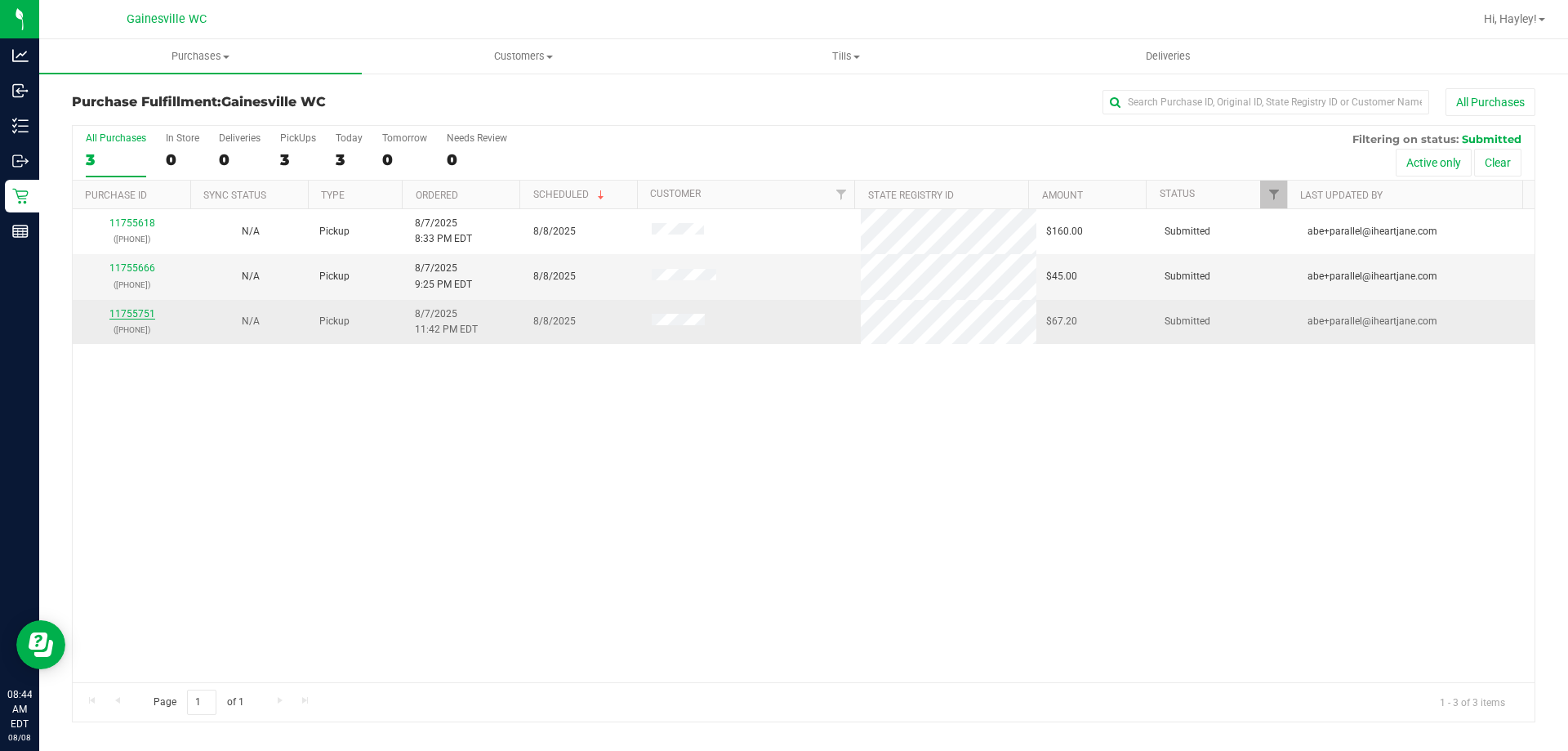 click on "11755751" at bounding box center [132, 314] 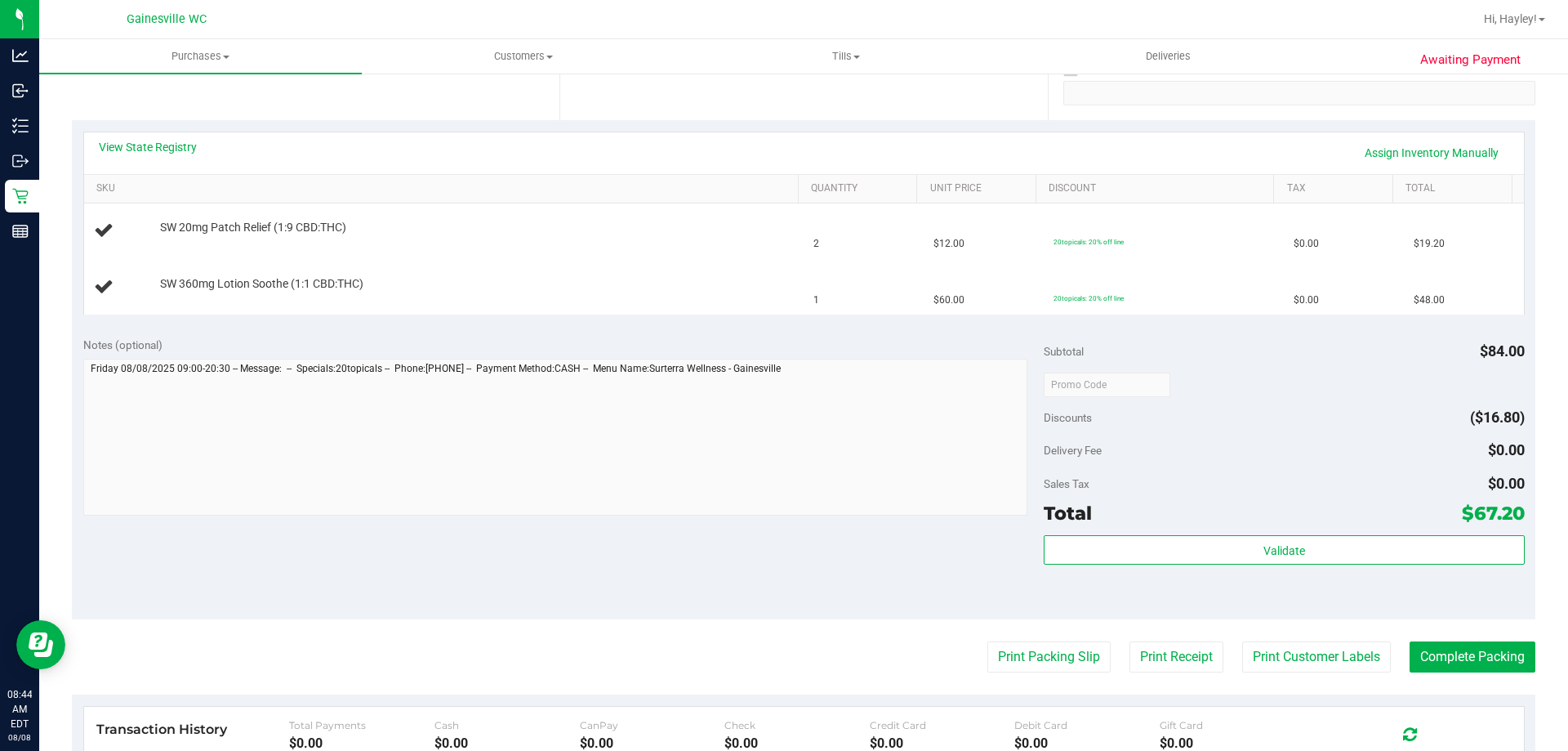 scroll, scrollTop: 327, scrollLeft: 0, axis: vertical 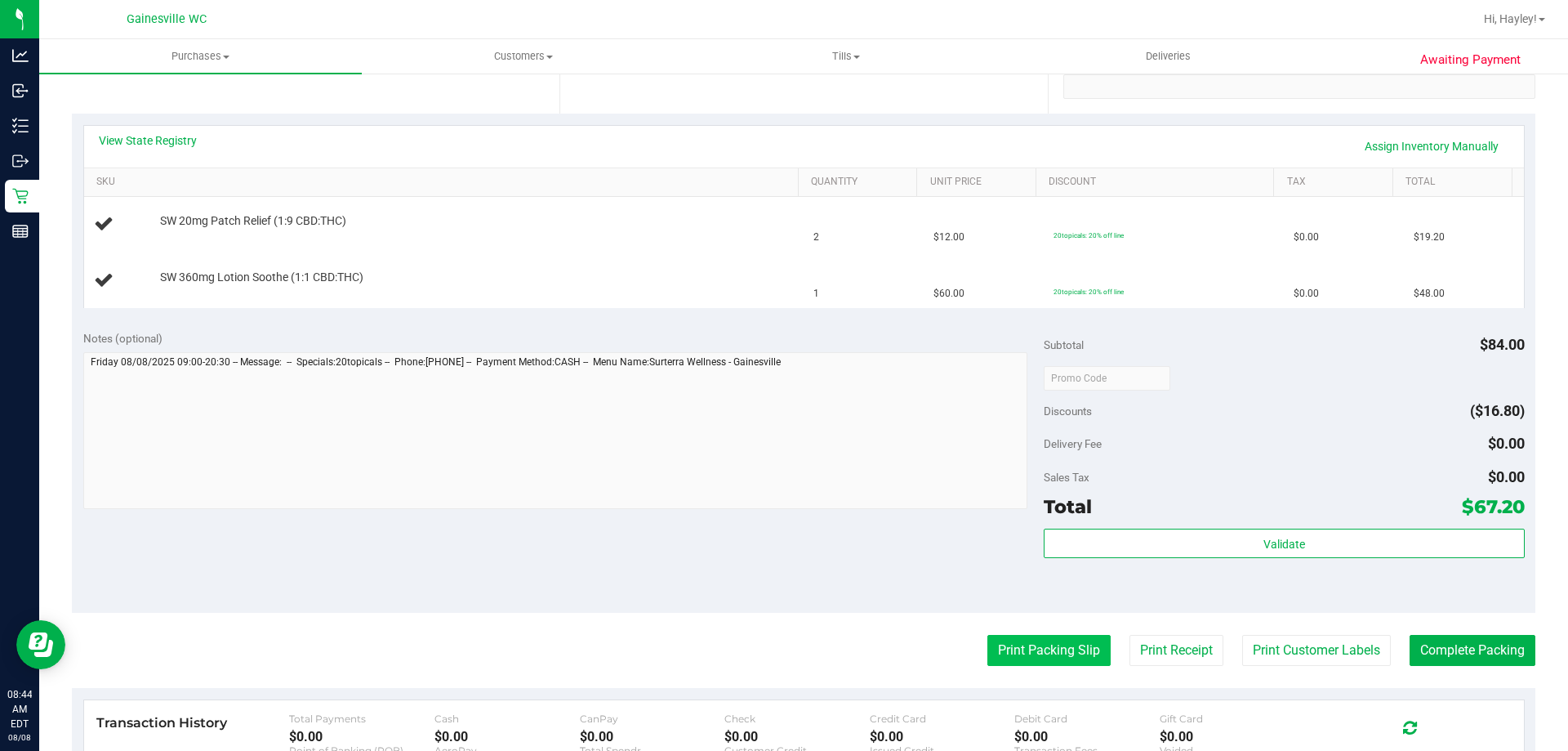 click on "Print Packing Slip" at bounding box center [1049, 650] 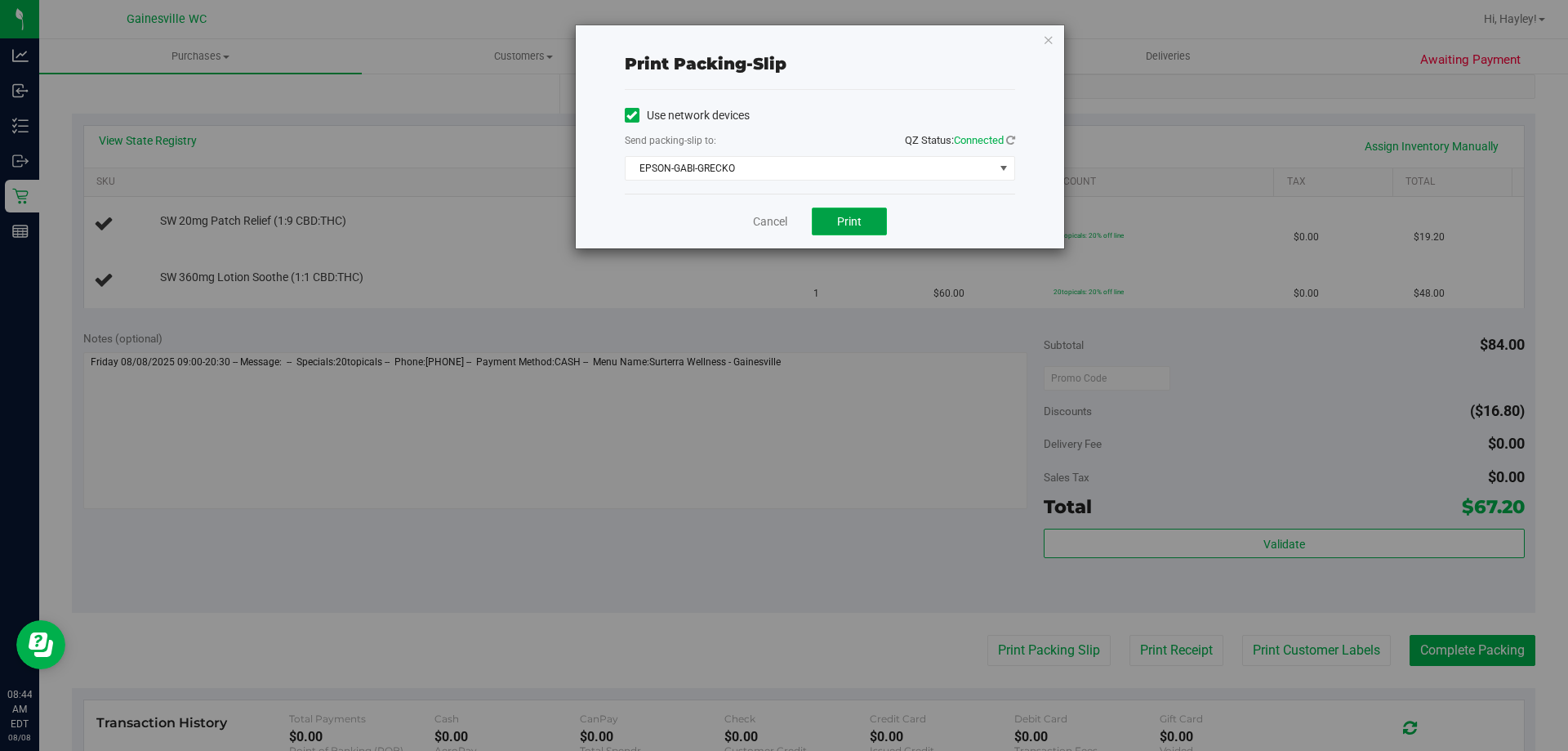 click on "Print" at bounding box center [849, 221] 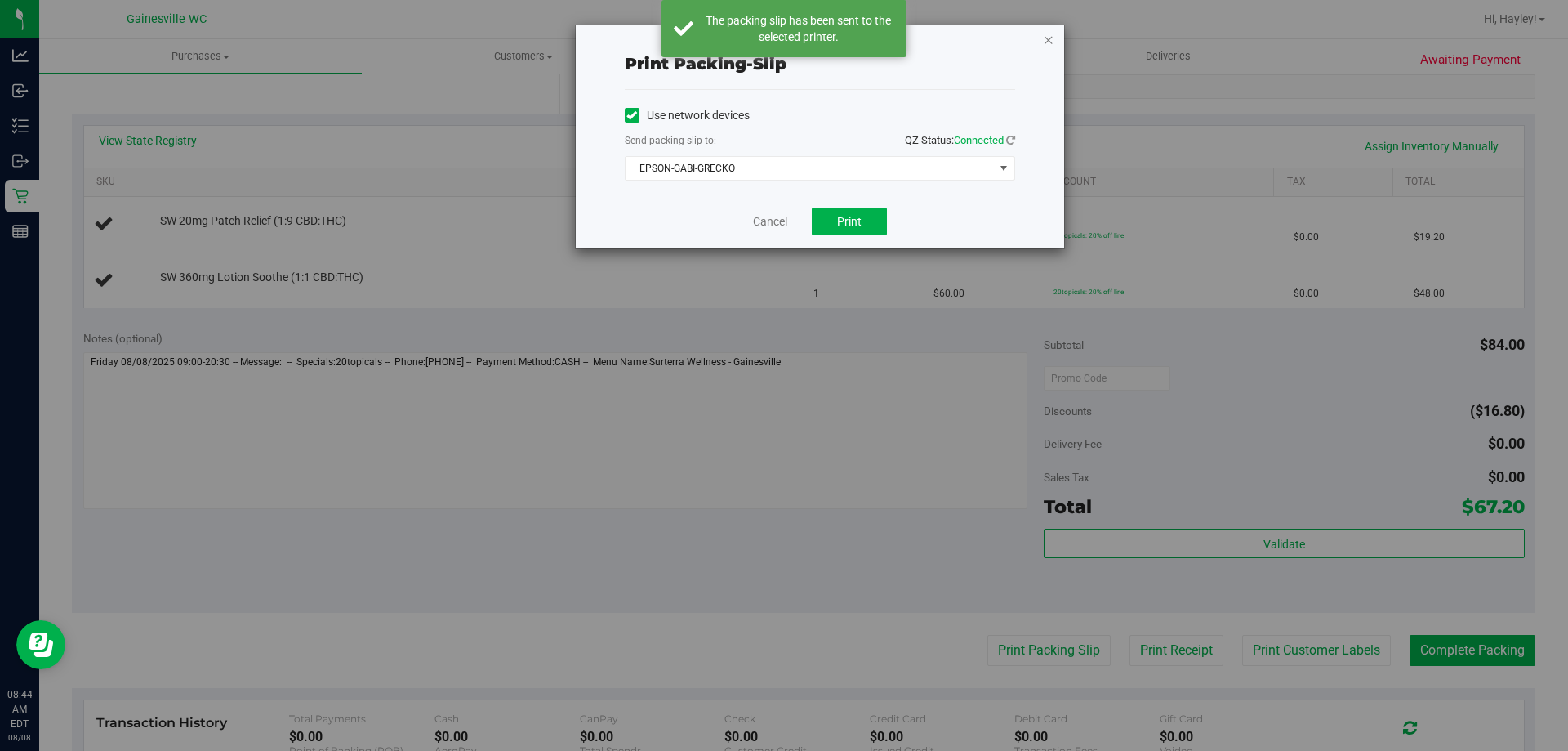 click at bounding box center (1049, 39) 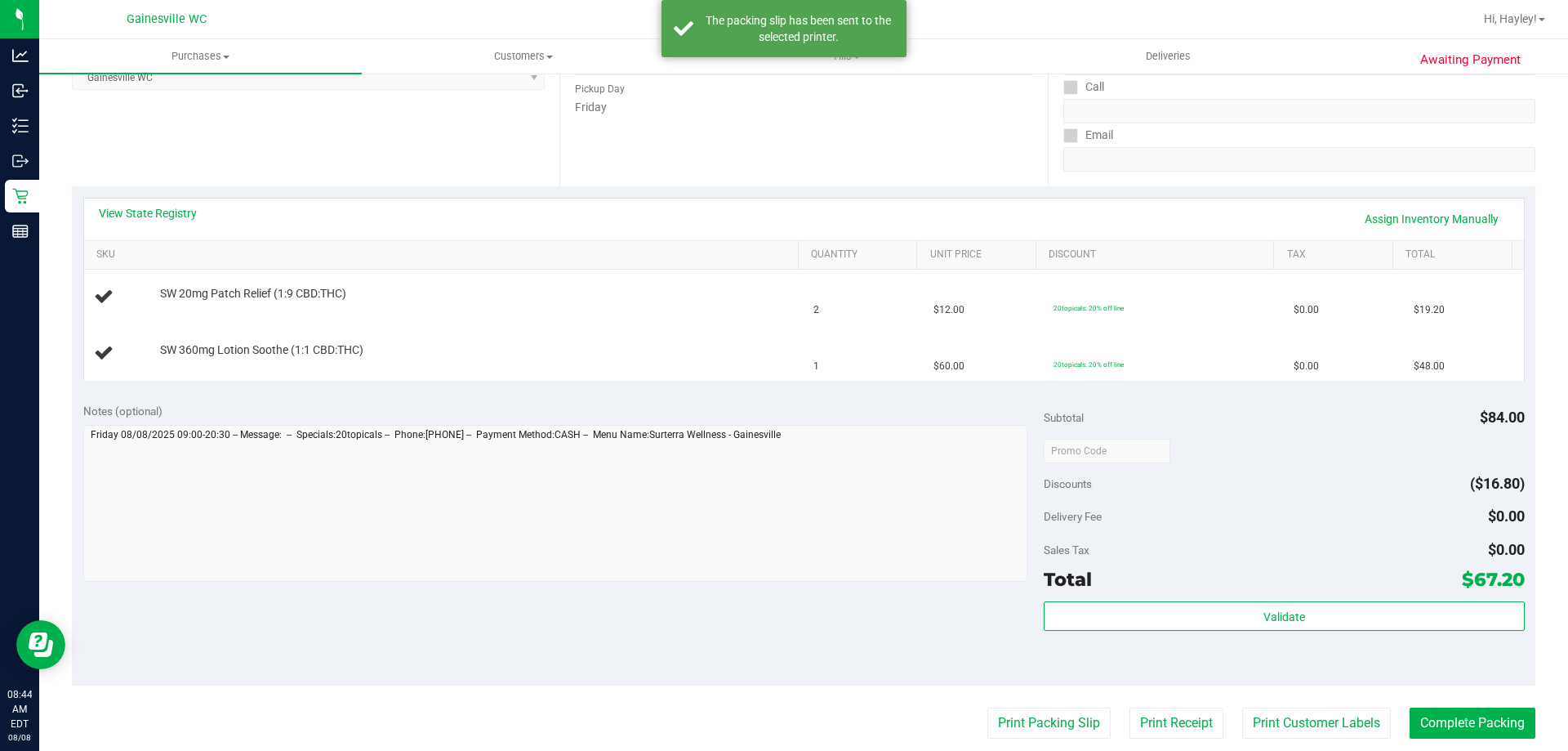 scroll, scrollTop: 0, scrollLeft: 0, axis: both 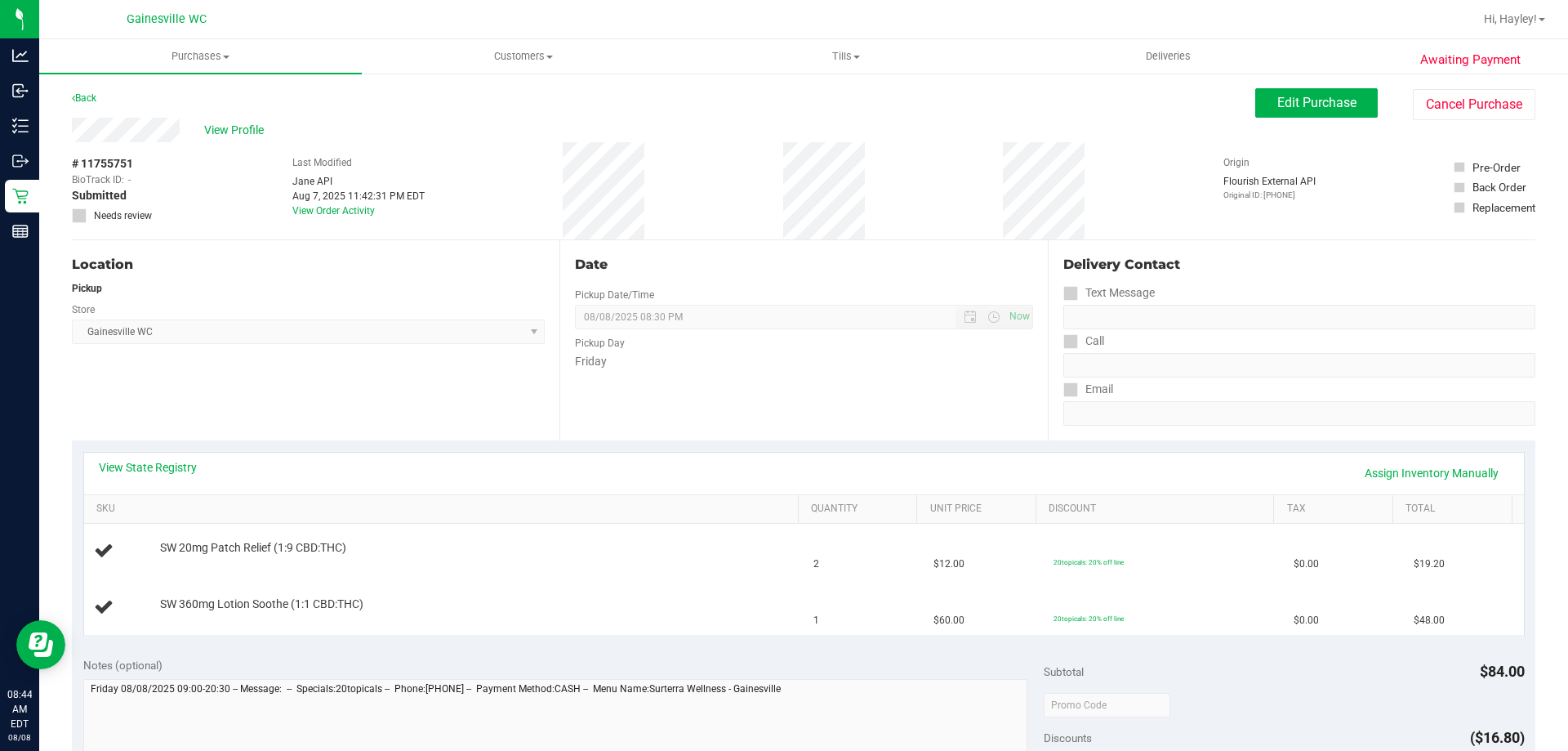 type 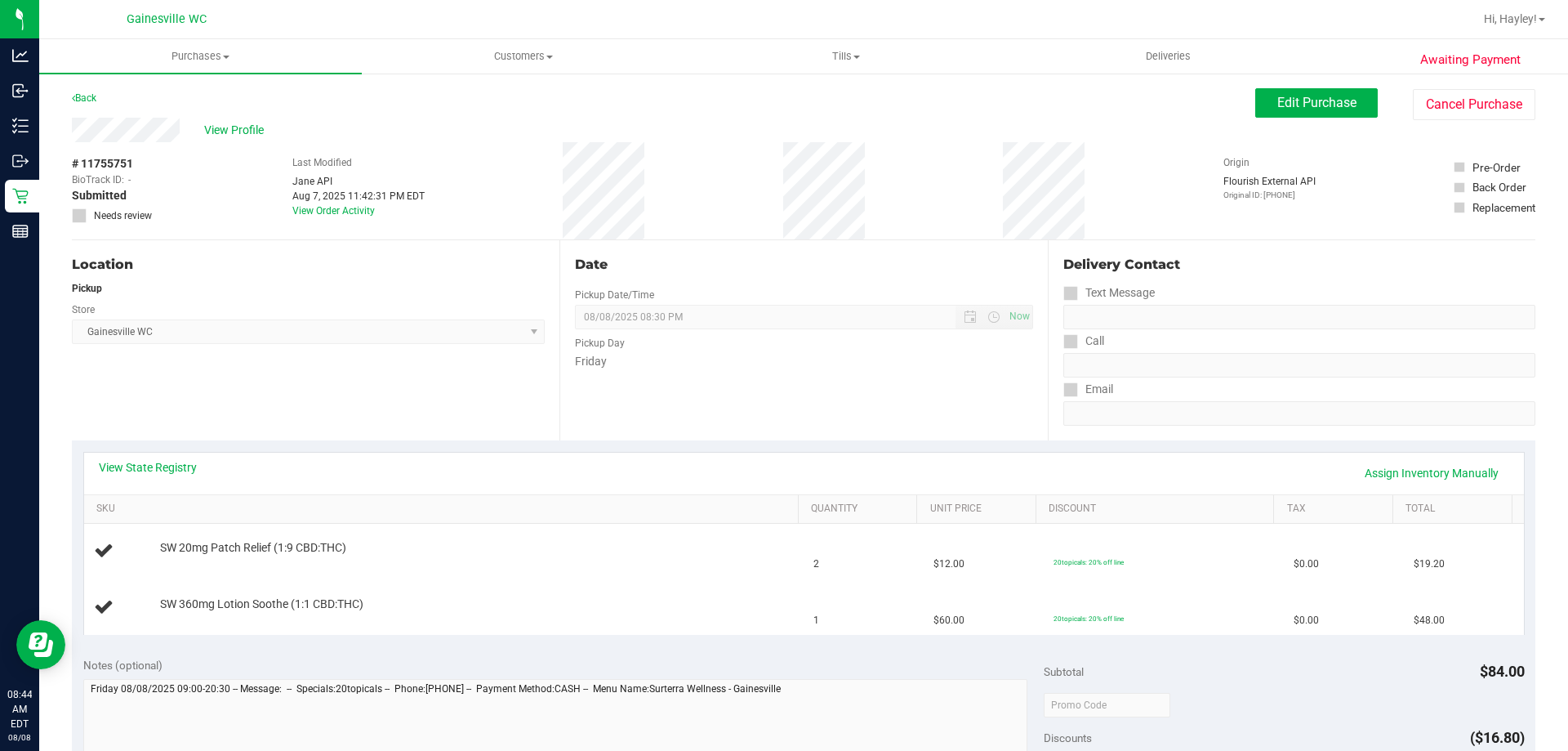 click on "Print Packing Slip" at bounding box center [1049, 977] 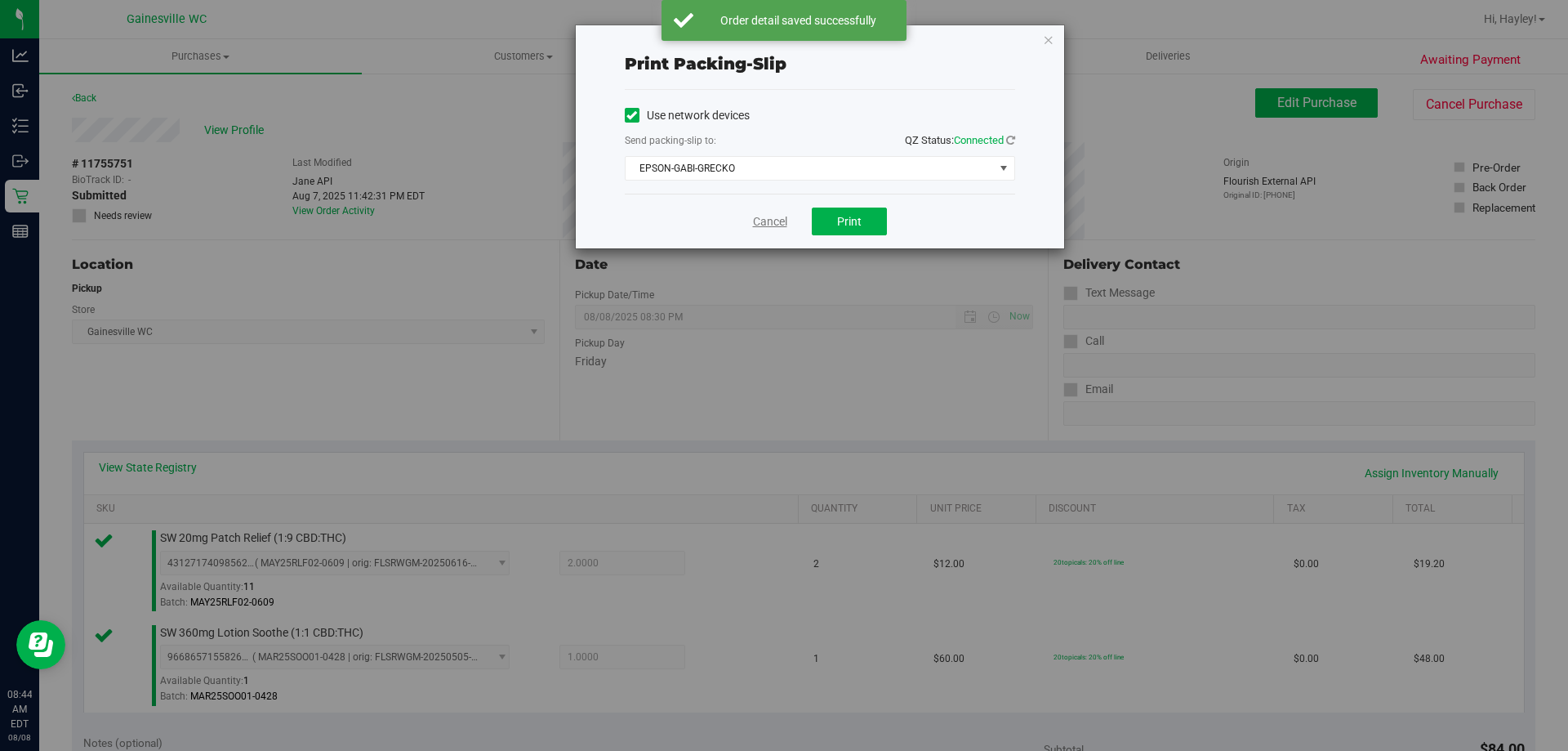 click on "Cancel" at bounding box center (770, 221) 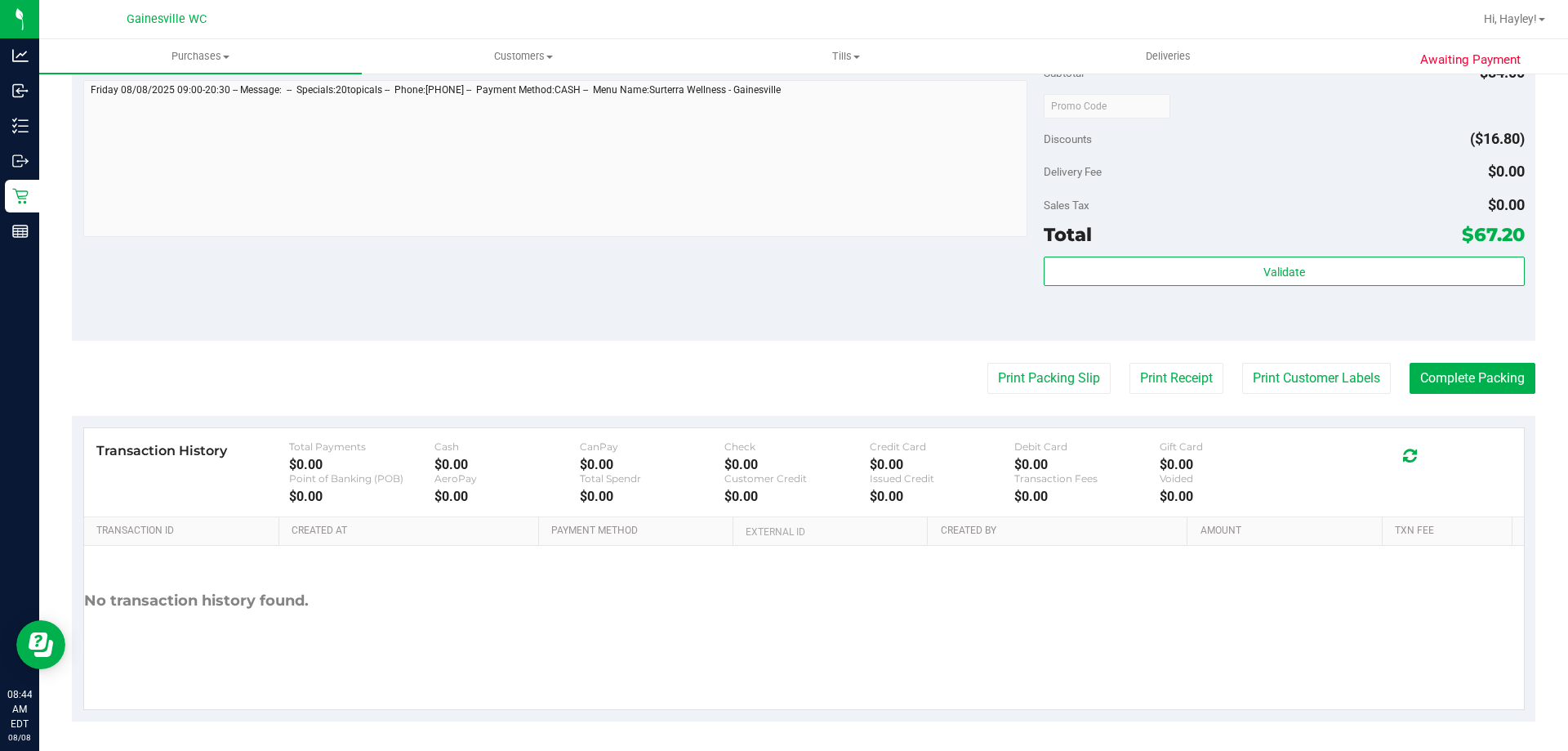 scroll, scrollTop: 680, scrollLeft: 0, axis: vertical 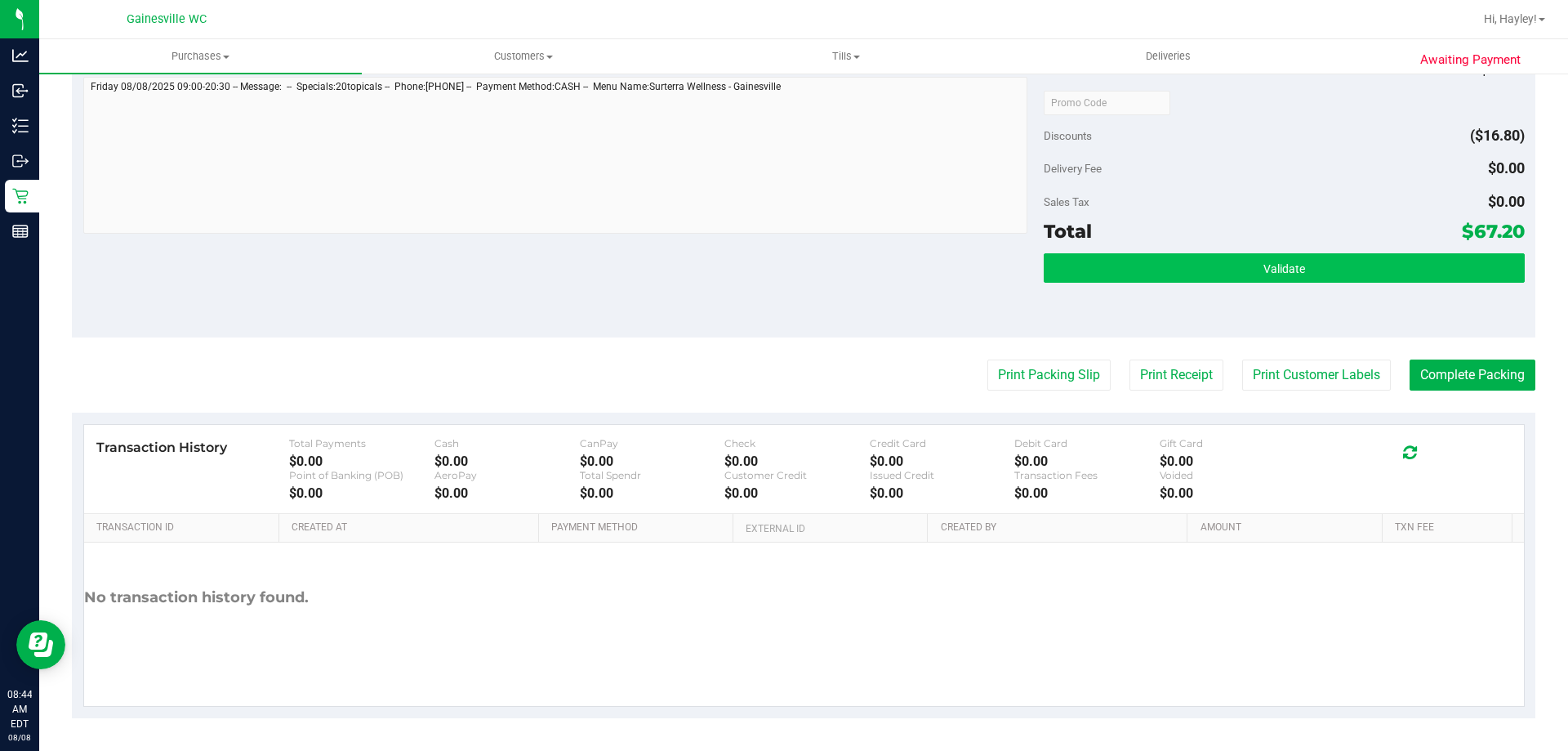 drag, startPoint x: 1223, startPoint y: 293, endPoint x: 1227, endPoint y: 266, distance: 27.29469 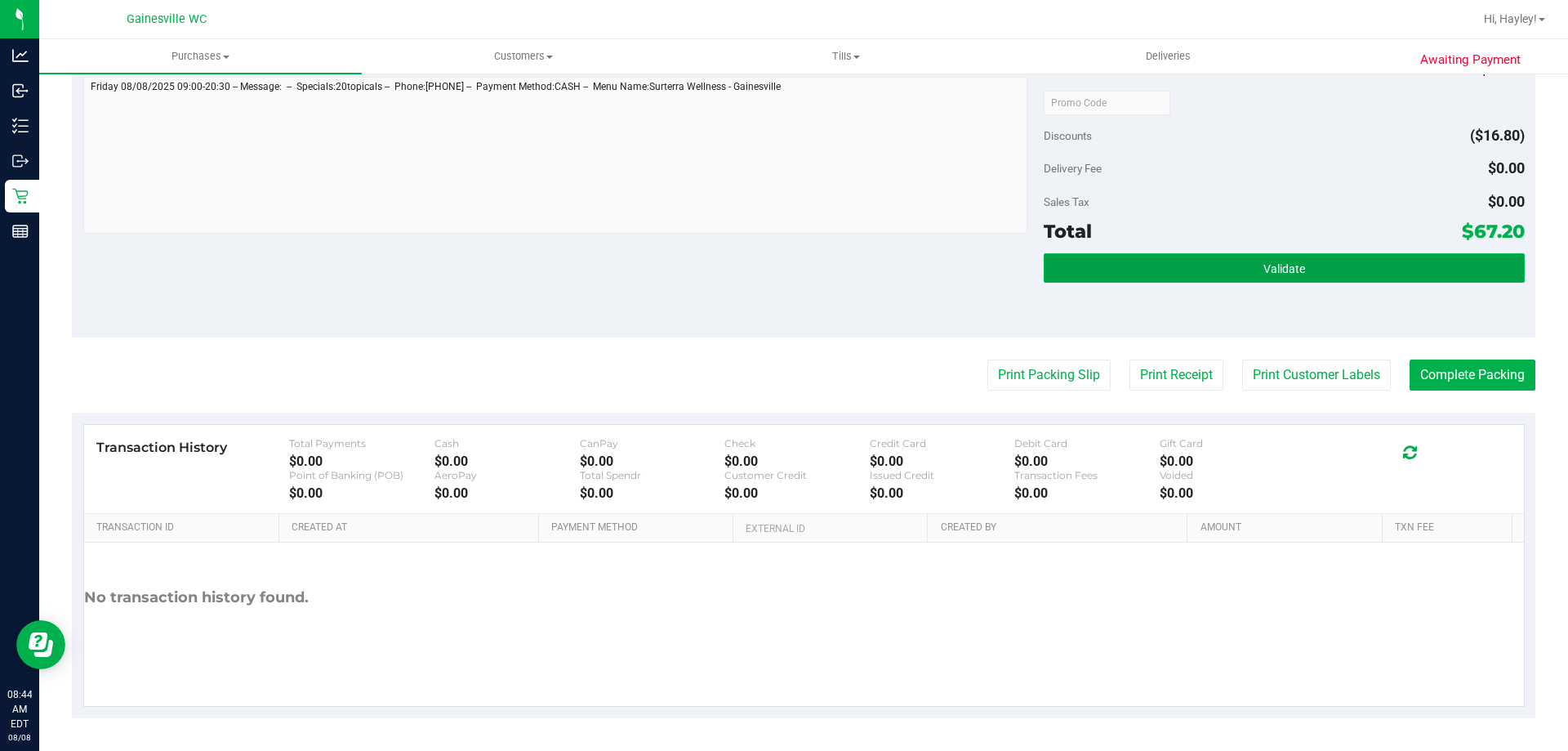 click on "Validate" at bounding box center (1284, 268) 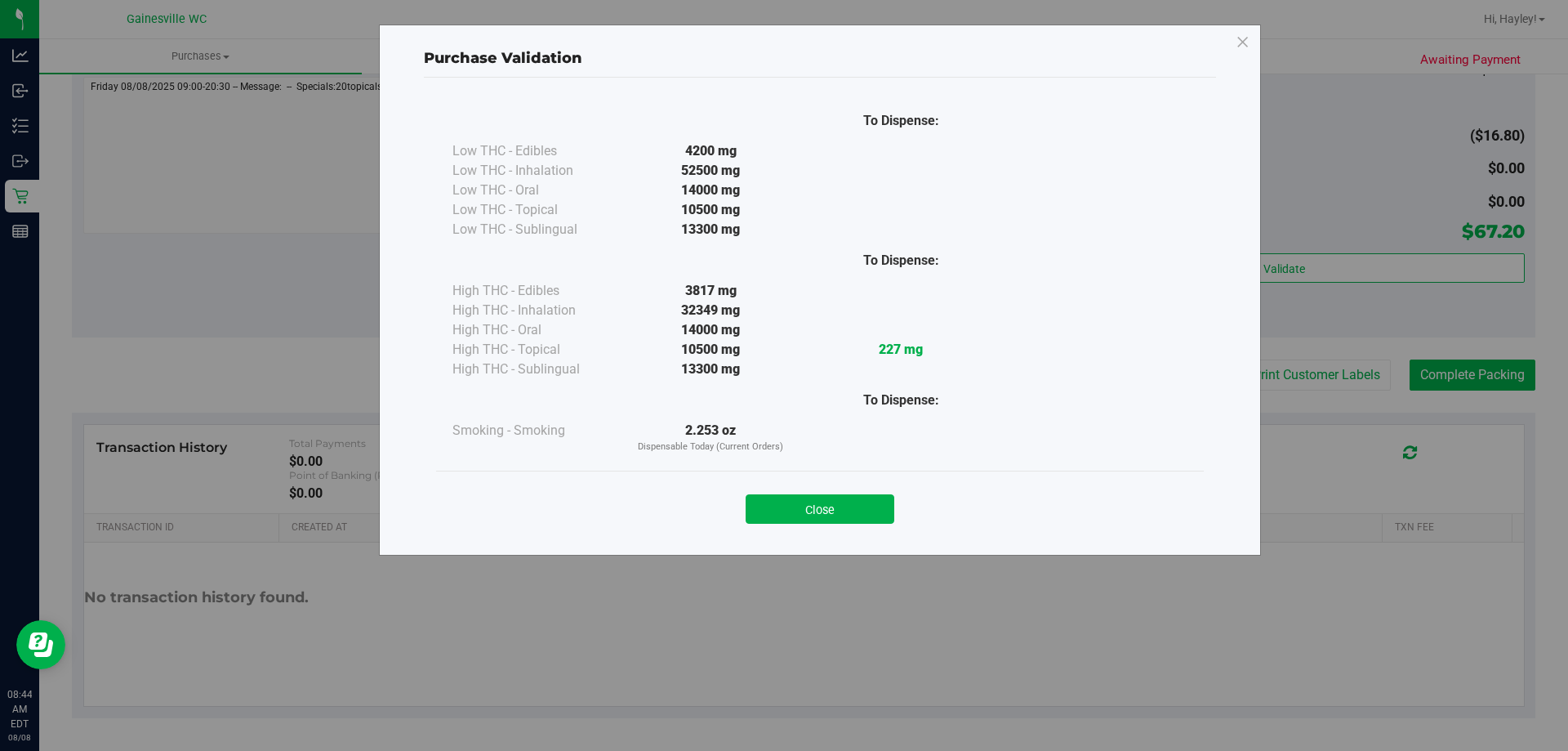 click on "Close" at bounding box center [820, 503] 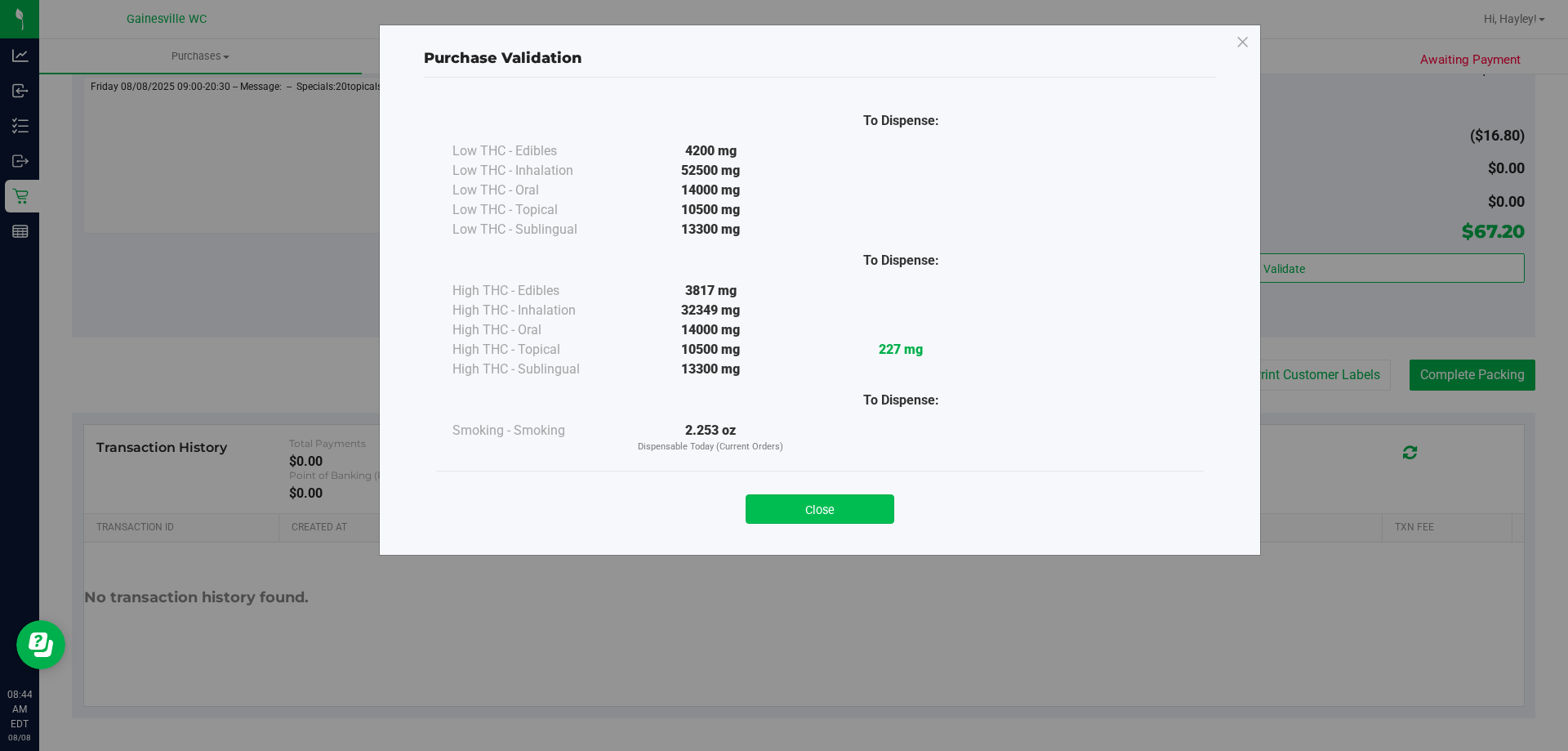 click on "Close" at bounding box center [820, 509] 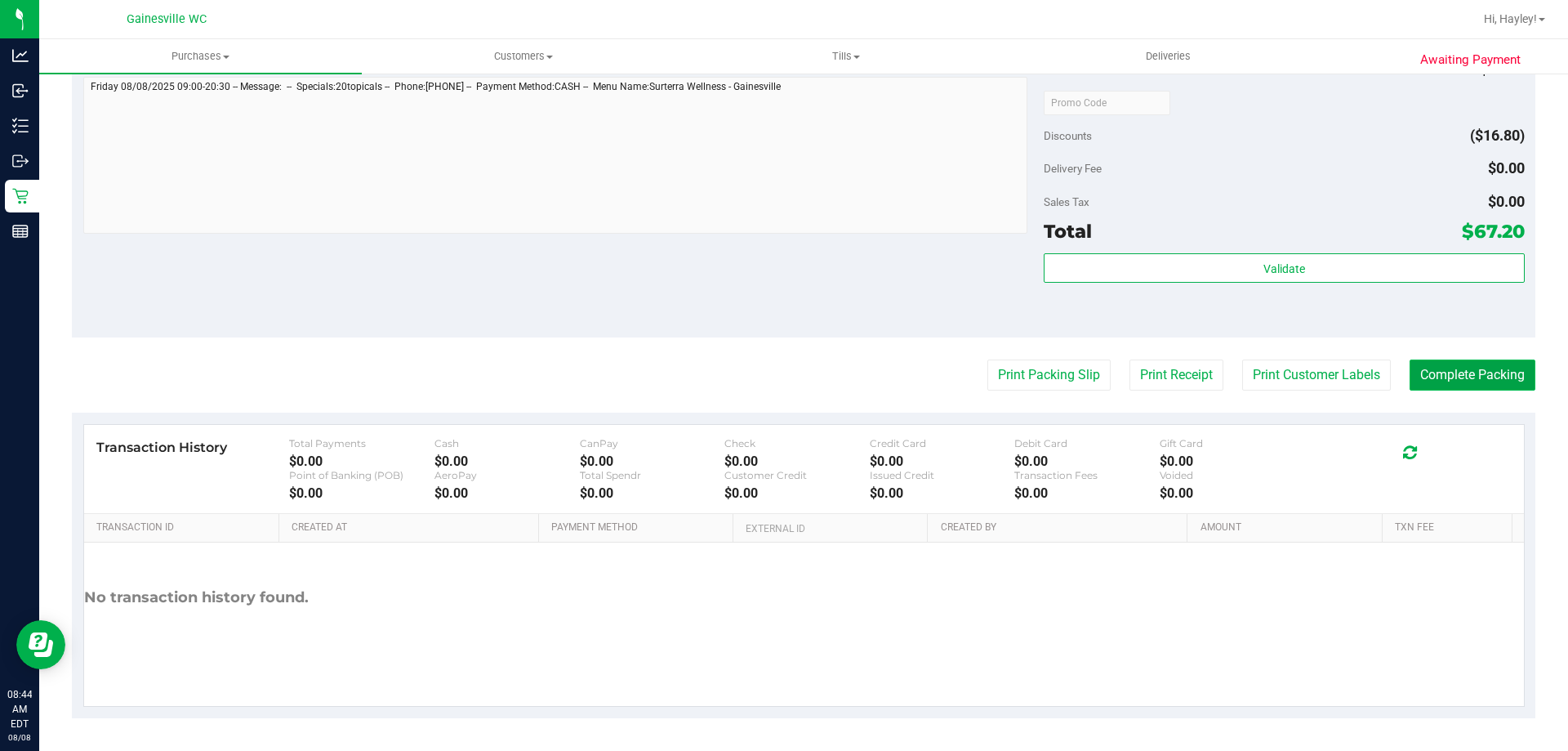 click on "Complete Packing" at bounding box center [1472, 375] 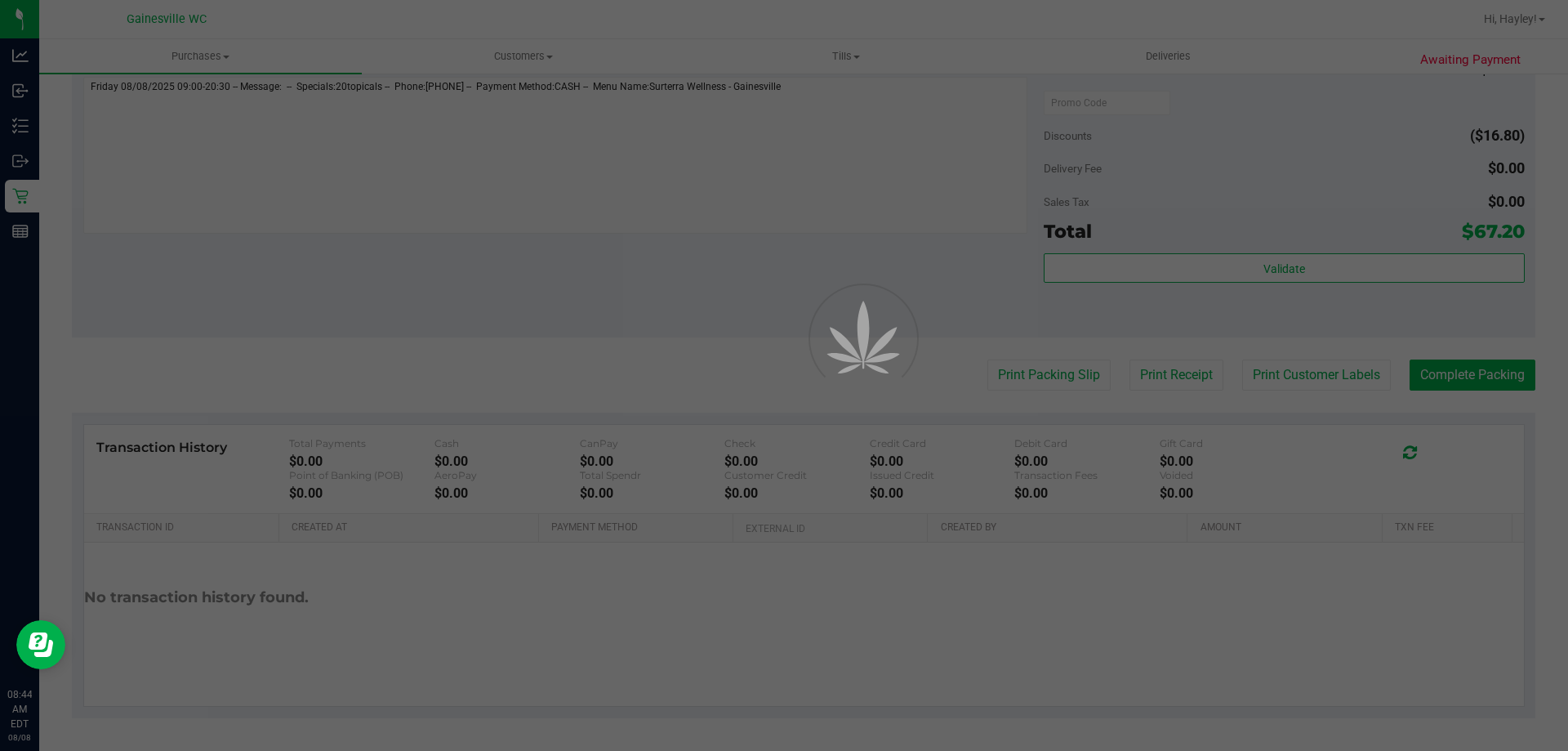 scroll, scrollTop: 0, scrollLeft: 0, axis: both 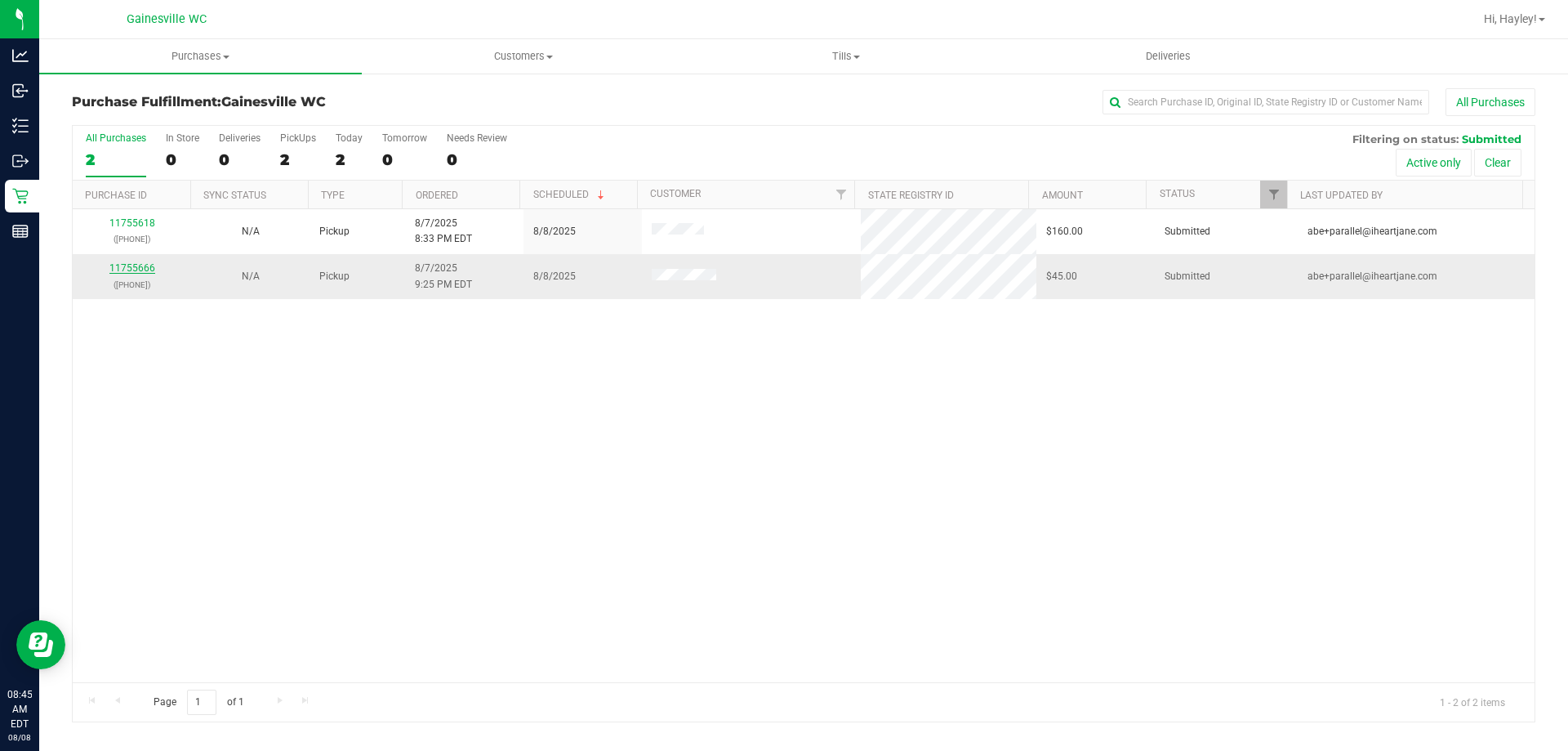 click on "11755666" at bounding box center (132, 268) 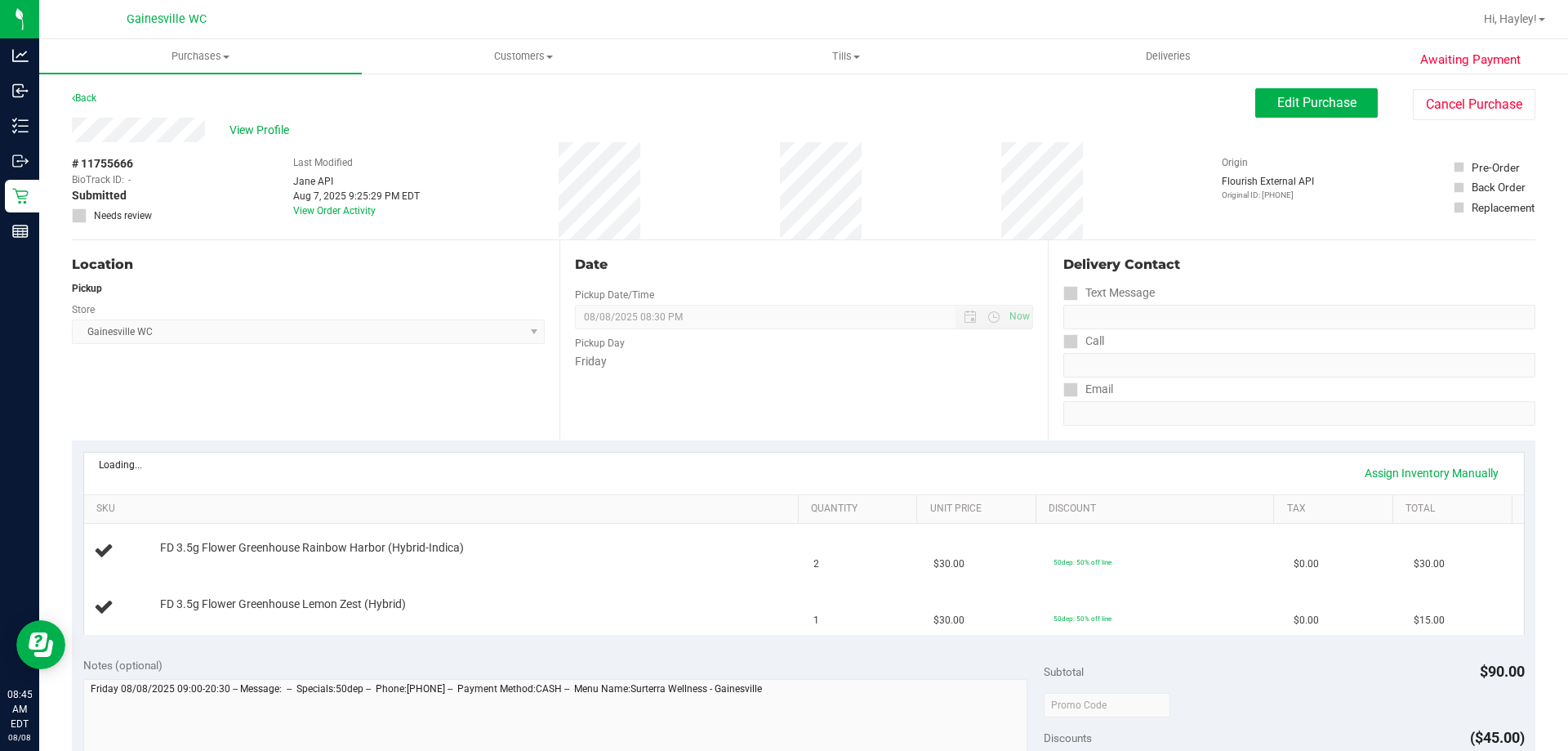 scroll, scrollTop: 245, scrollLeft: 0, axis: vertical 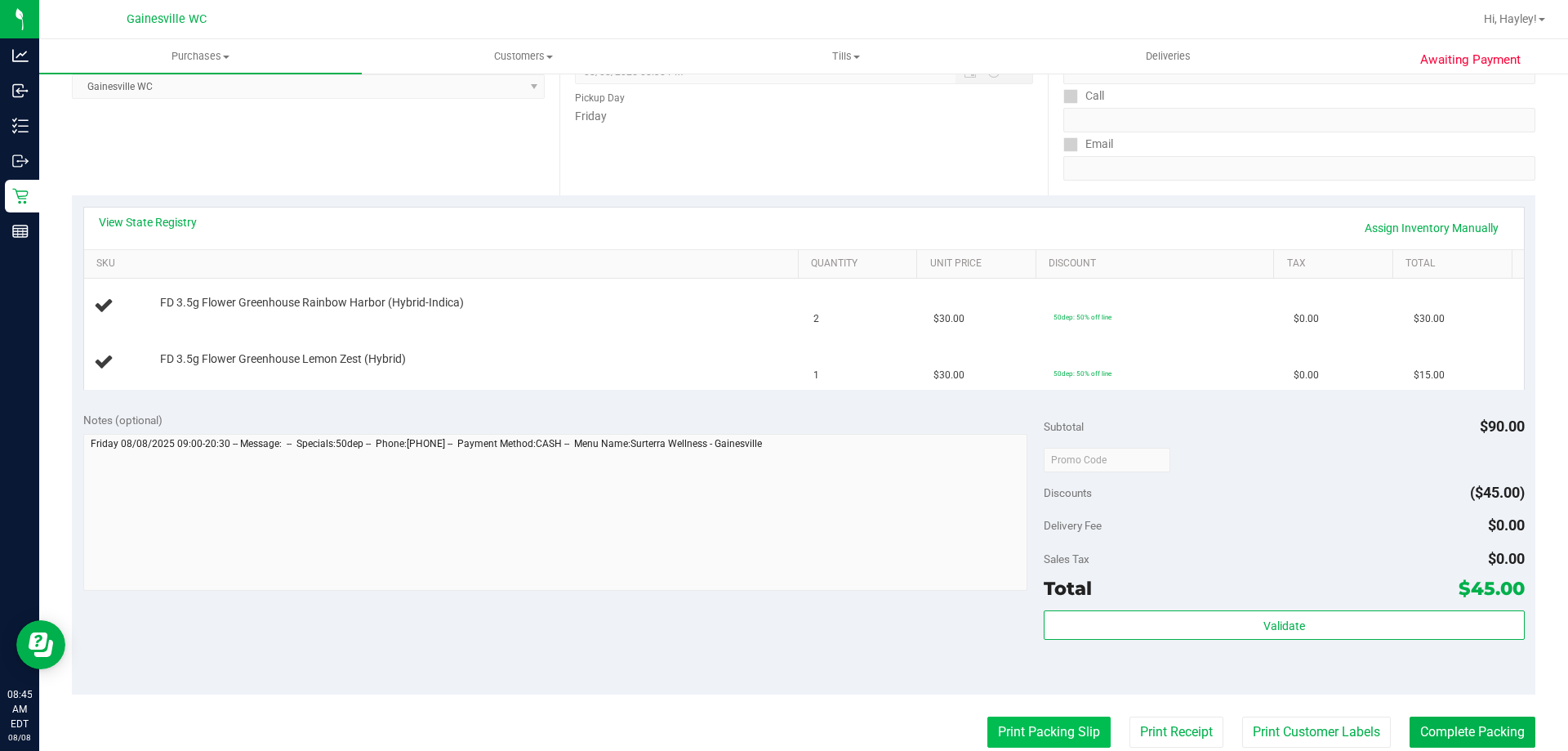 click on "Print Packing Slip" at bounding box center (1049, 732) 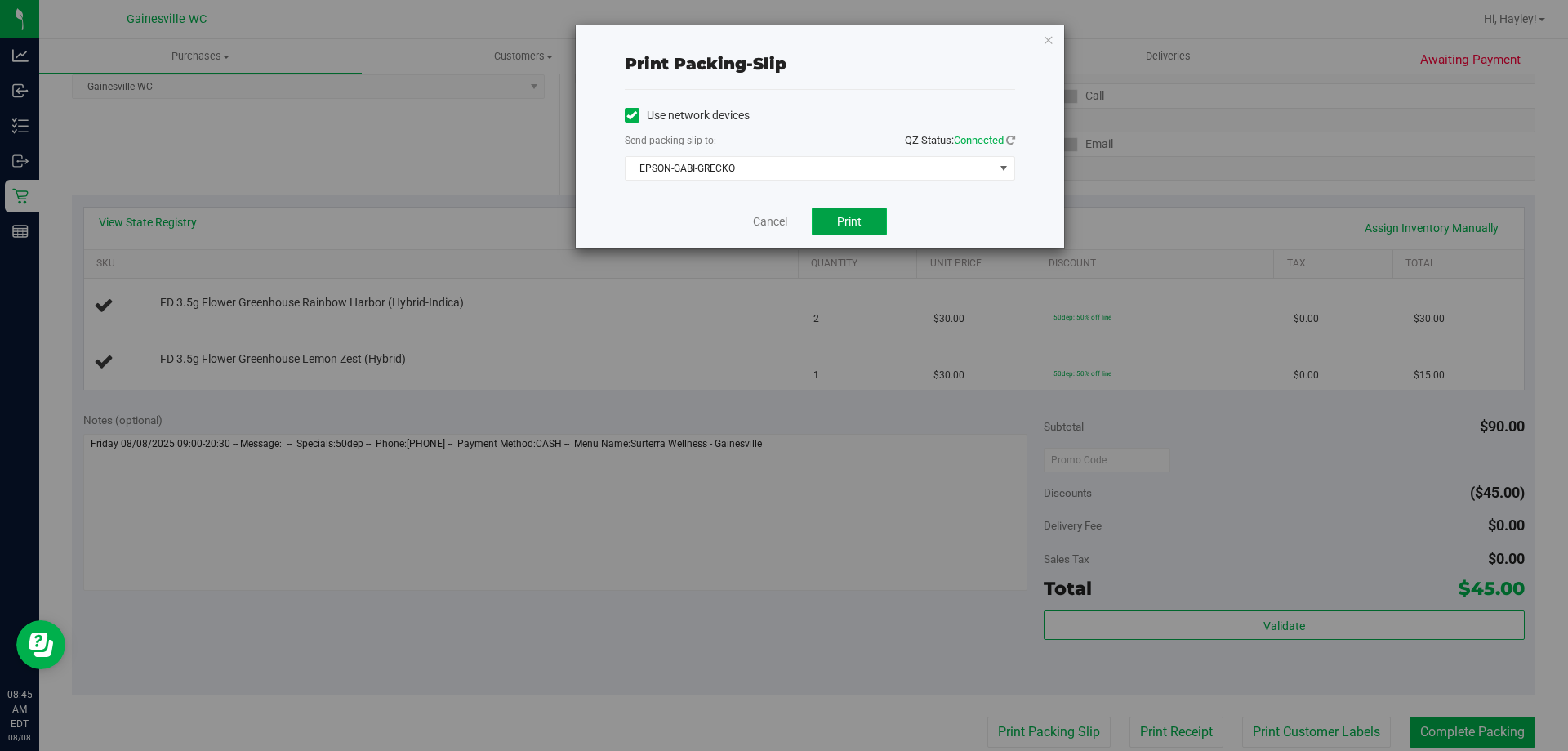click on "Print" at bounding box center (849, 221) 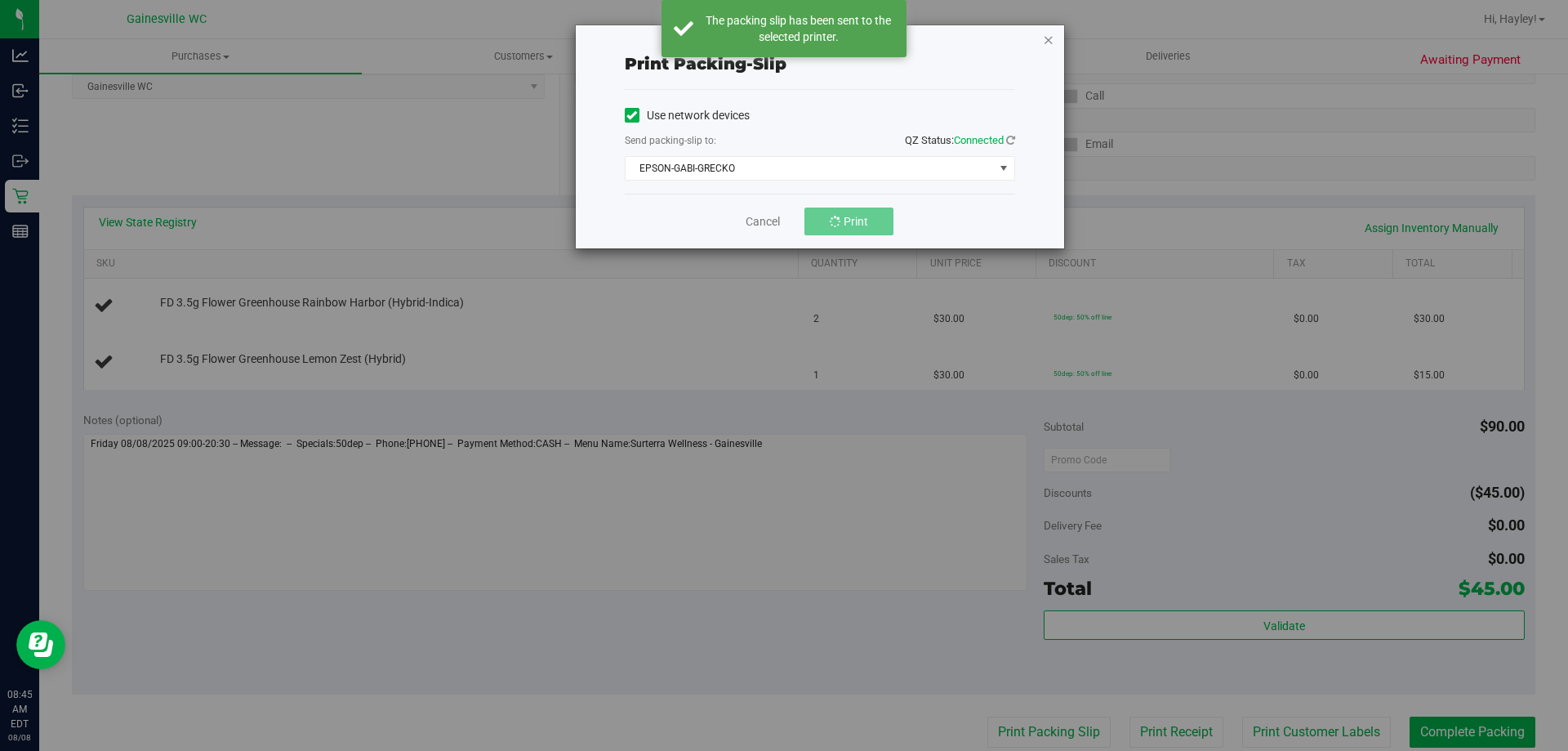 click at bounding box center (1049, 39) 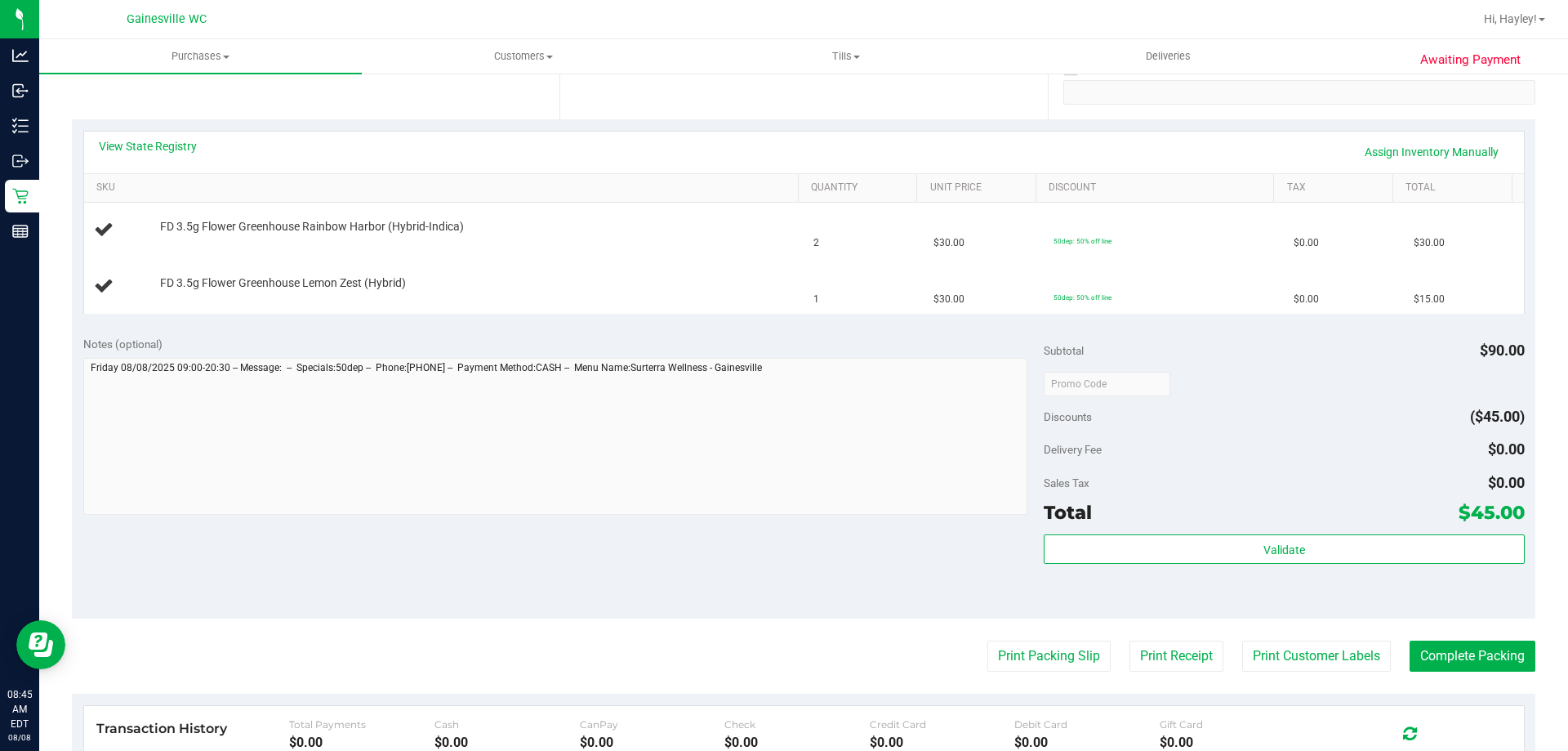 scroll, scrollTop: 572, scrollLeft: 0, axis: vertical 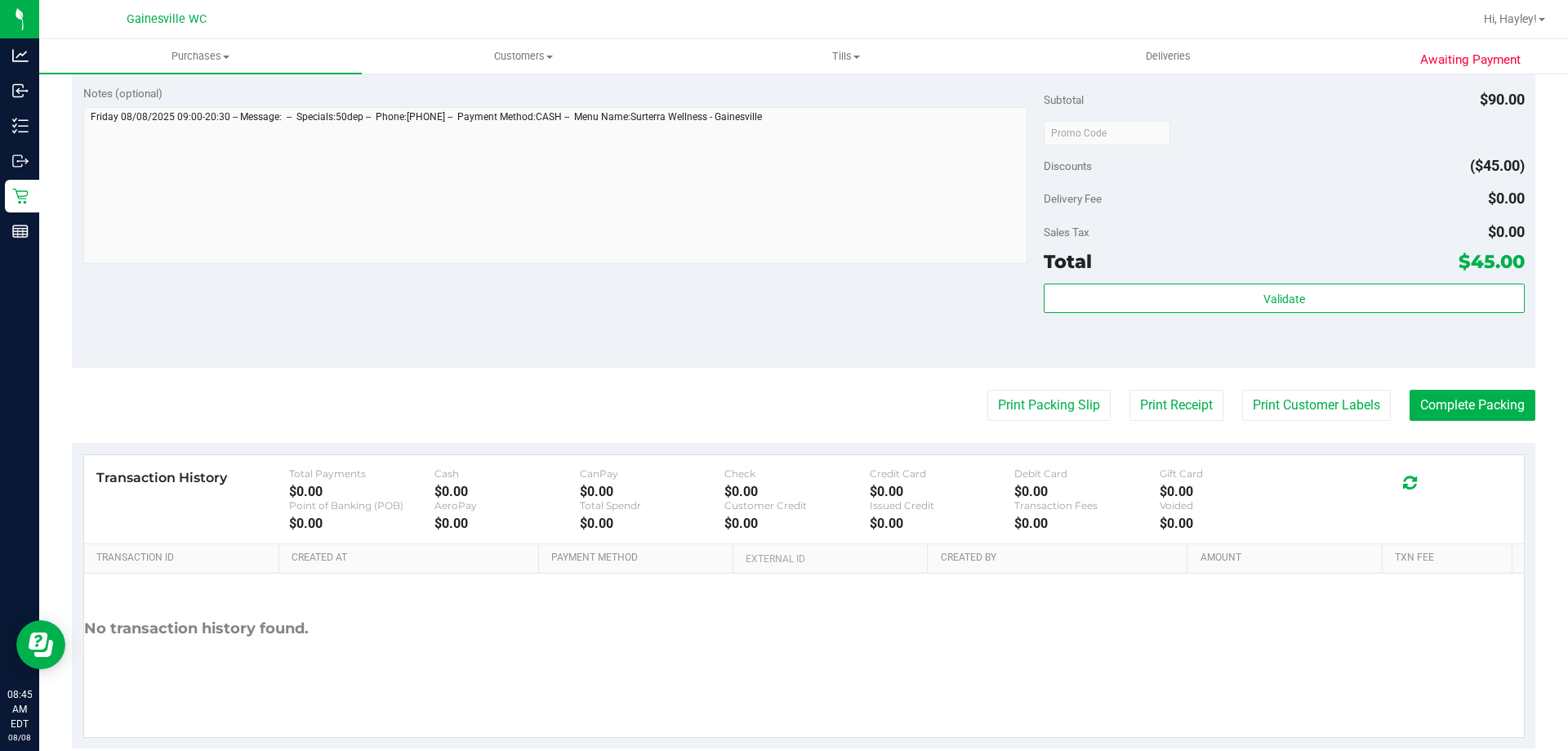 click on "Back
Edit Purchase
Cancel Purchase
View Profile
# 11755666
BioTrack ID:
-
Submitted
Needs review
Last Modified
Jane API
Aug 7, 2025 9:25:29 PM EDT" at bounding box center [804, 132] 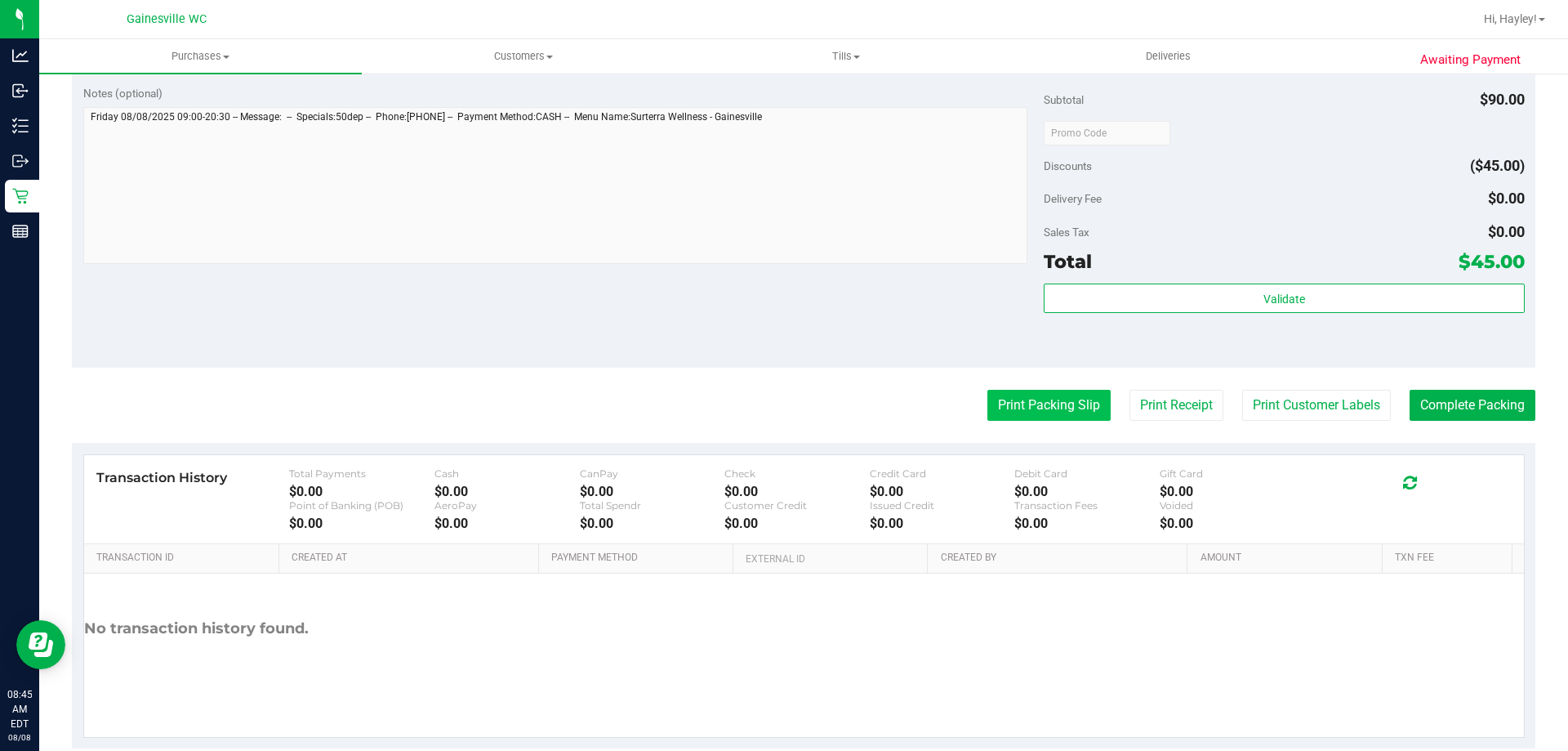 click on "Print Packing Slip" at bounding box center (1049, 405) 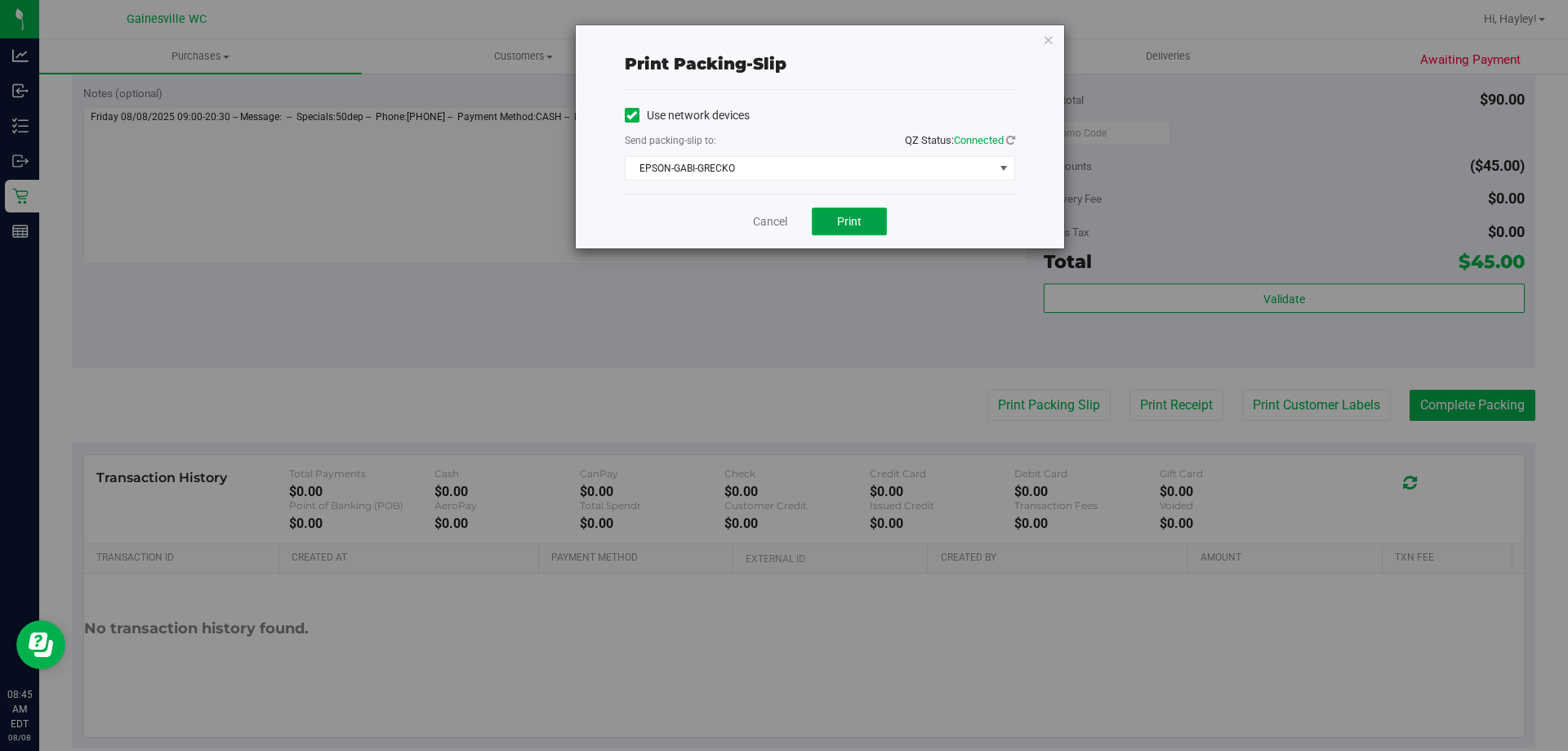 click on "Print" at bounding box center (849, 221) 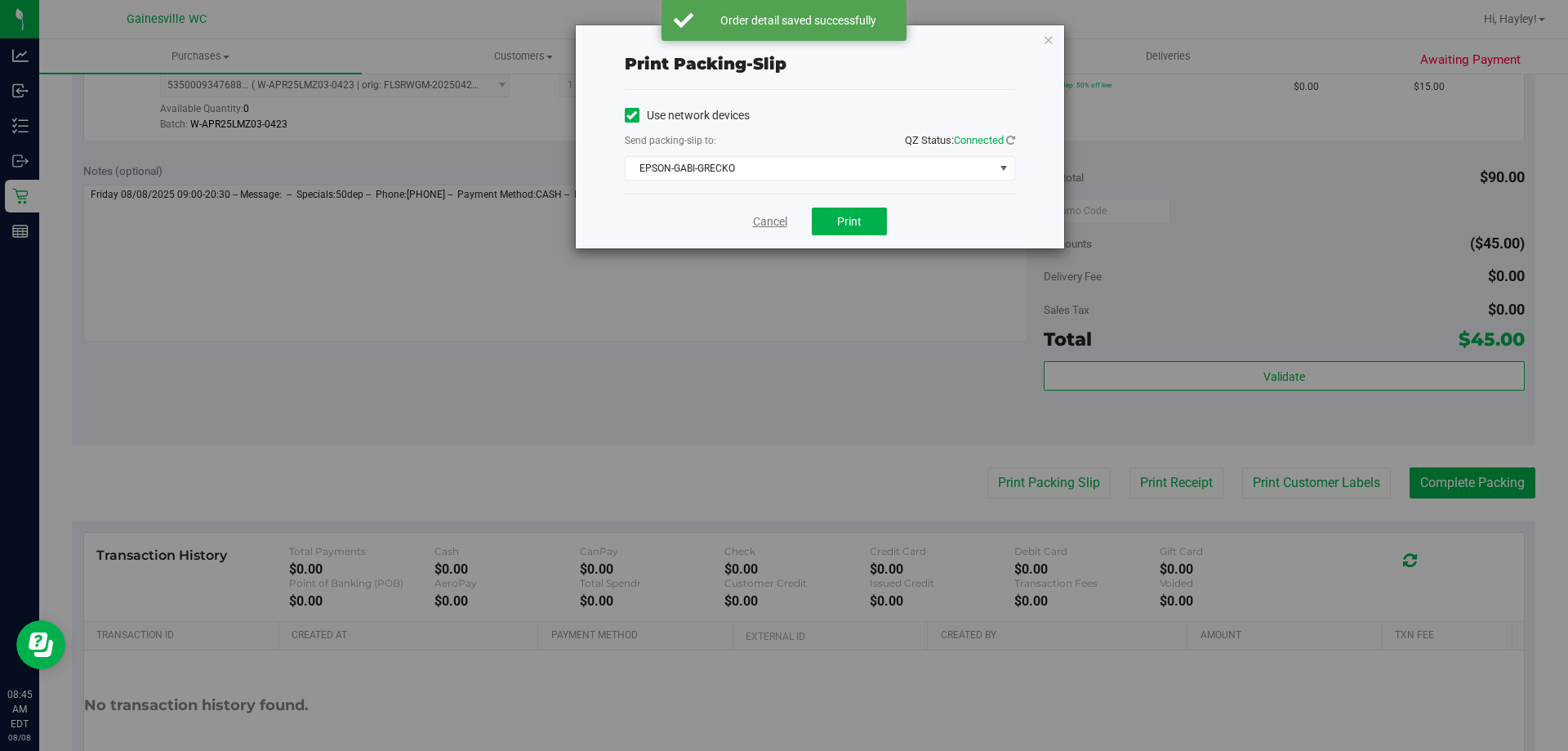 click on "Cancel" at bounding box center [770, 221] 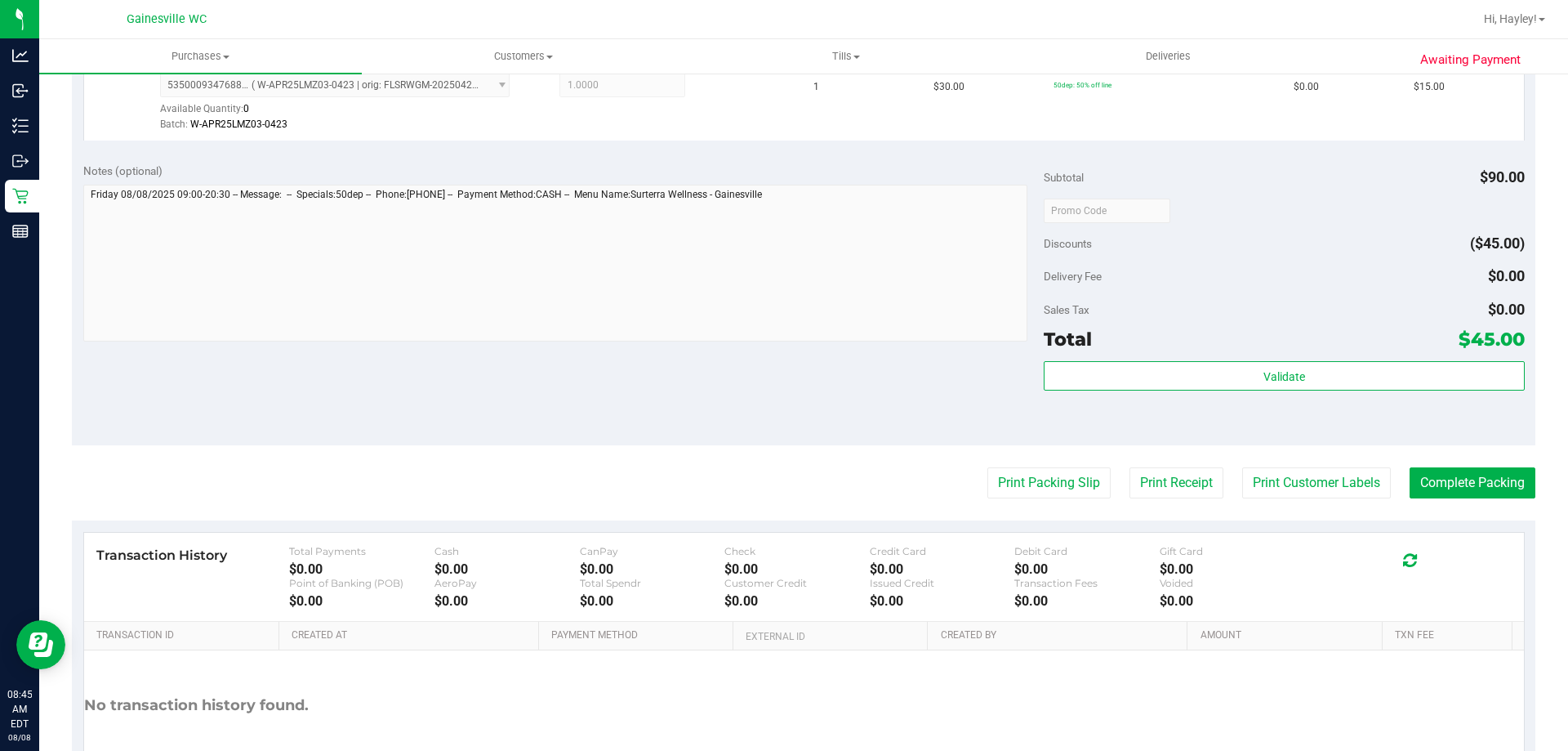 click on "Validate" at bounding box center (1284, 398) 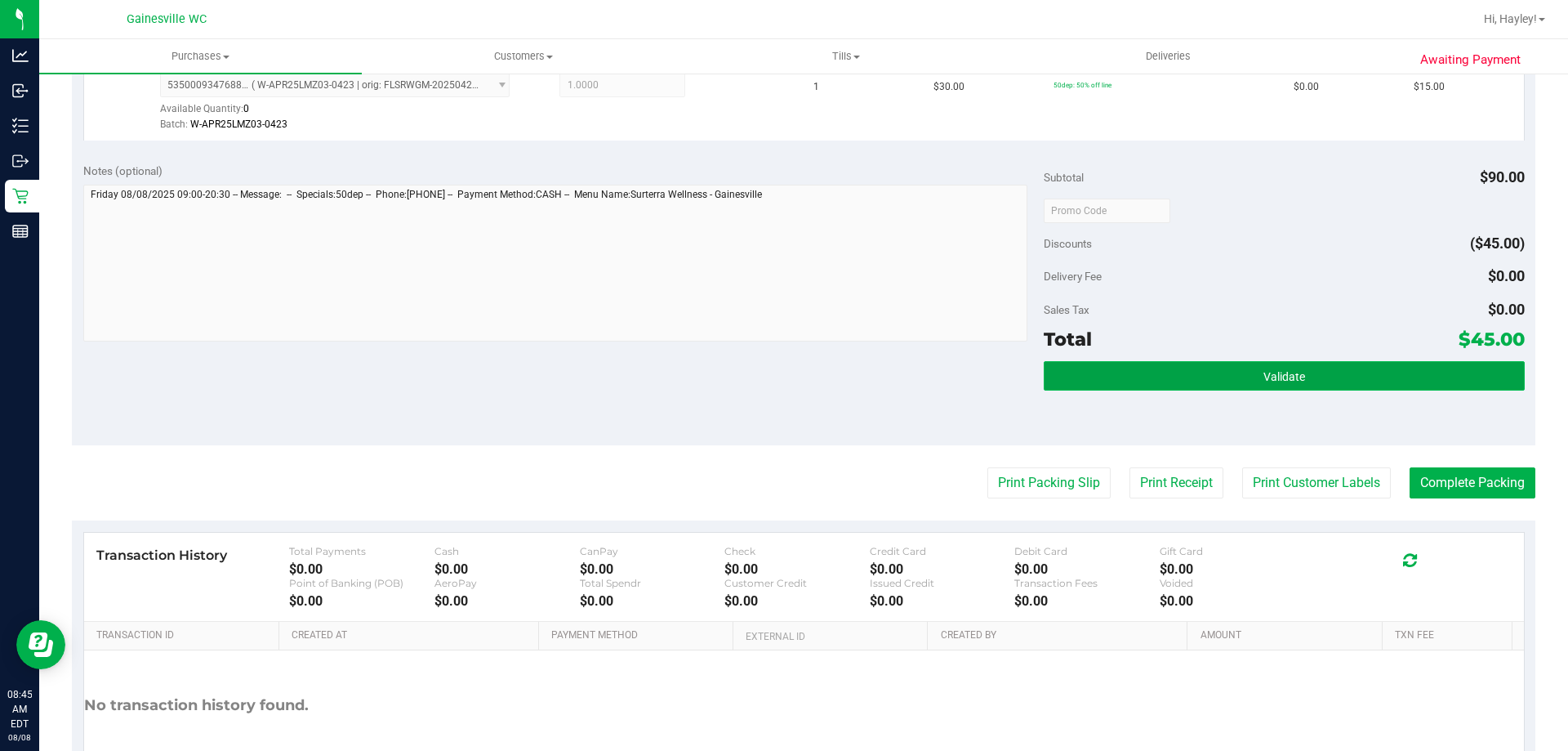 click on "Validate" at bounding box center [1284, 377] 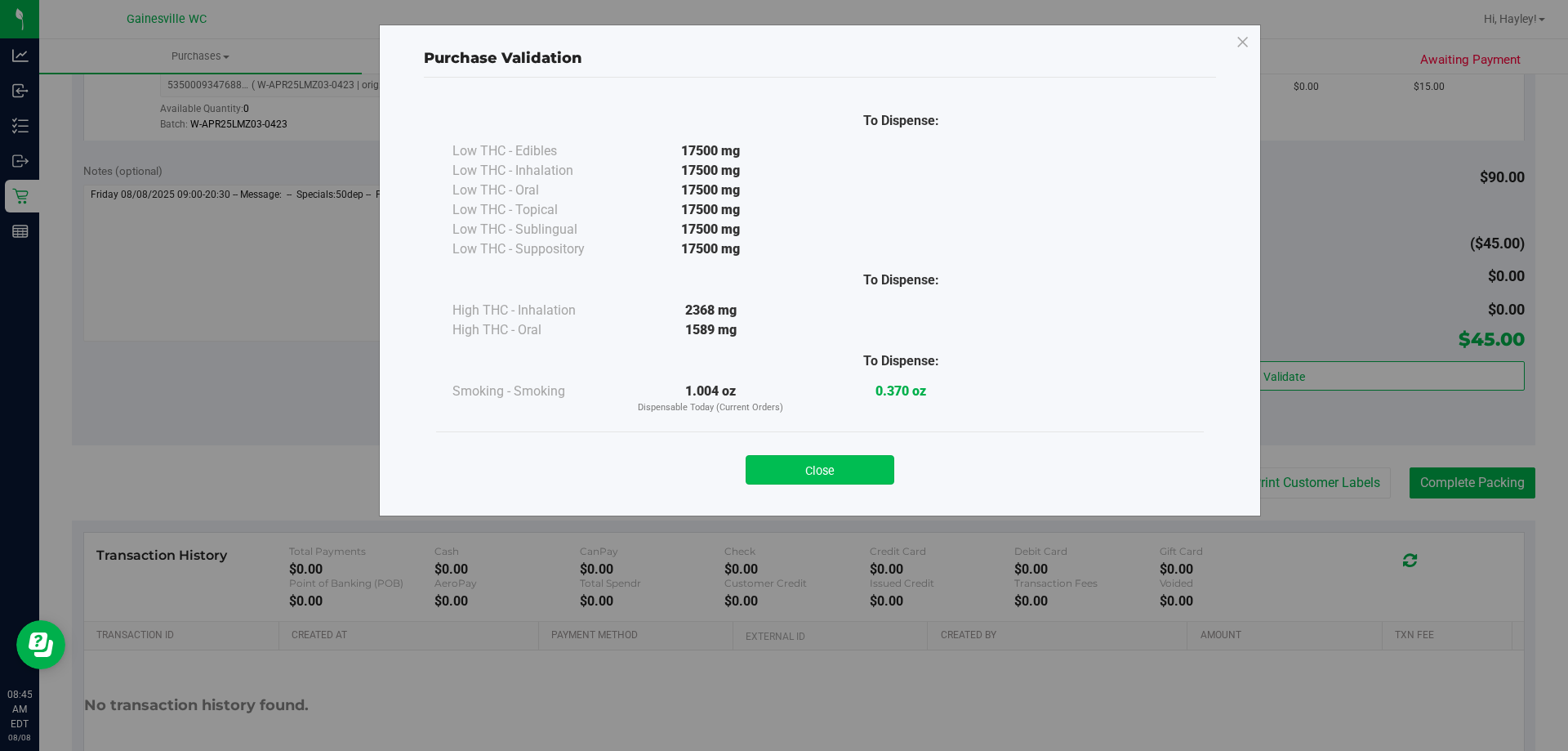 click on "Close" at bounding box center [820, 470] 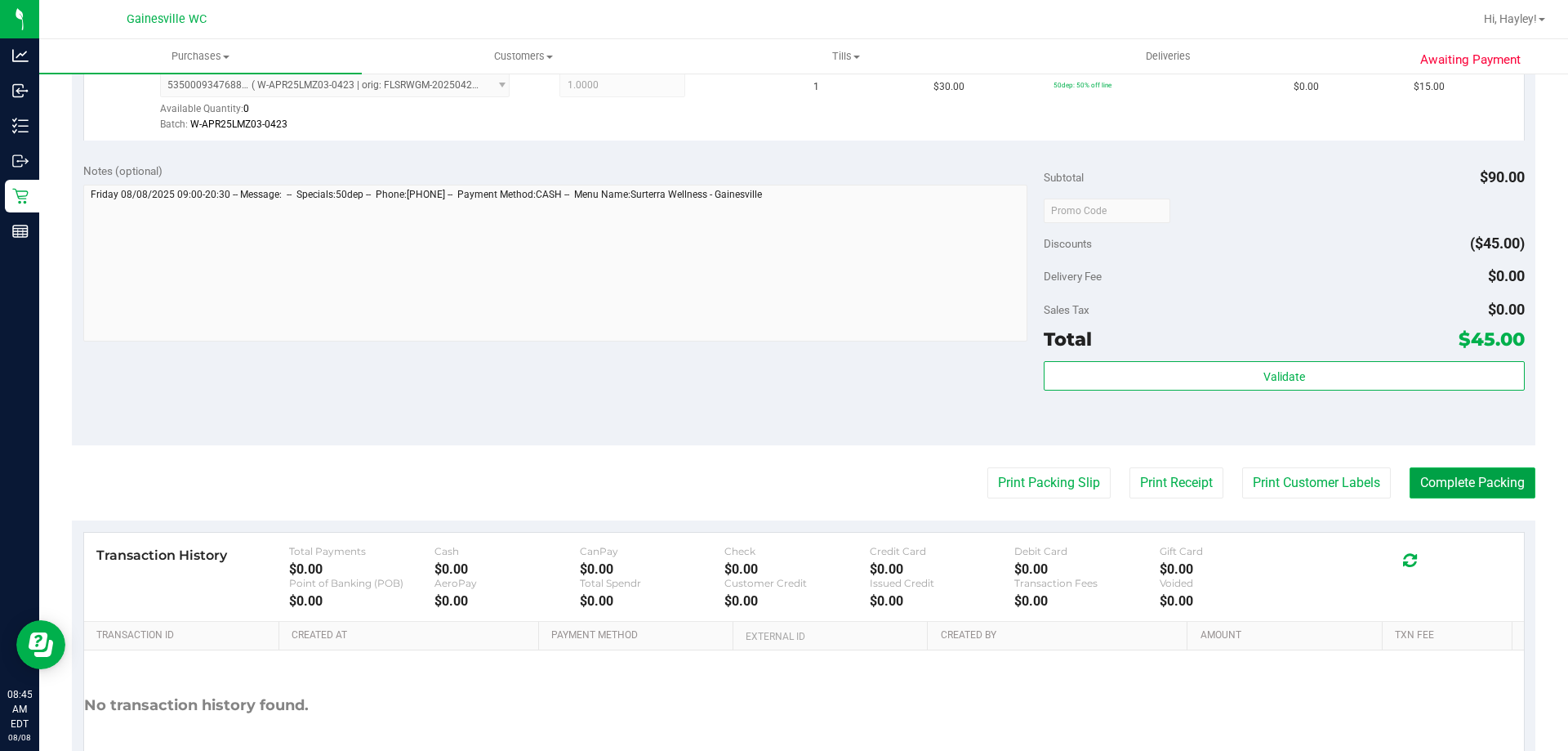 click on "Complete Packing" at bounding box center [1472, 483] 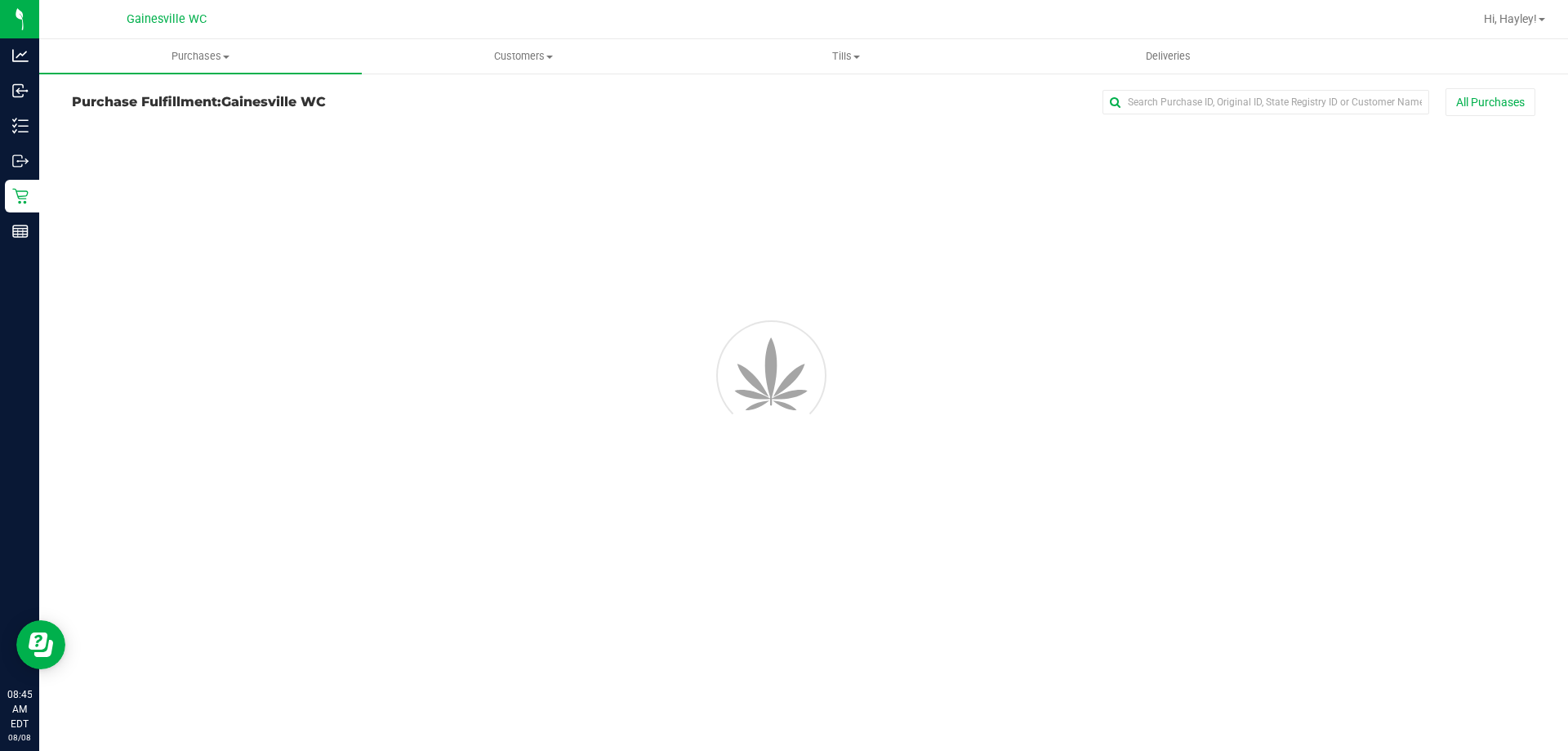 scroll, scrollTop: 0, scrollLeft: 0, axis: both 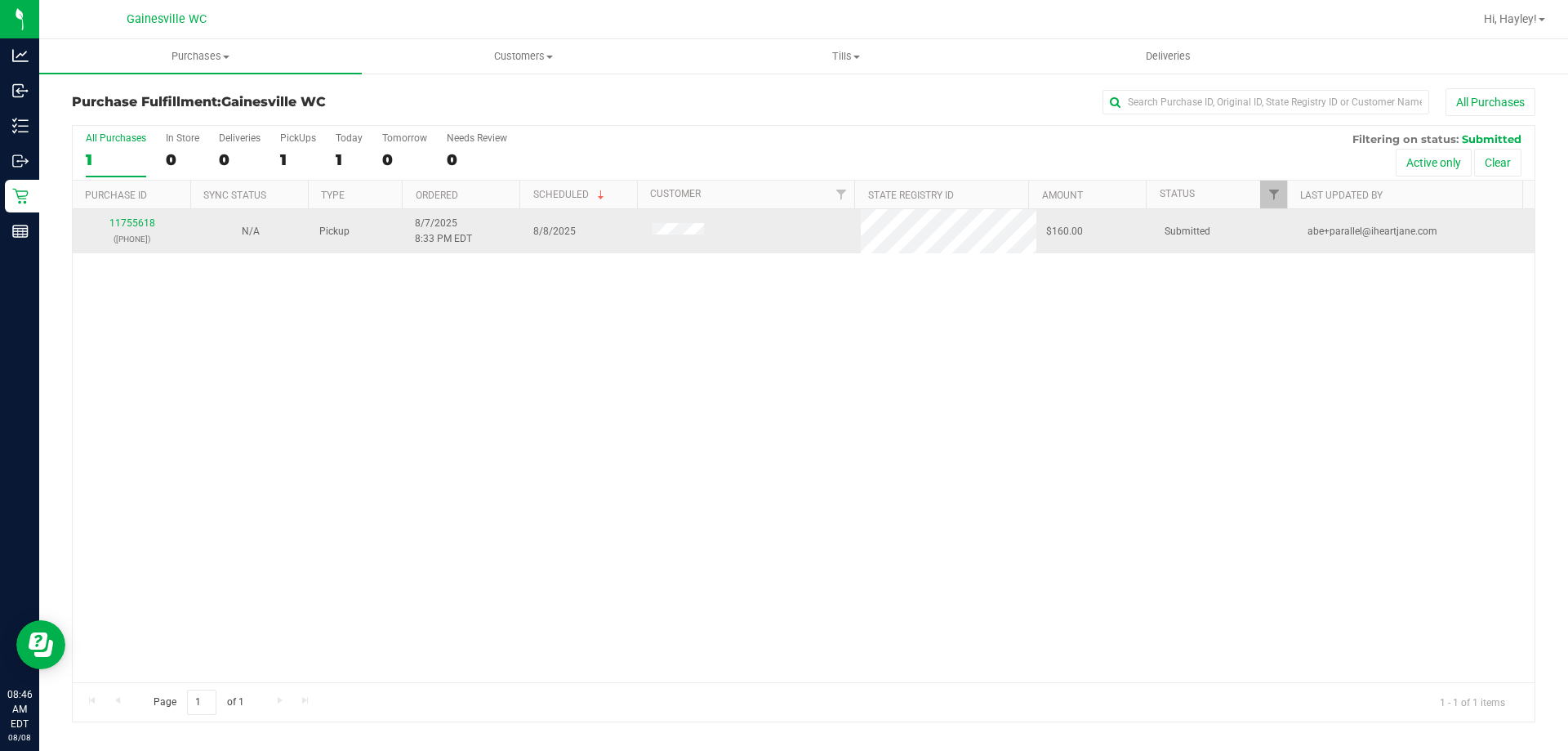click on "11755618
([PHONE])" at bounding box center (131, 231) 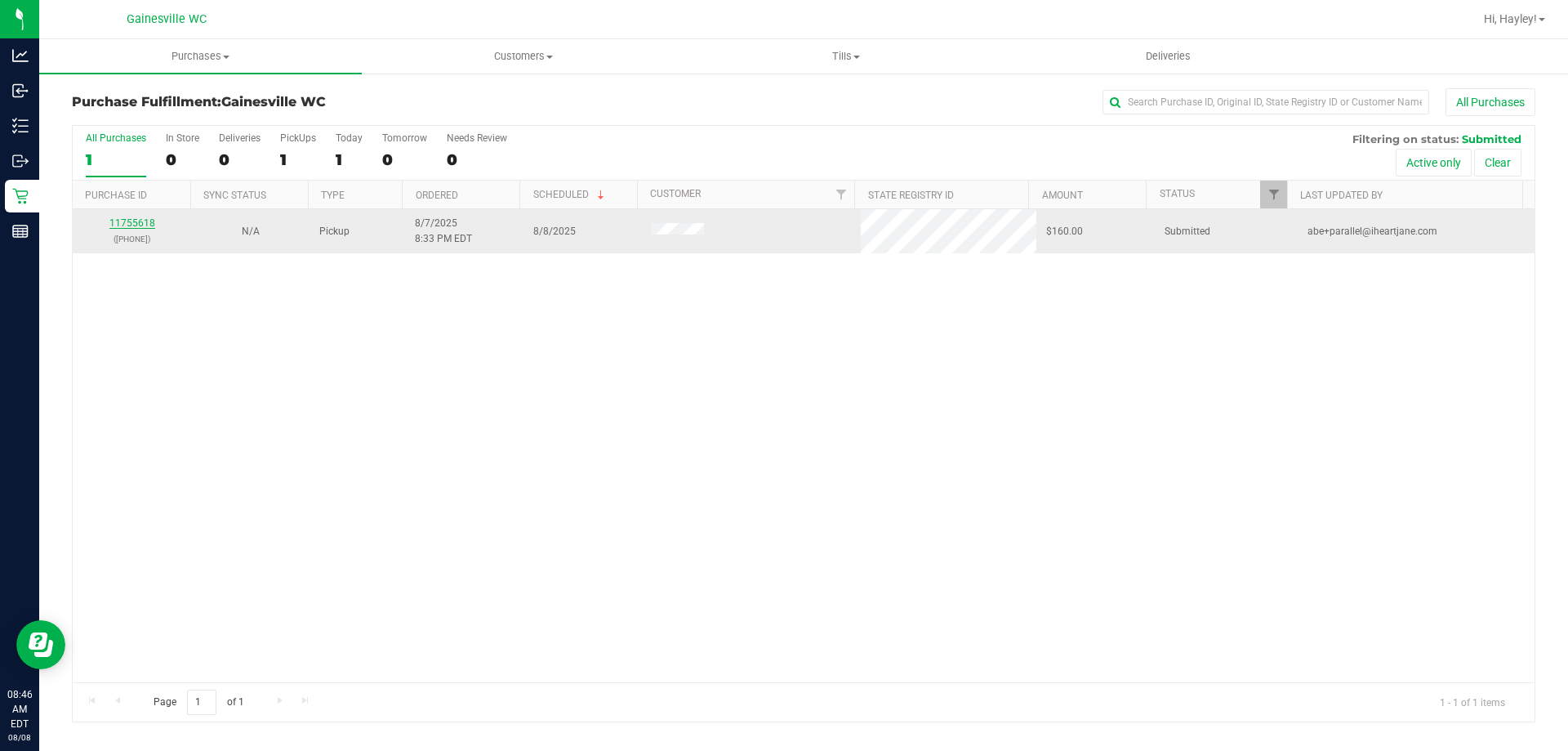 click on "11755618" at bounding box center [132, 223] 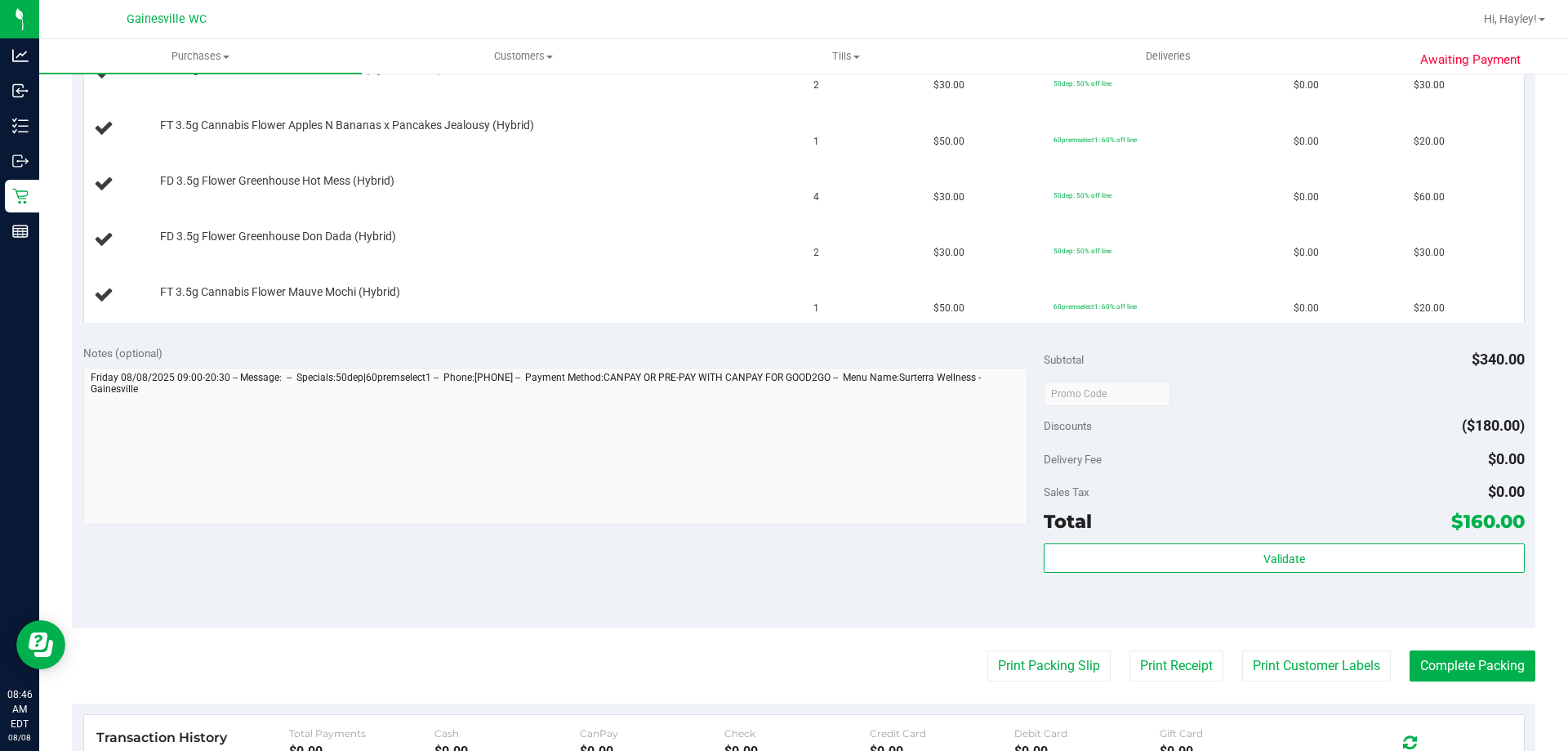 scroll, scrollTop: 490, scrollLeft: 0, axis: vertical 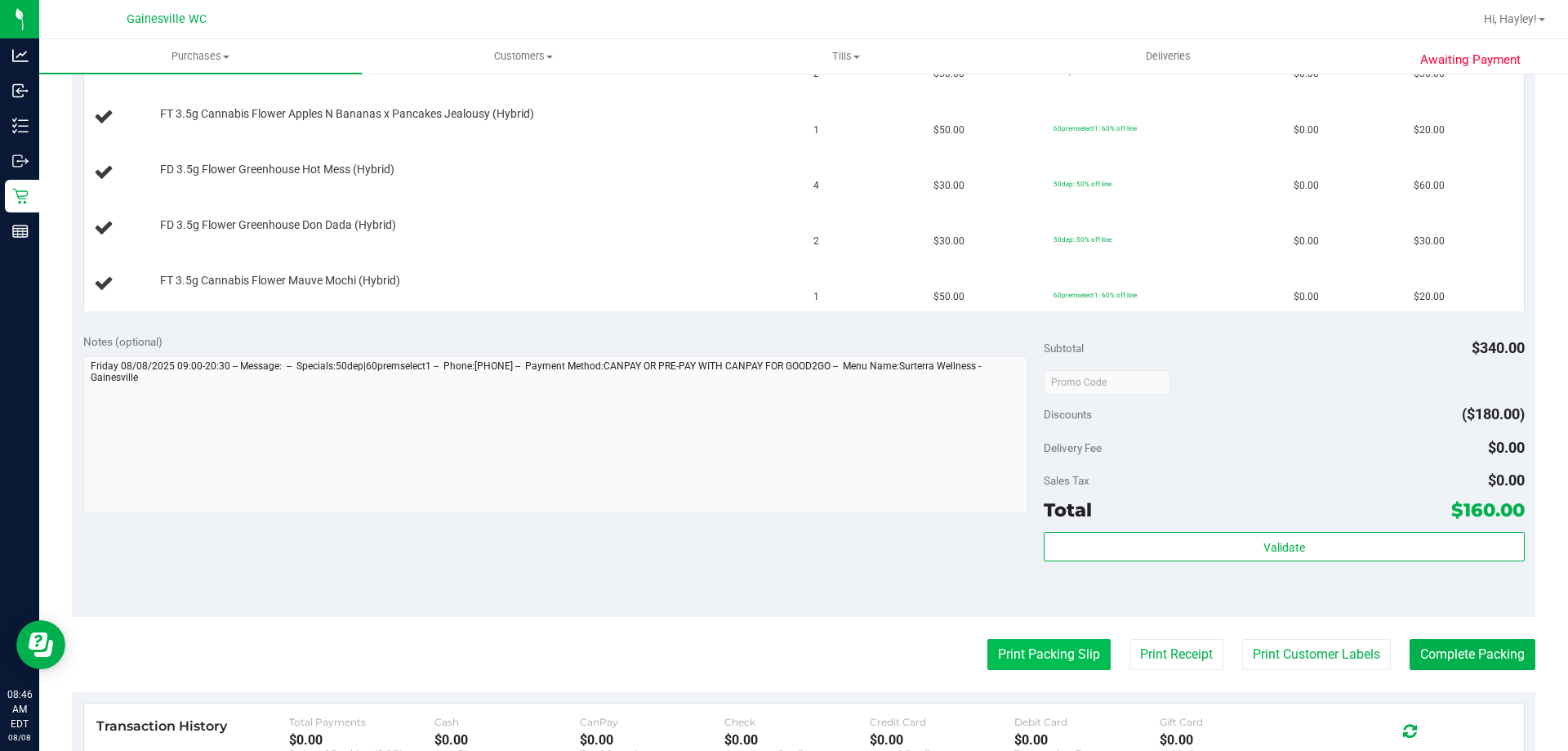 click on "Print Packing Slip" at bounding box center [1049, 655] 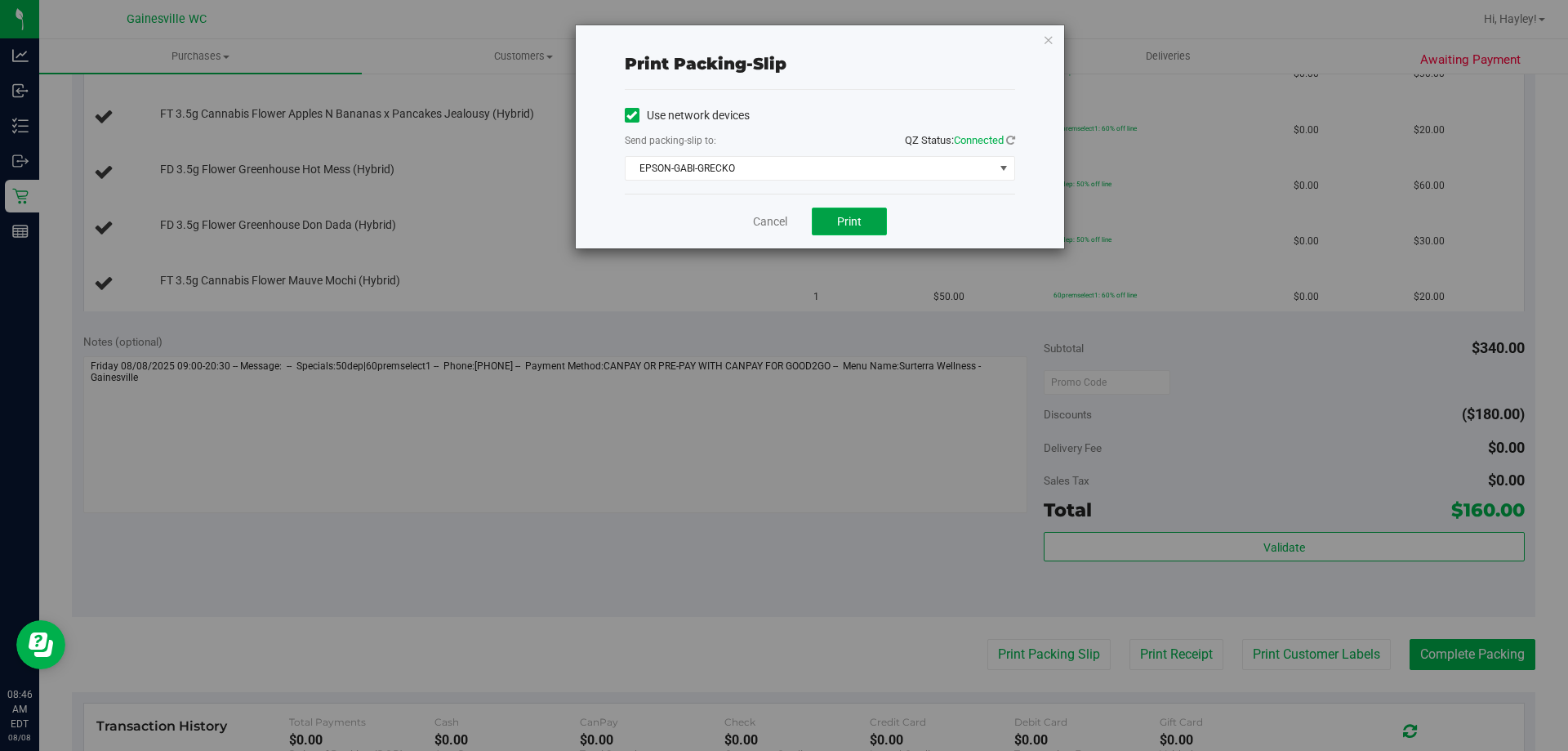 click on "Print" at bounding box center [849, 221] 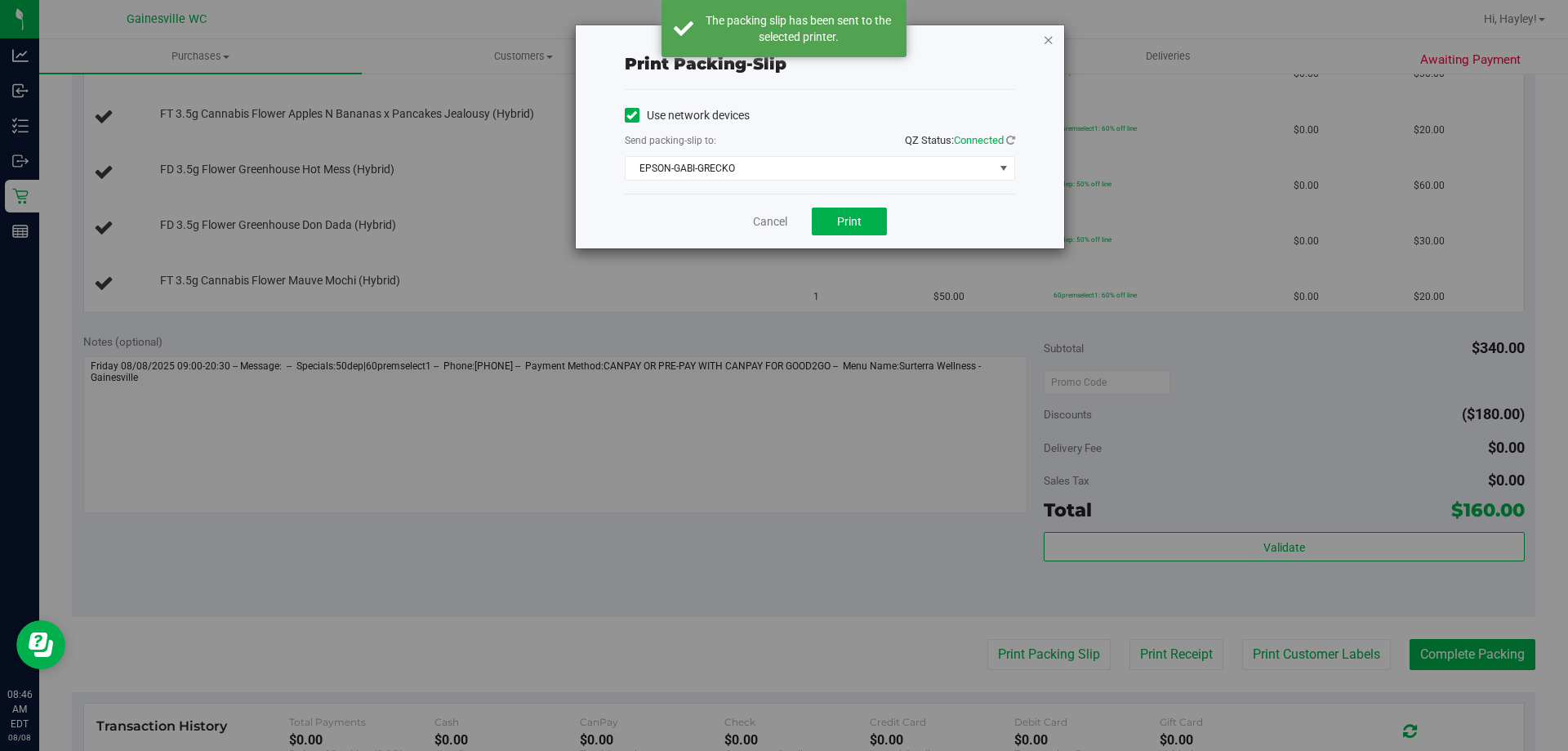 click at bounding box center [1049, 39] 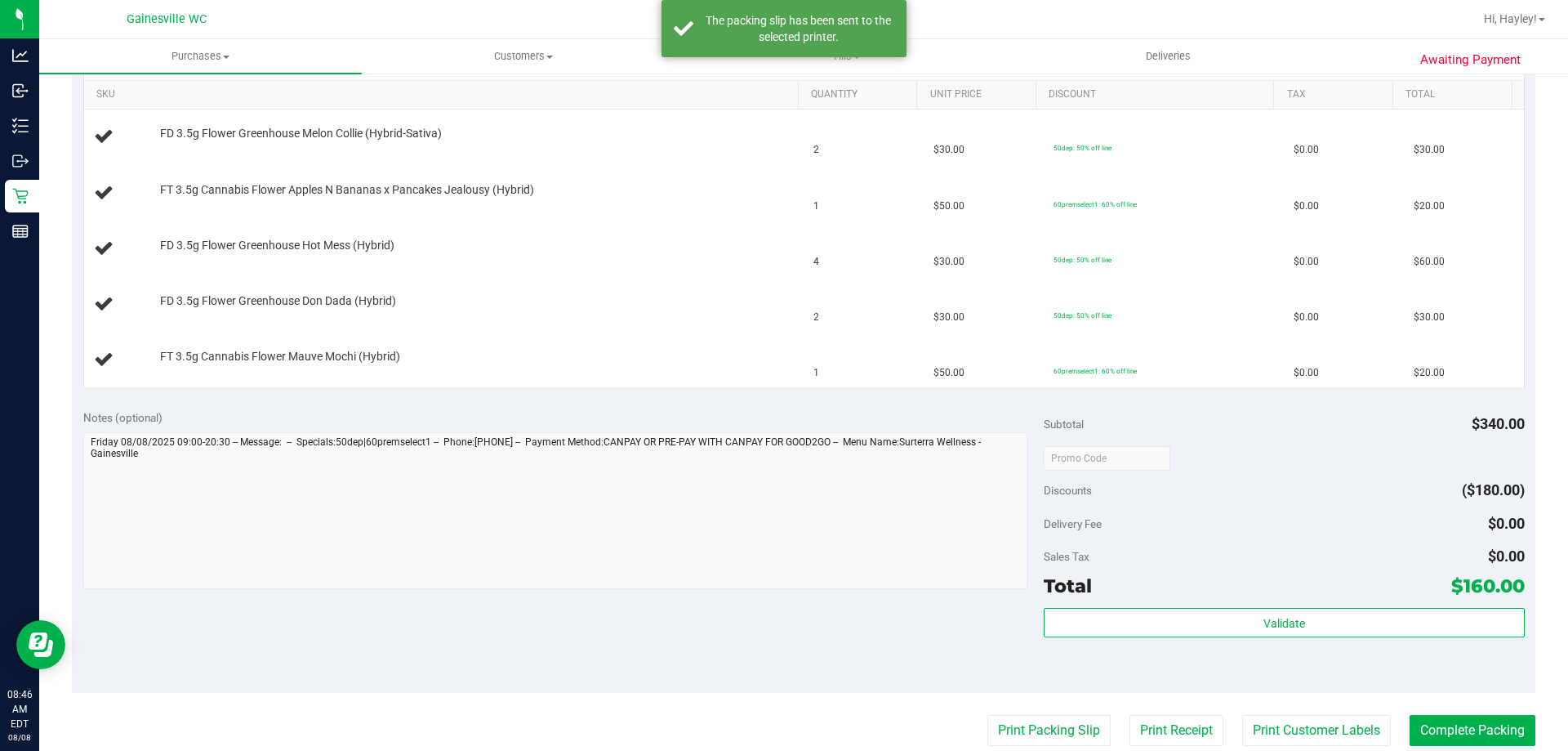scroll, scrollTop: 245, scrollLeft: 0, axis: vertical 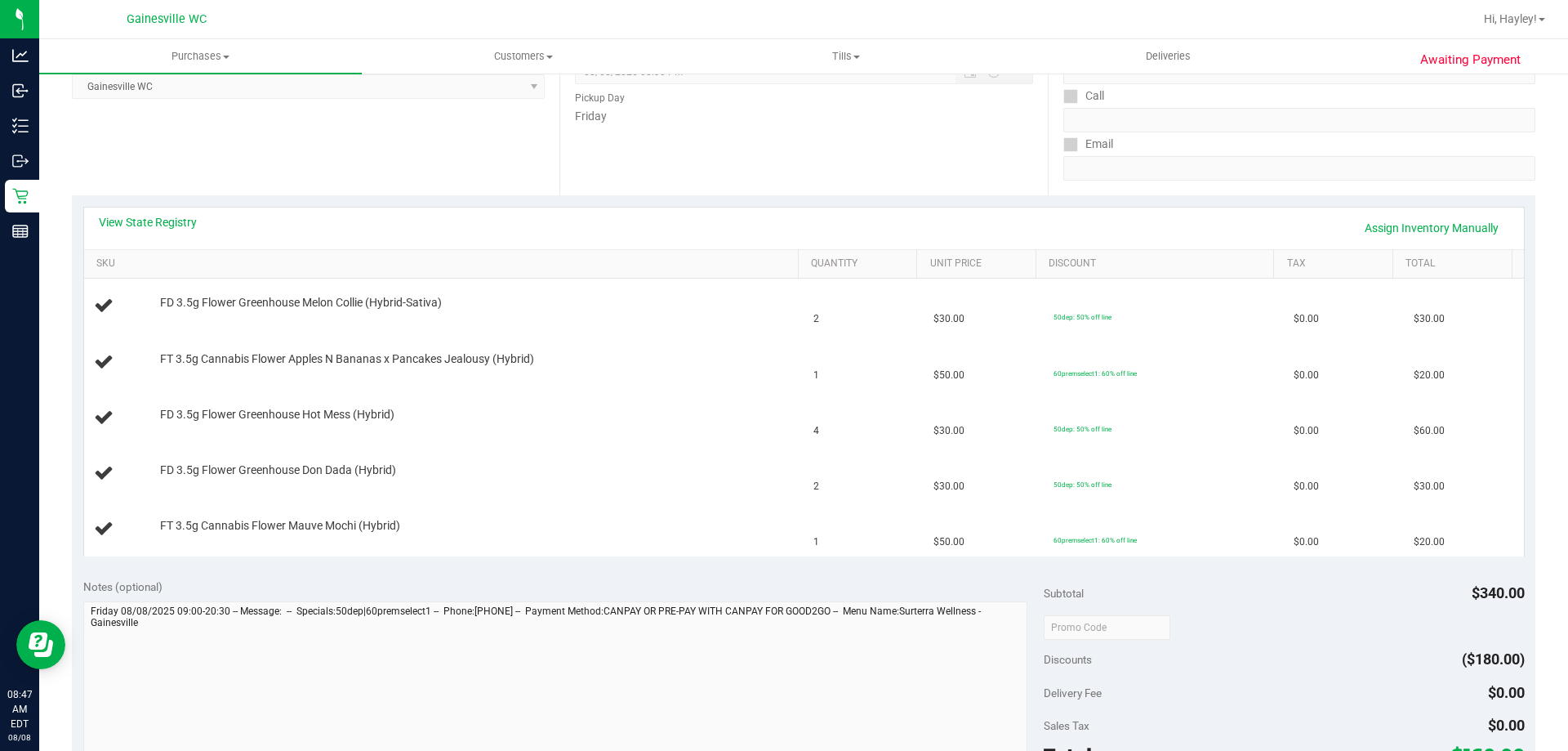 type 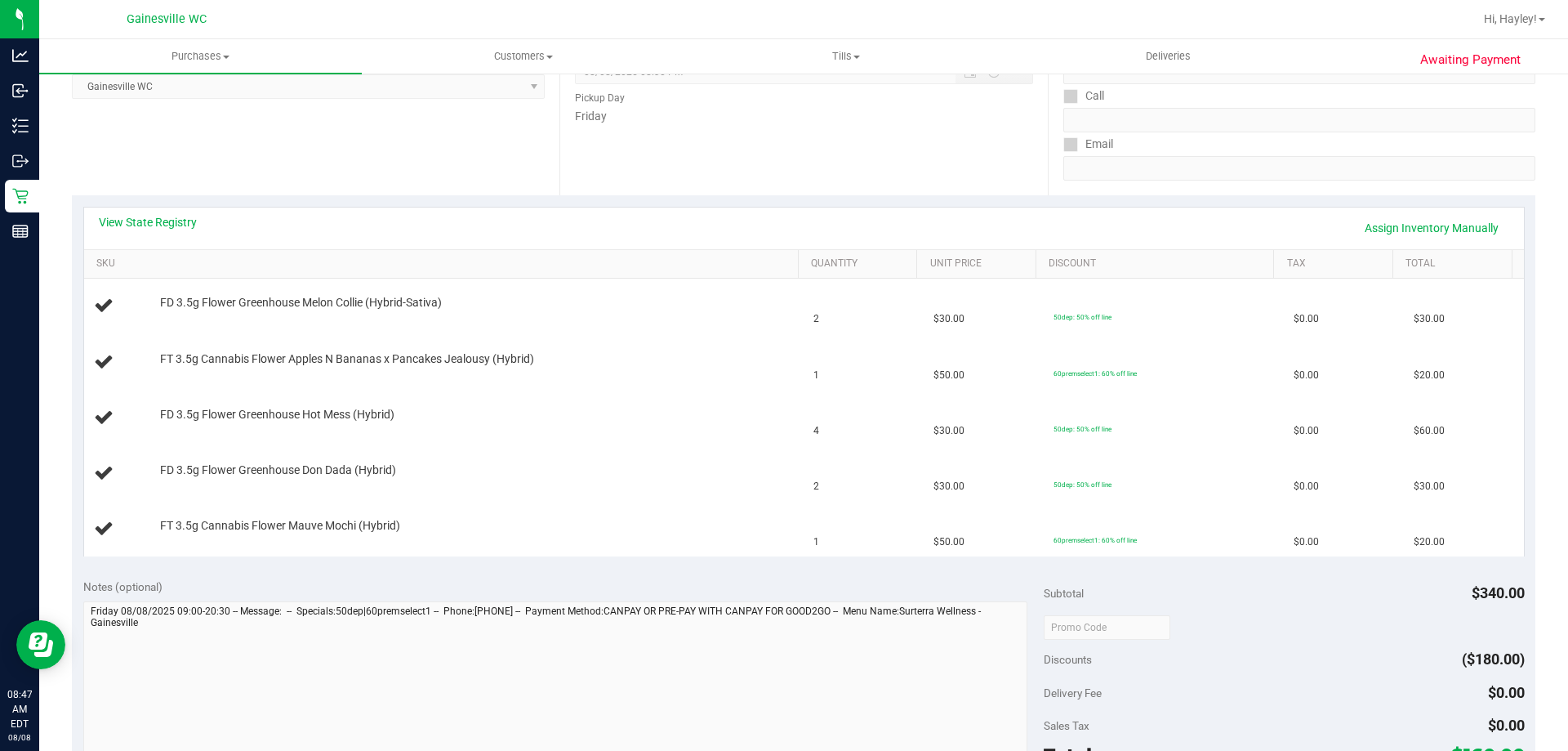 click on "Print Packing Slip" at bounding box center (1049, 900) 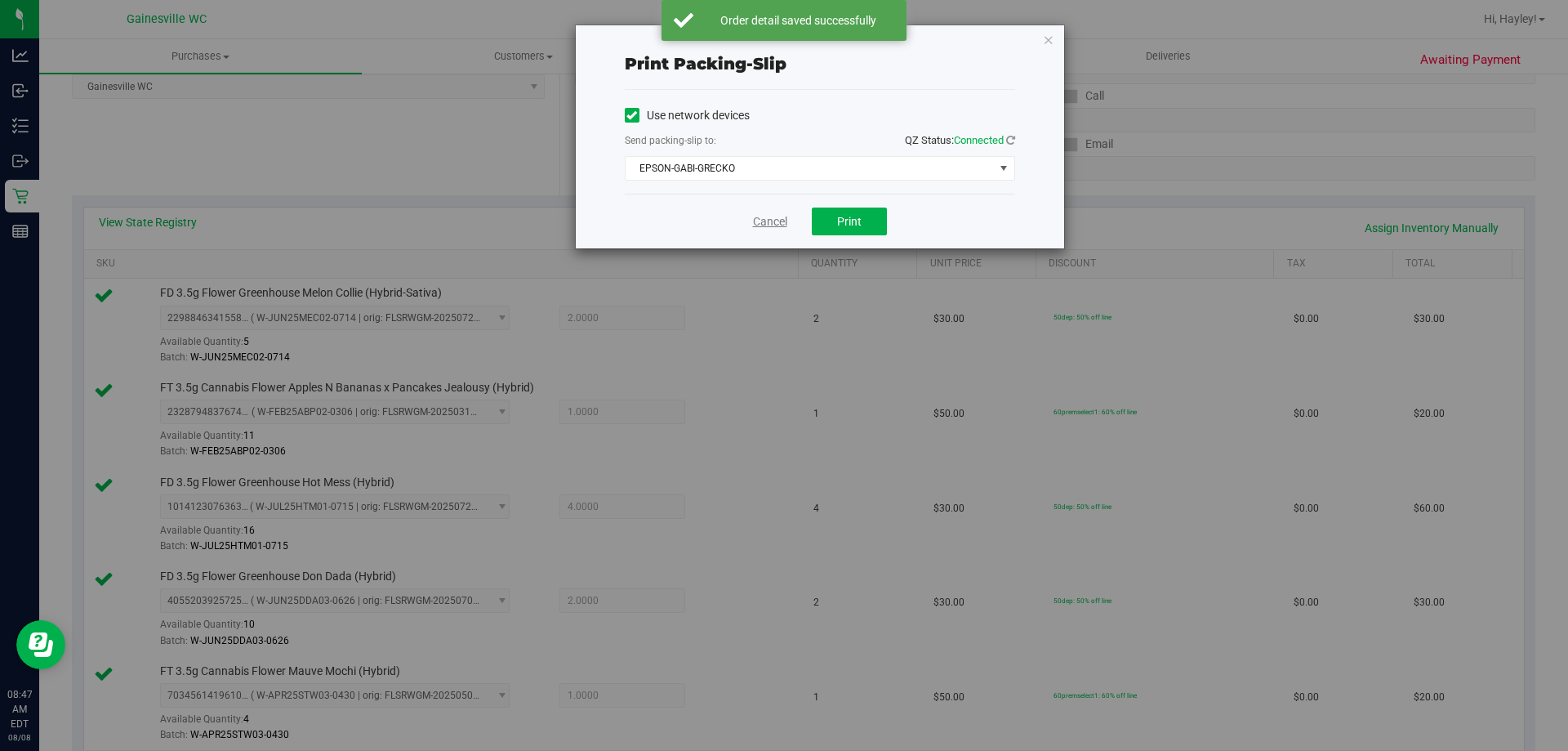 click on "Cancel" at bounding box center (770, 221) 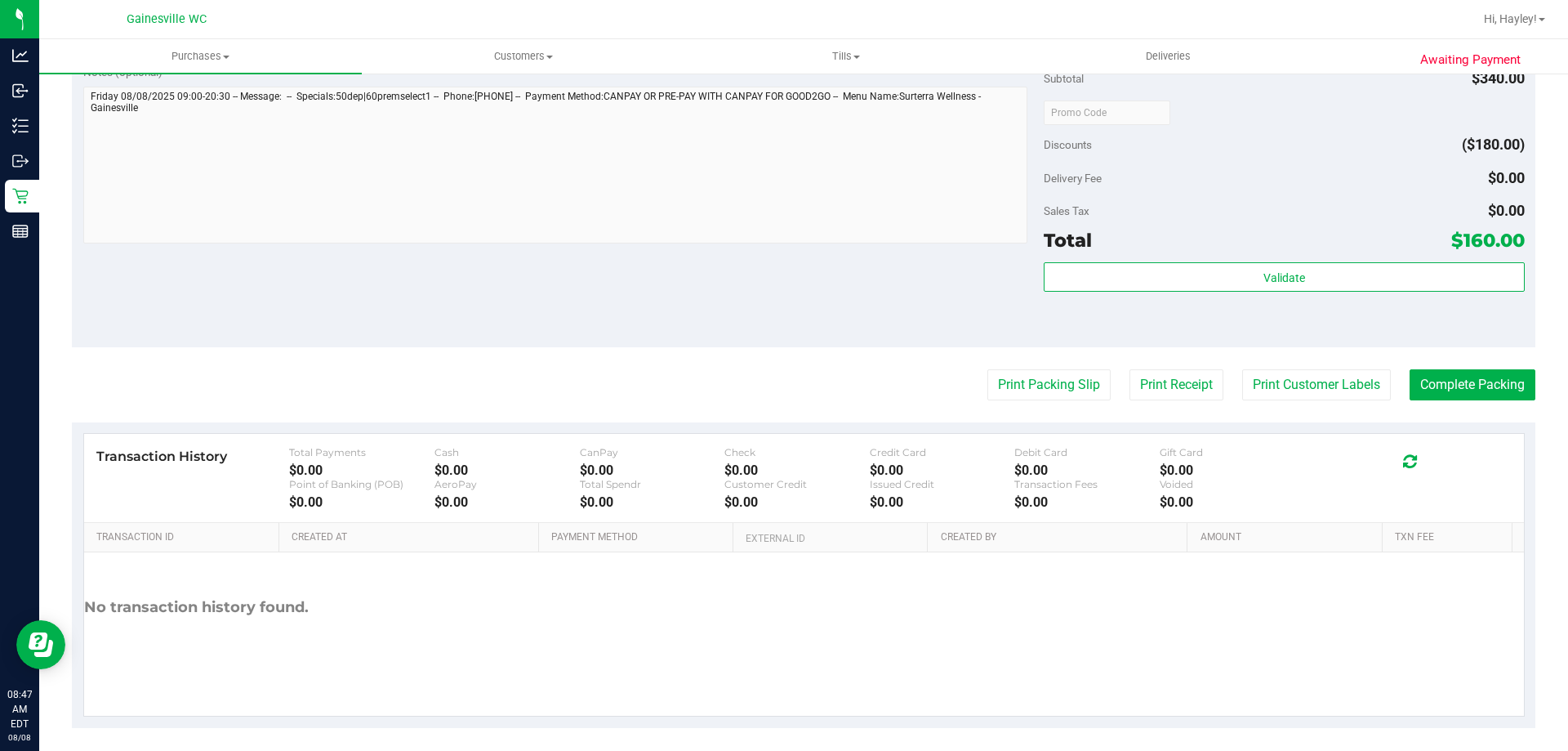 scroll, scrollTop: 963, scrollLeft: 0, axis: vertical 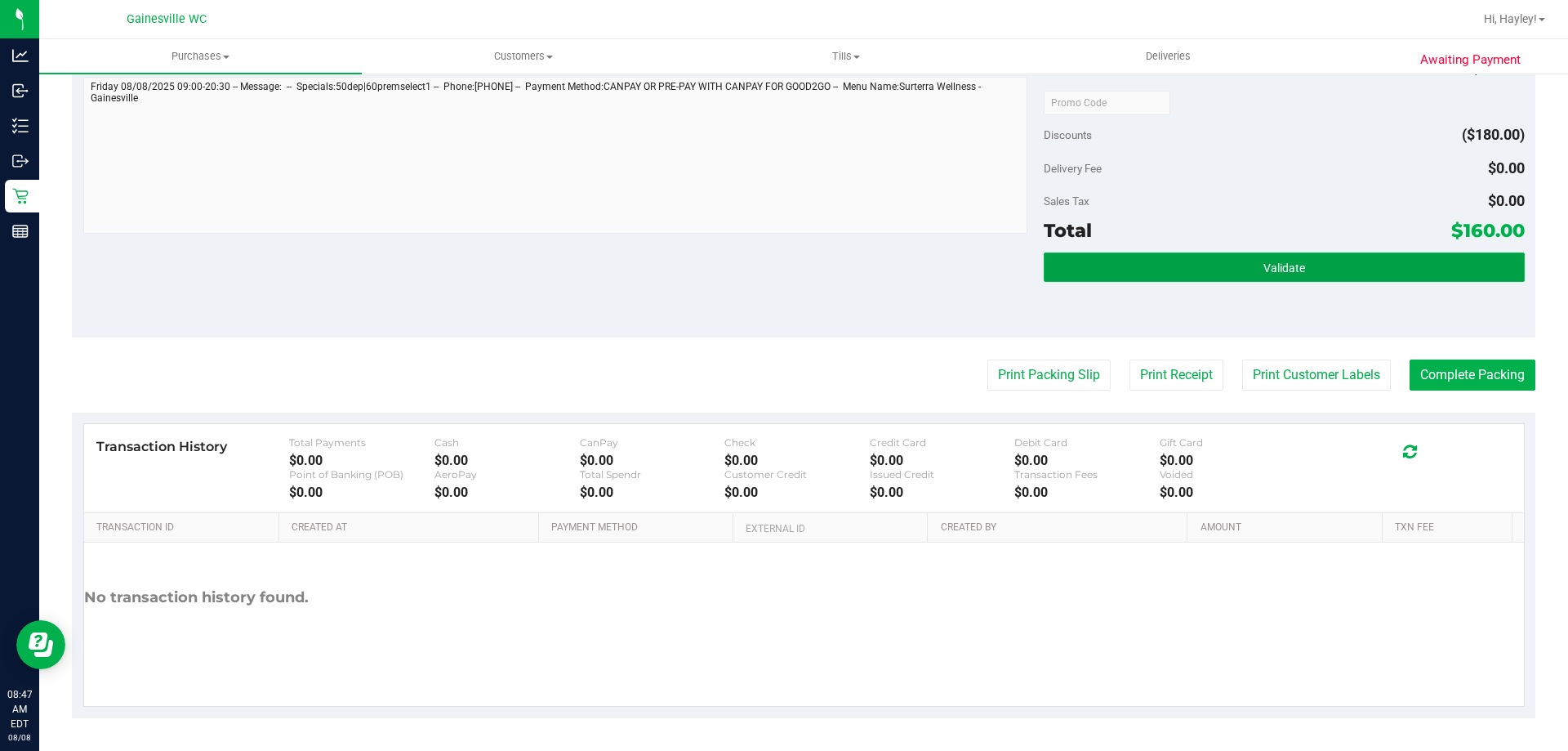 click on "Validate" at bounding box center (1284, 267) 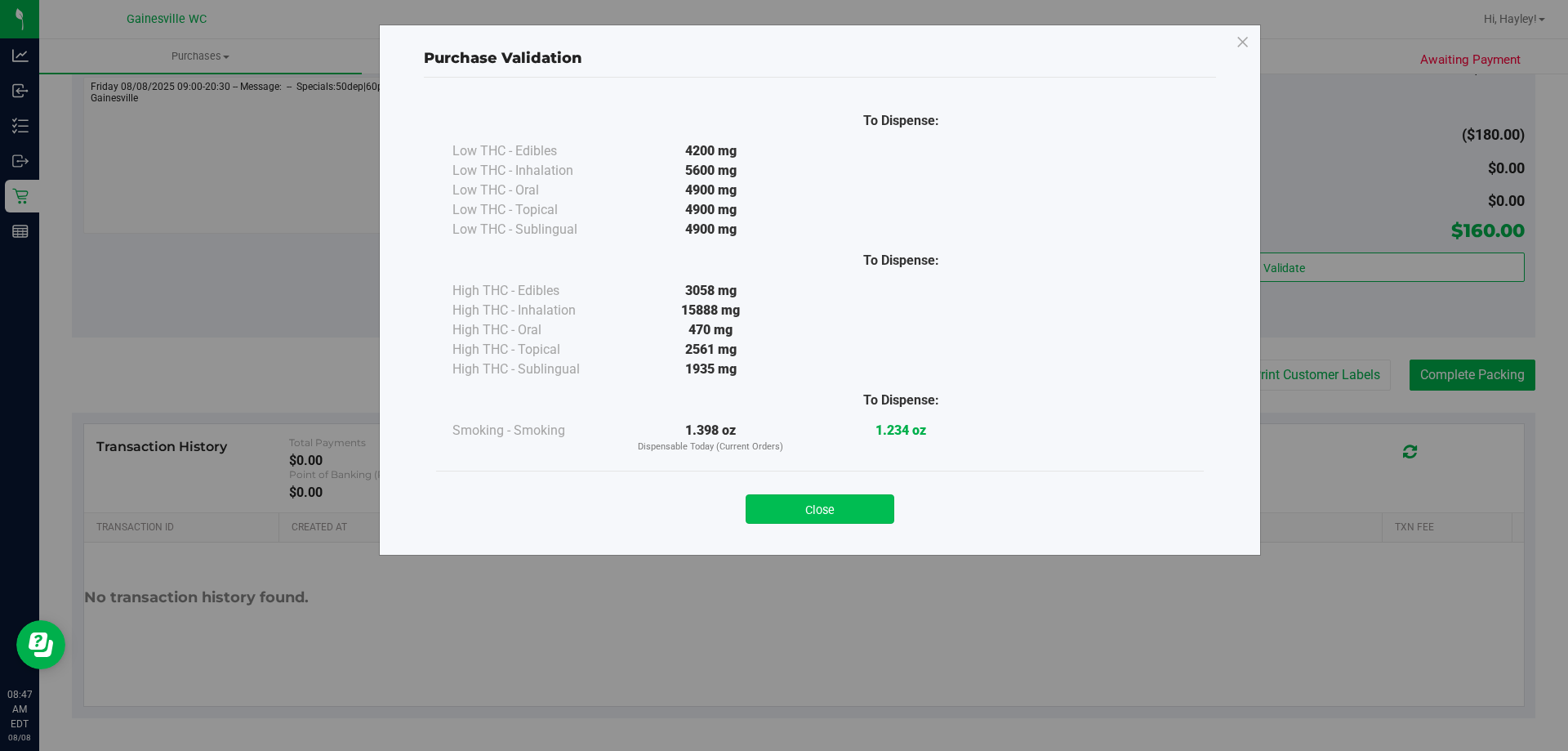 click on "Close" at bounding box center [820, 509] 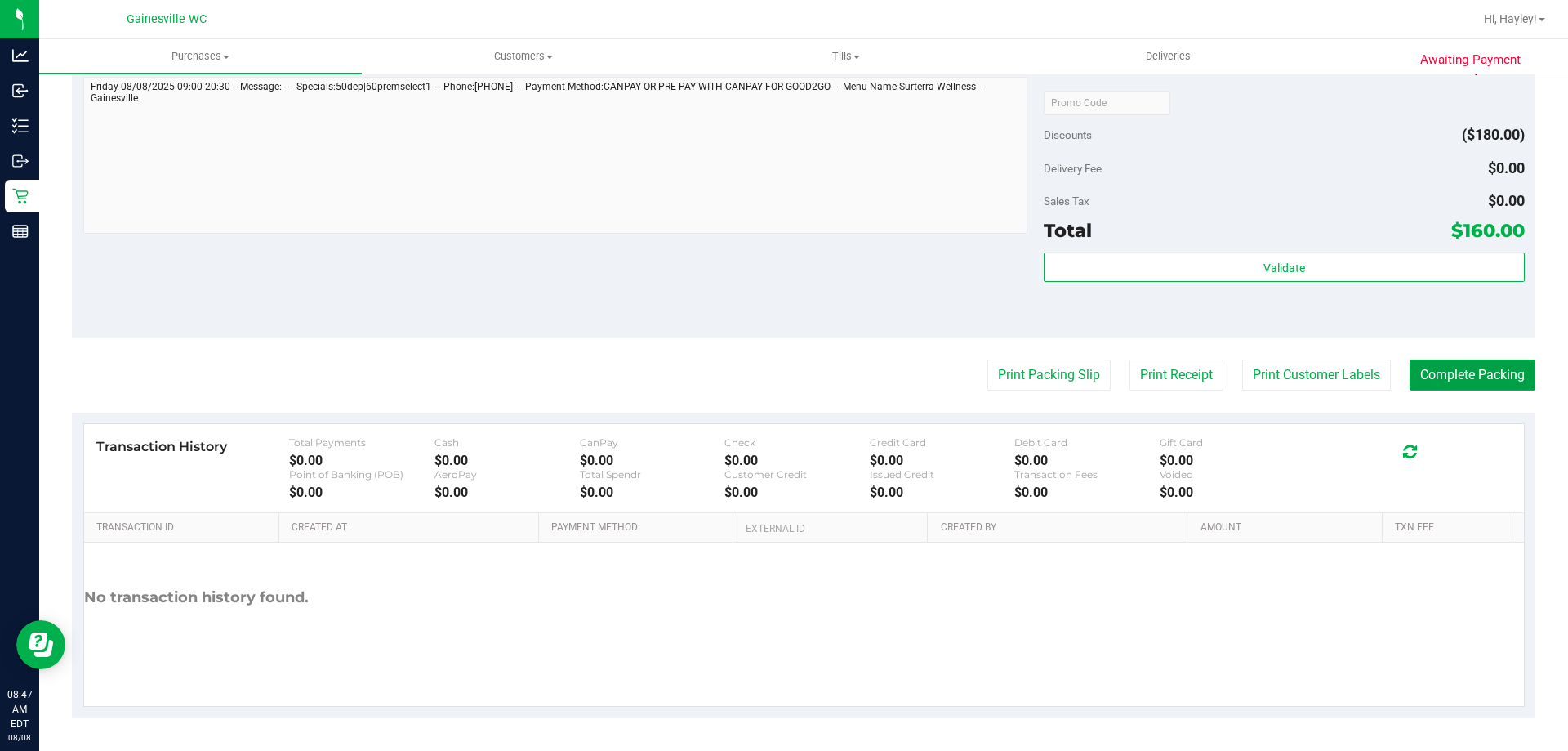 click on "Complete Packing" at bounding box center [1472, 375] 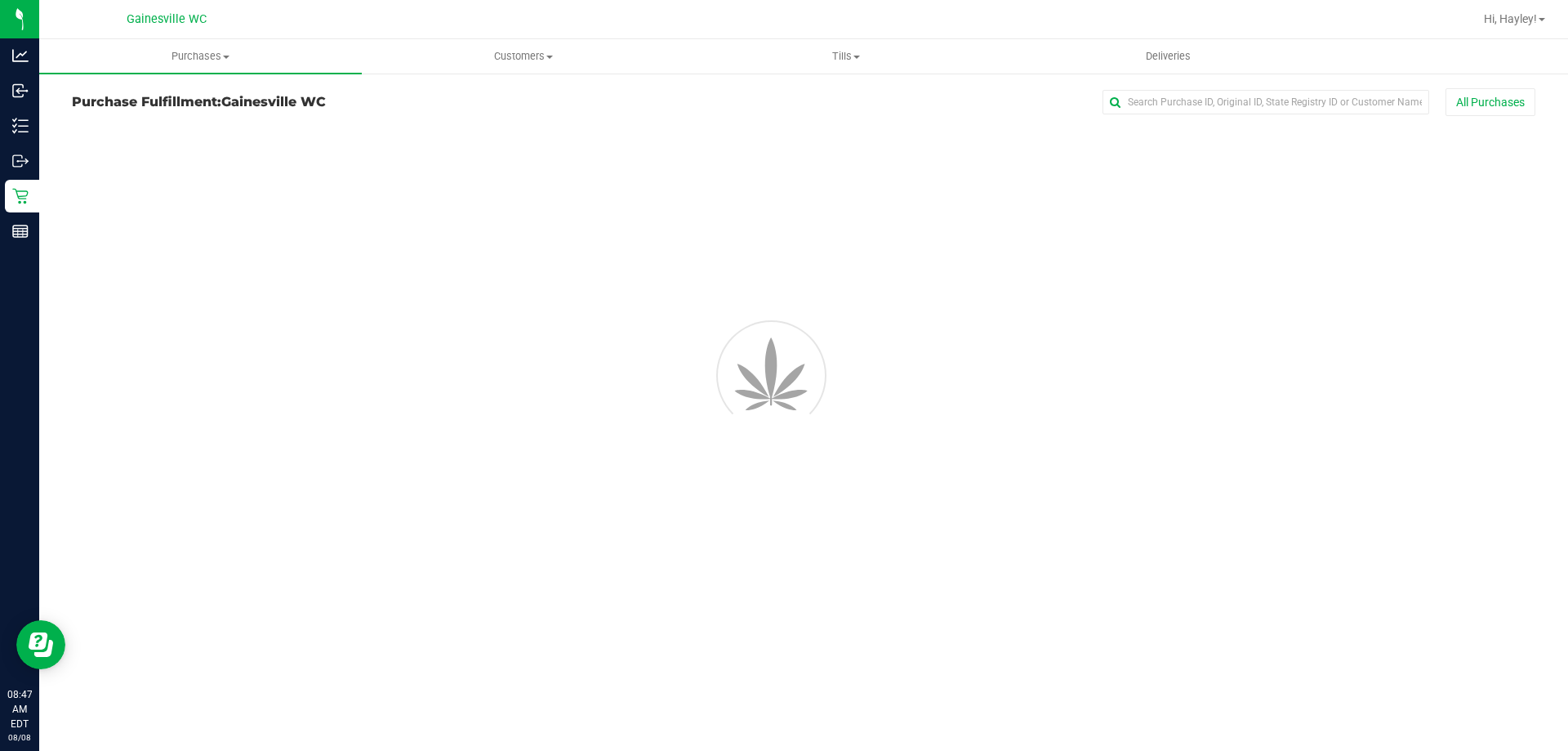 scroll, scrollTop: 0, scrollLeft: 0, axis: both 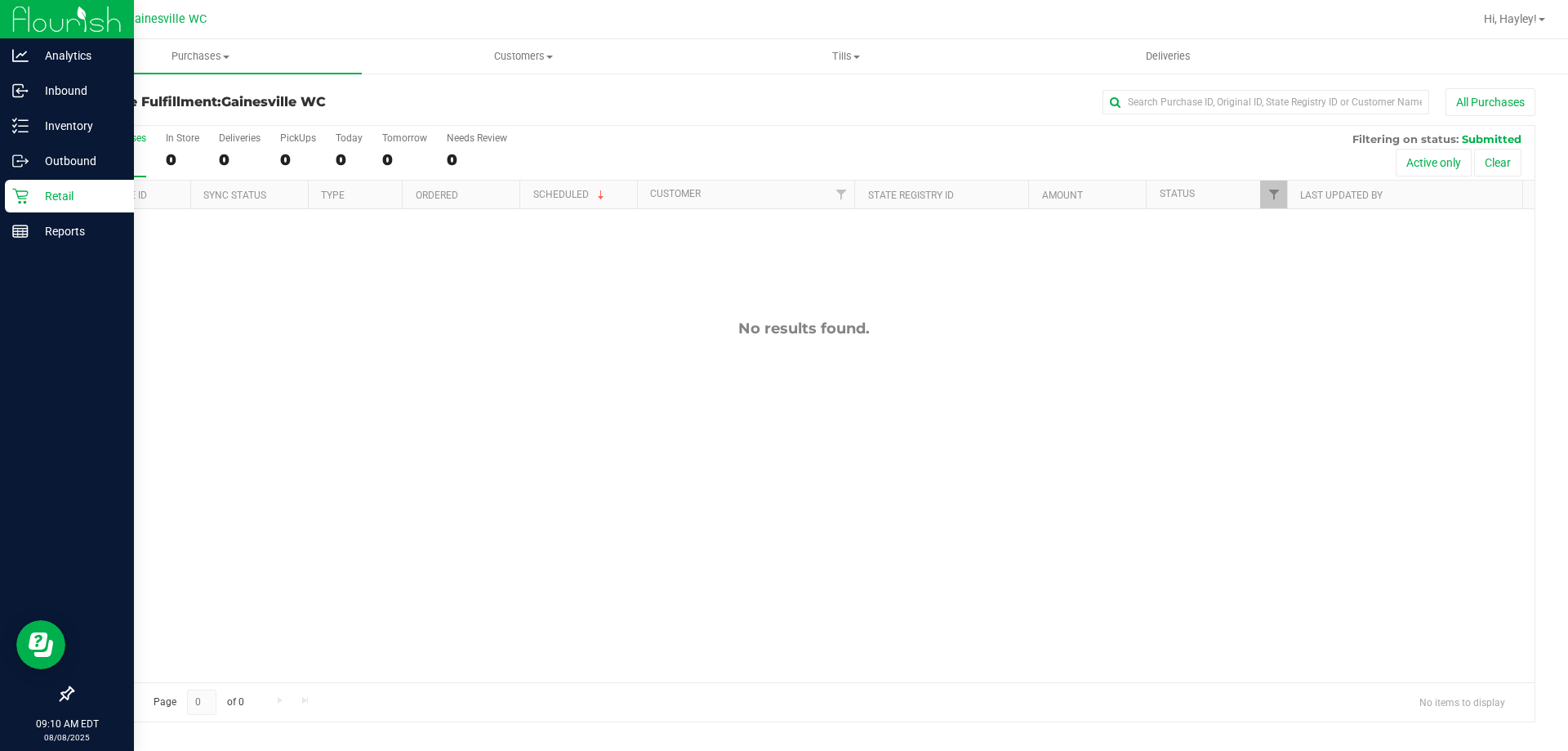 click on "Retail" at bounding box center (78, 196) 